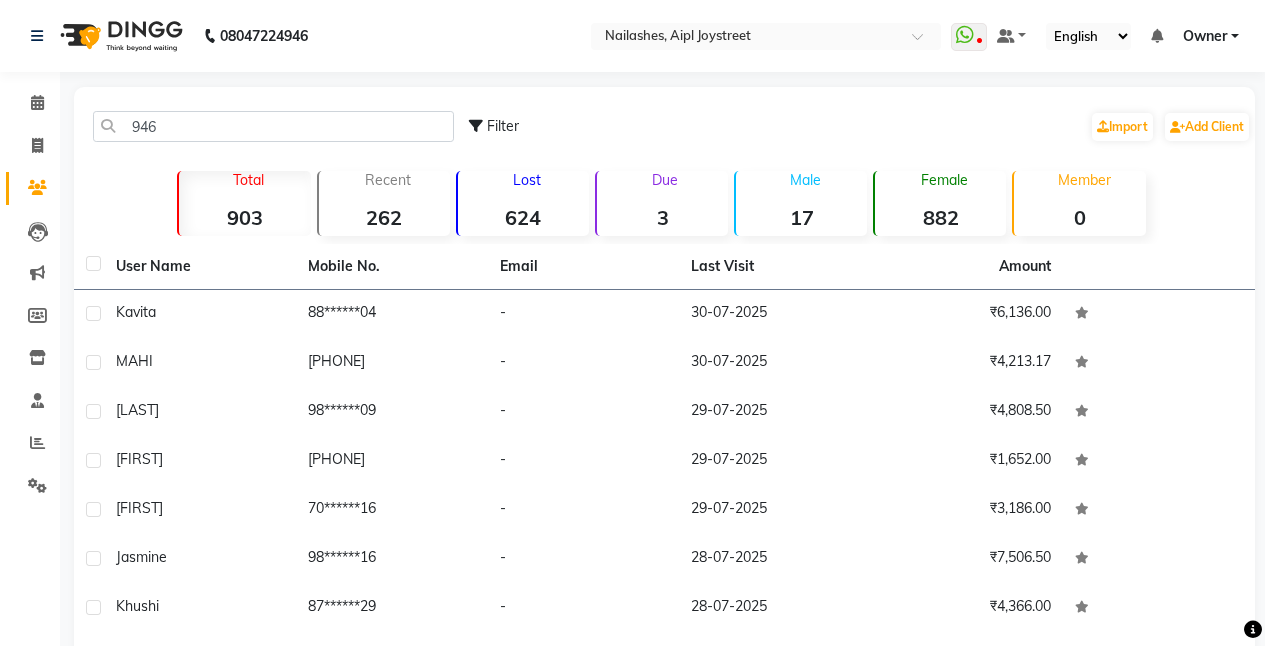 scroll, scrollTop: 0, scrollLeft: 0, axis: both 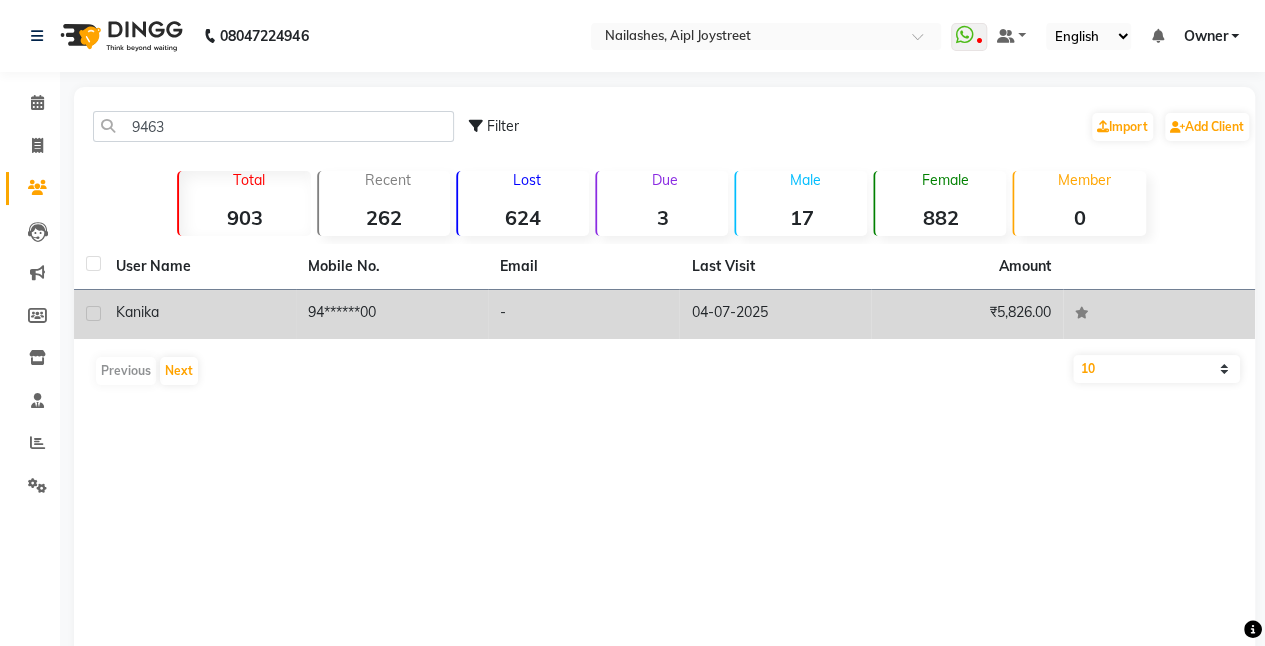 type on "9463" 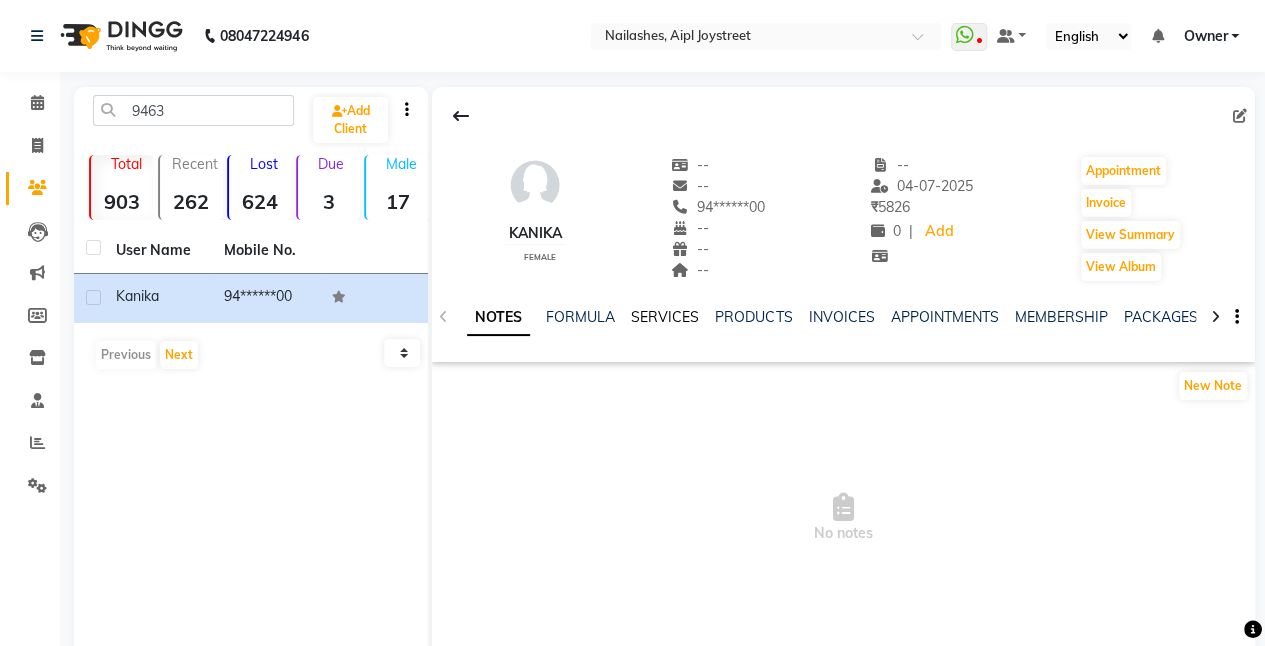 click on "SERVICES" 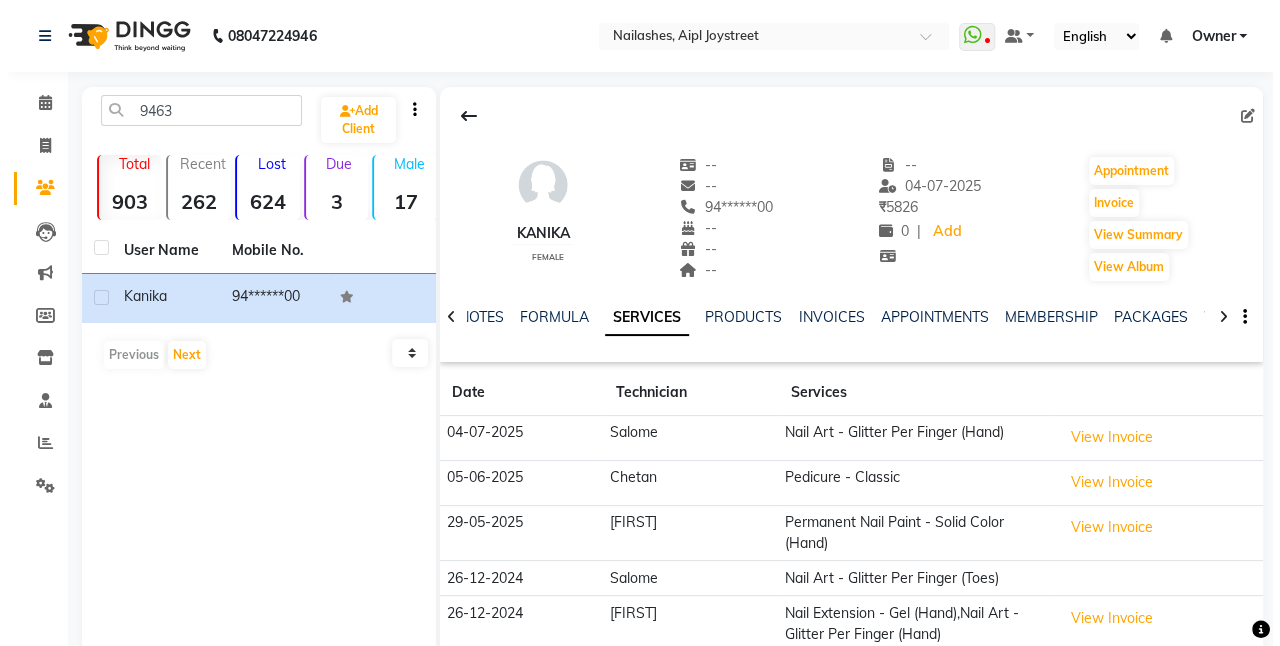 scroll, scrollTop: 88, scrollLeft: 0, axis: vertical 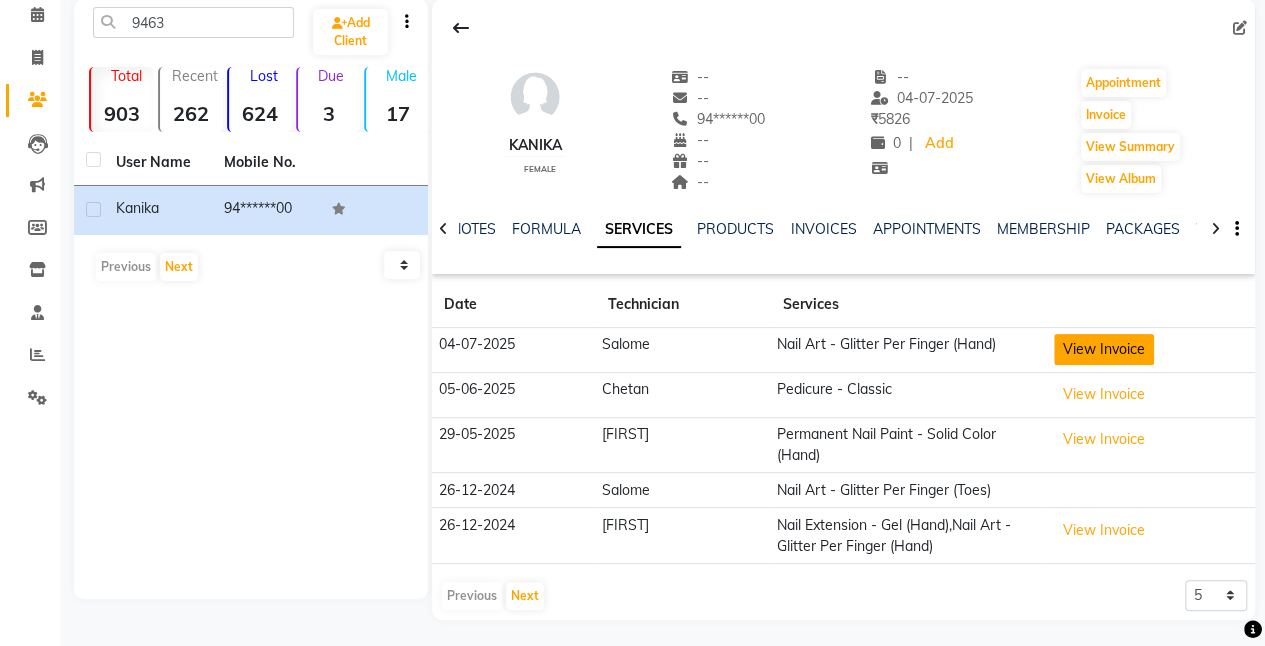 click on "View Invoice" 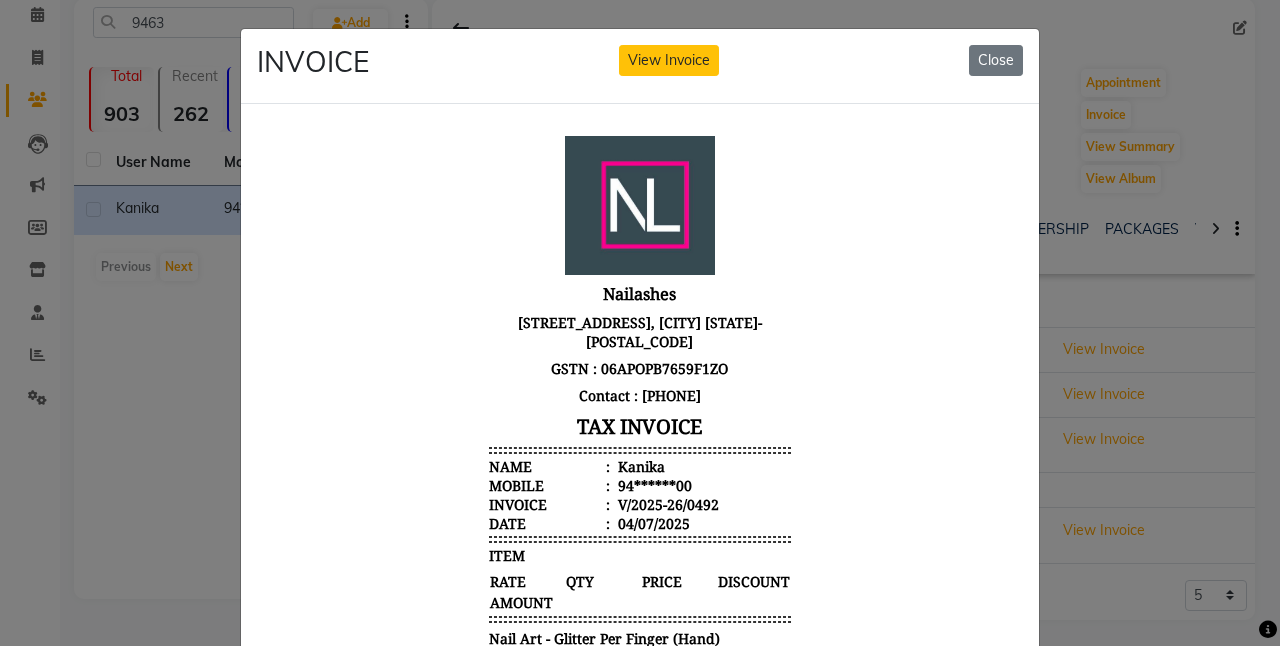 scroll, scrollTop: 16, scrollLeft: 0, axis: vertical 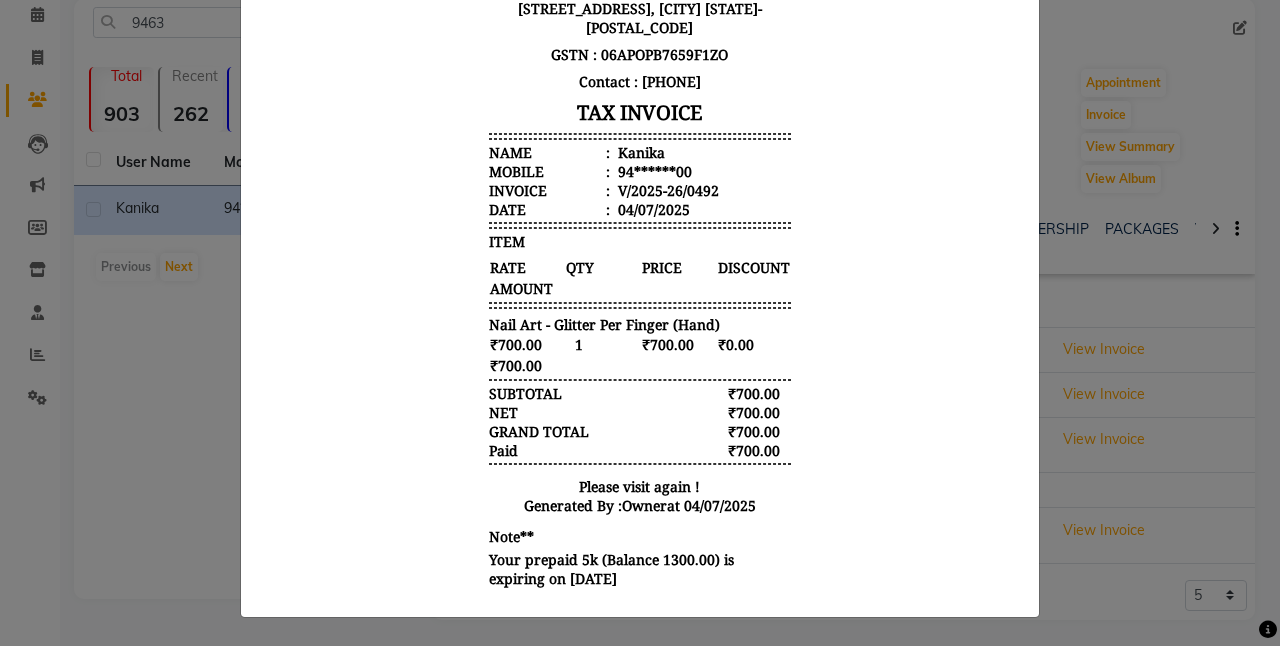 click on "INVOICE View Invoice Close" 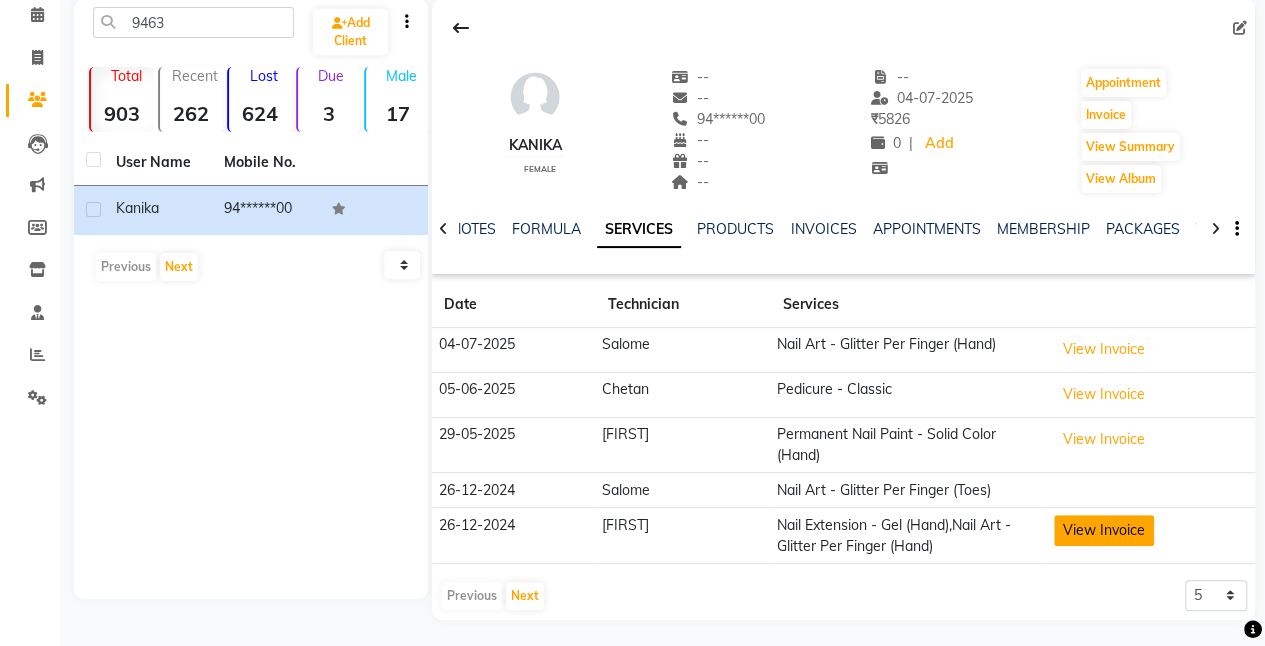 click on "View Invoice" 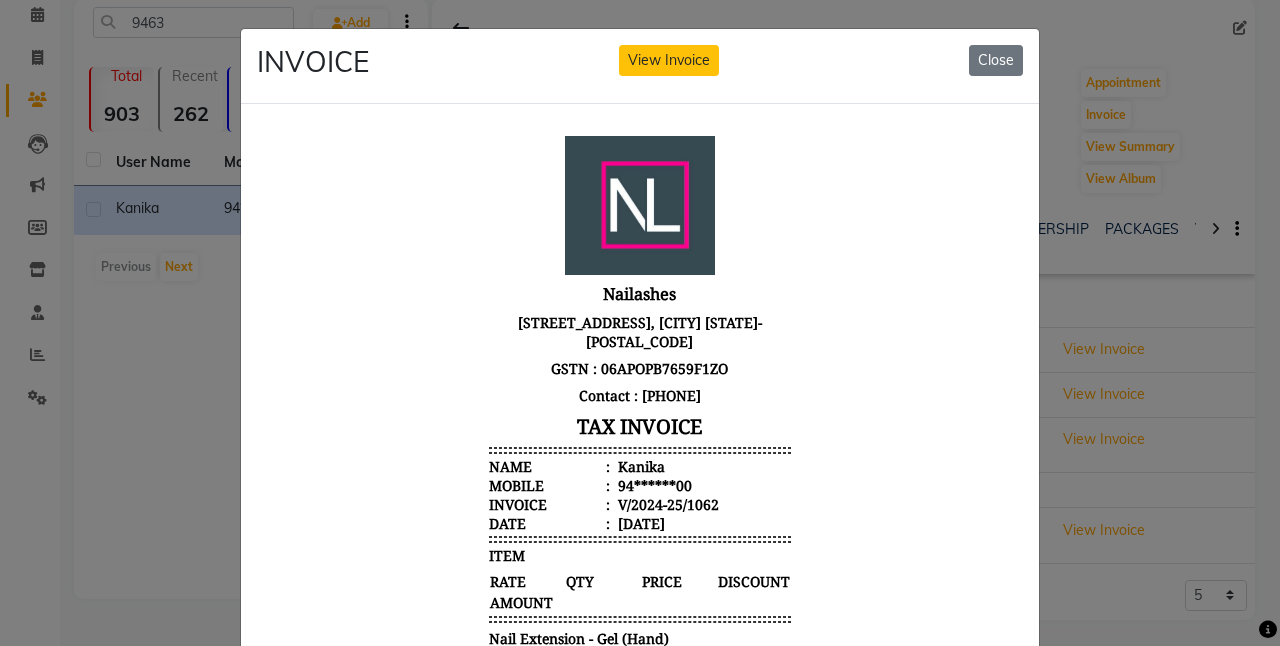 scroll, scrollTop: 16, scrollLeft: 0, axis: vertical 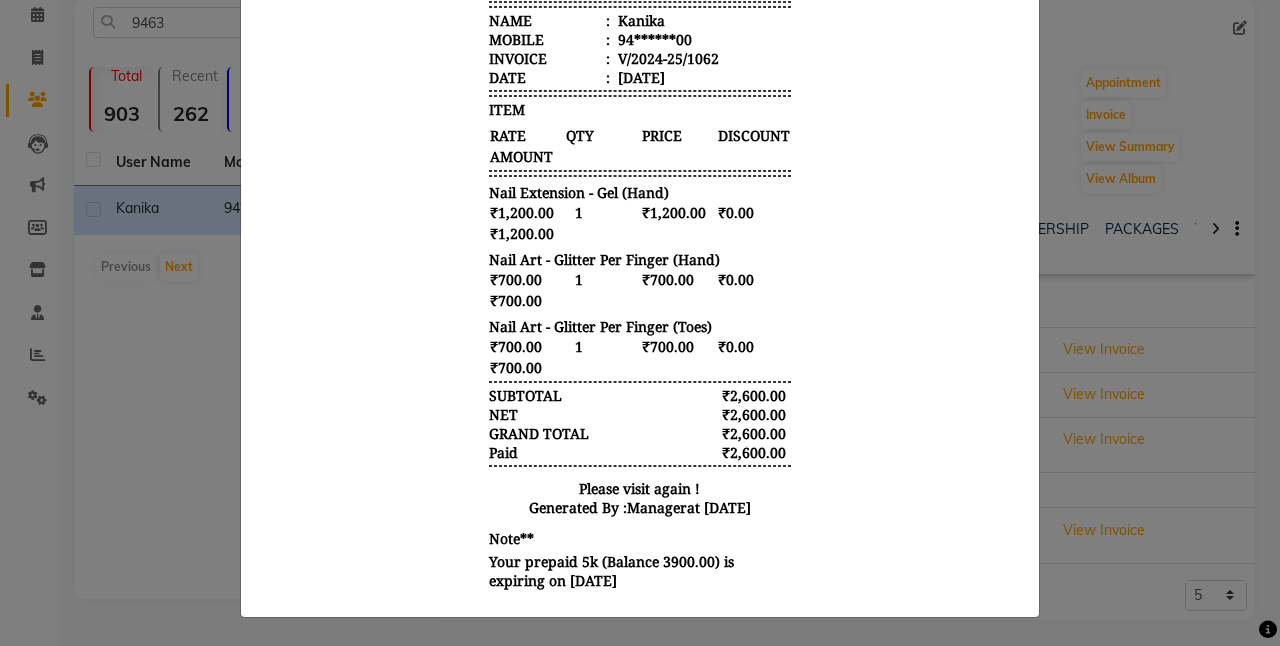 click on "INVOICE View Invoice Close" 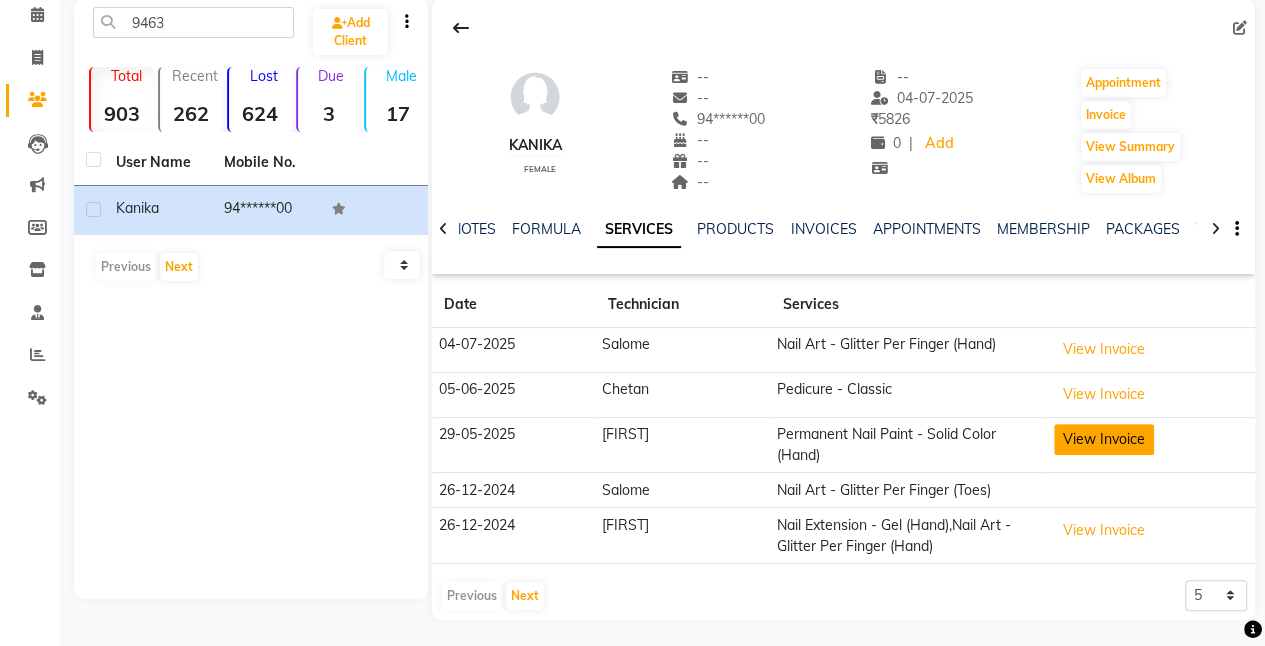 click on "View Invoice" 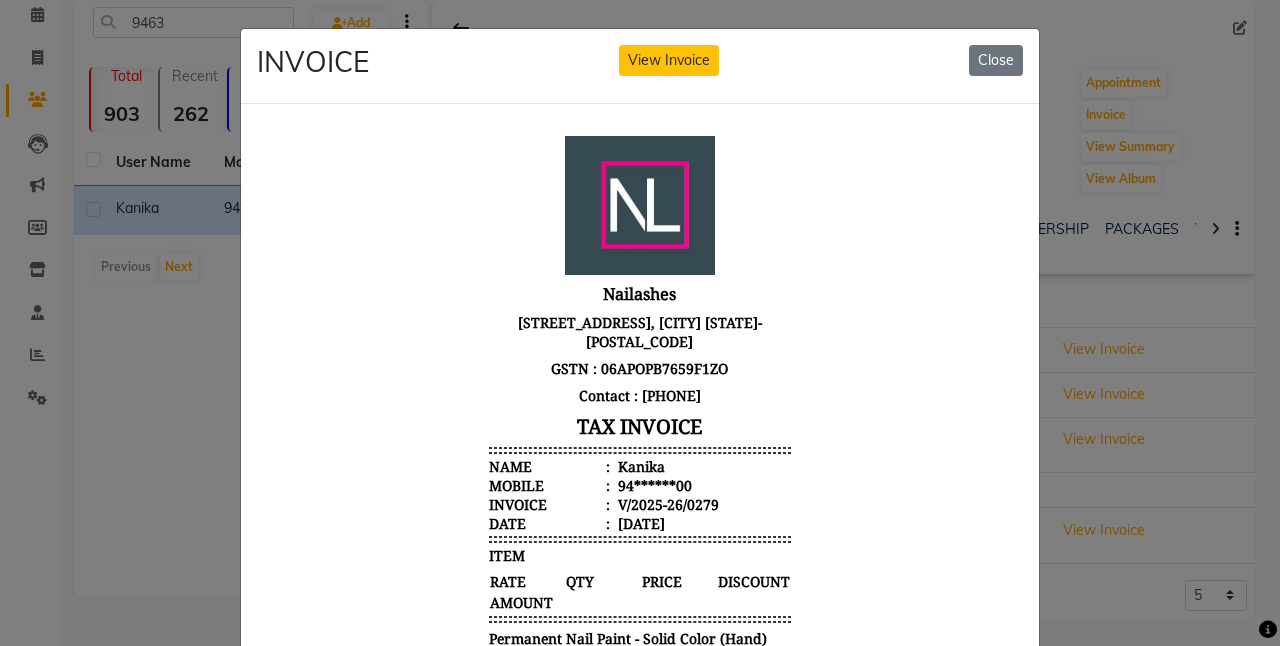 scroll, scrollTop: 16, scrollLeft: 0, axis: vertical 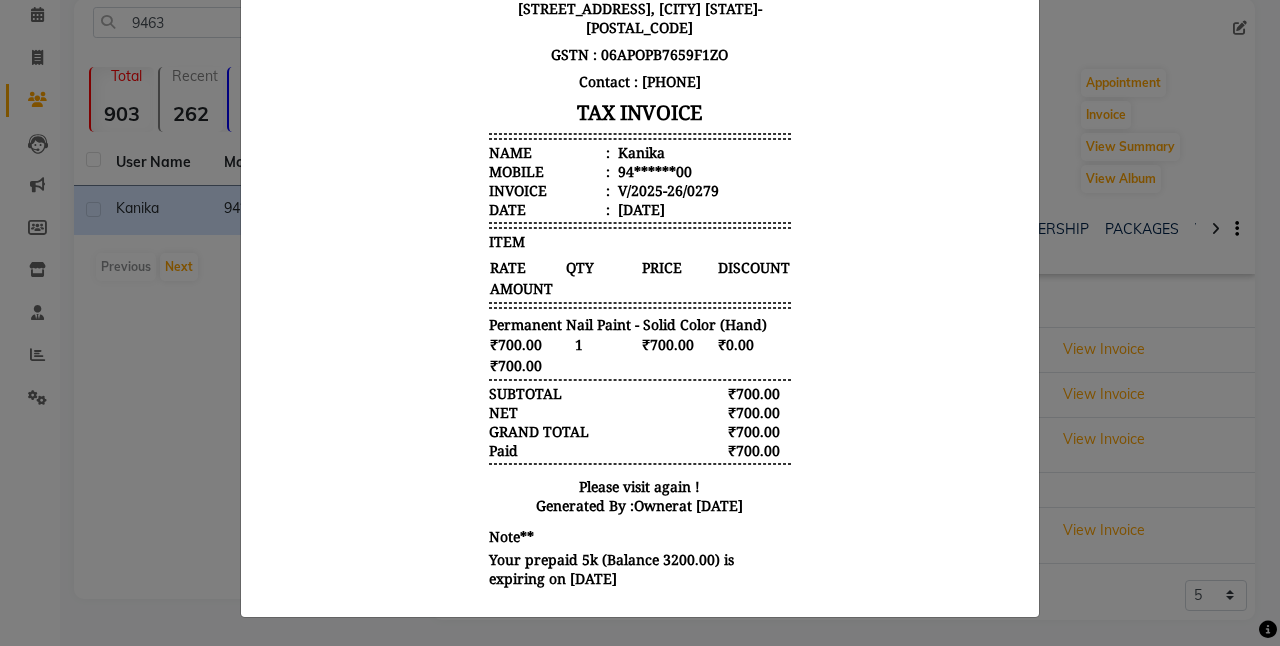 click on "INVOICE View Invoice Close" 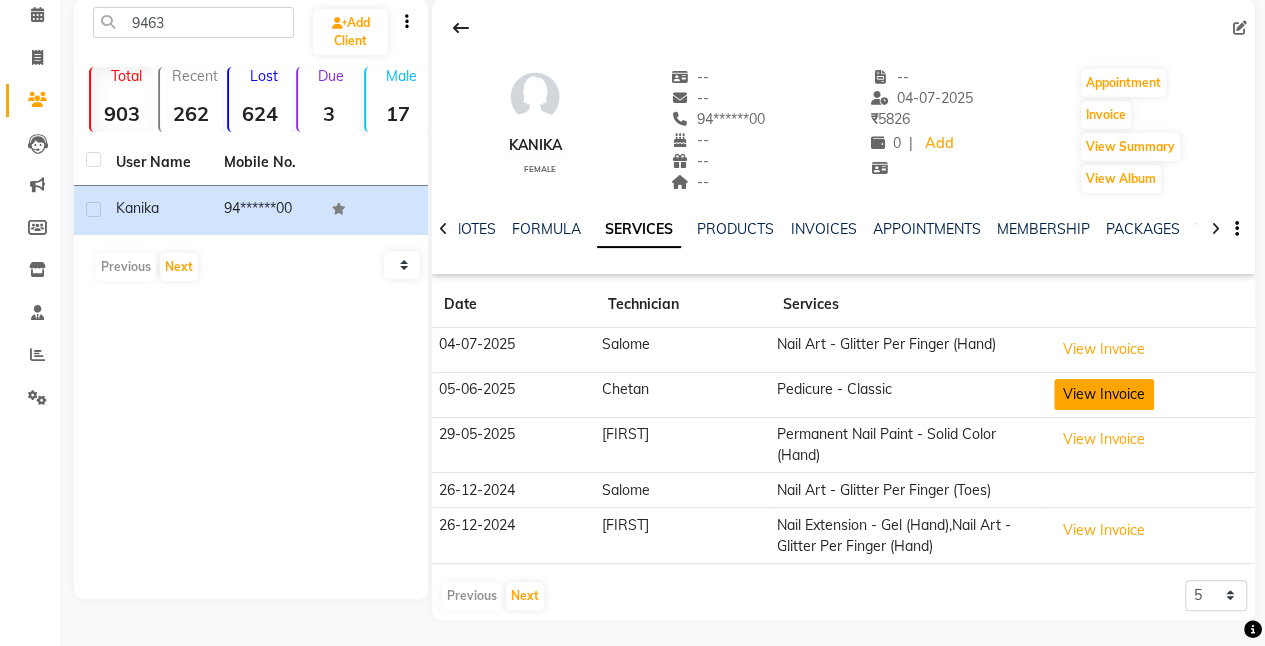 click on "View Invoice" 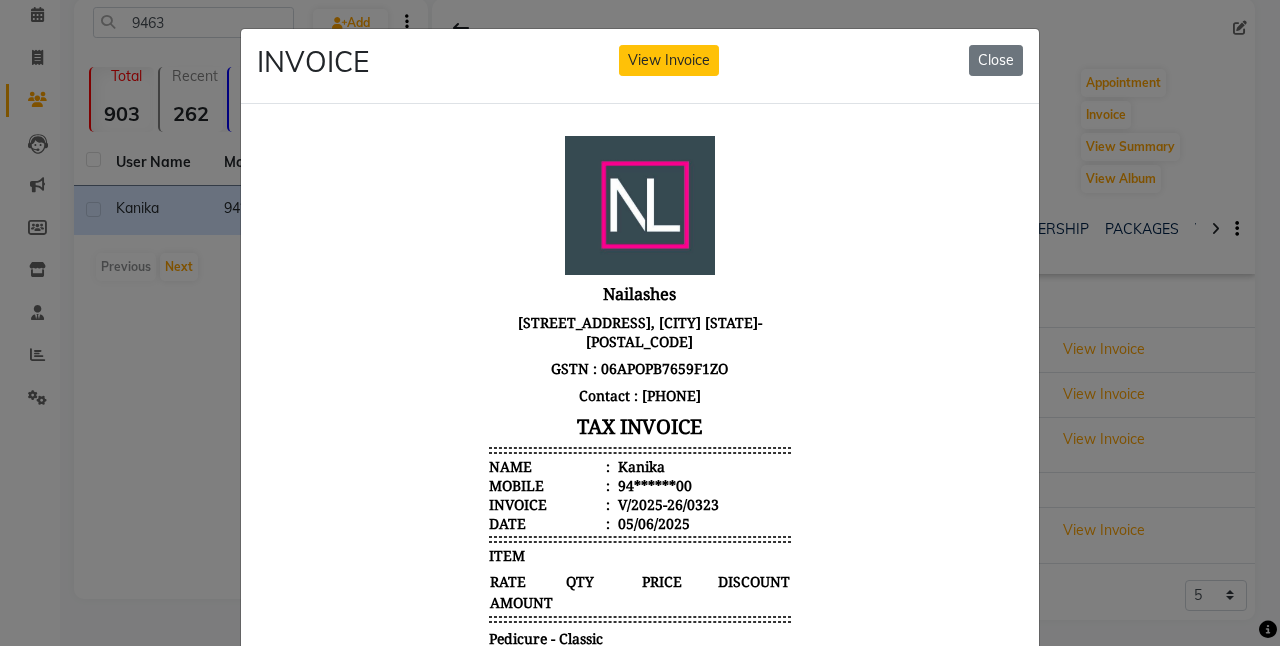 scroll, scrollTop: 16, scrollLeft: 0, axis: vertical 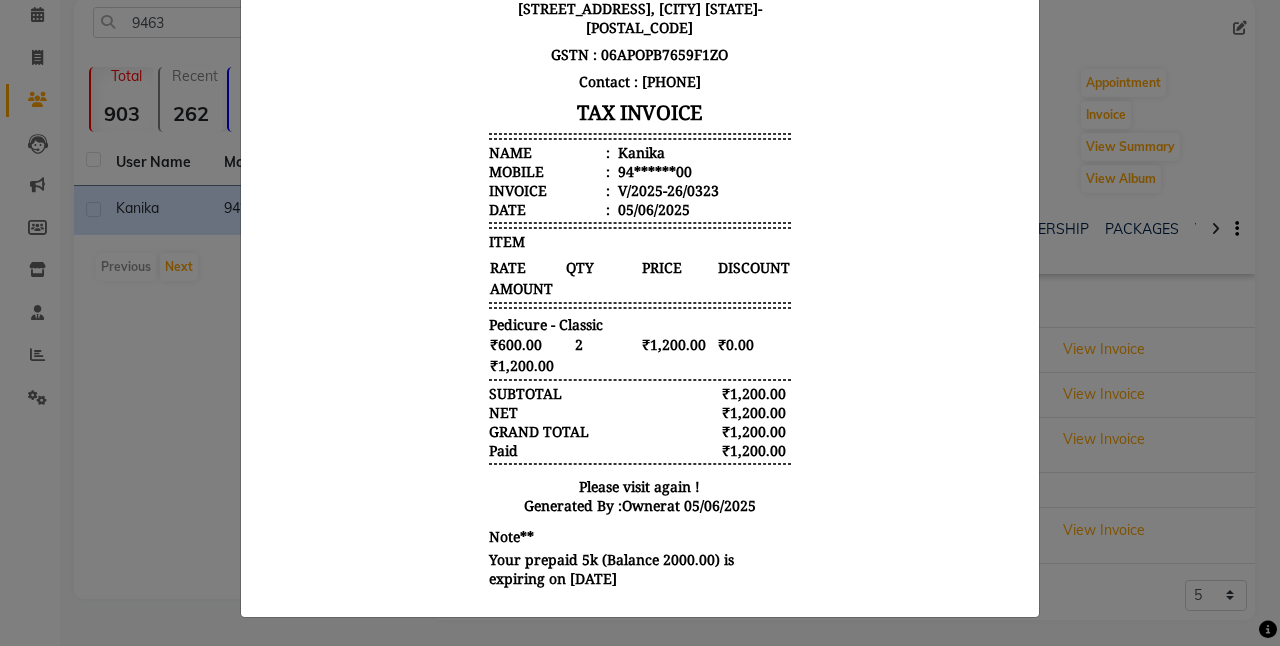 click on "INVOICE View Invoice Close" 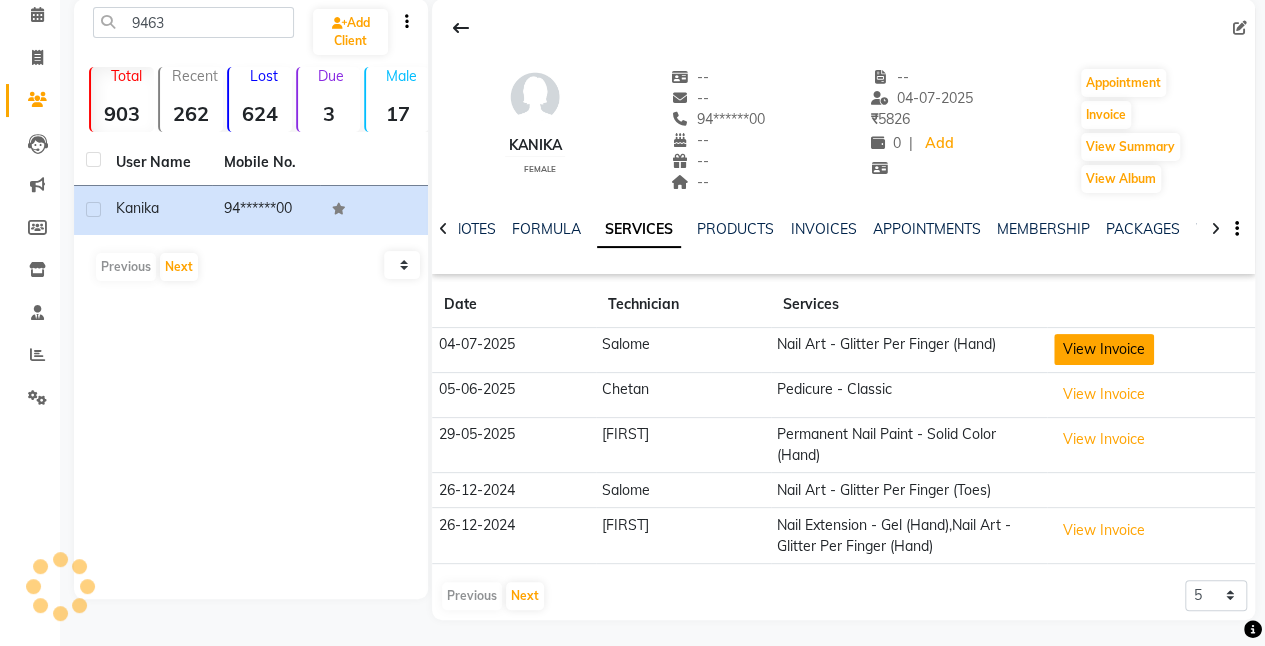 click on "View Invoice" 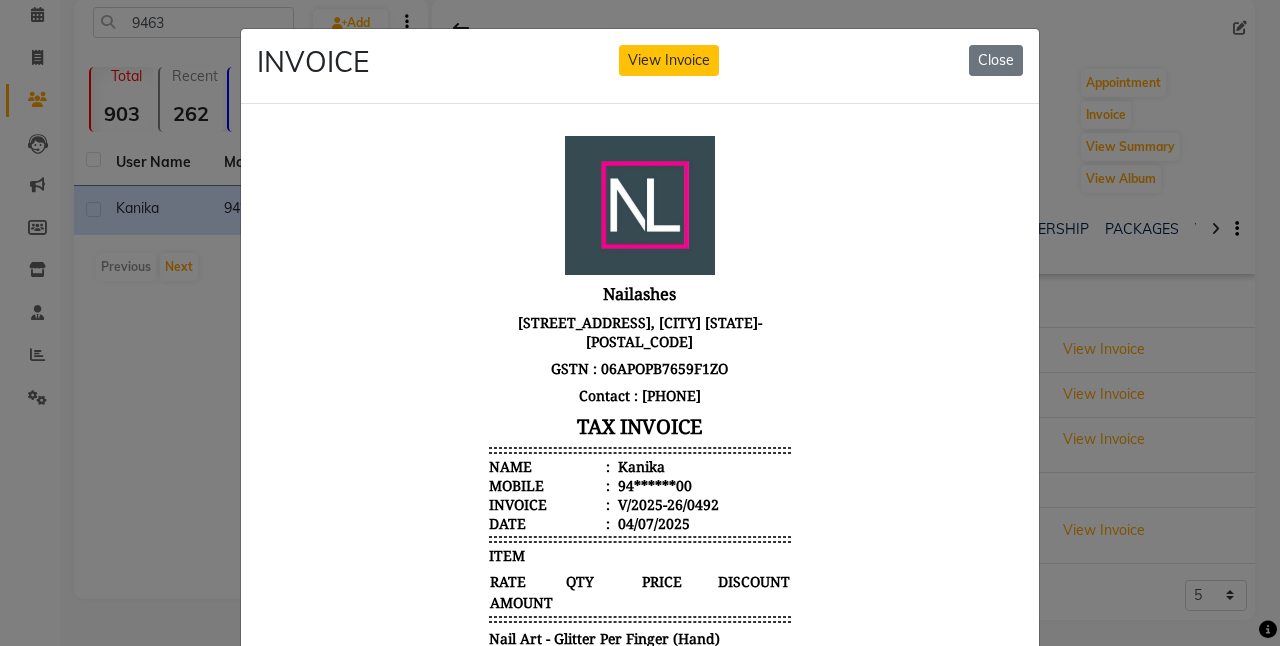scroll, scrollTop: 16, scrollLeft: 0, axis: vertical 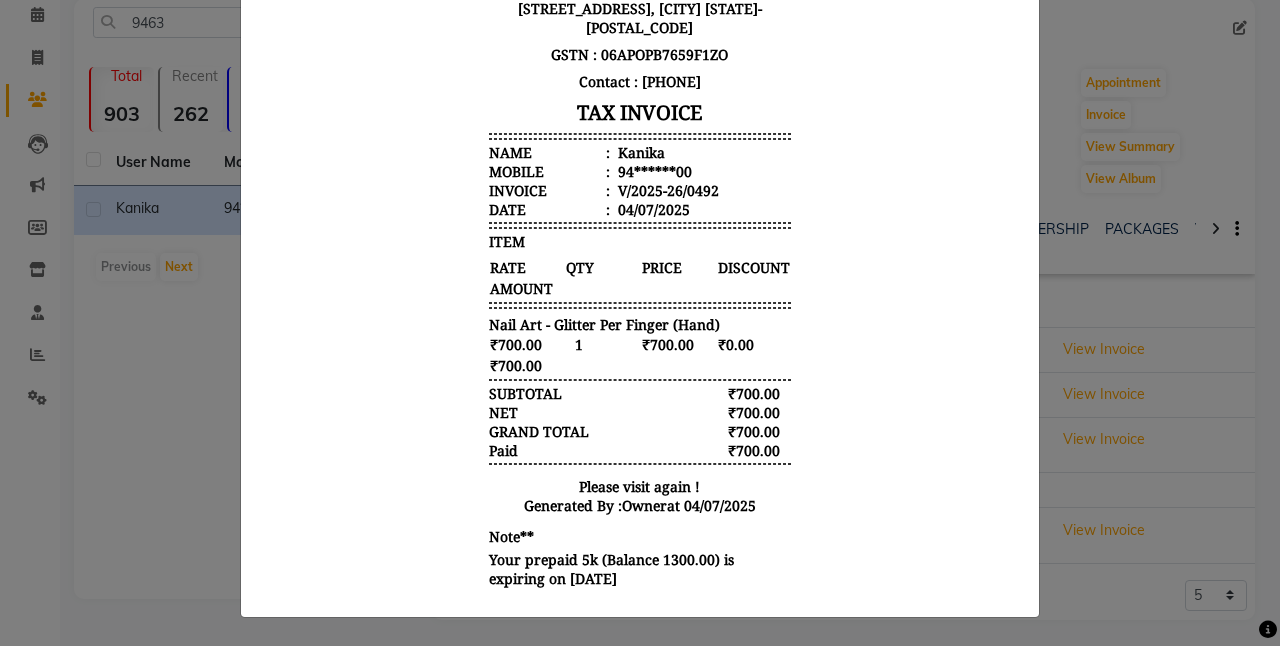 click on "INVOICE View Invoice Close" 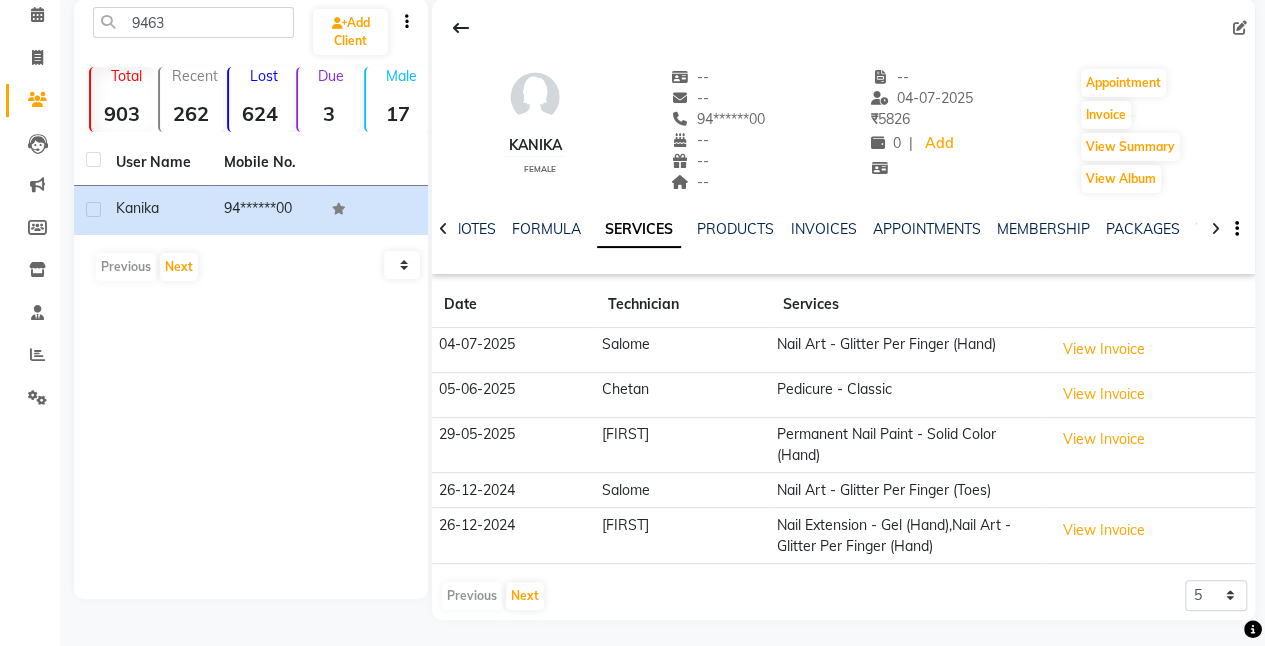 scroll, scrollTop: 0, scrollLeft: 0, axis: both 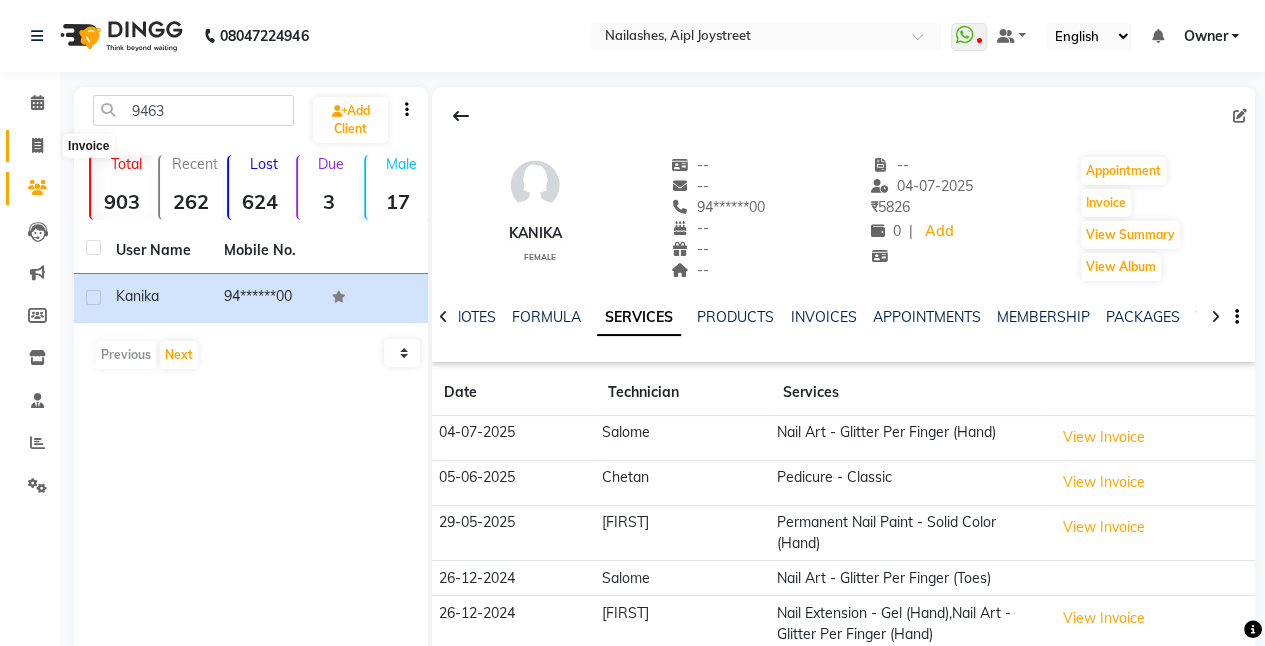 click 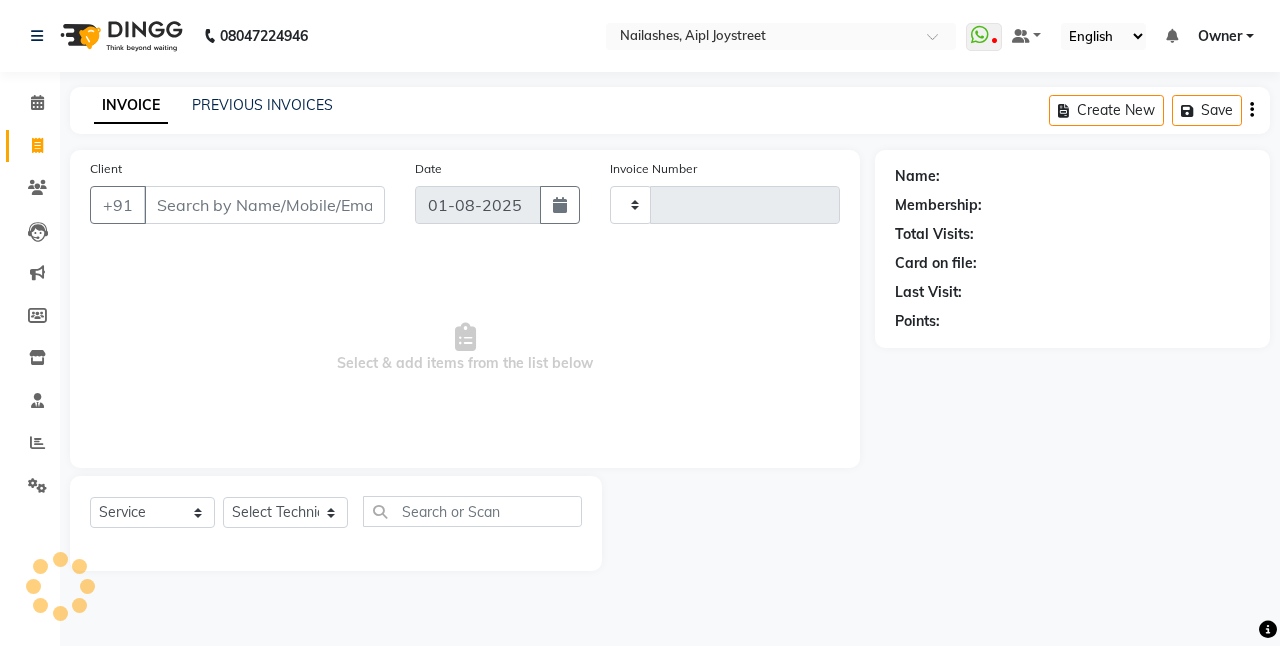 type on "0626" 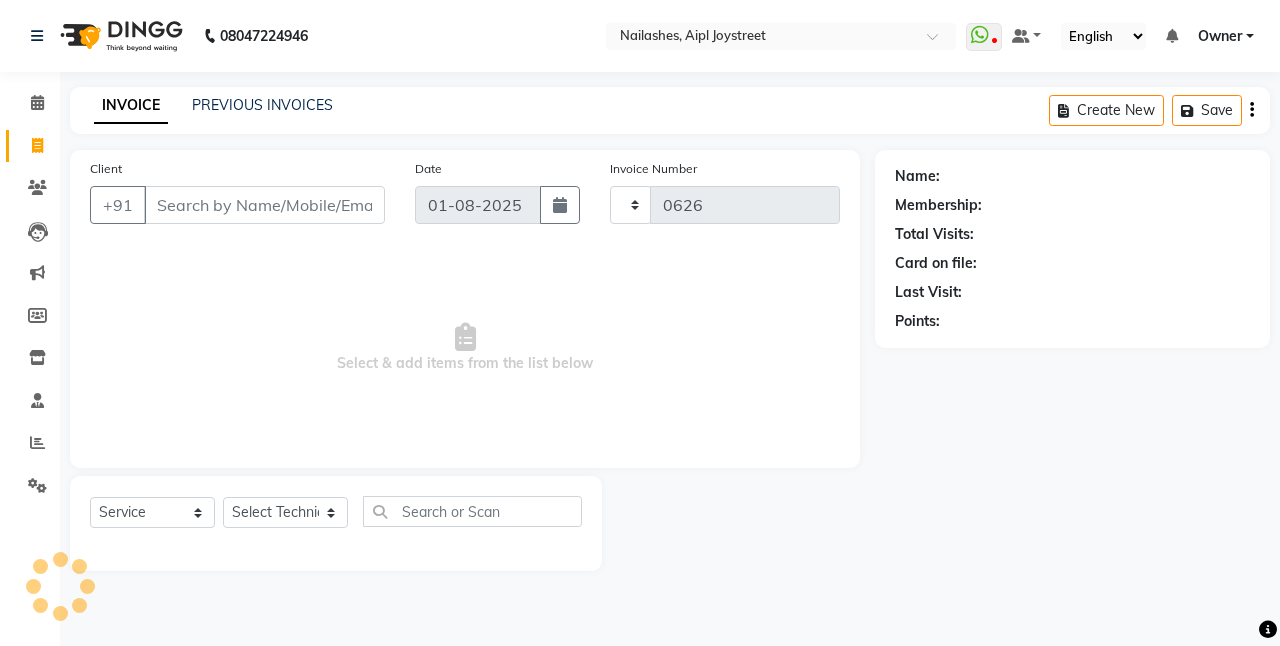 select on "5749" 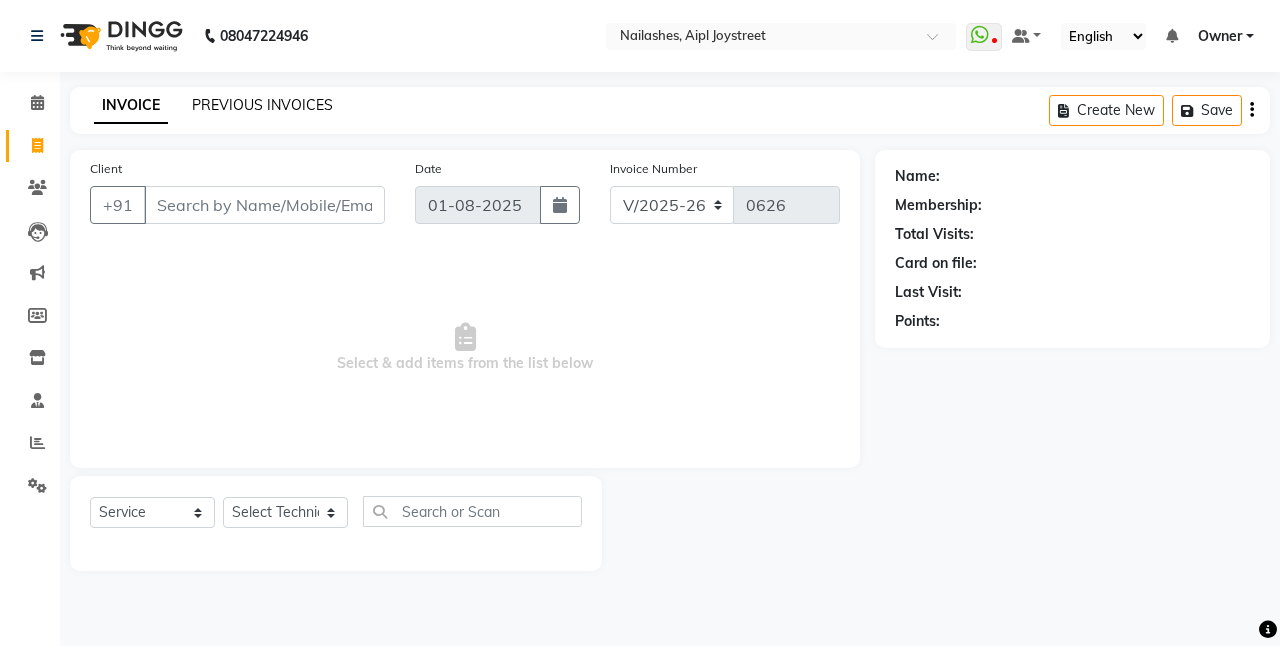 click on "PREVIOUS INVOICES" 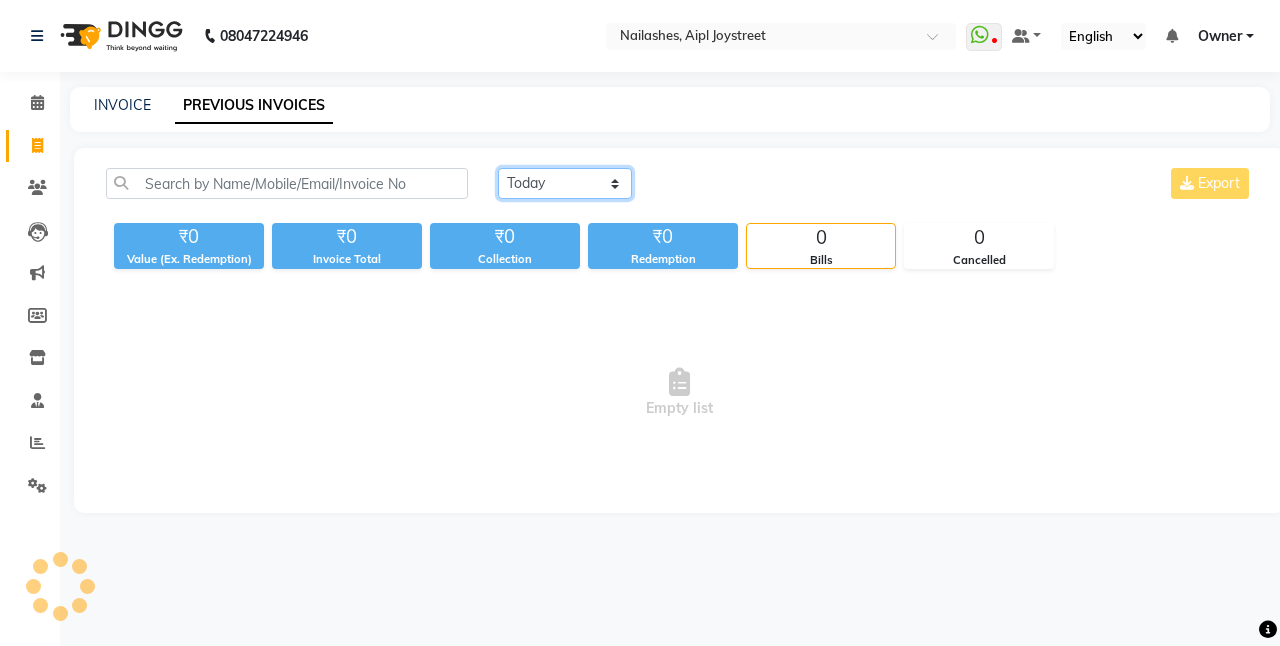 click on "Today Yesterday Custom Range" 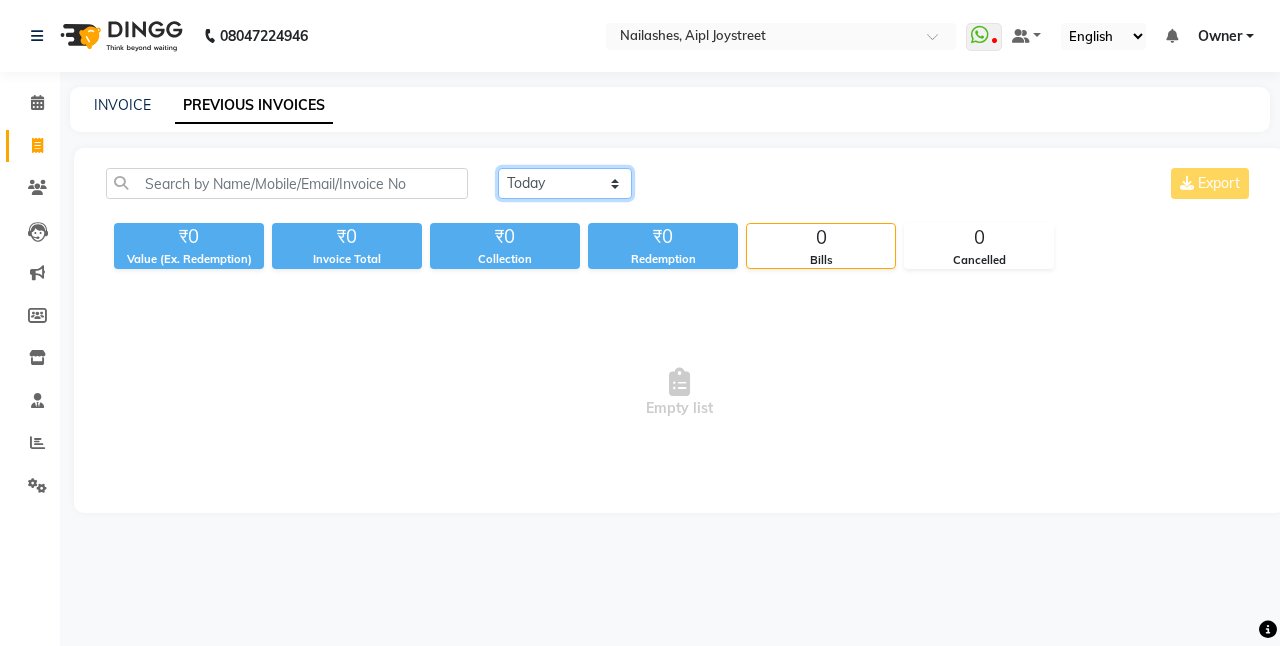 select on "range" 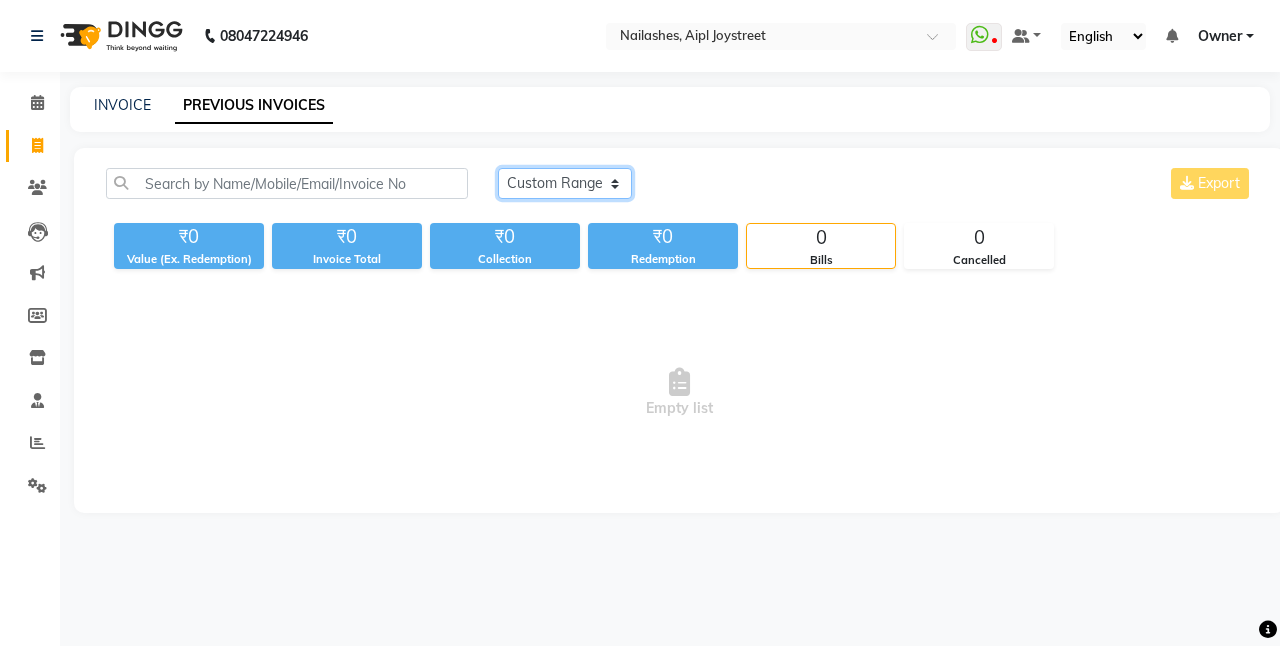 click on "Today Yesterday Custom Range" 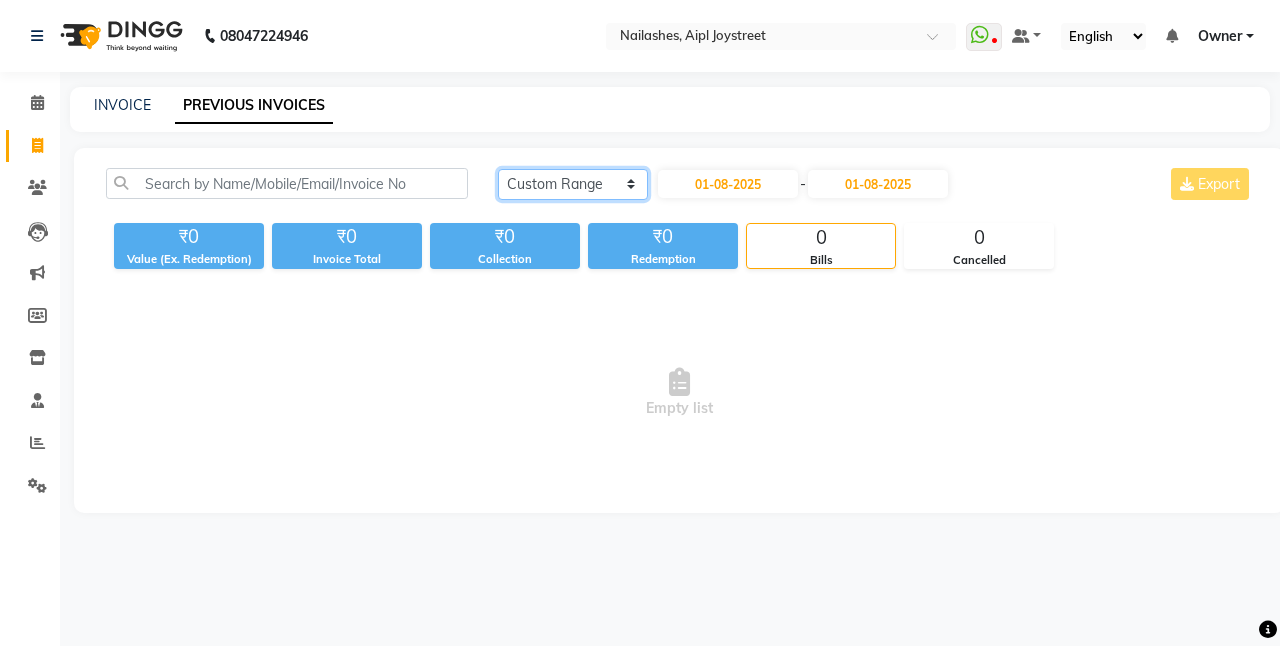 click on "Today Yesterday Custom Range" 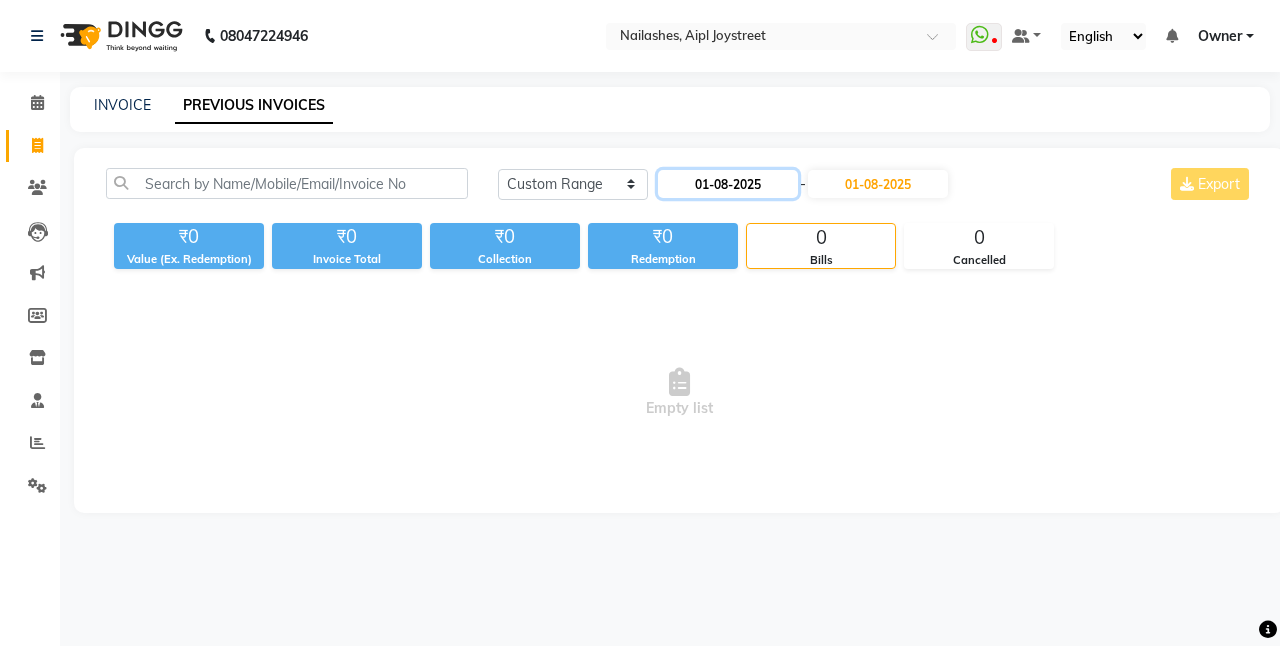 click on "01-08-2025" 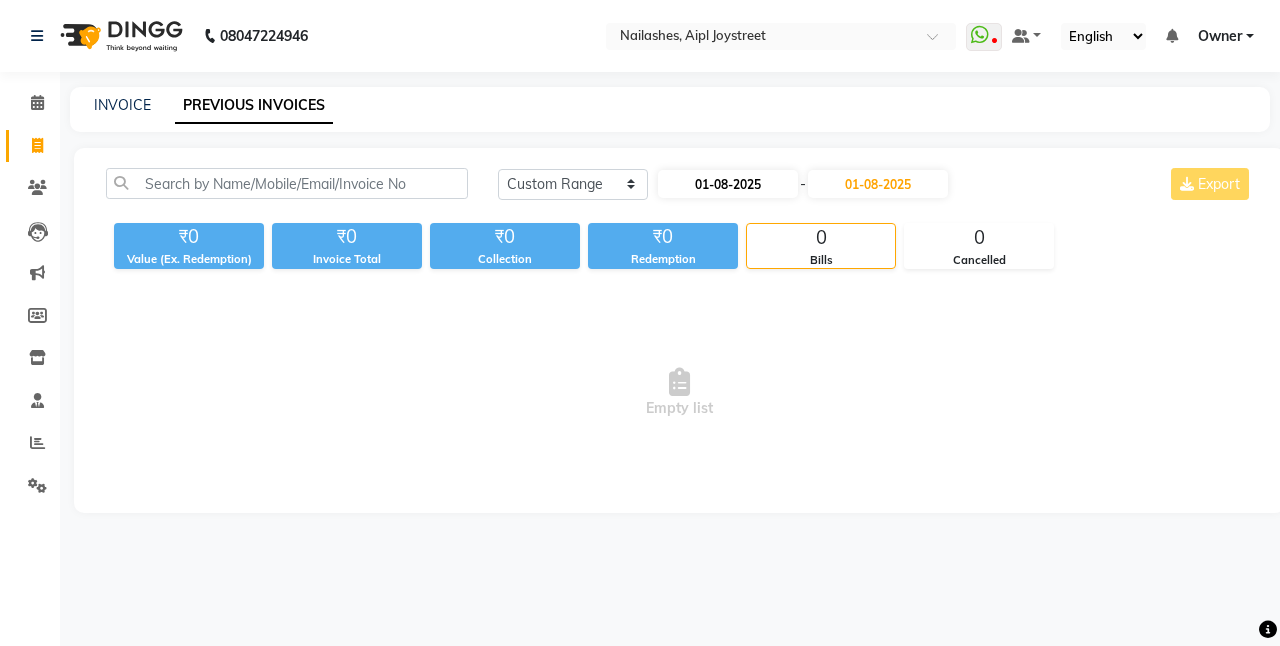 select on "8" 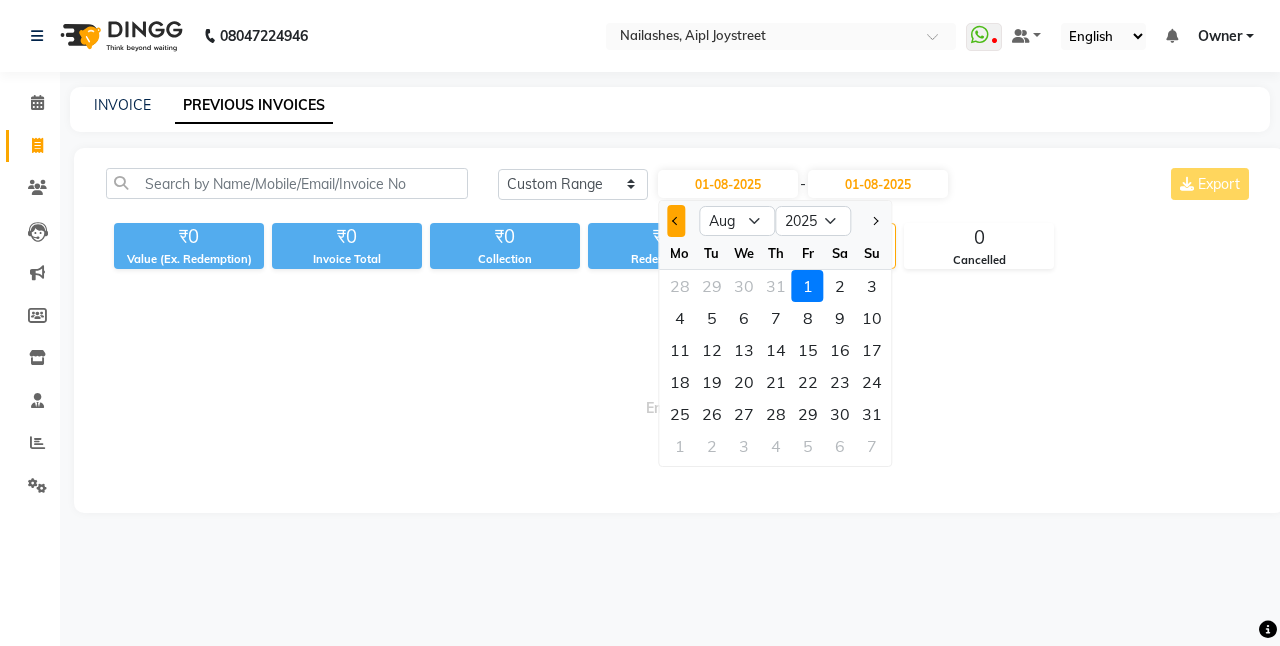 click 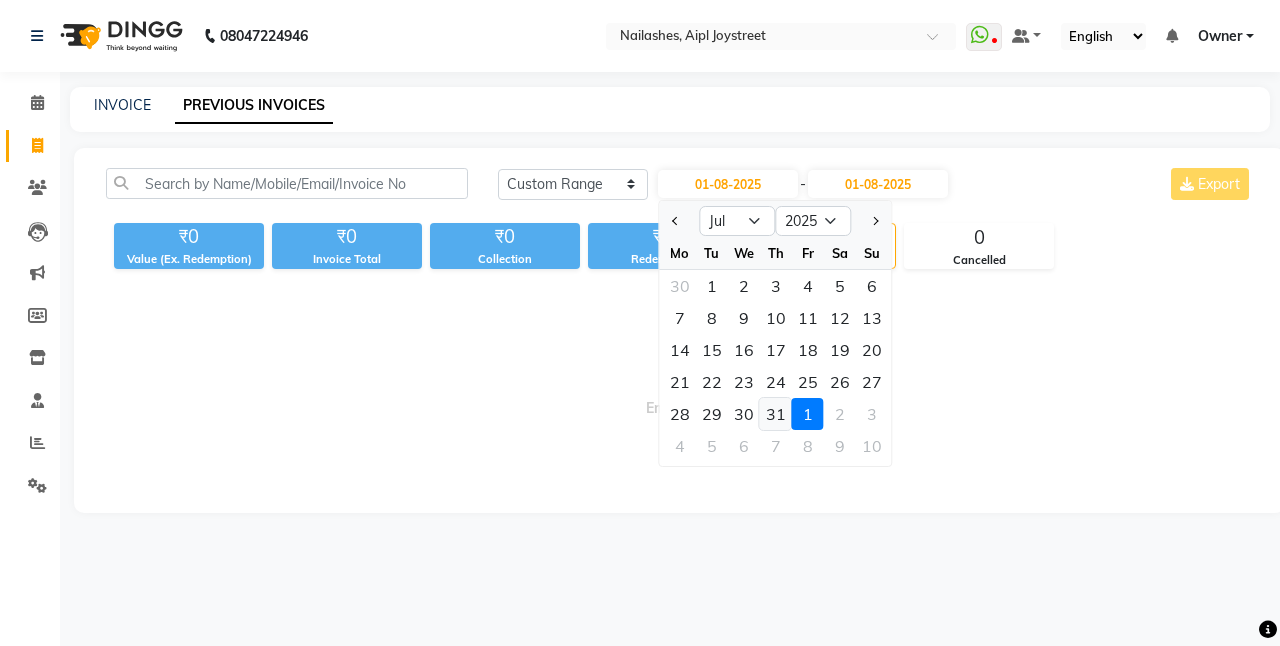 click on "31" 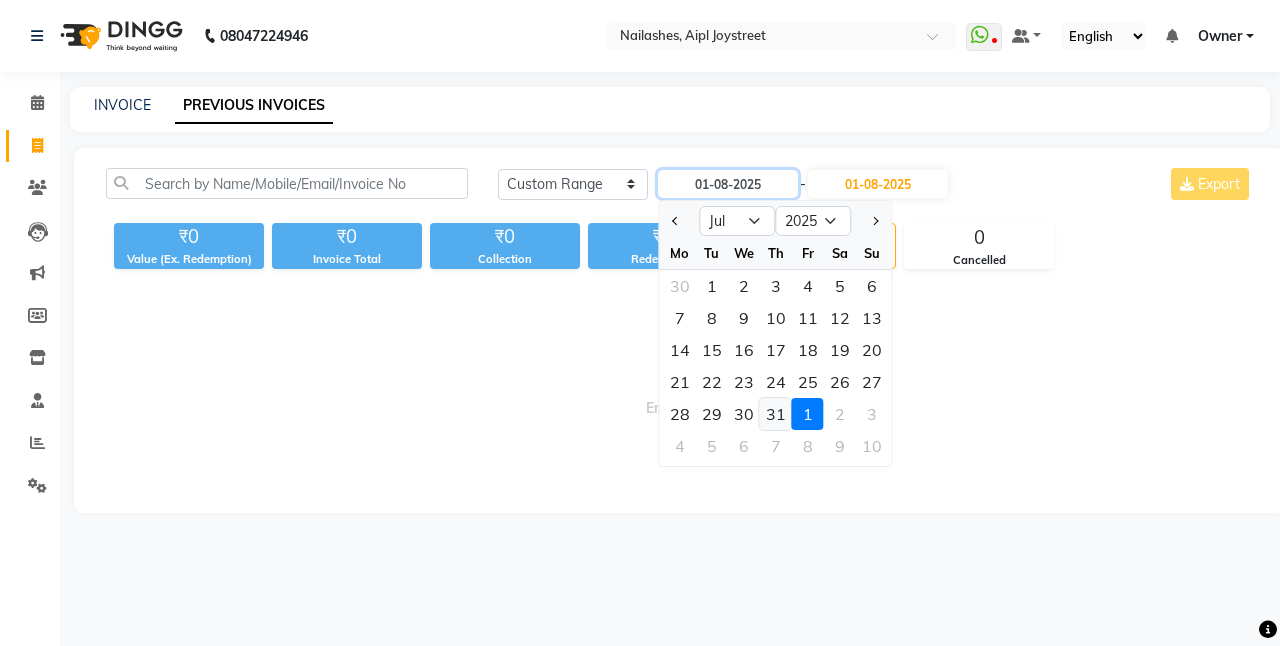 type on "31-07-2025" 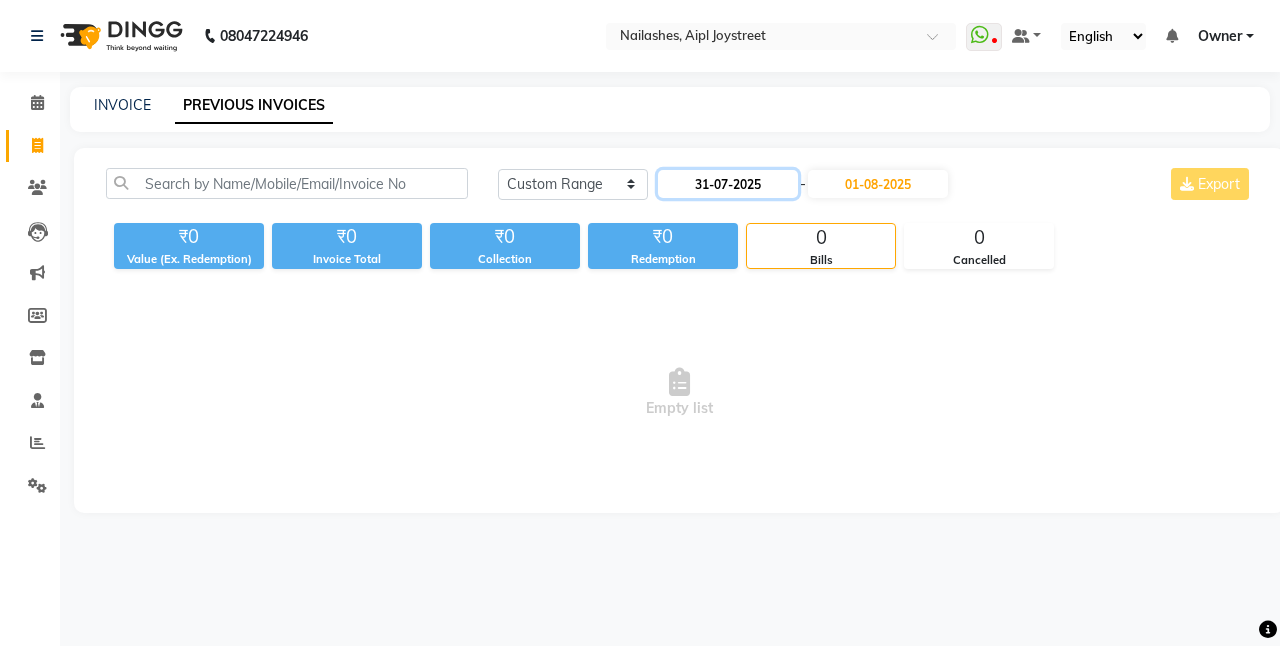 click on "31-07-2025" 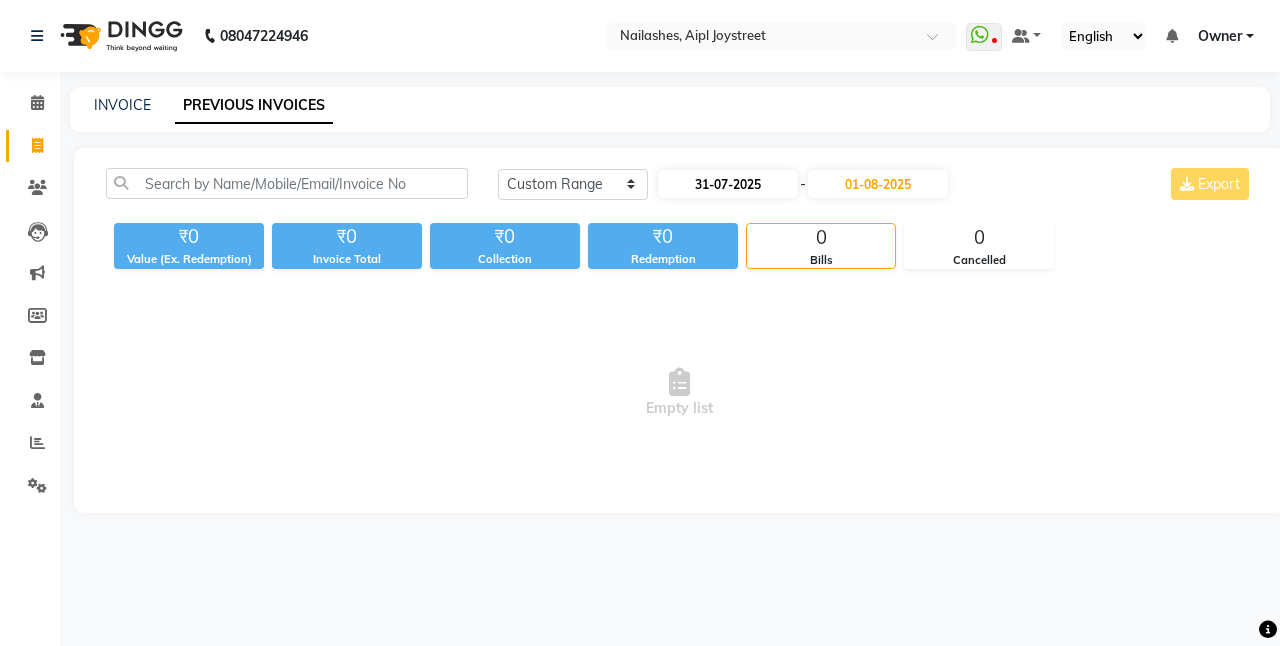 select on "7" 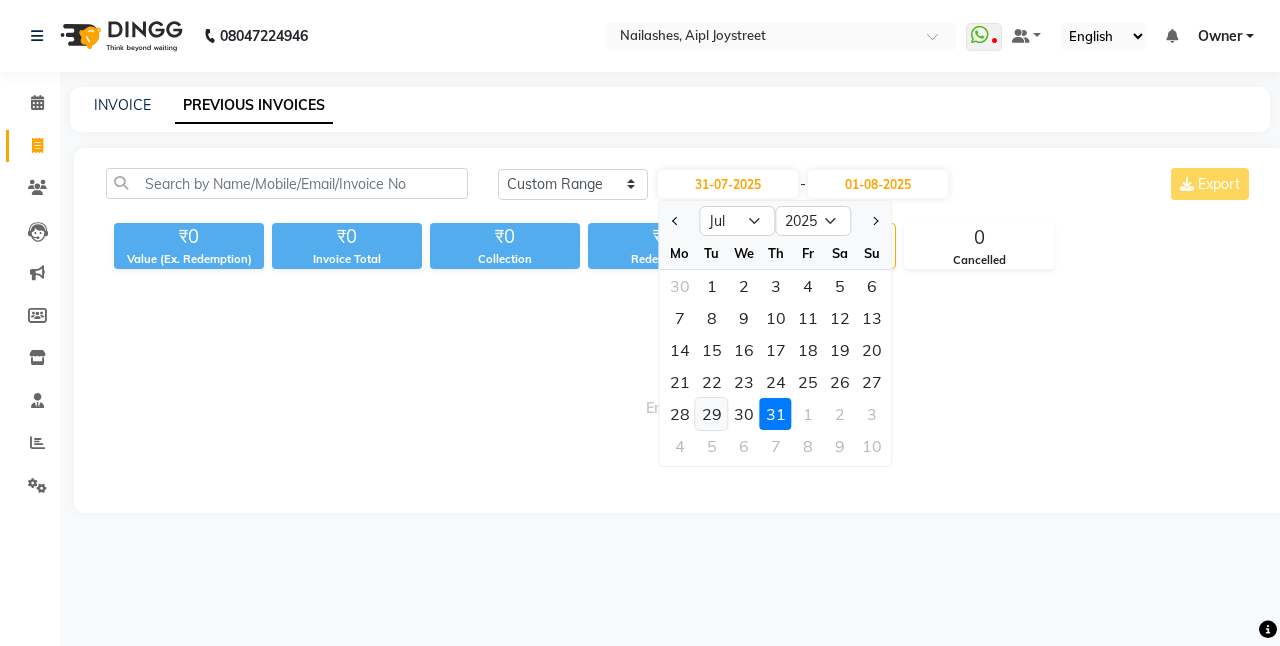 click on "29" 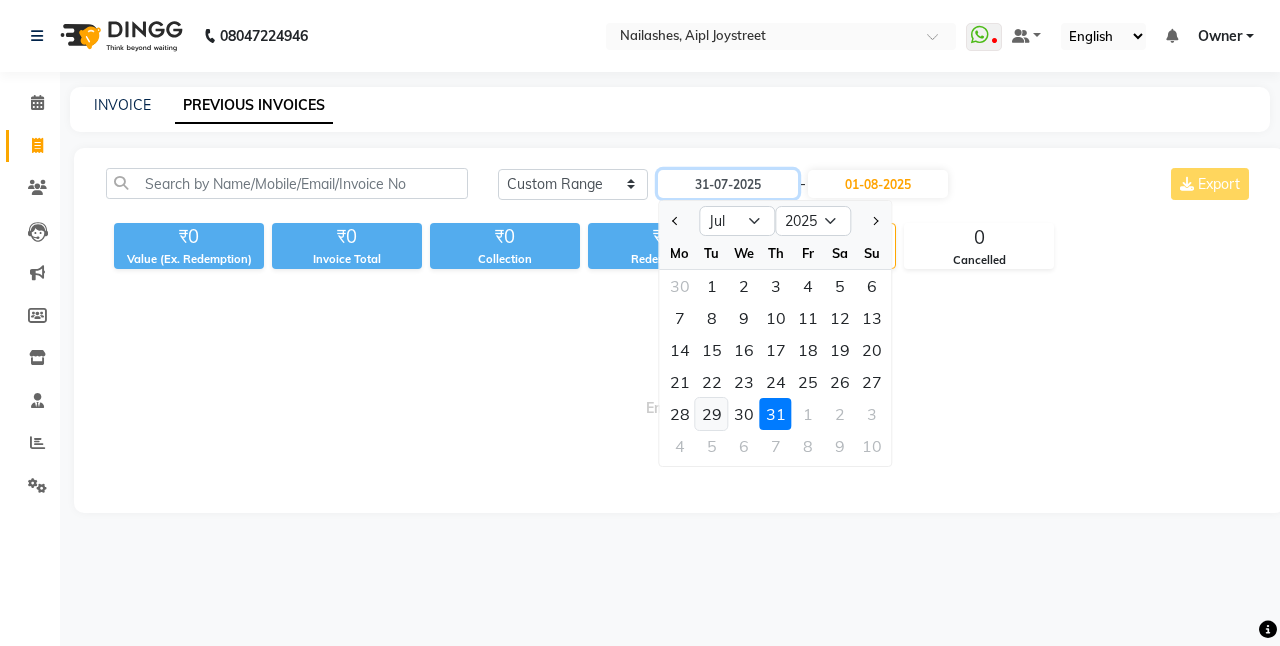 type on "29-07-2025" 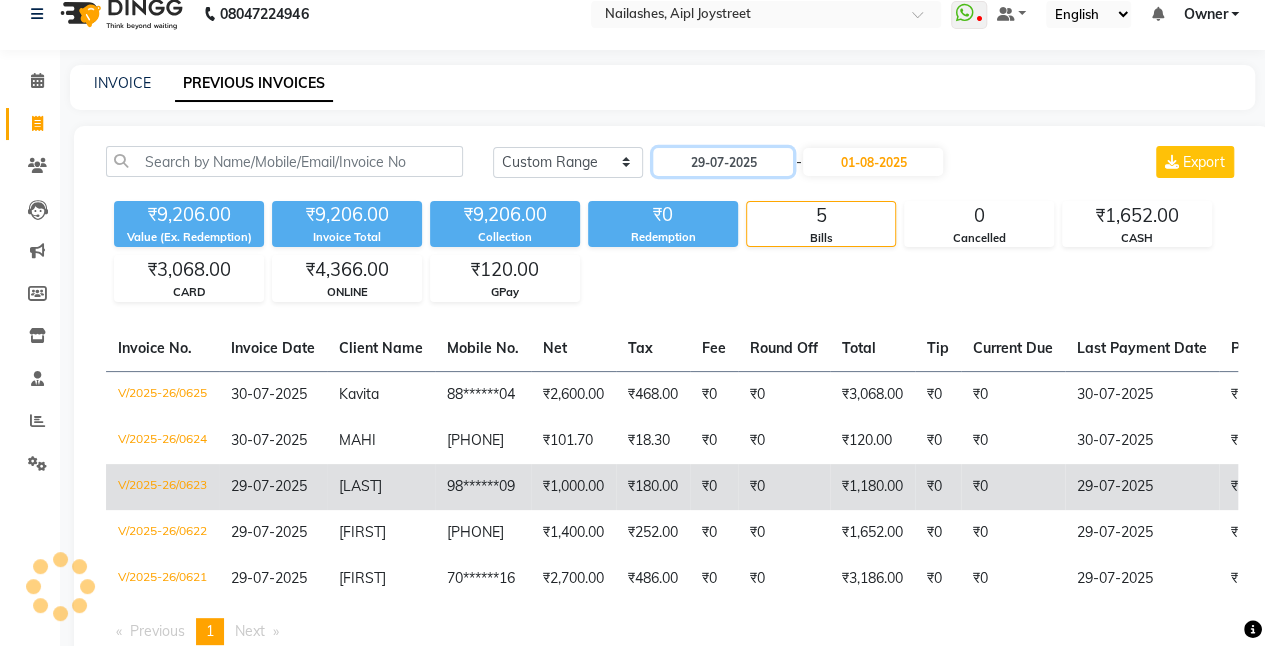 scroll, scrollTop: 12, scrollLeft: 0, axis: vertical 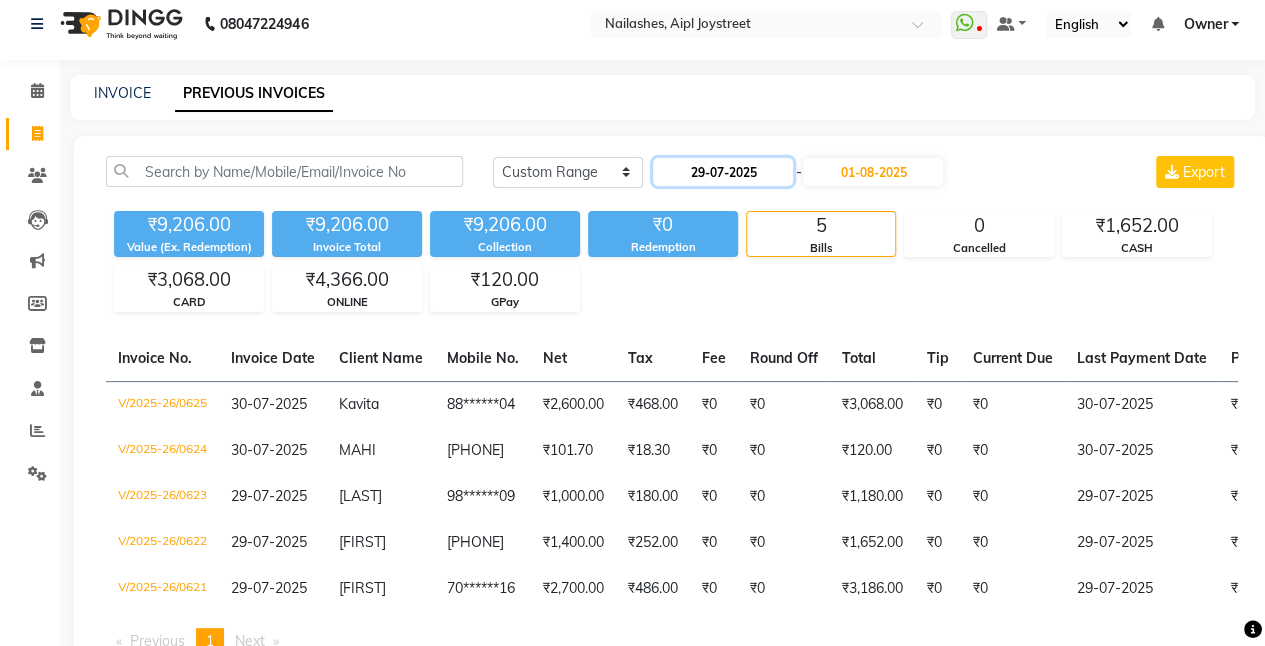 click on "29-07-2025" 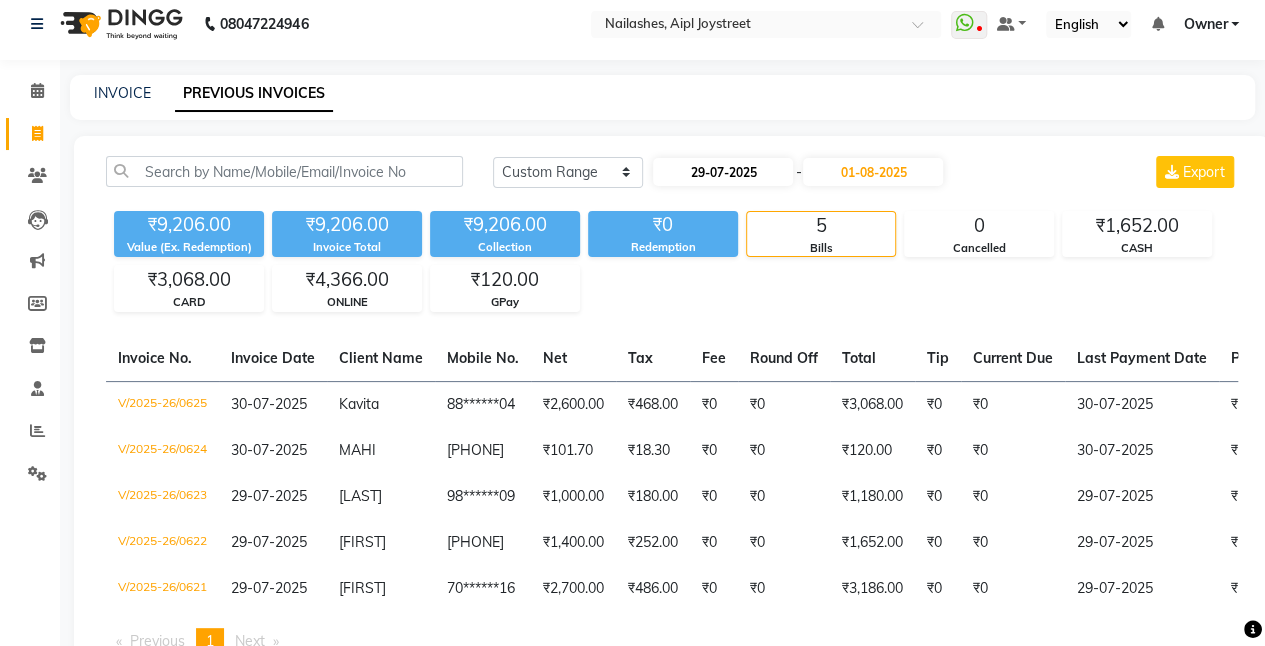 select on "7" 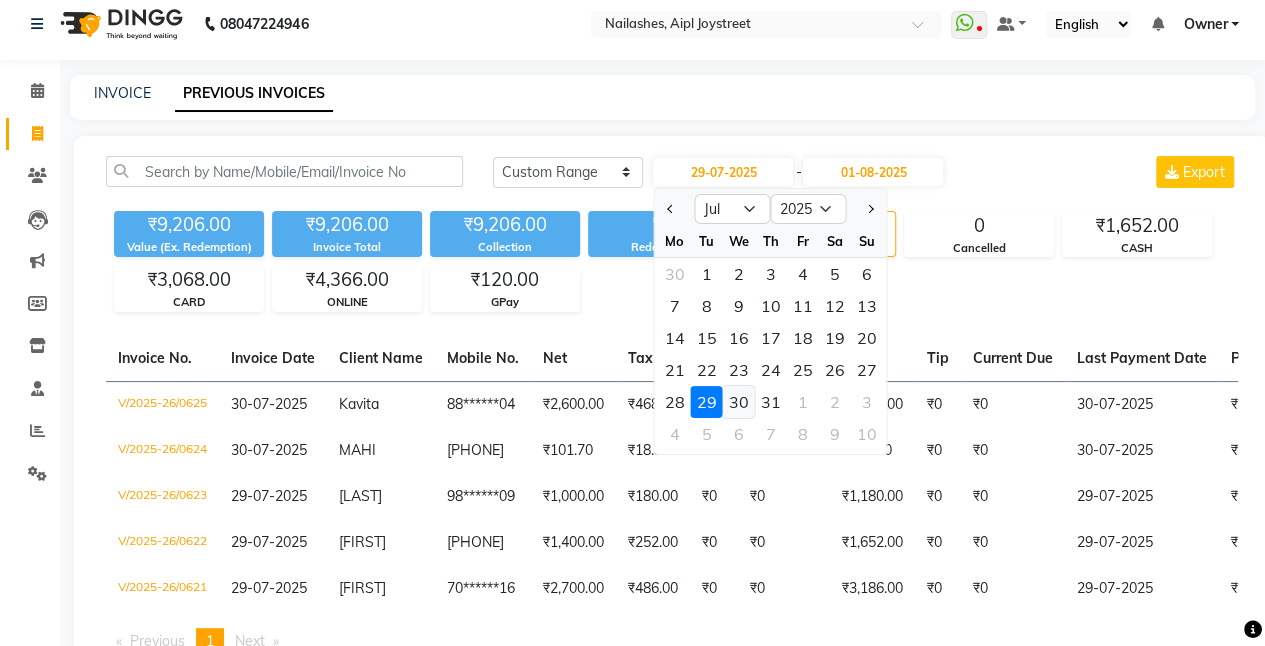 click on "30" 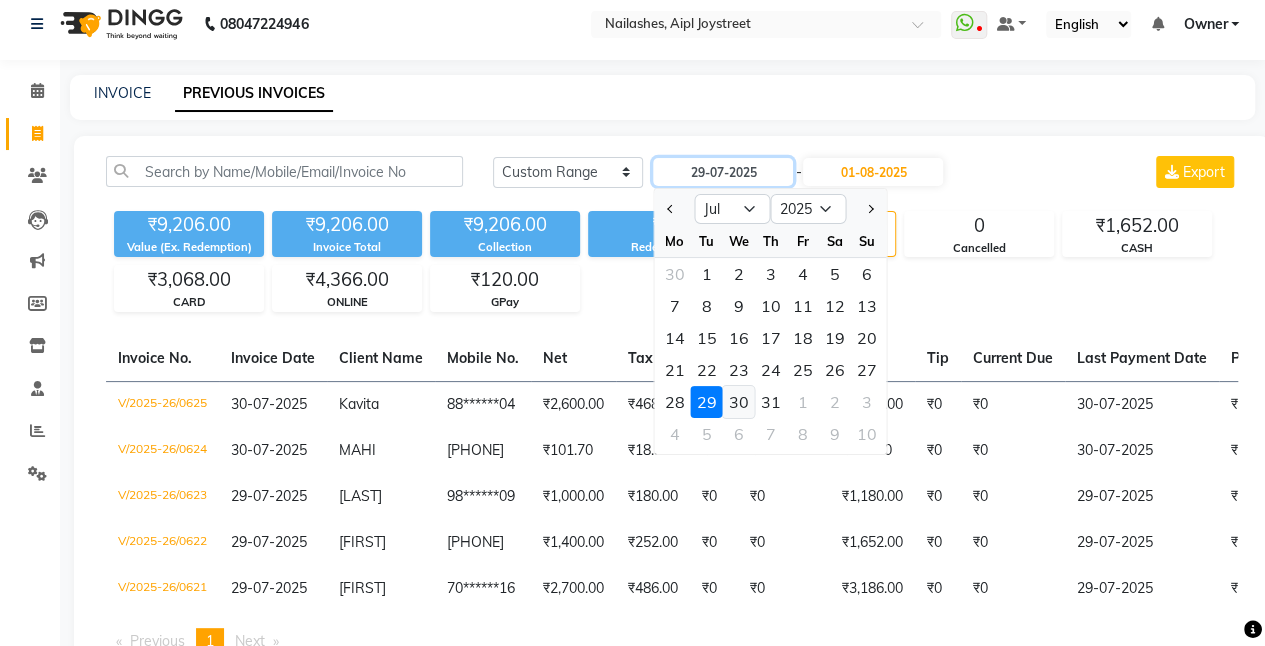 type on "30-07-2025" 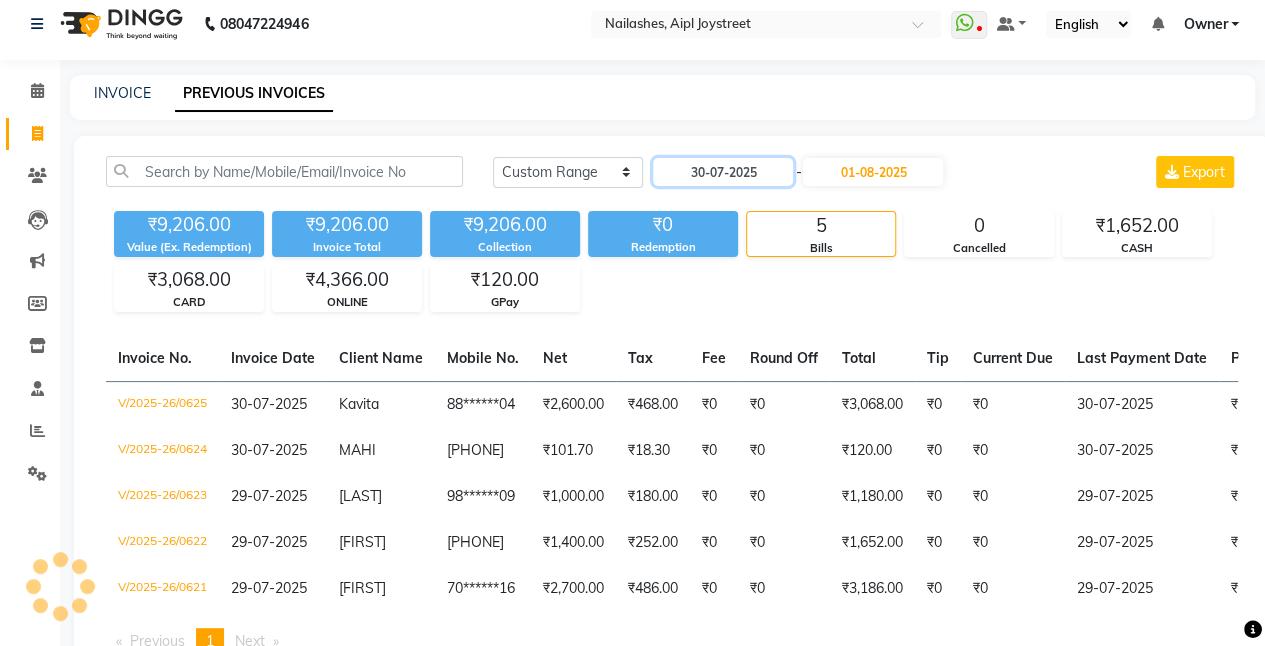 scroll, scrollTop: 0, scrollLeft: 0, axis: both 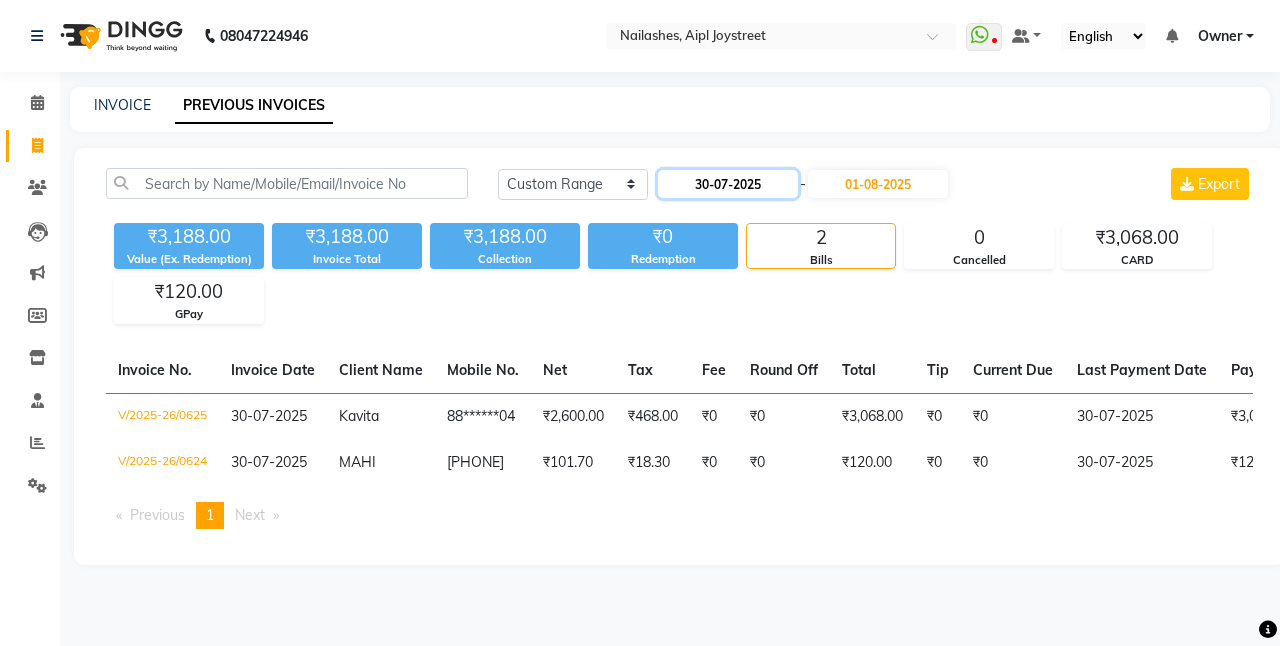 click on "30-07-2025" 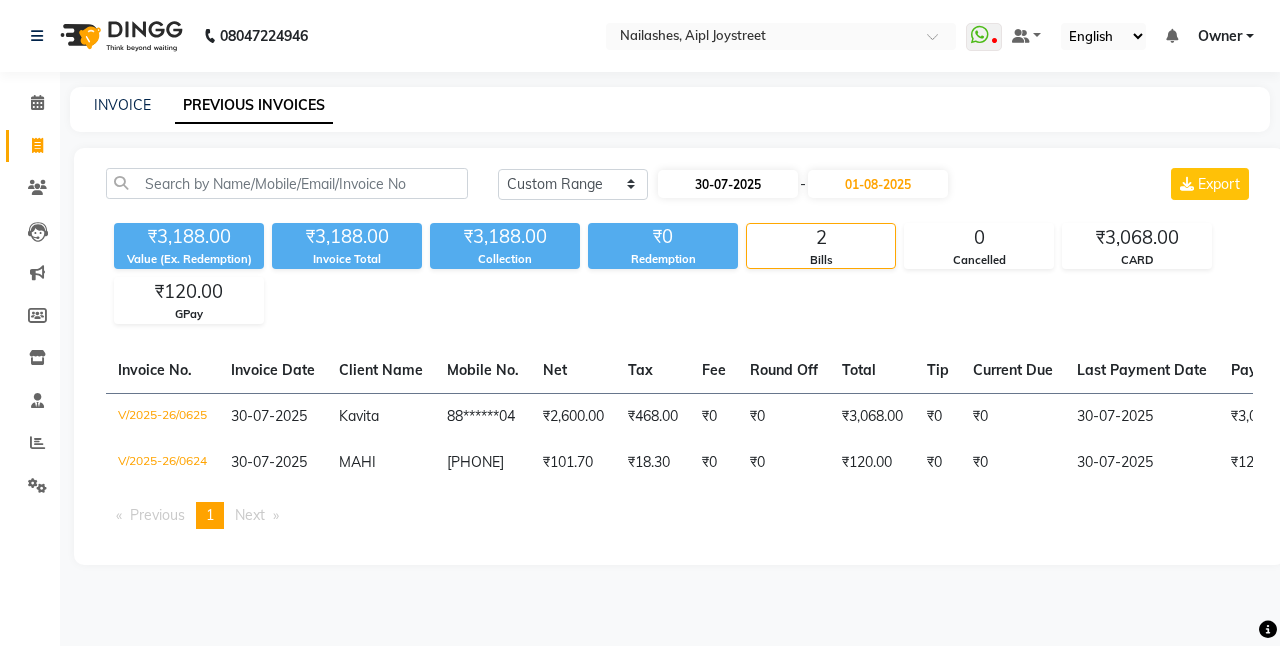 select on "7" 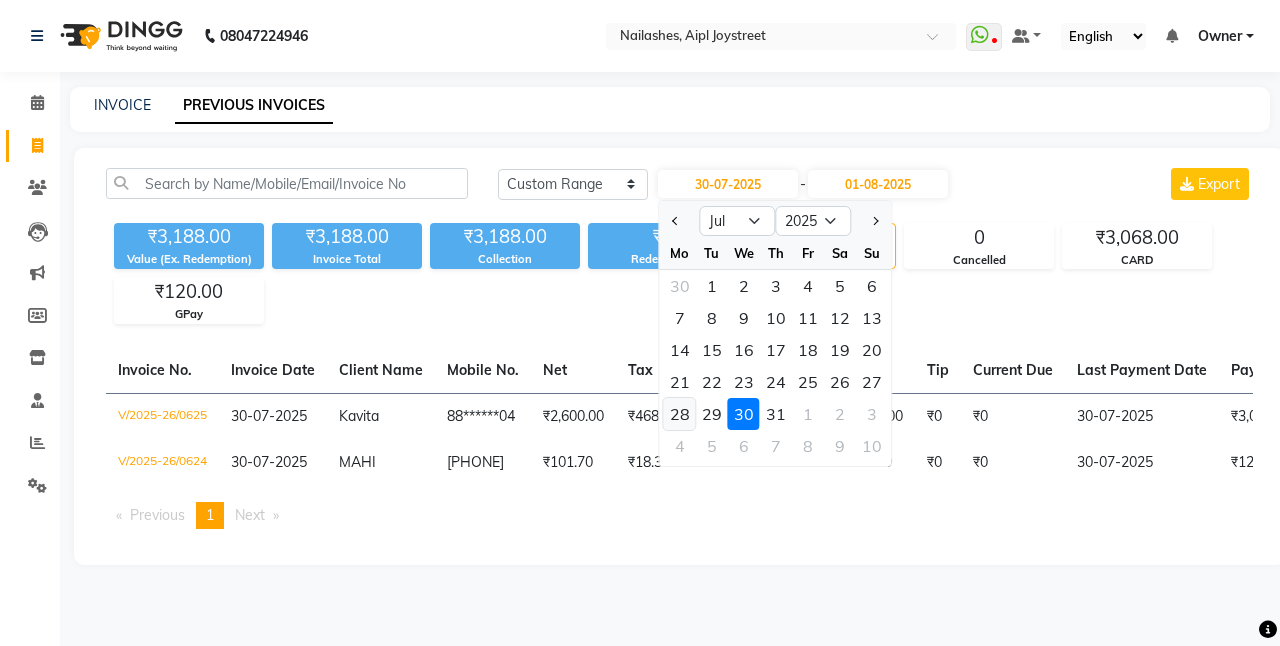 click on "28" 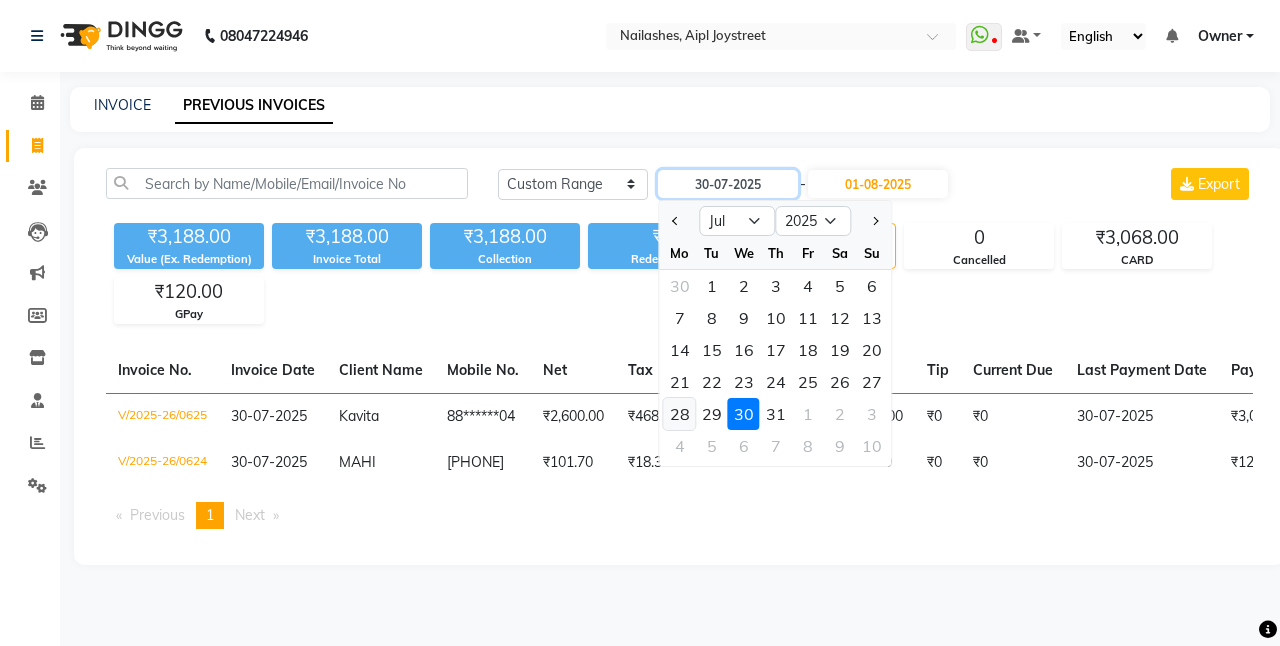 type on "28-07-2025" 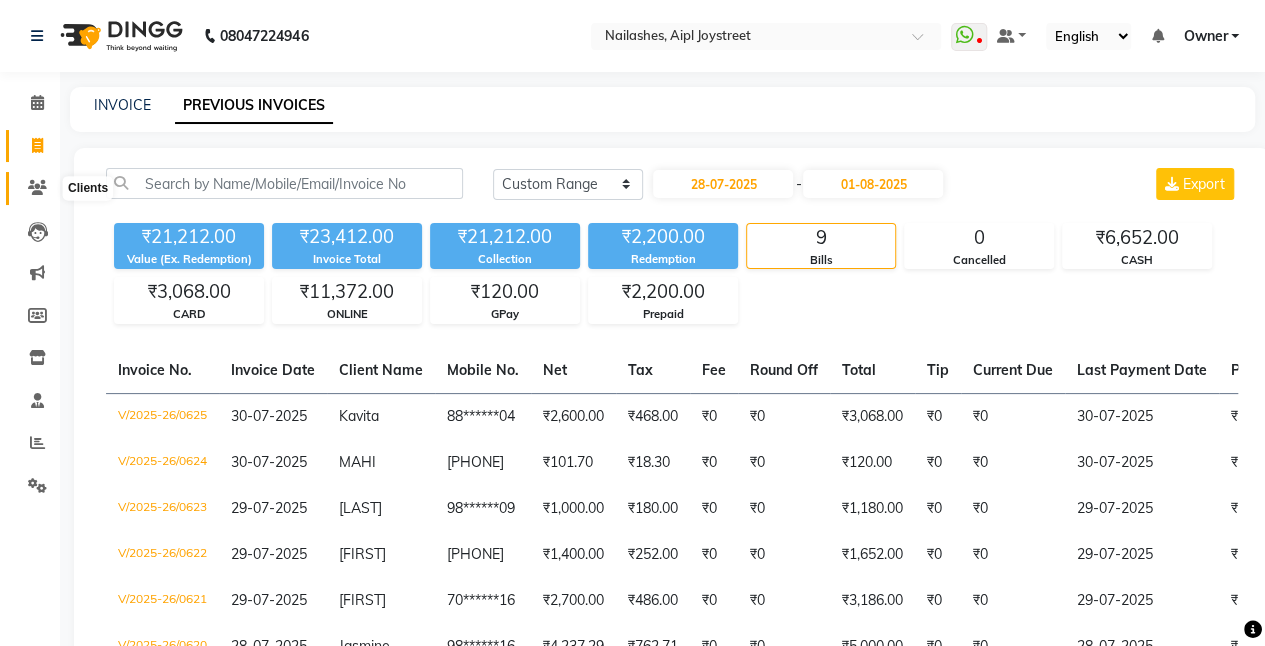 click 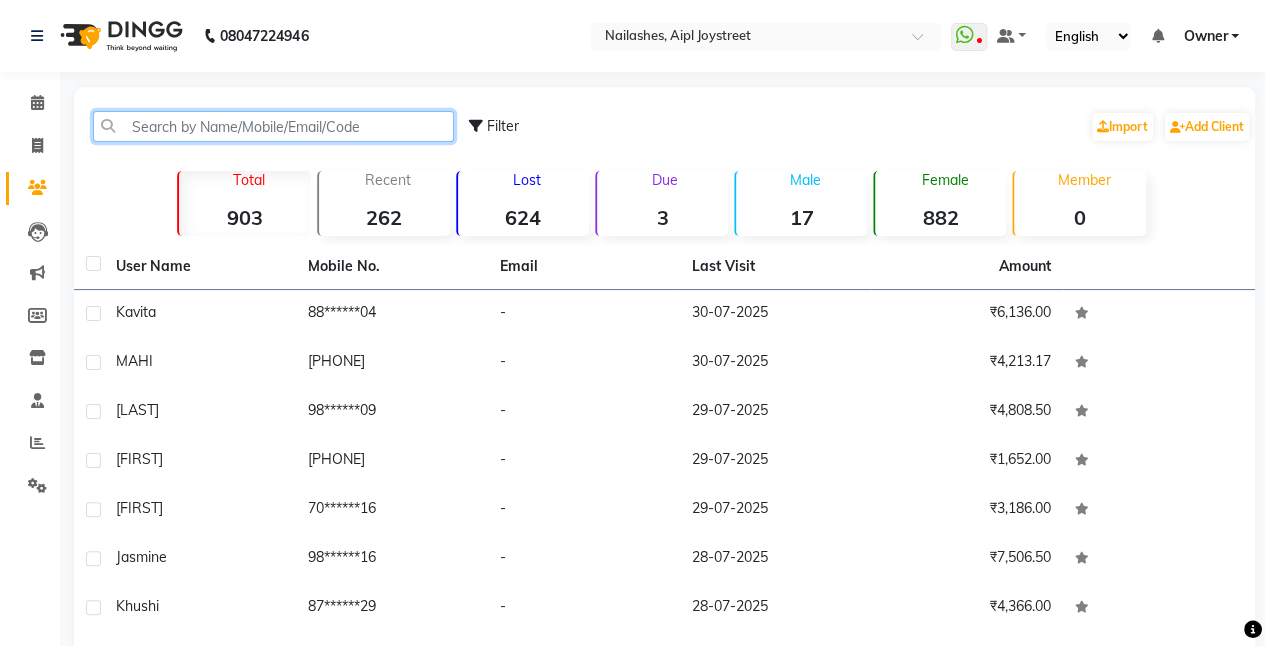 click 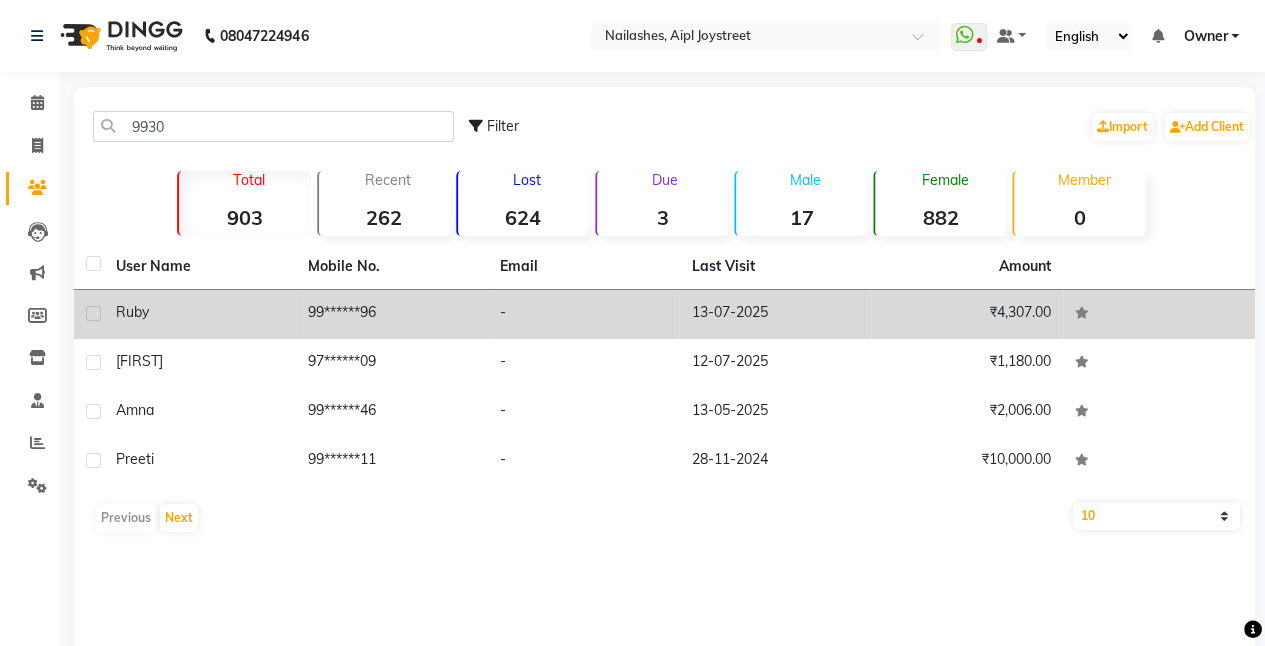 click on "99******96" 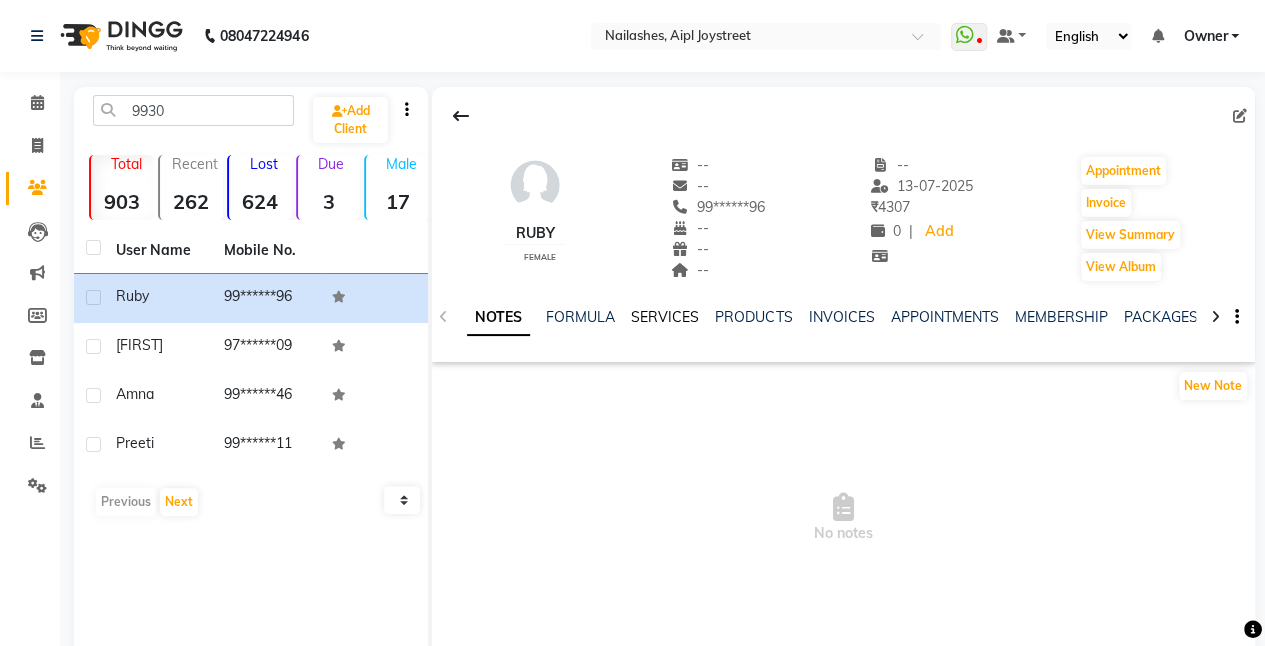 click on "SERVICES" 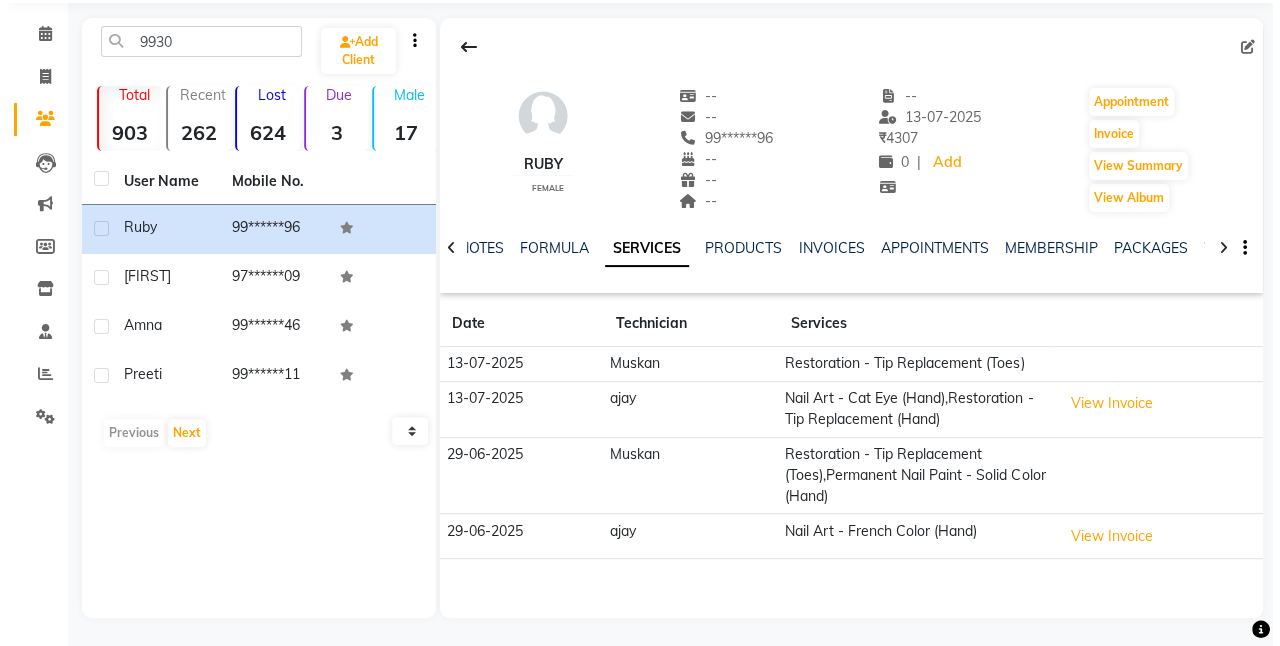 scroll, scrollTop: 71, scrollLeft: 0, axis: vertical 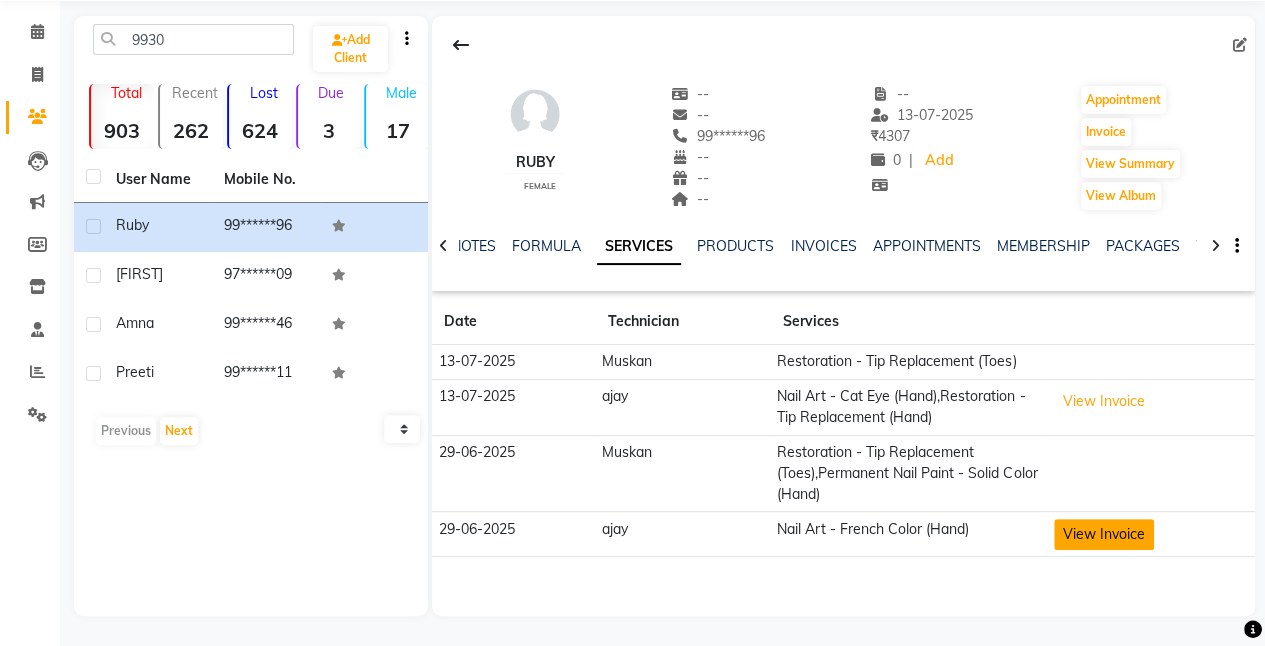 click on "View Invoice" 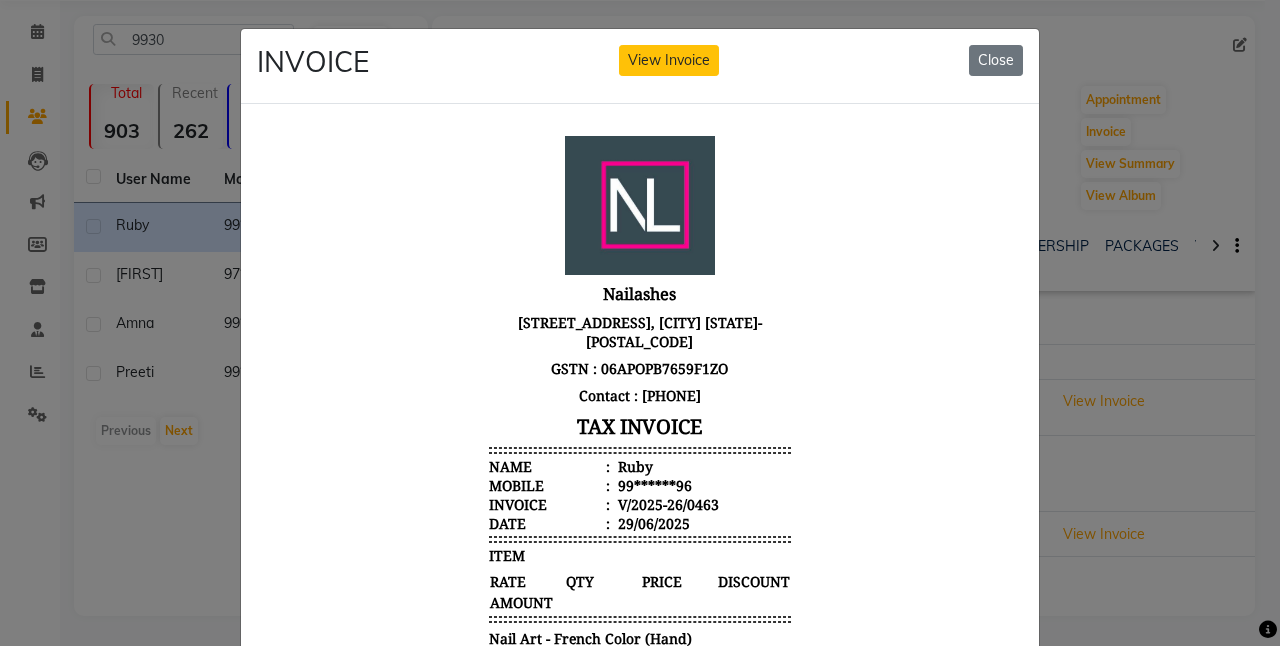 scroll, scrollTop: 15, scrollLeft: 0, axis: vertical 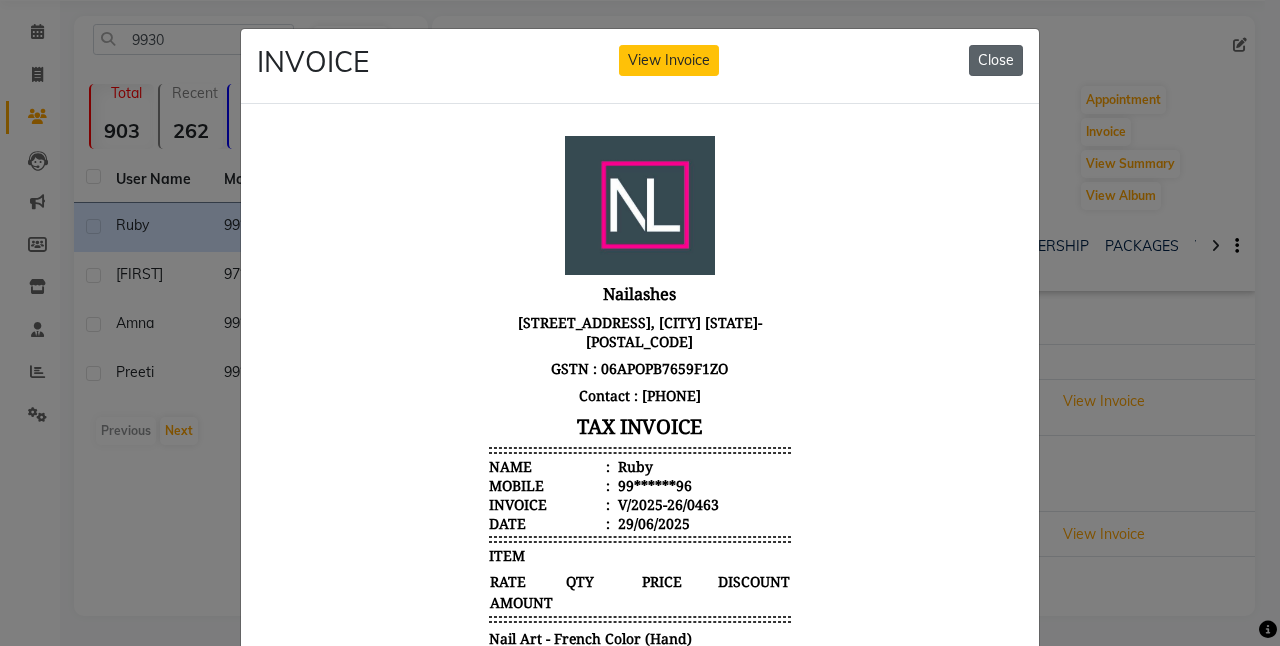 click on "Close" 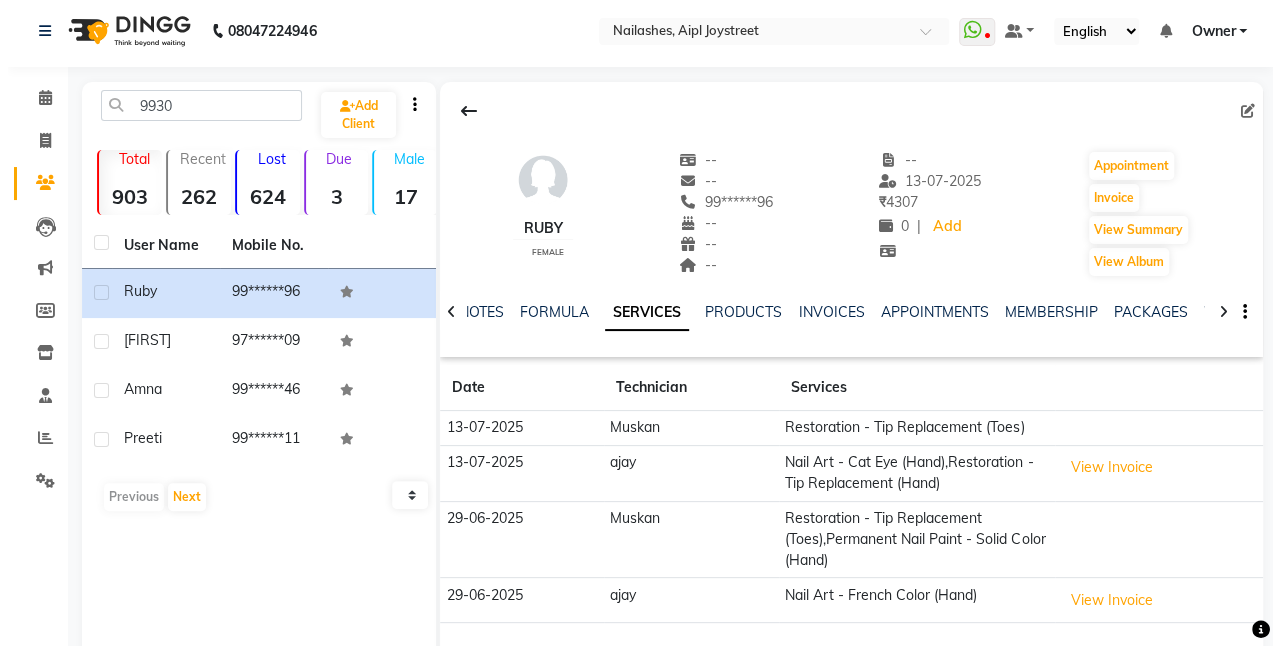 scroll, scrollTop: 71, scrollLeft: 0, axis: vertical 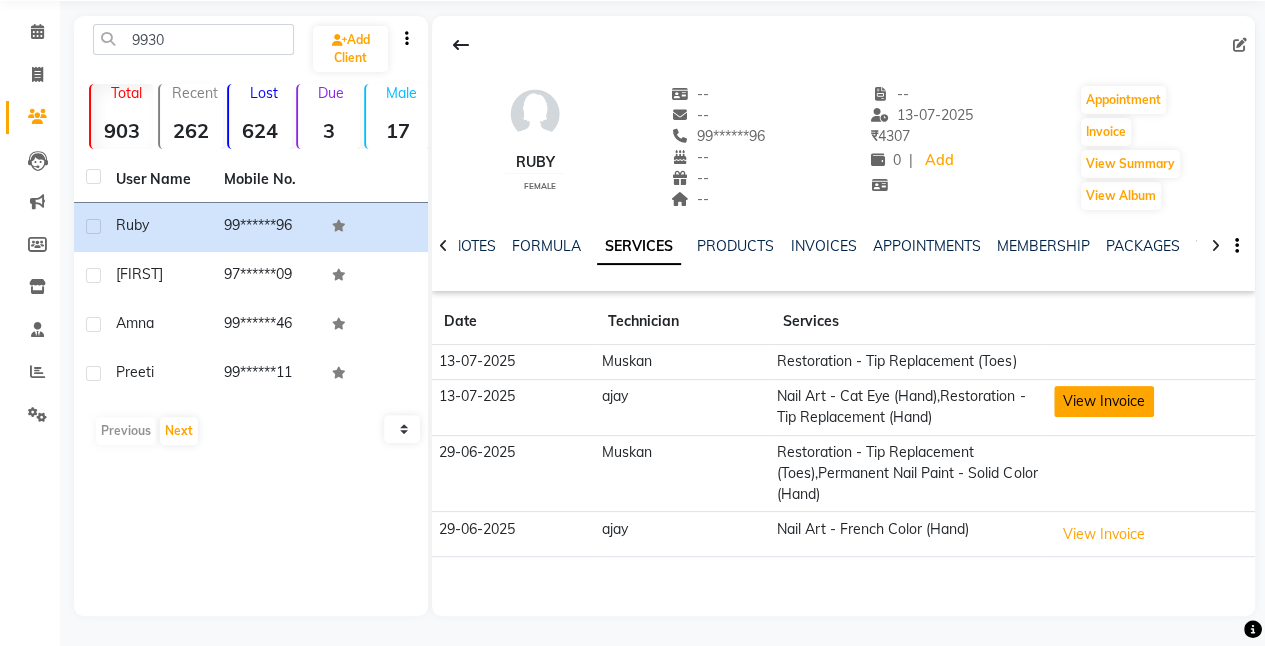 click on "View Invoice" 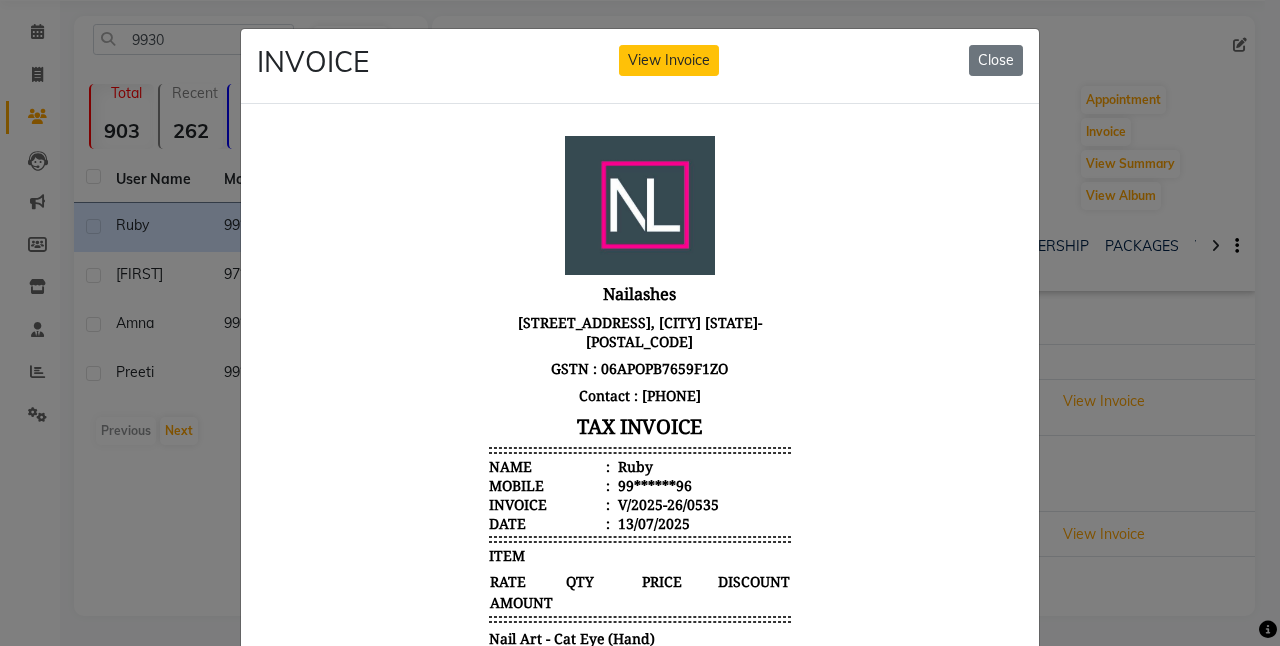 scroll, scrollTop: 15, scrollLeft: 0, axis: vertical 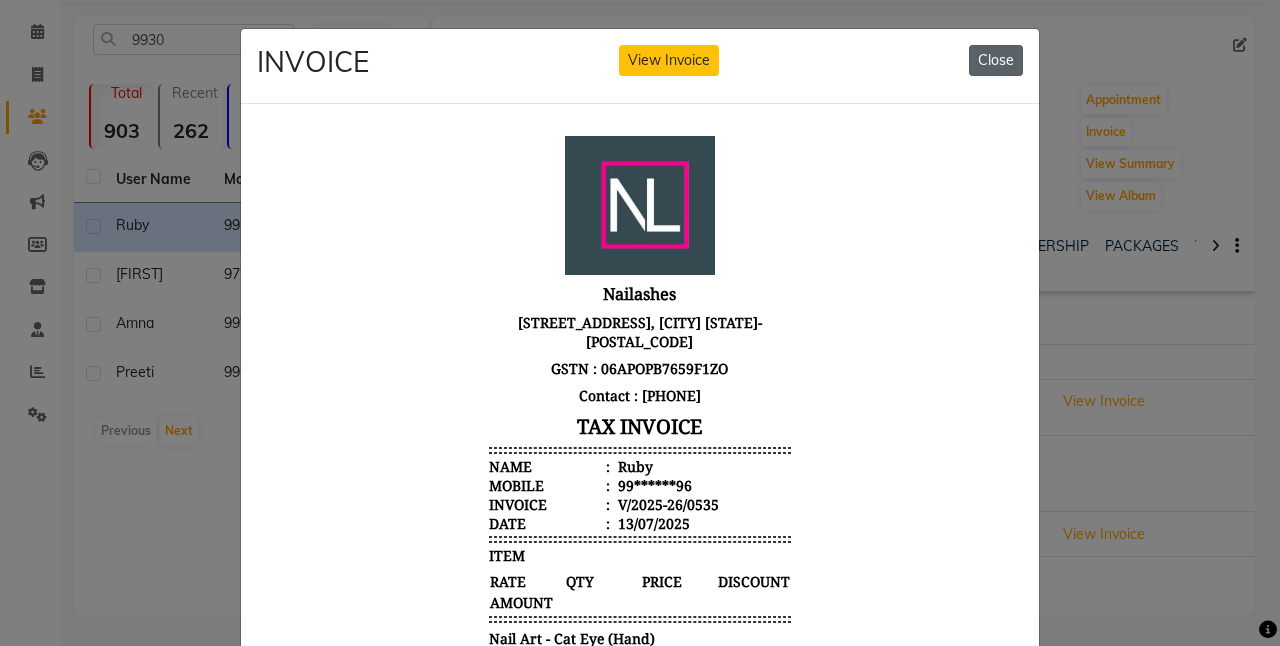 click on "Close" 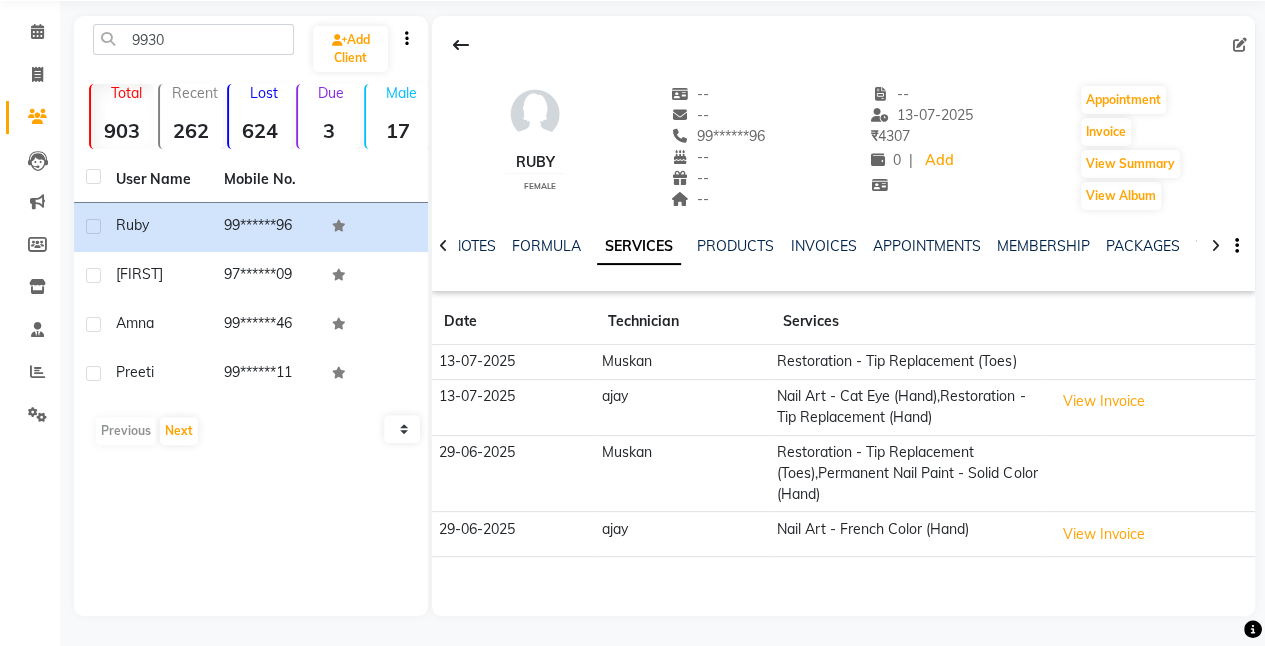 scroll, scrollTop: 13, scrollLeft: 0, axis: vertical 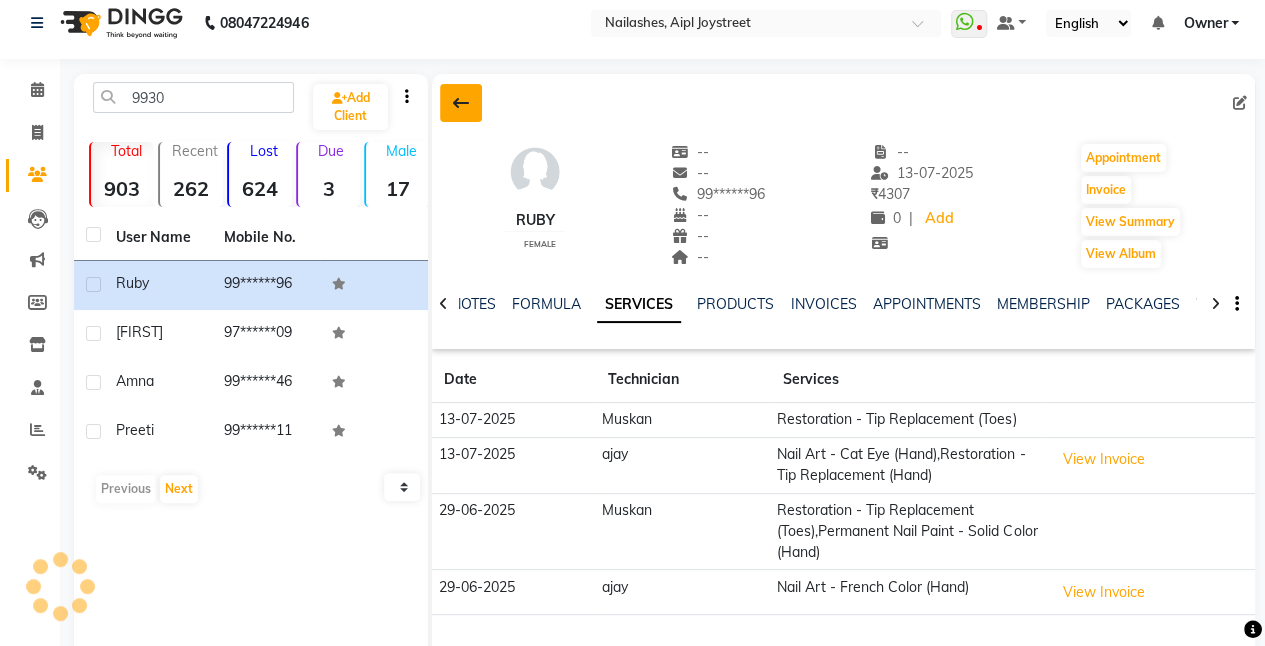 click 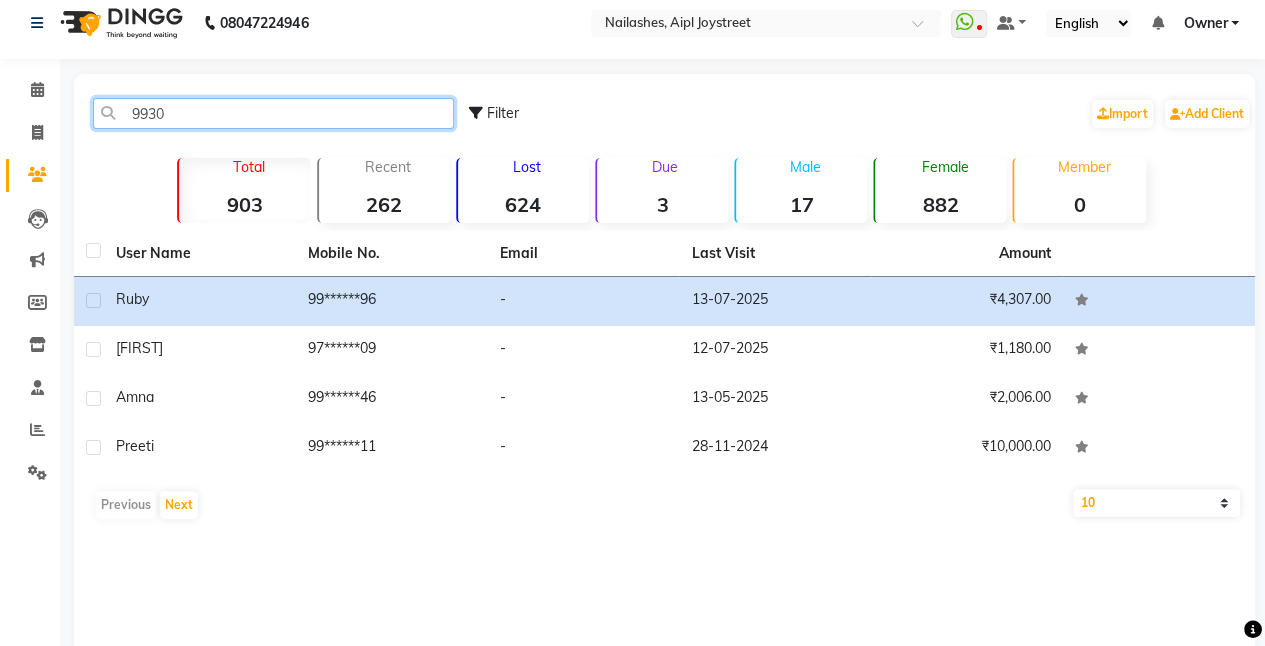 click on "9930" 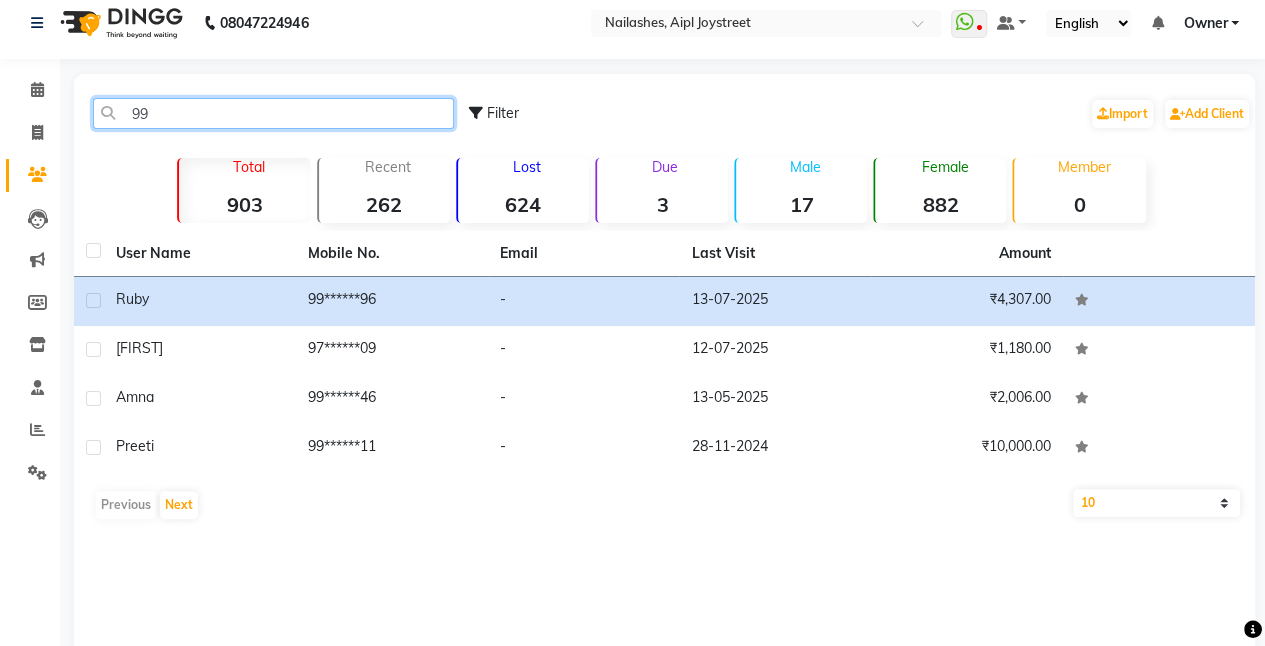 type on "9" 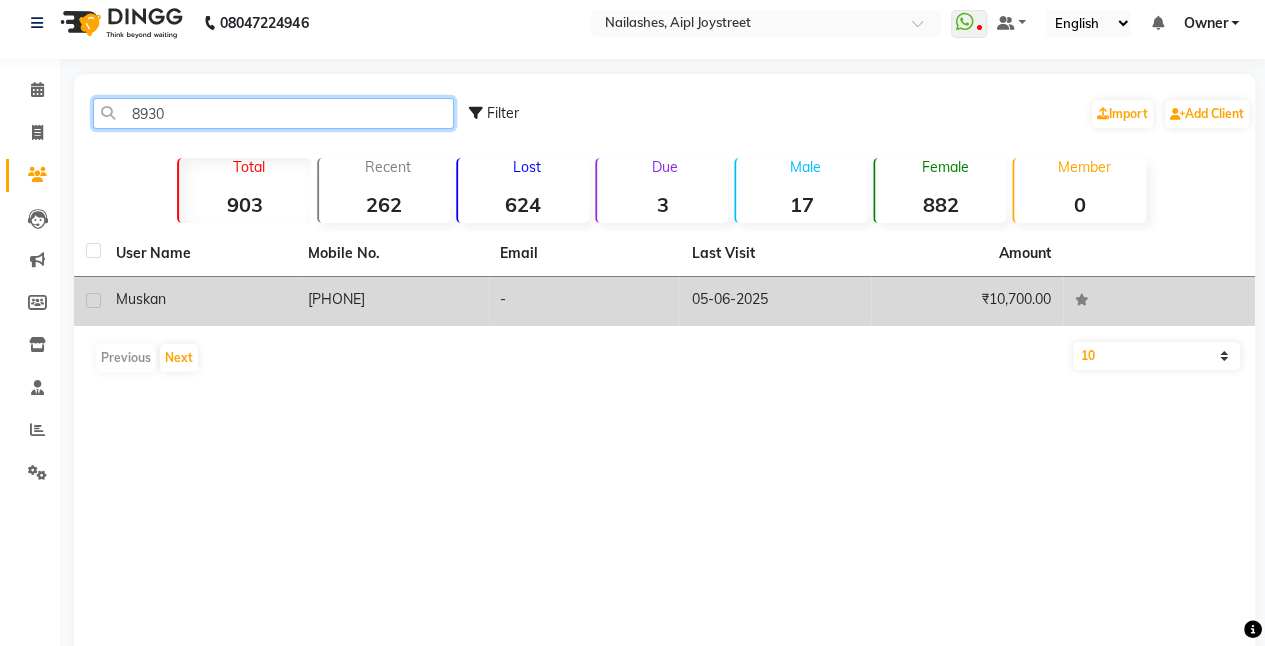 type on "8930" 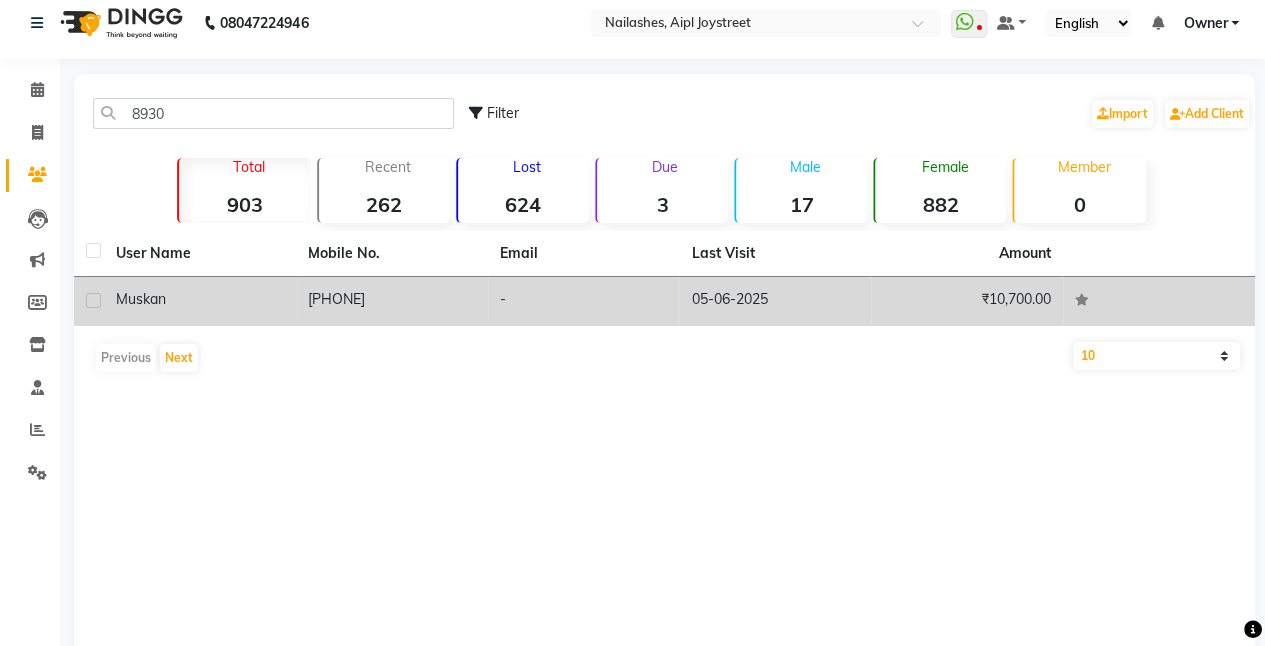 click on "muskan" 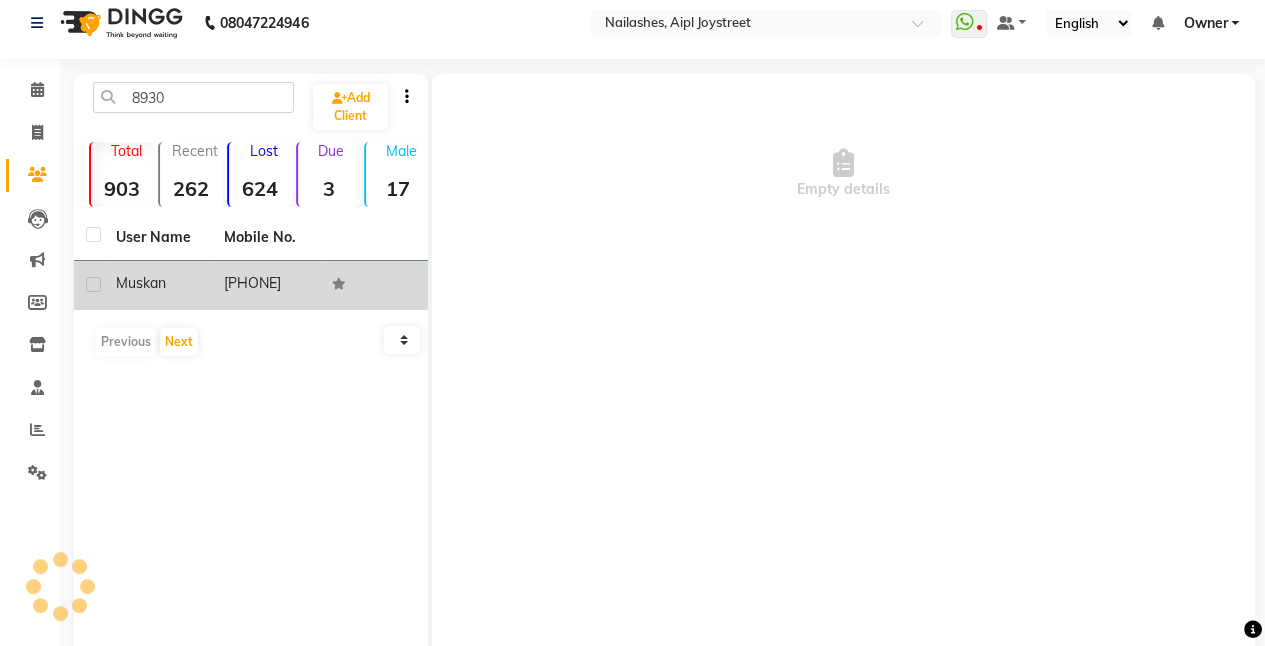 click on "[PHONE]" 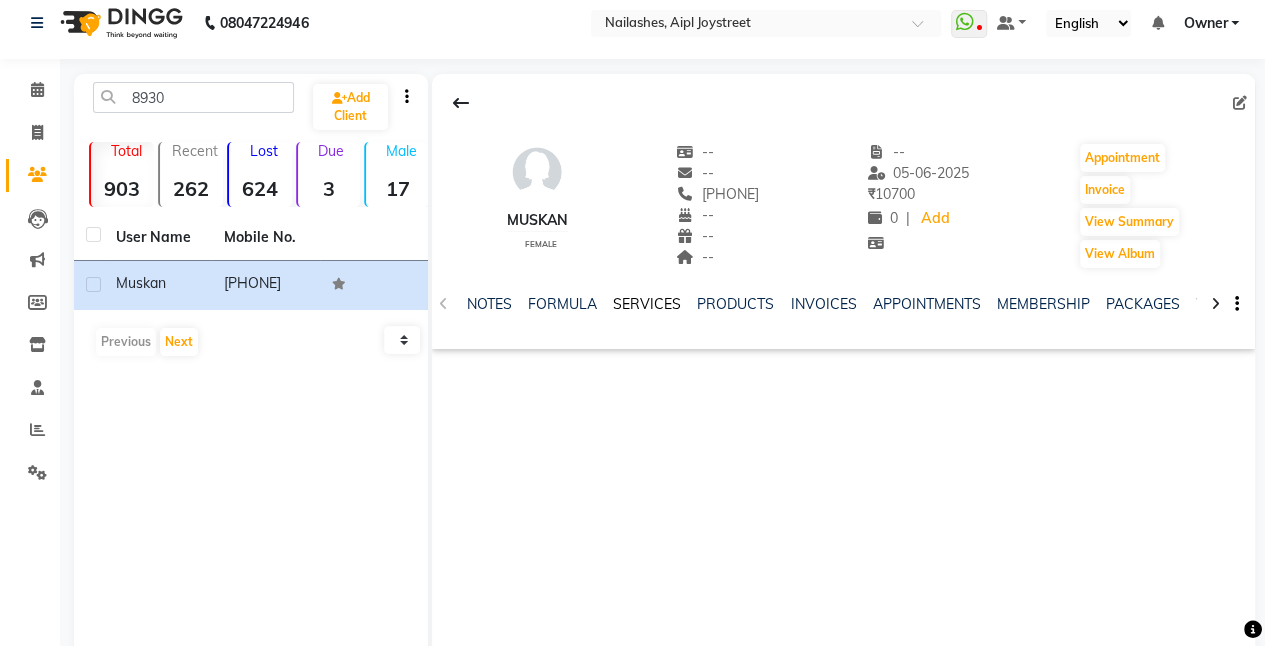click on "SERVICES" 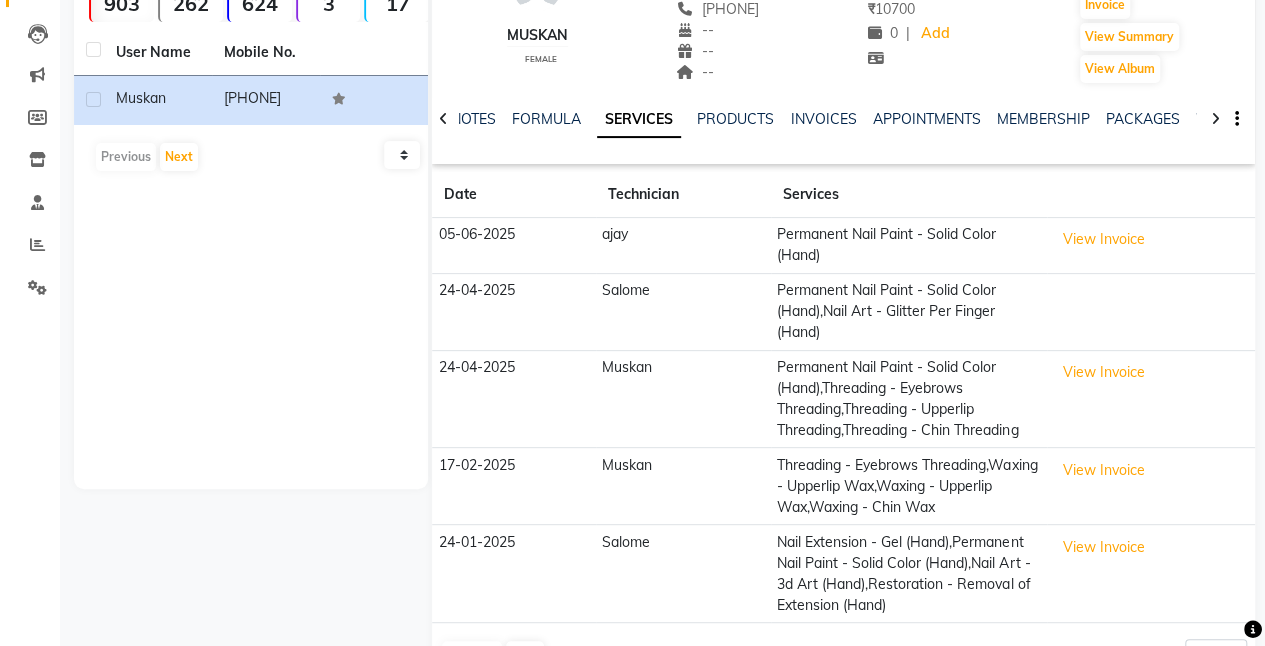 scroll, scrollTop: 279, scrollLeft: 0, axis: vertical 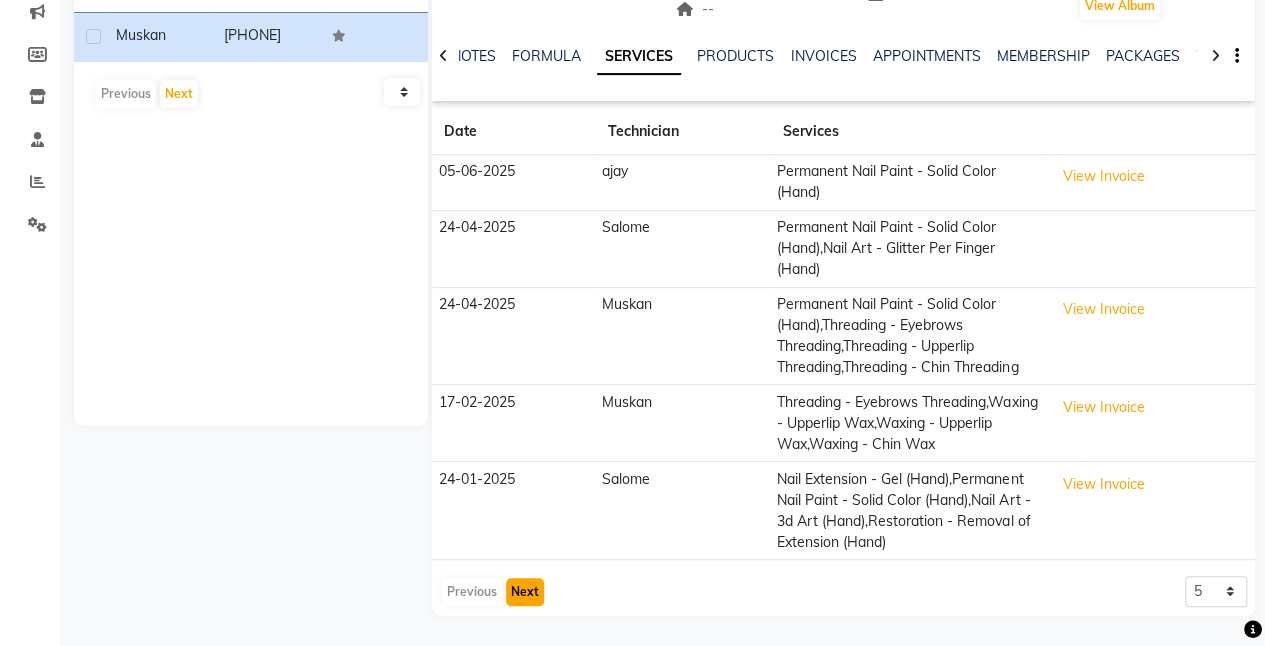 click on "Next" 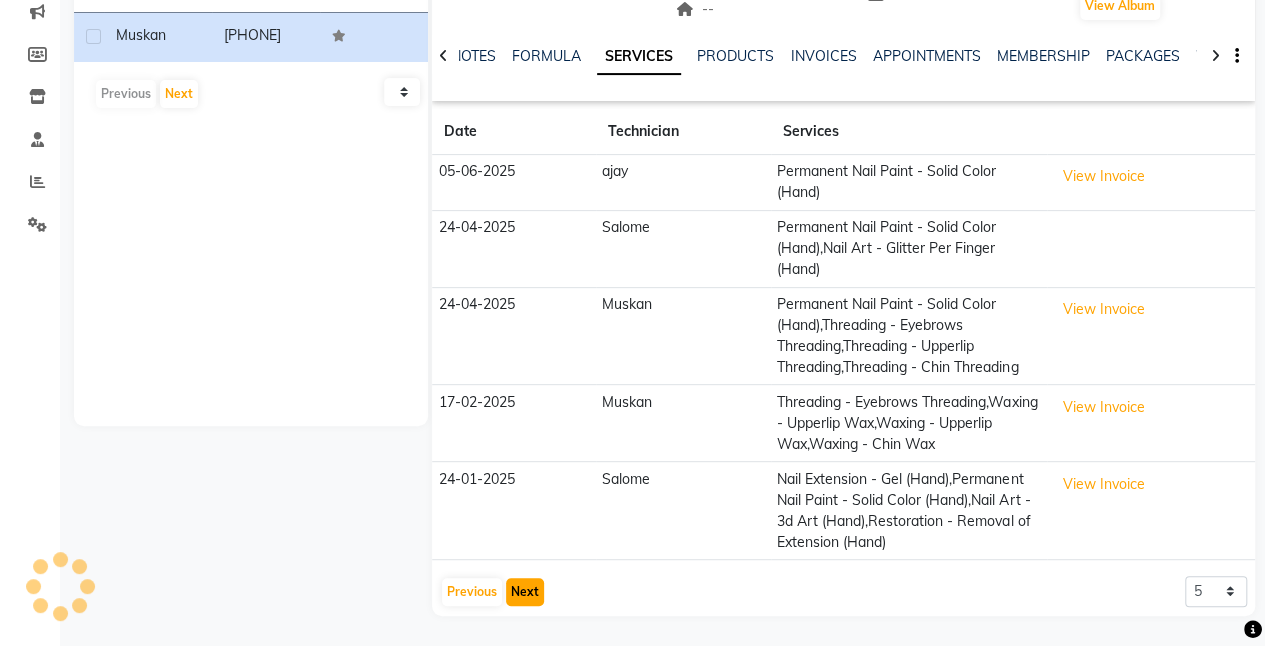 scroll, scrollTop: 174, scrollLeft: 0, axis: vertical 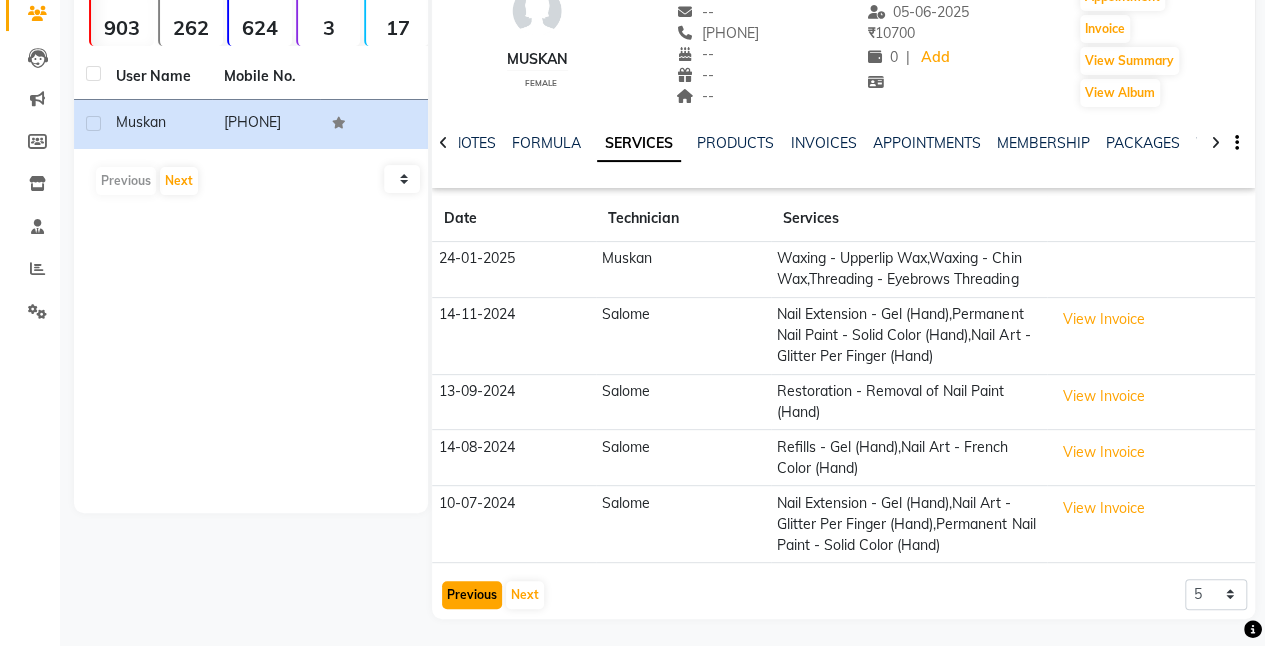 click on "Previous" 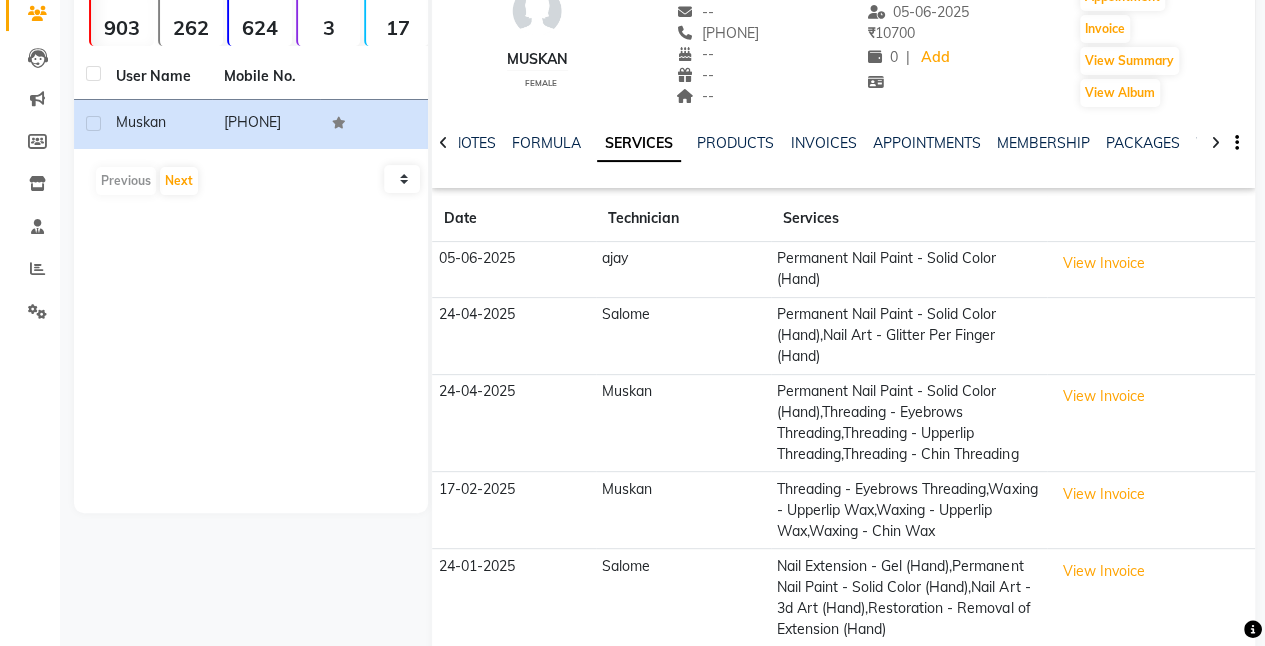 click on "24-01-2025" 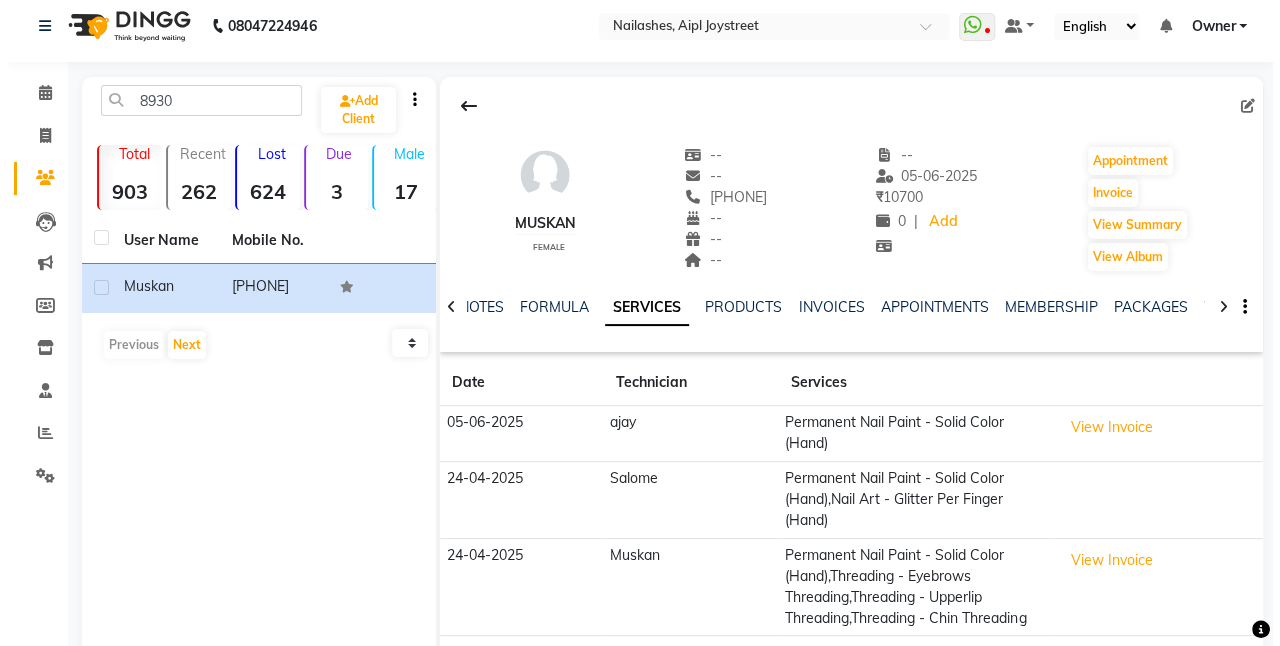 scroll, scrollTop: 0, scrollLeft: 0, axis: both 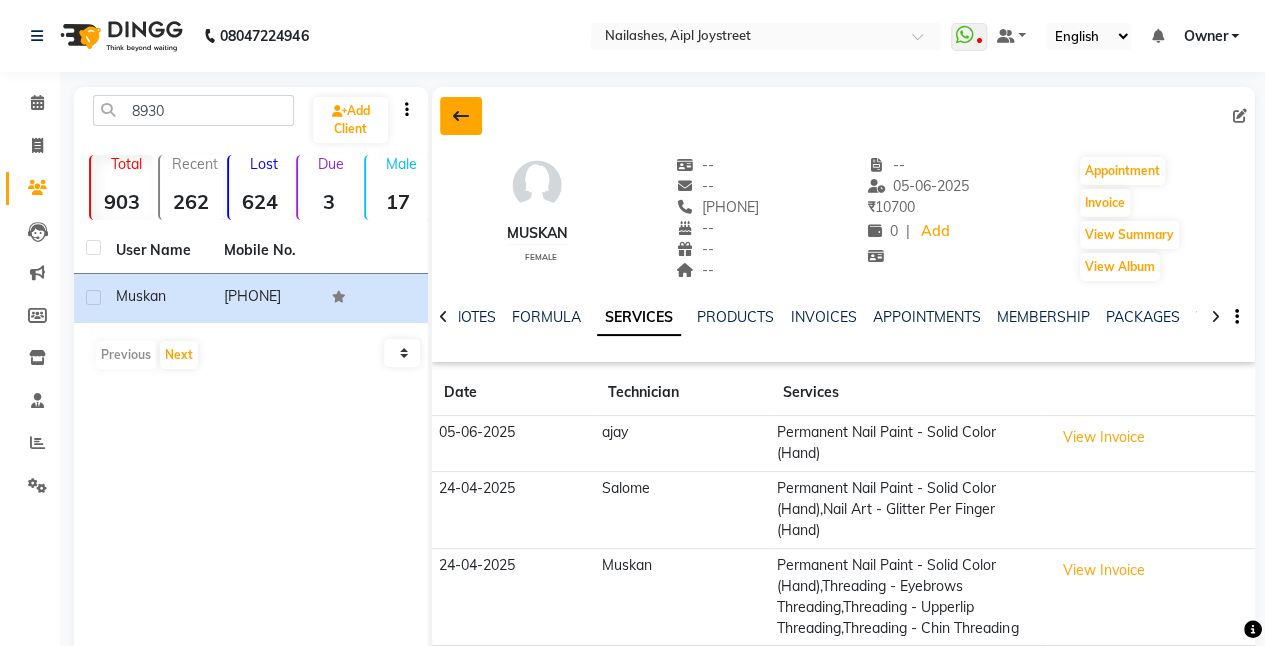 click 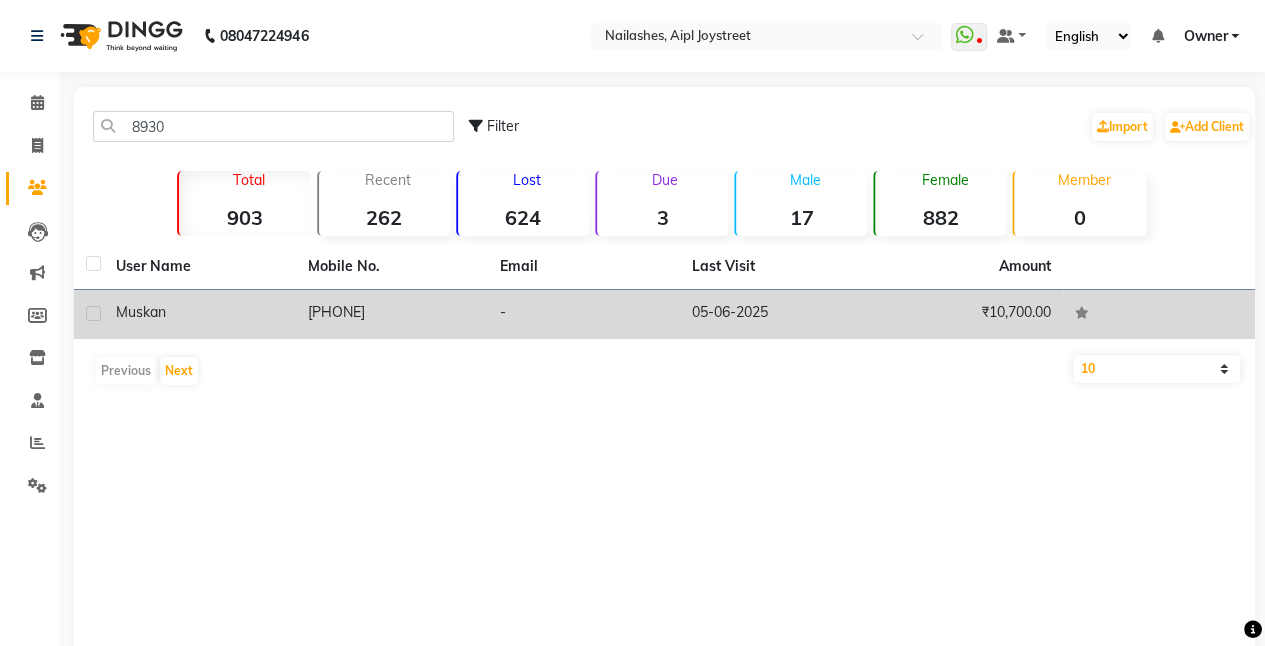 click on "[PHONE]" 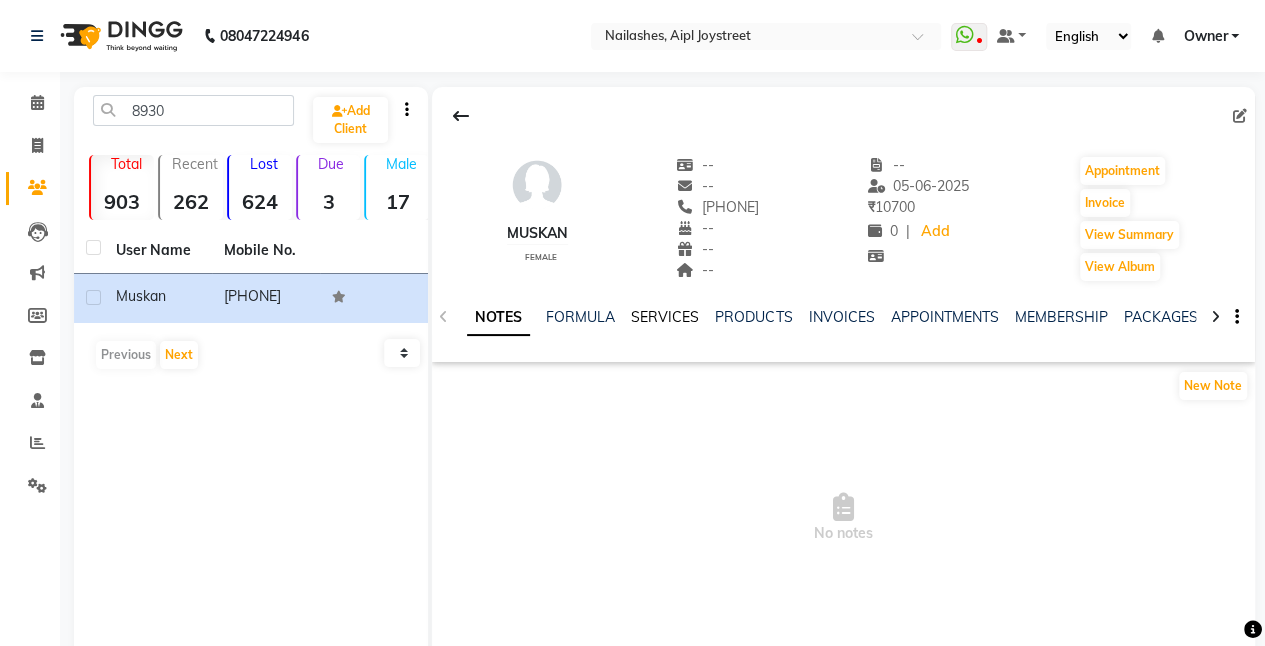 click on "SERVICES" 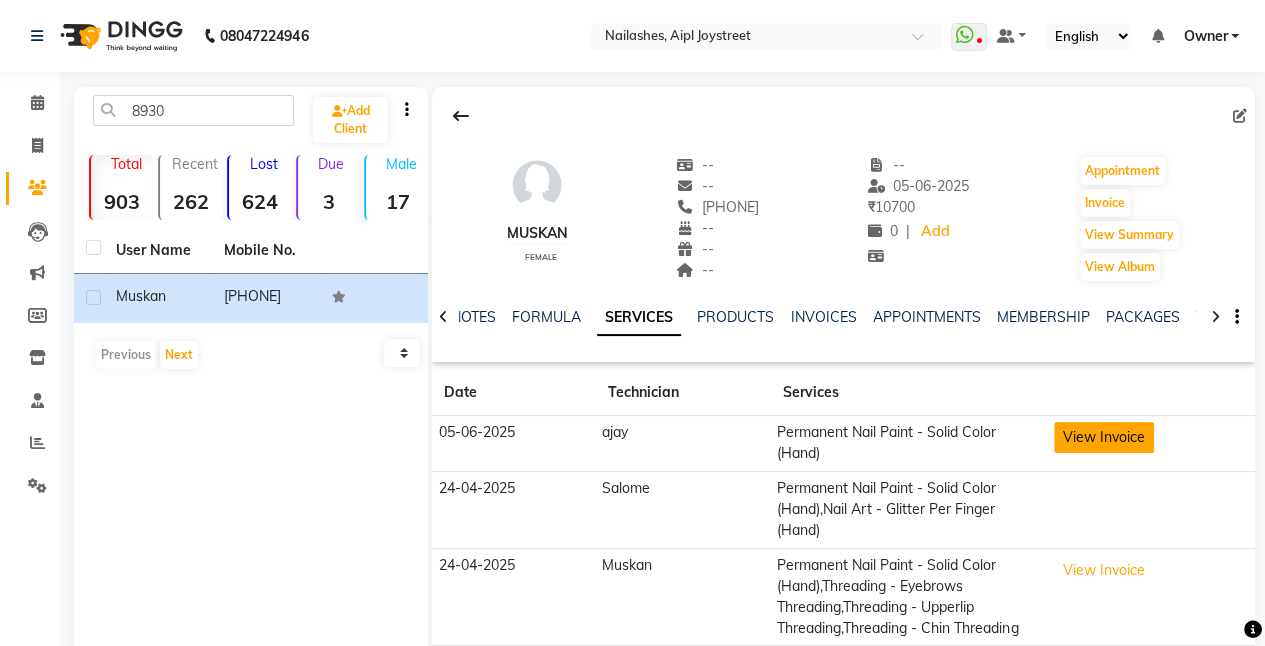click on "View Invoice" 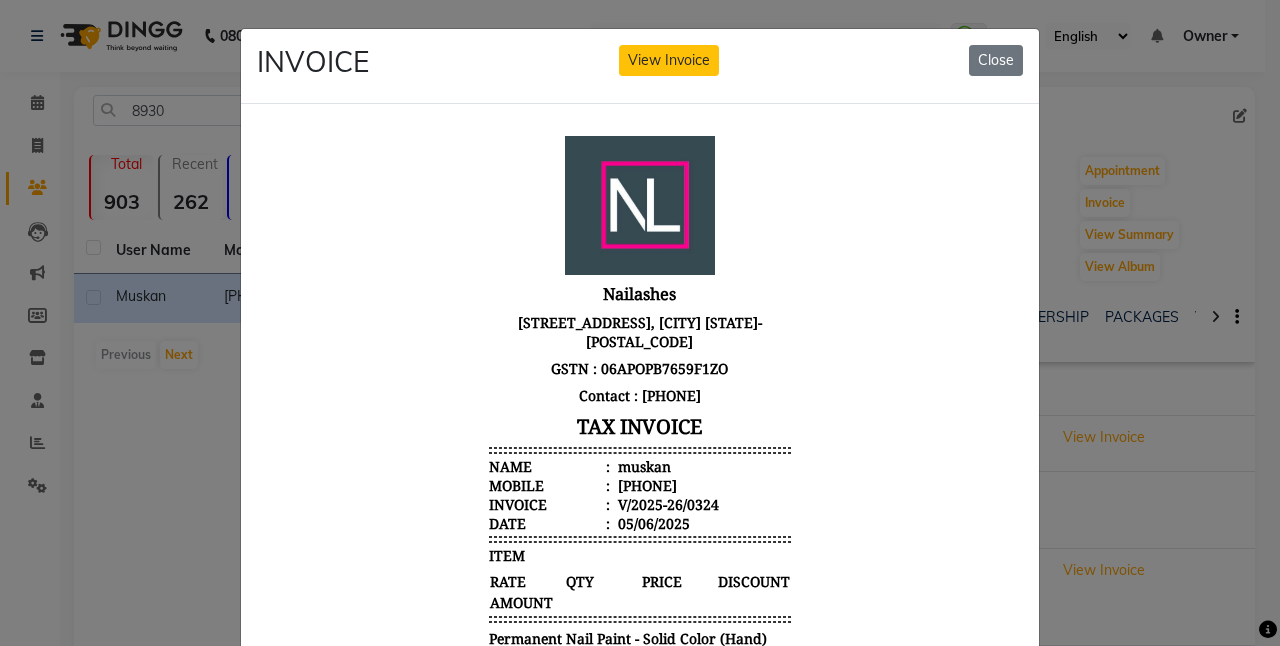 scroll, scrollTop: 16, scrollLeft: 0, axis: vertical 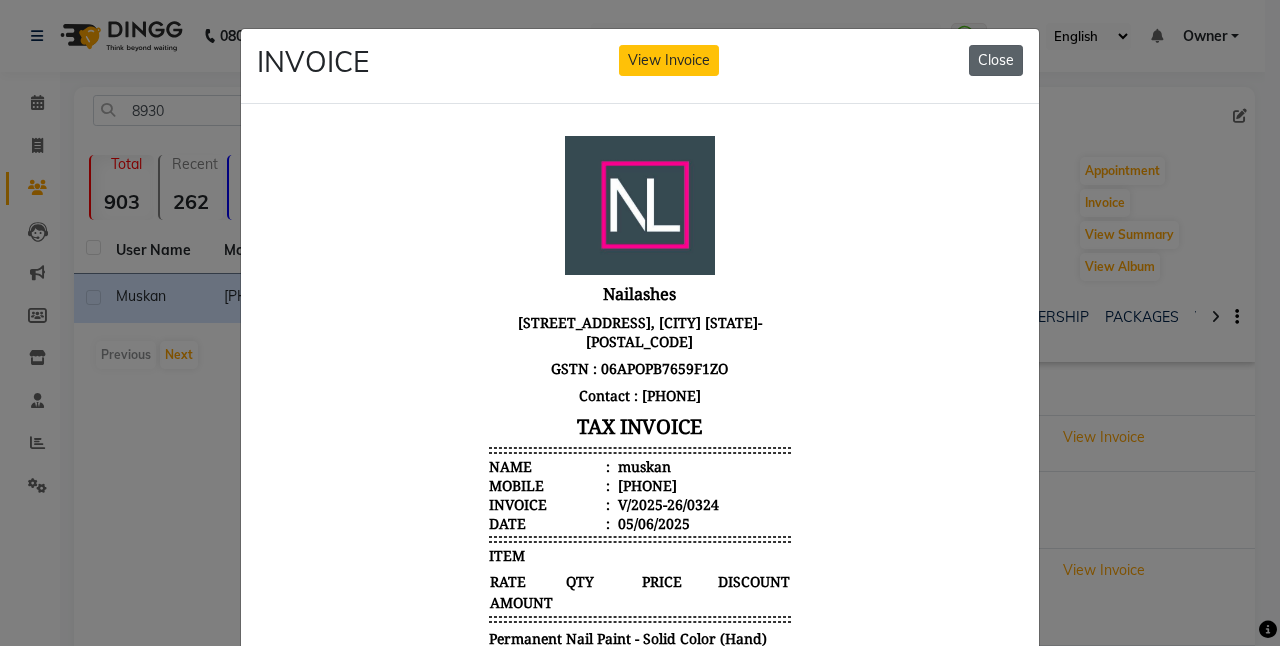 click on "Close" 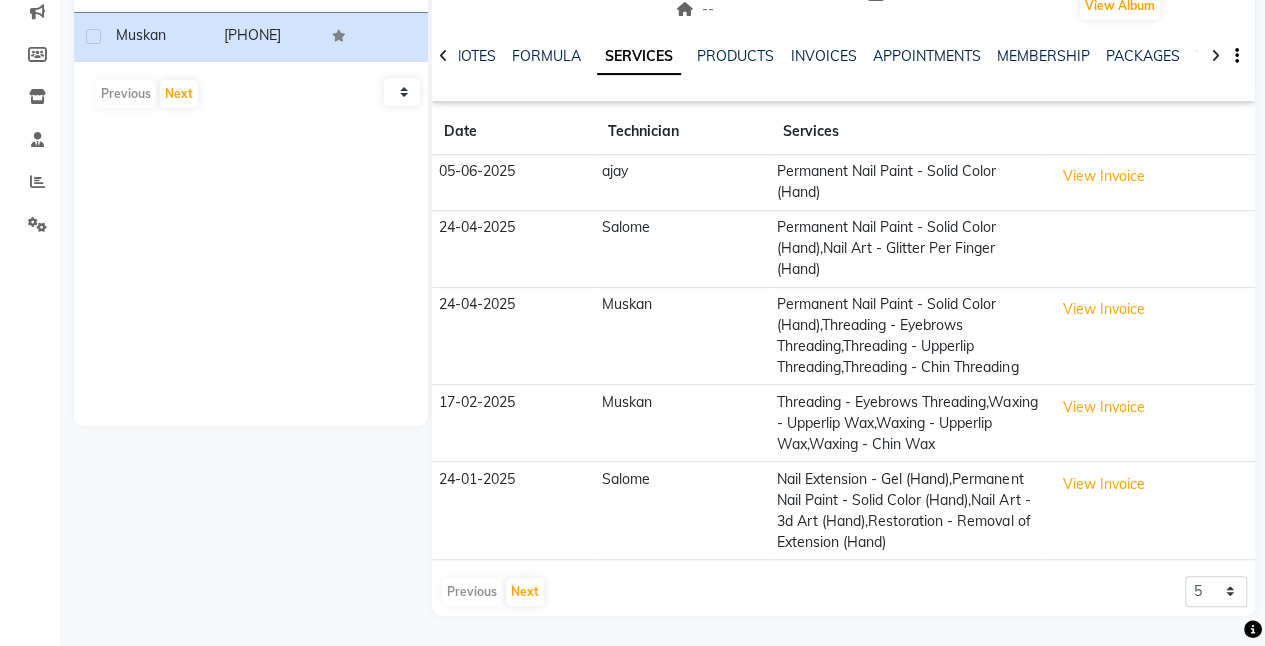 scroll, scrollTop: 279, scrollLeft: 0, axis: vertical 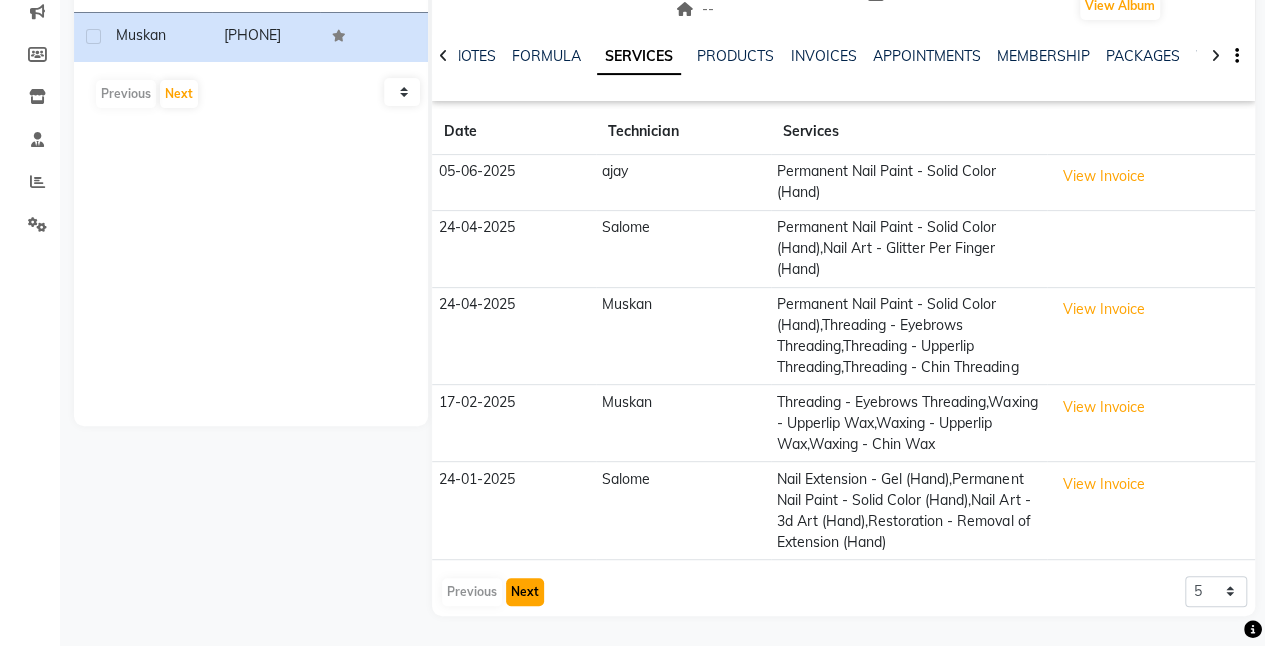 click on "Next" 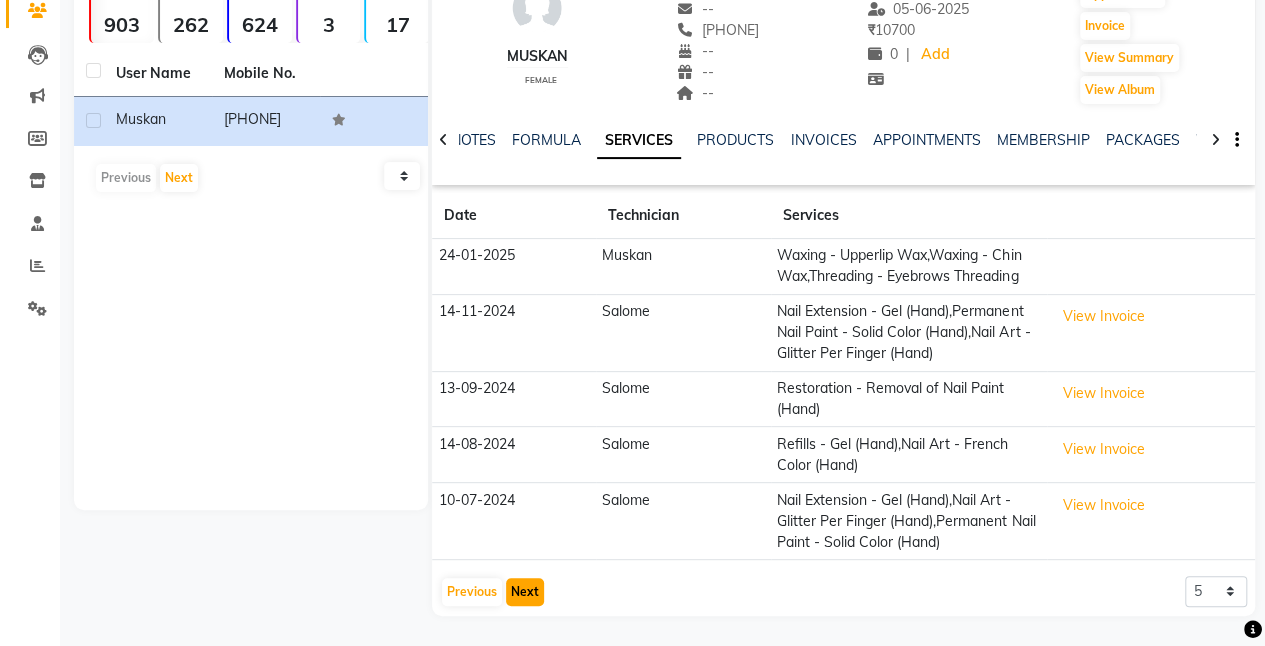 scroll, scrollTop: 174, scrollLeft: 0, axis: vertical 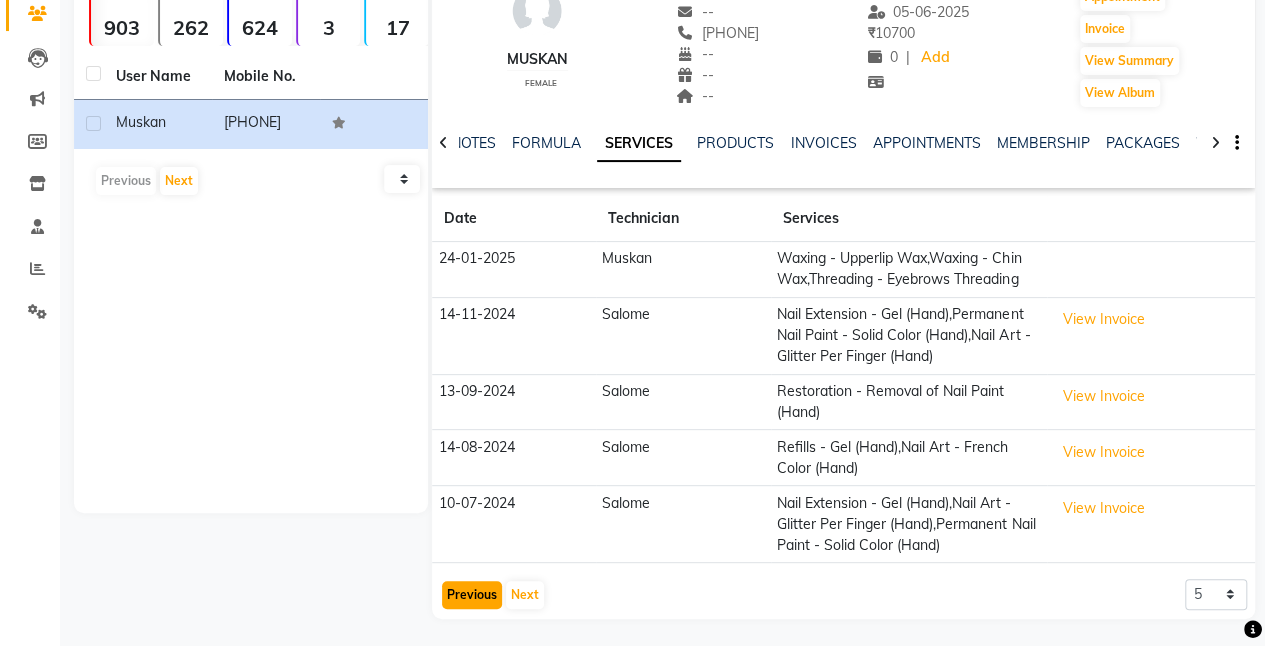 click on "Previous" 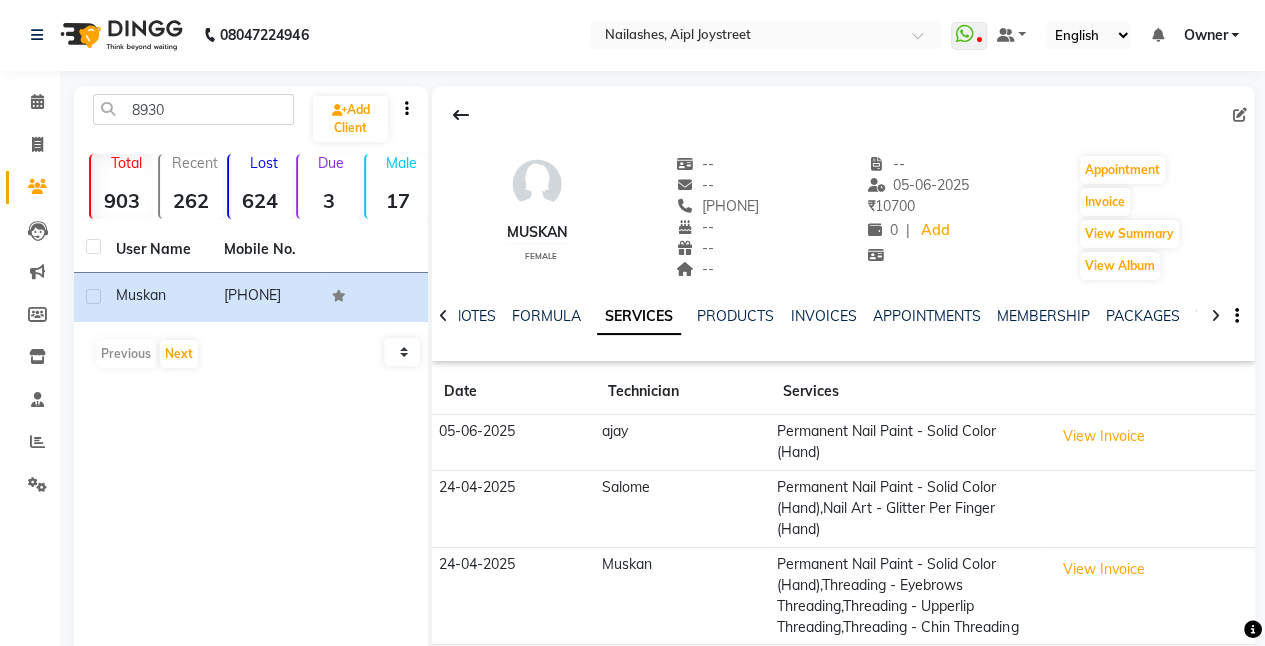 scroll, scrollTop: 0, scrollLeft: 0, axis: both 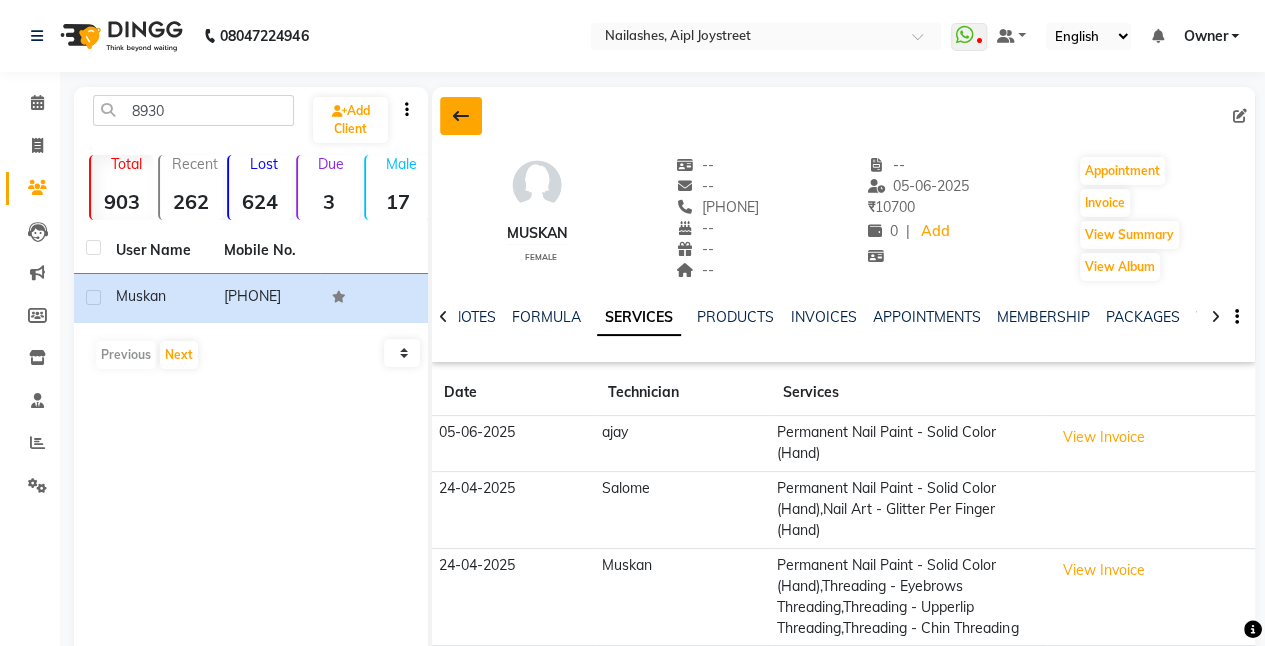 click 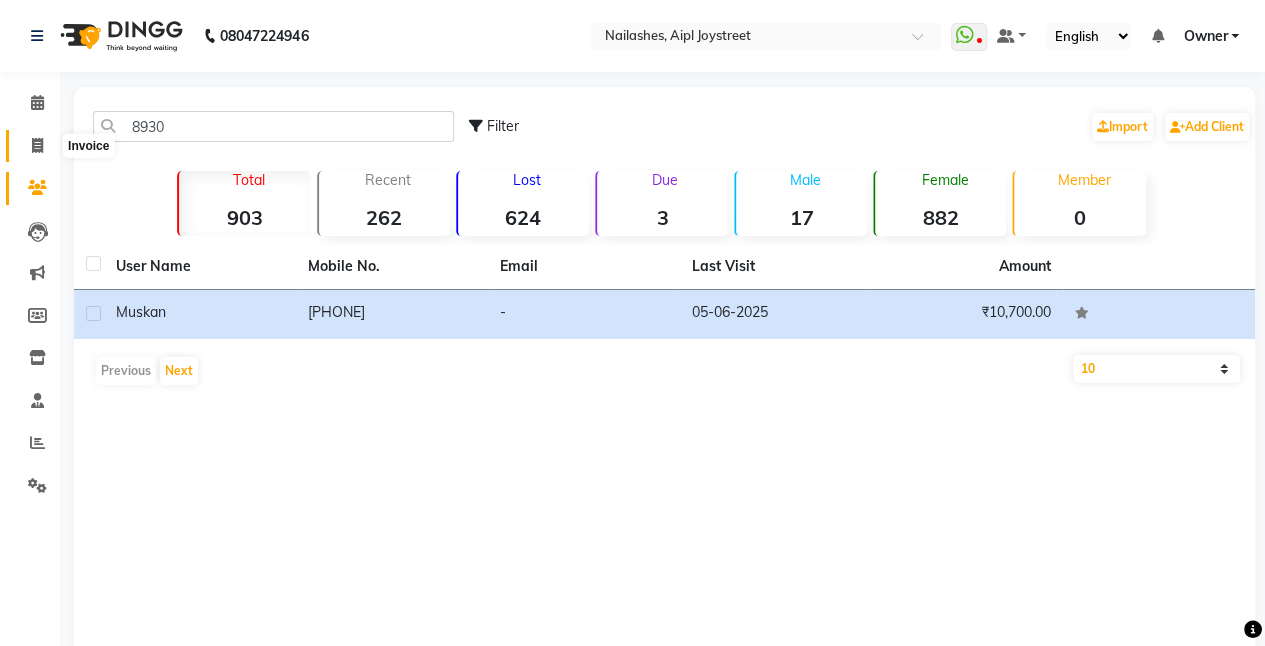 click 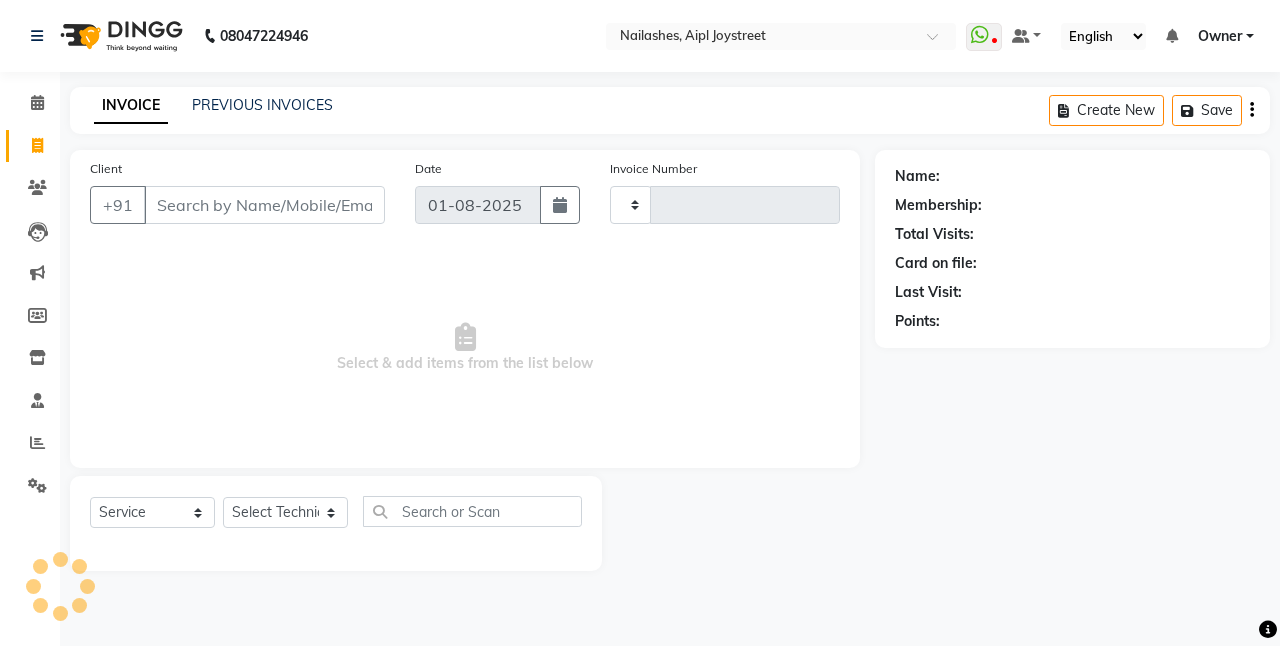 type on "0626" 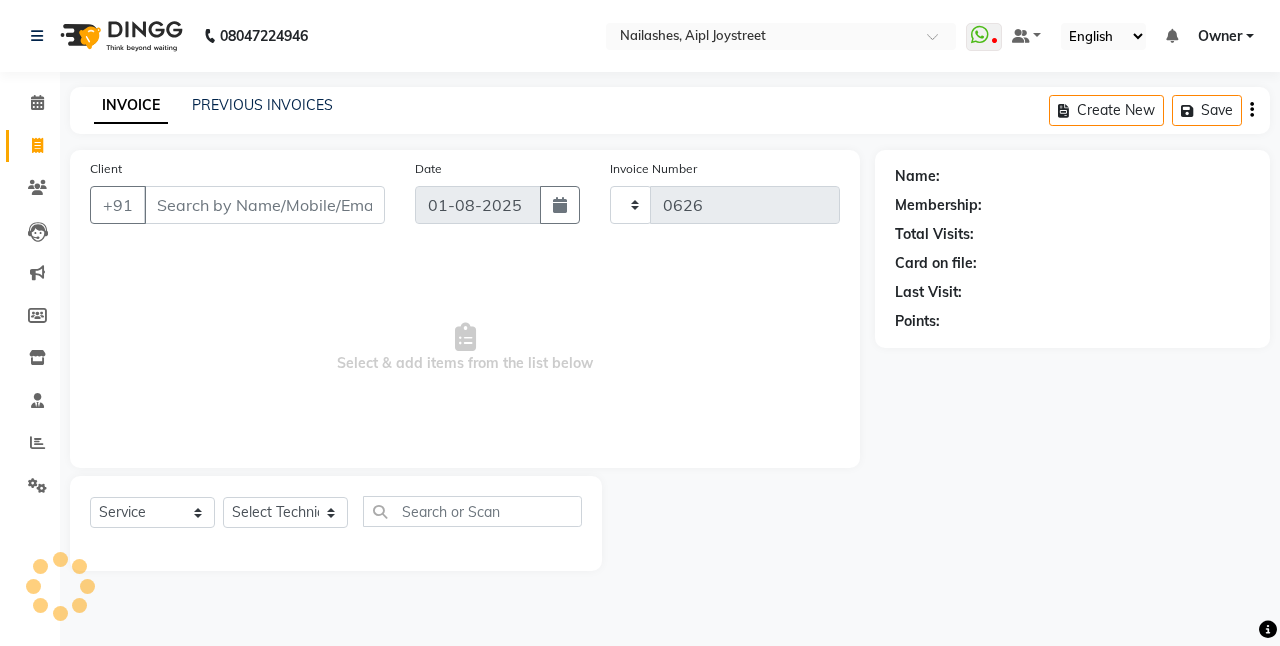 select on "5749" 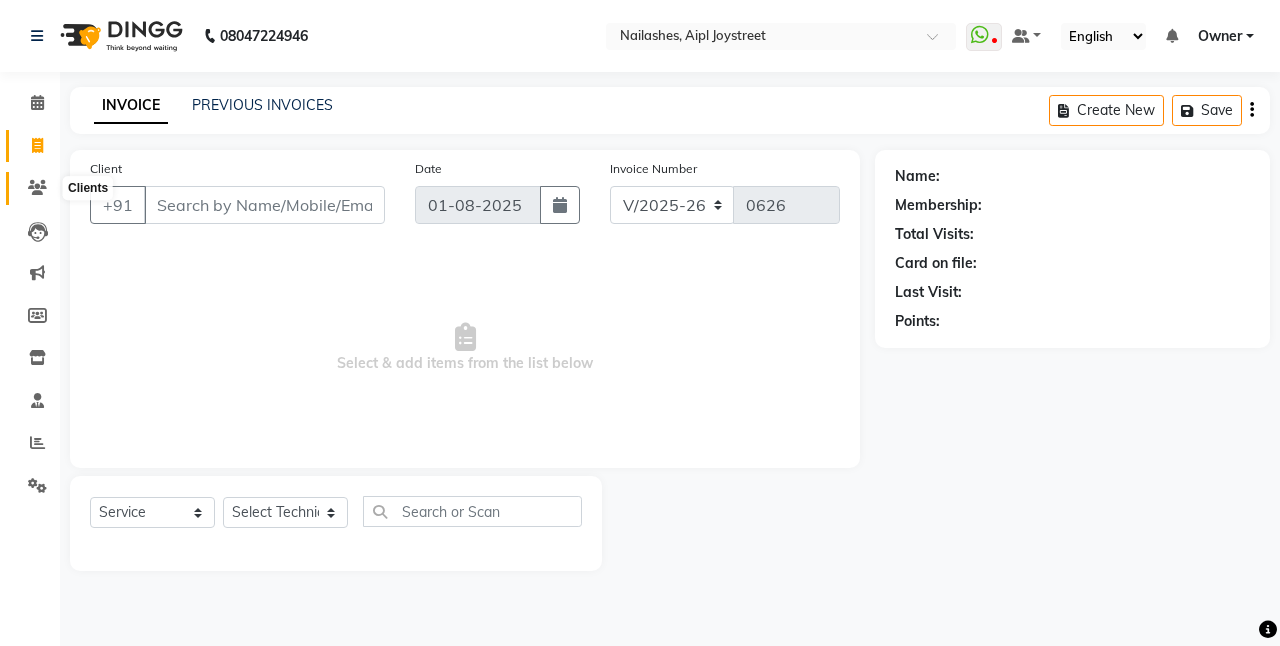 click 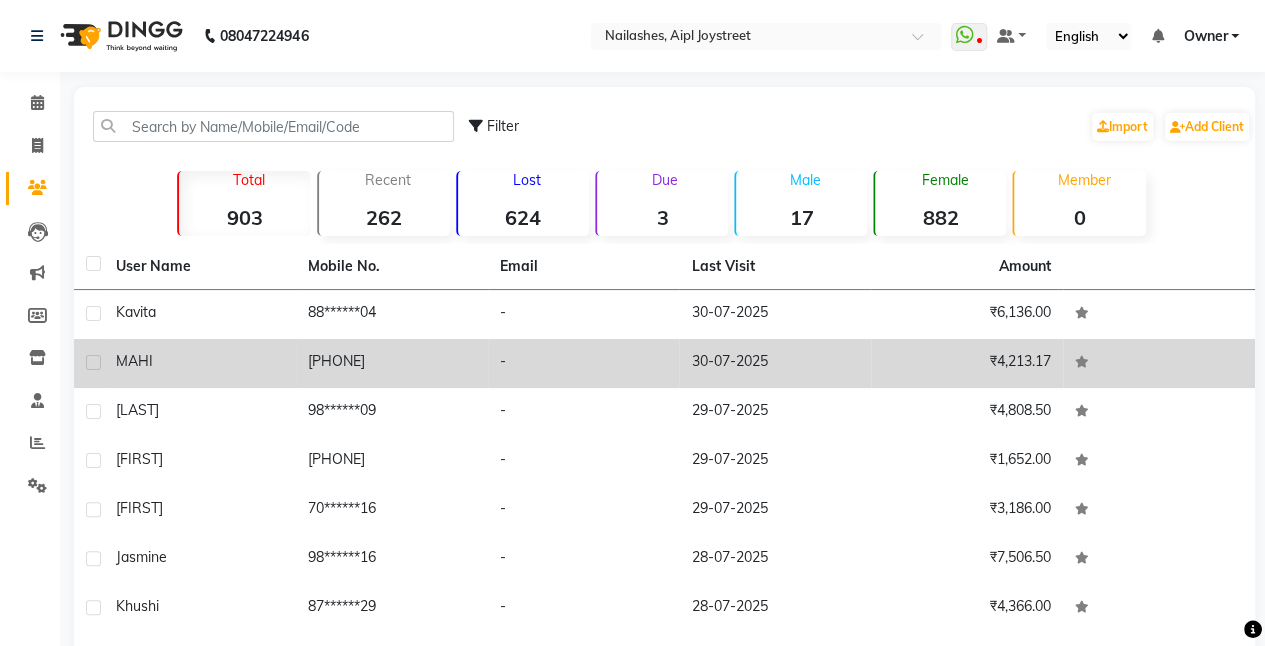 click on "MAHI" 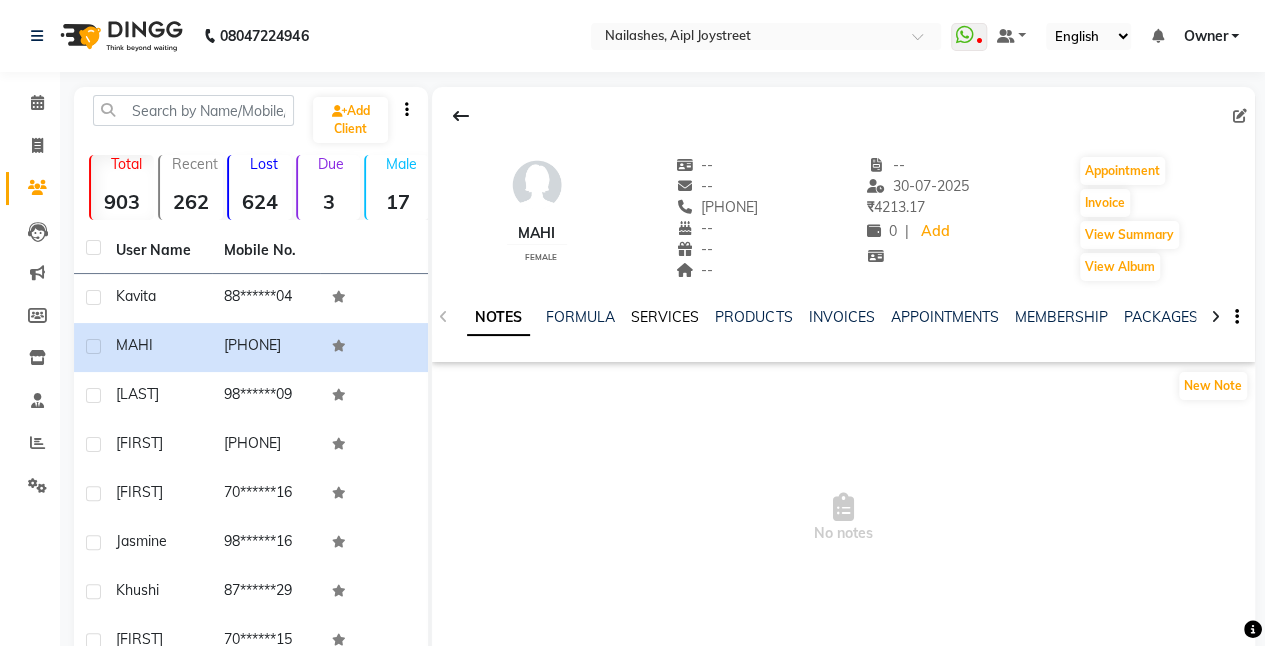 click on "SERVICES" 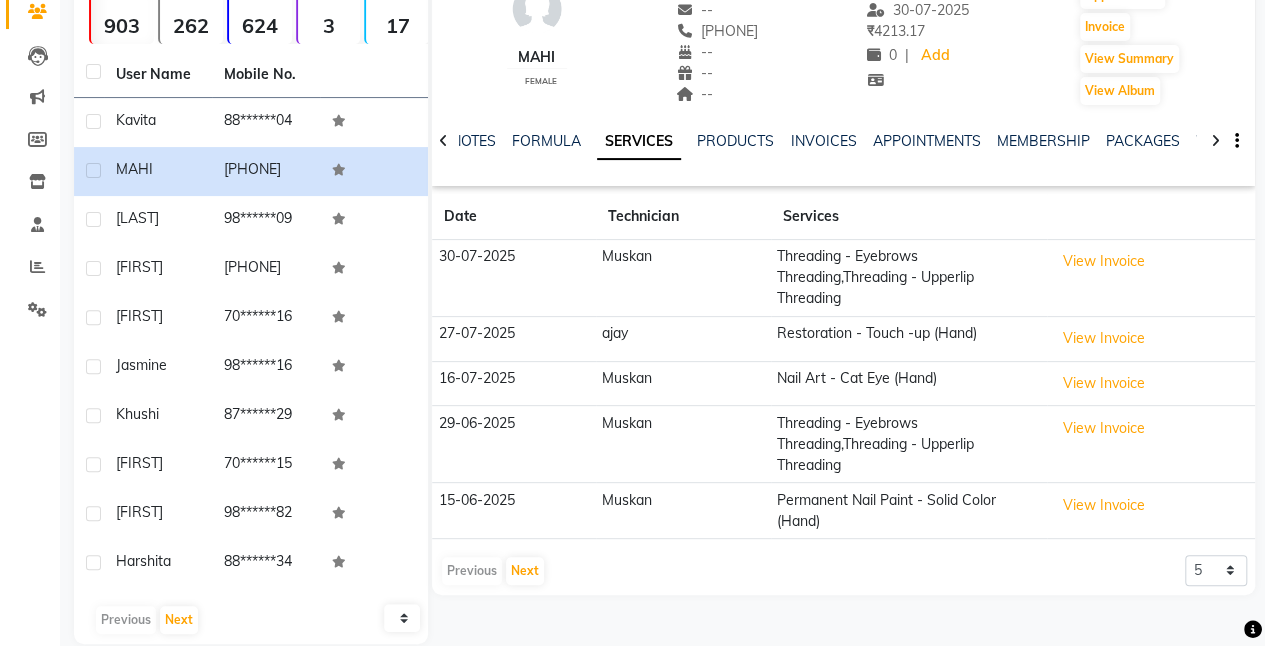 scroll, scrollTop: 204, scrollLeft: 0, axis: vertical 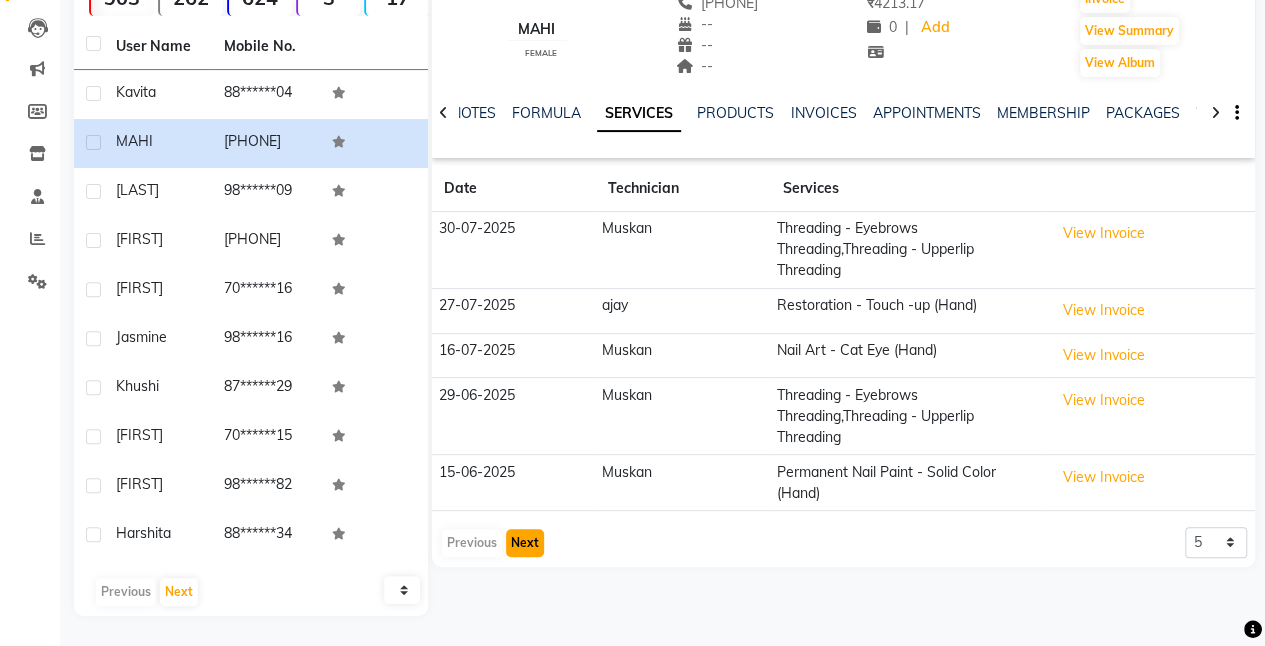 click on "Next" 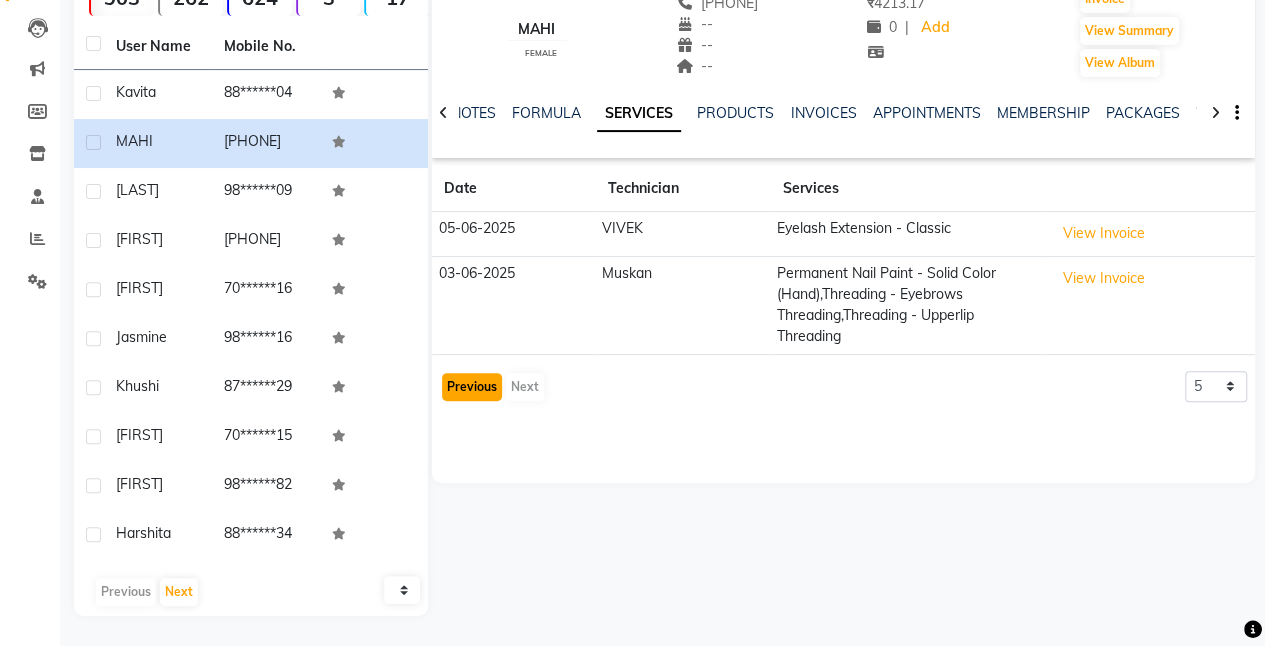 click on "Previous" 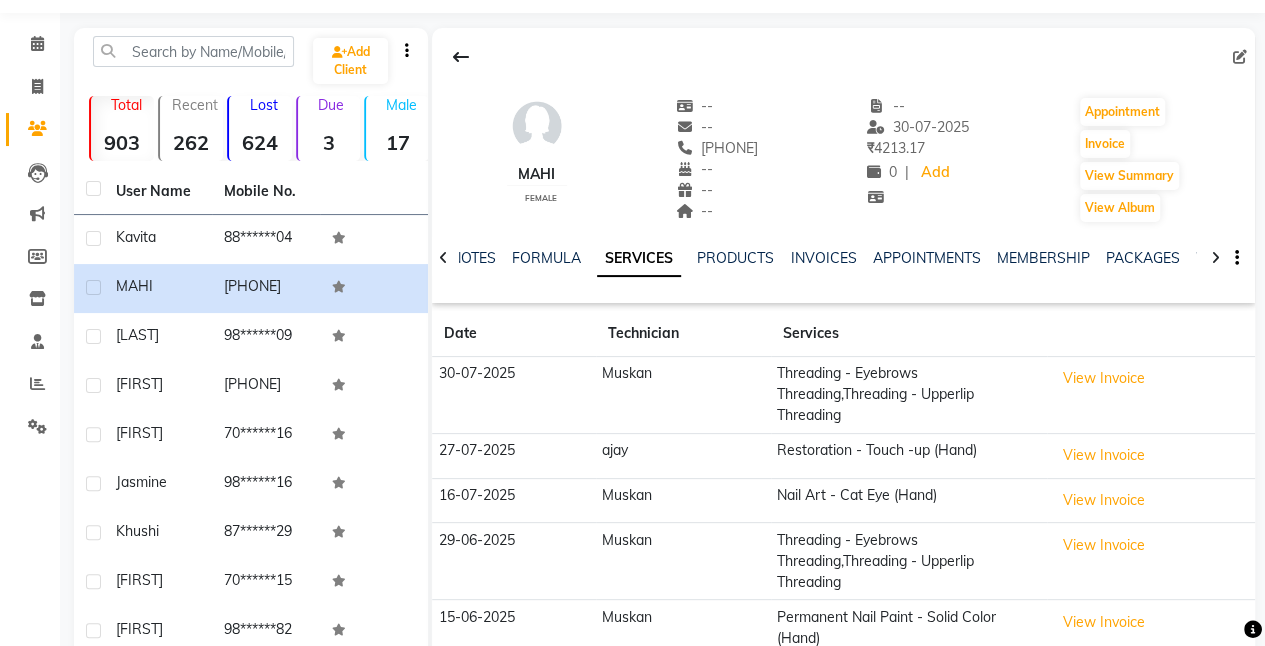 scroll, scrollTop: 0, scrollLeft: 0, axis: both 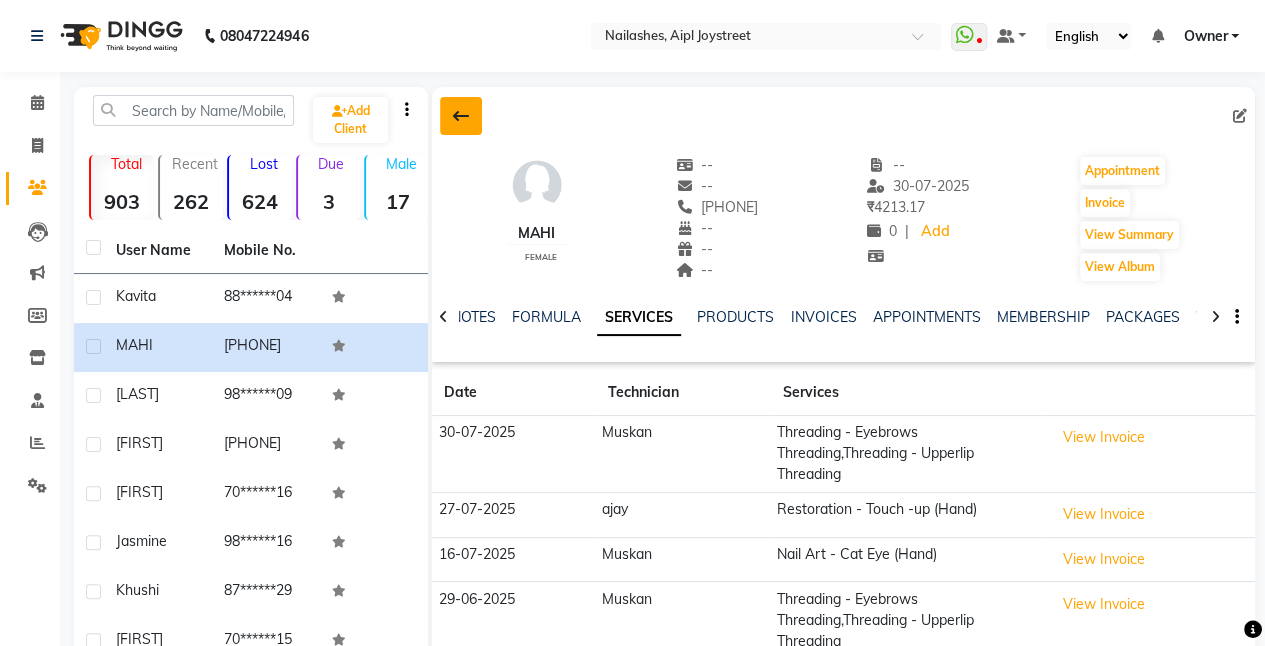click 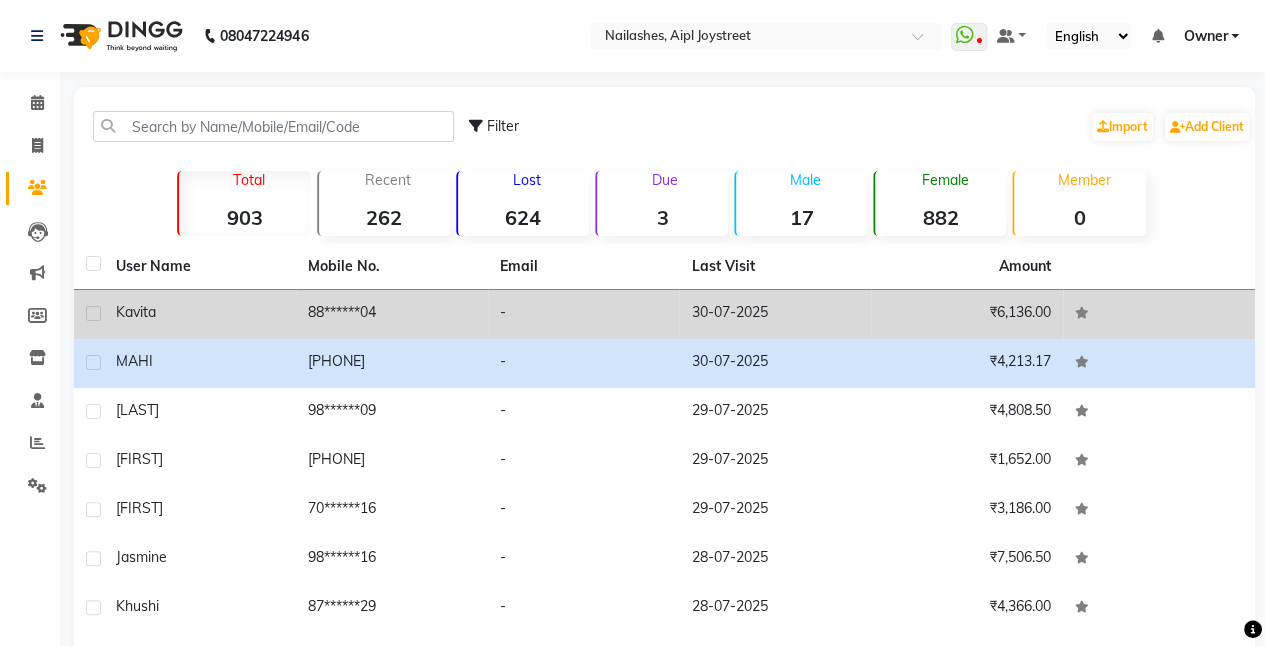 click on "88******04" 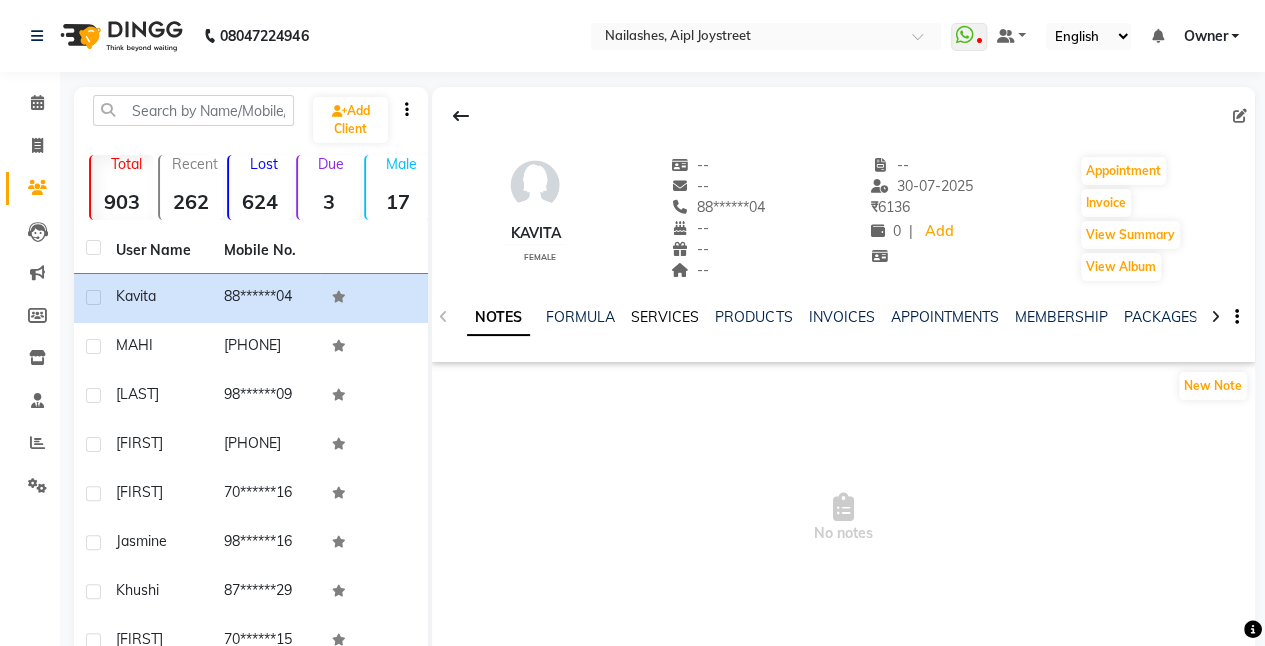 click on "SERVICES" 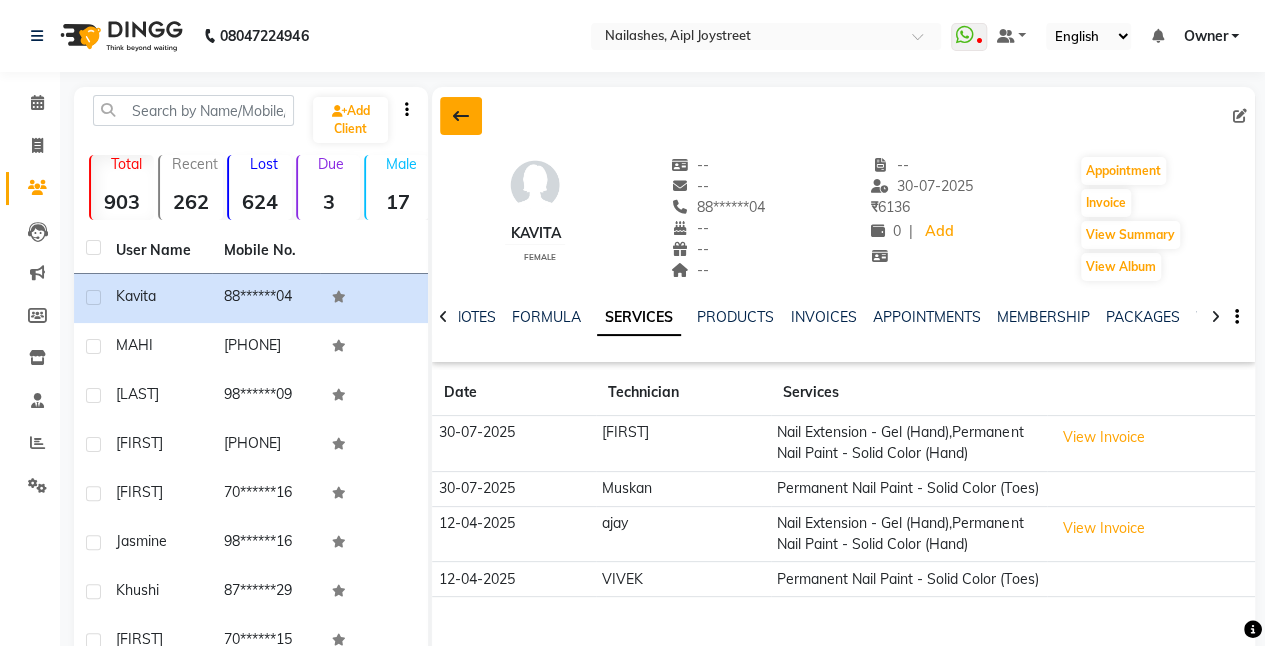 click 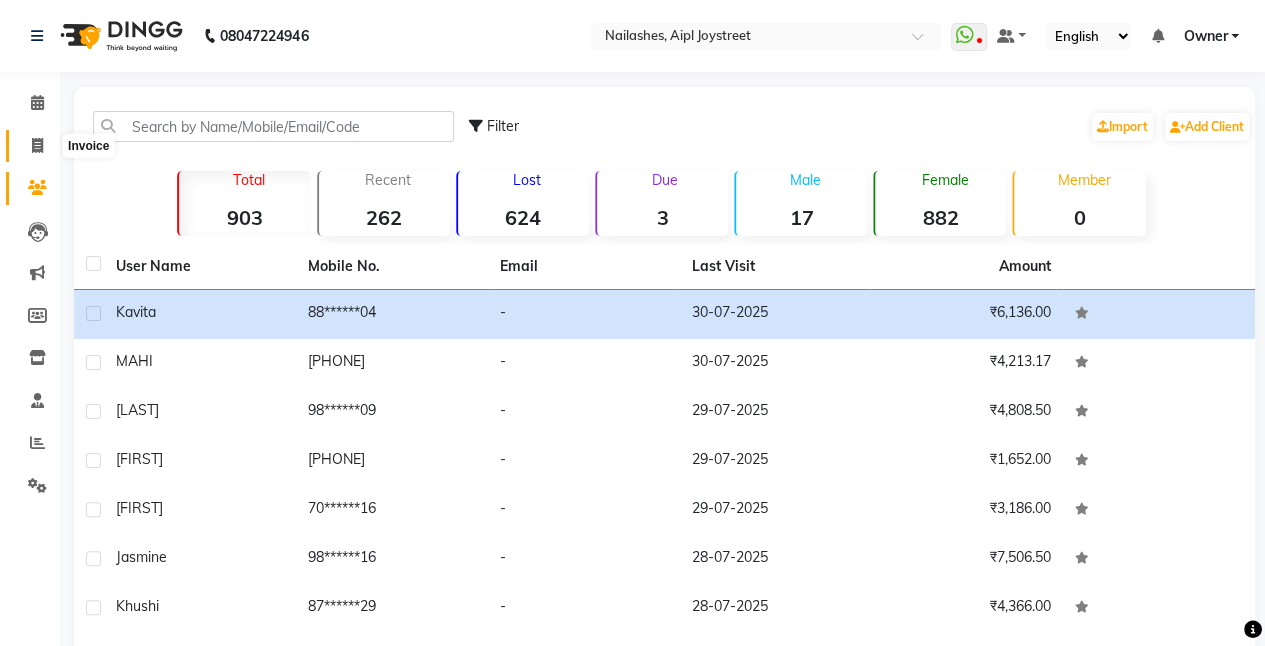 click 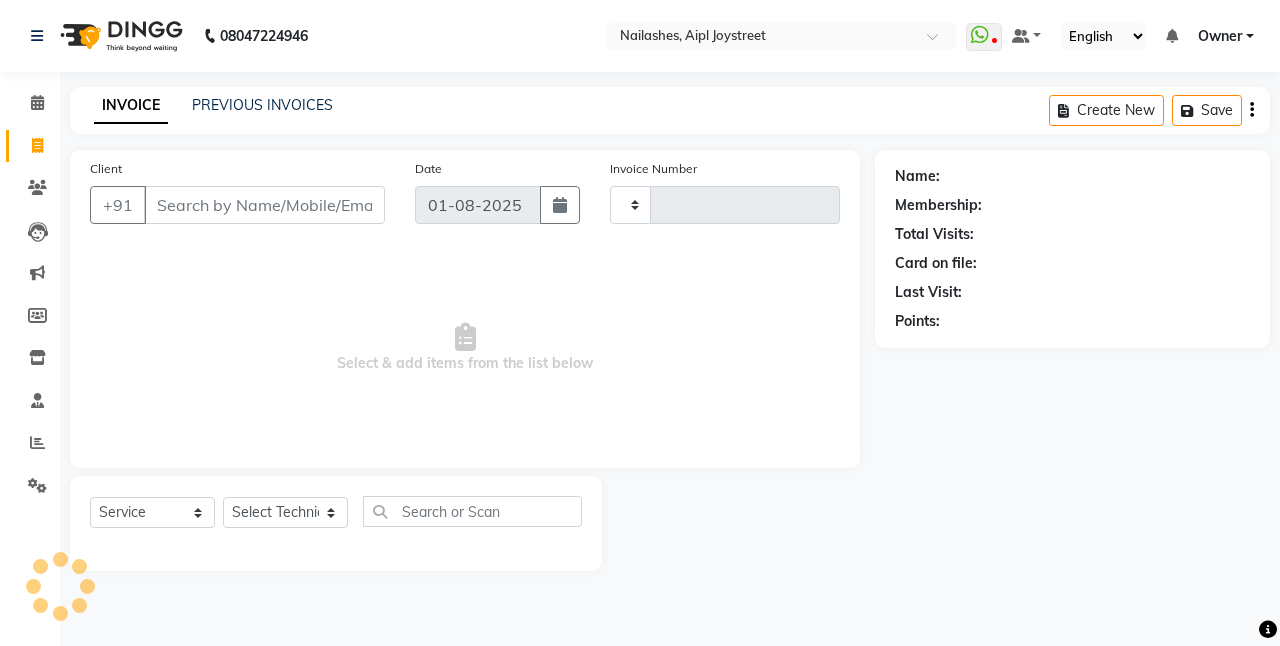 type on "0626" 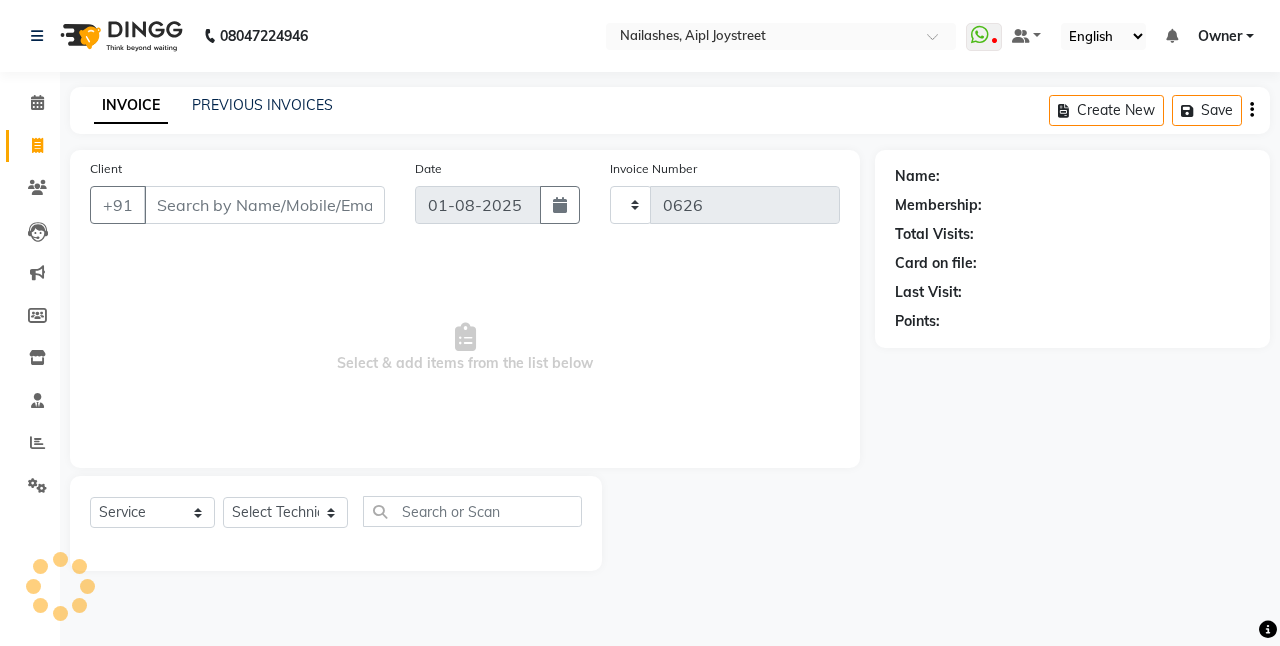 select on "5749" 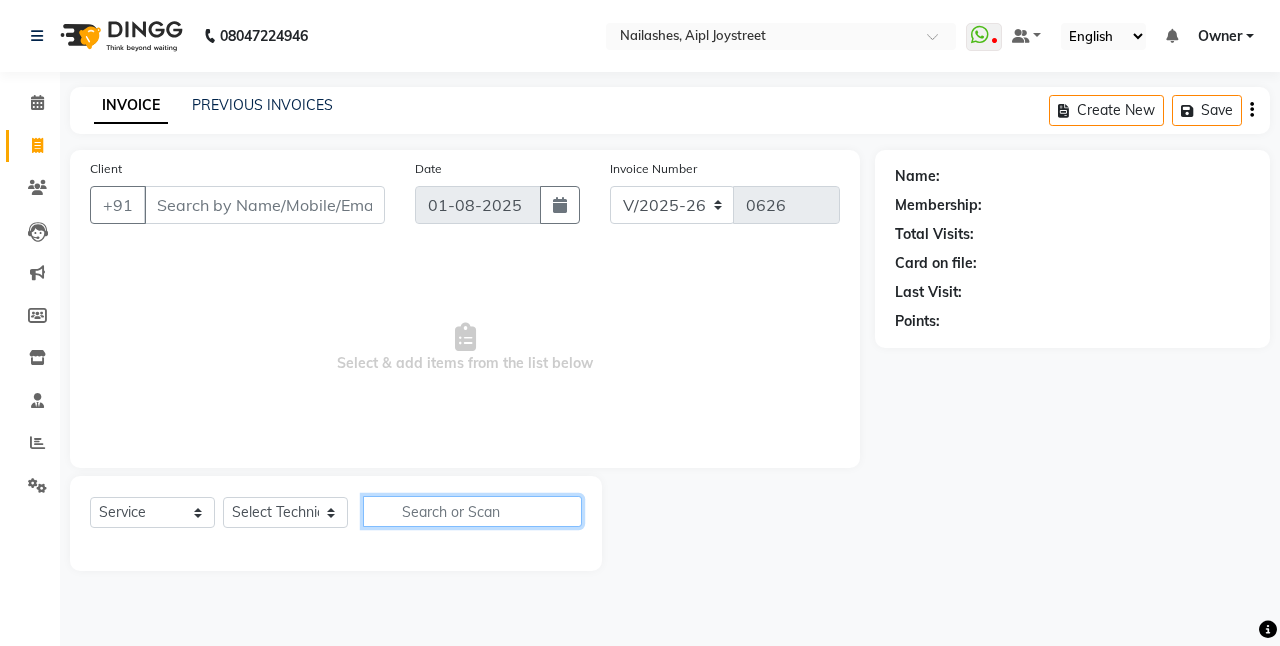 click 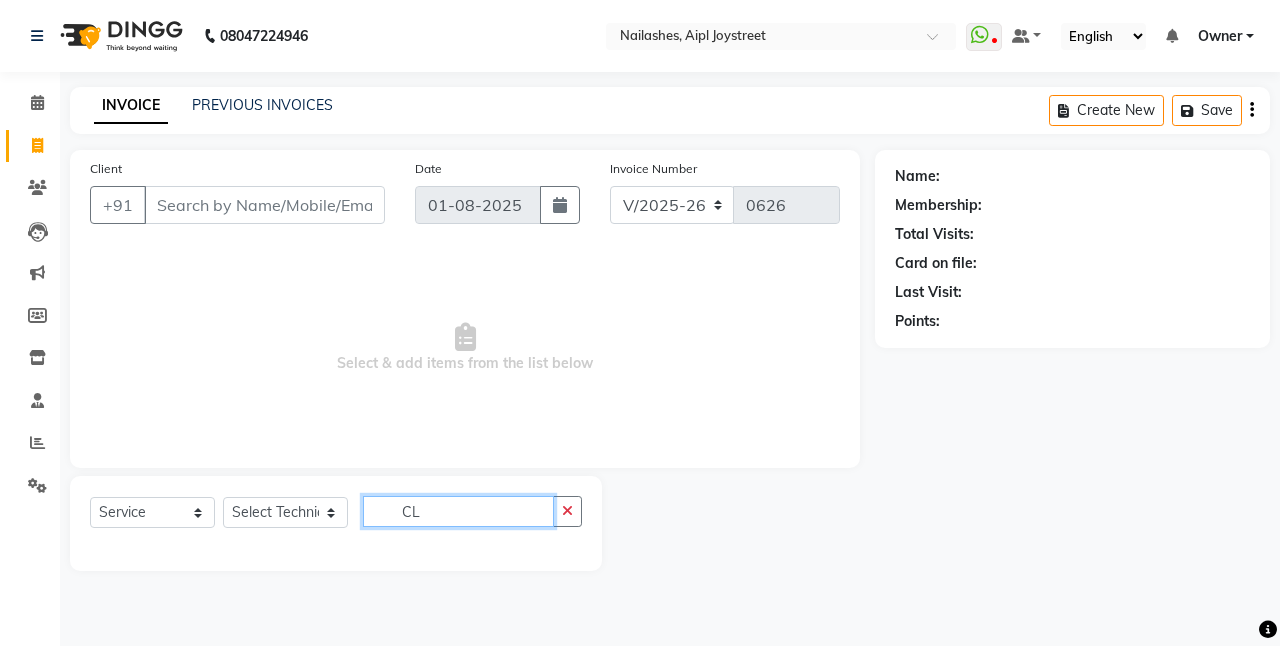 type on "C" 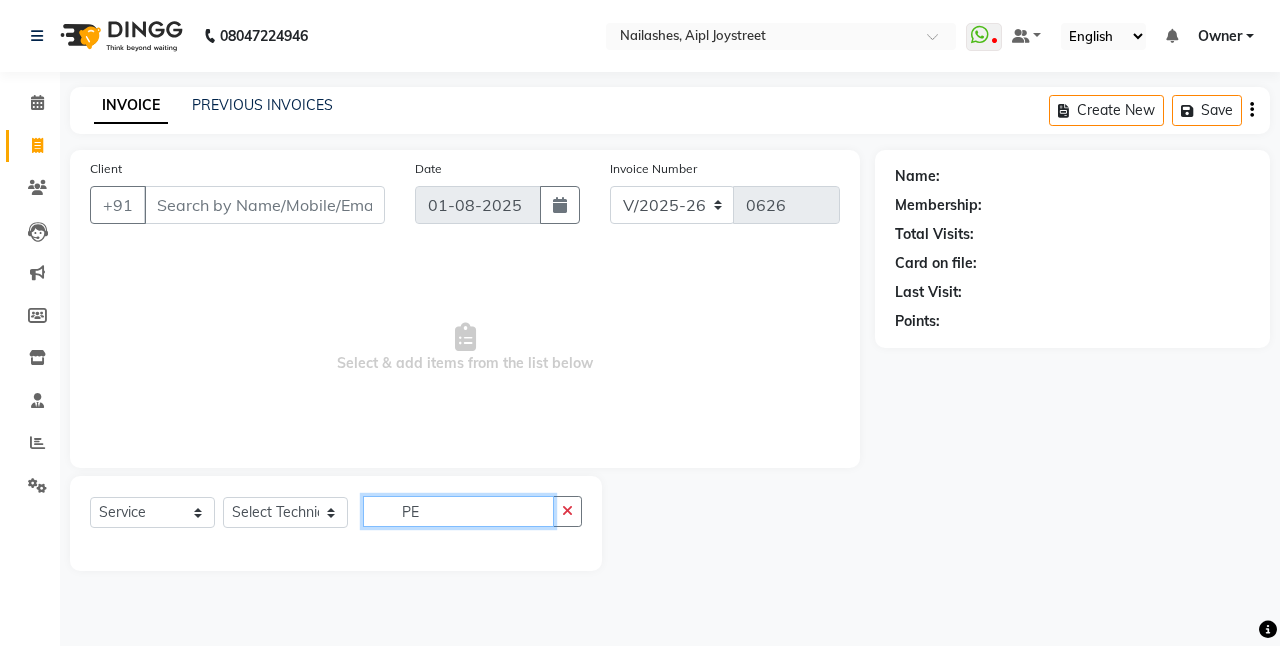 type on "P" 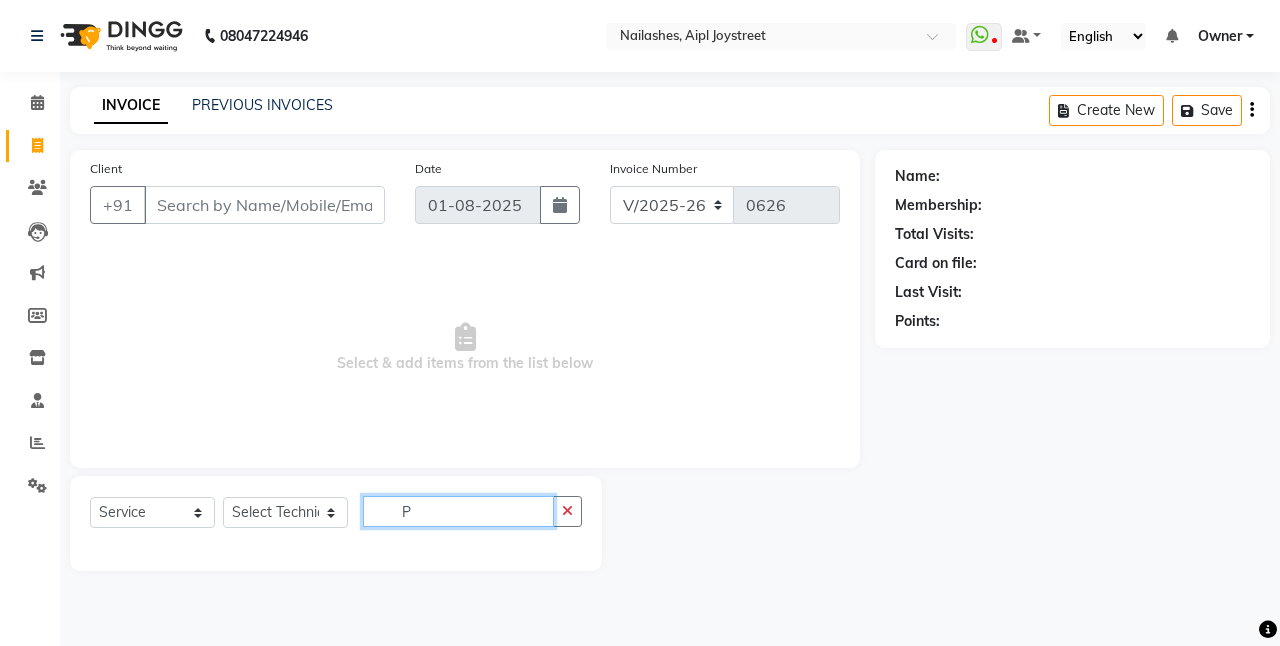 type 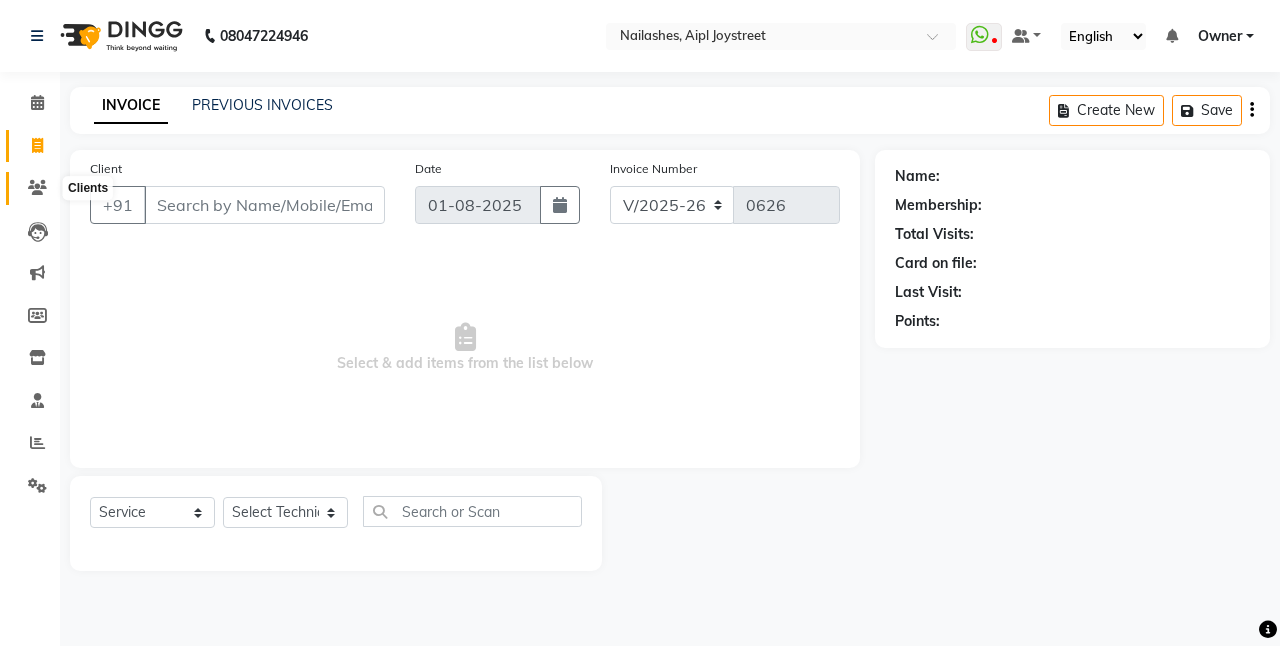 click 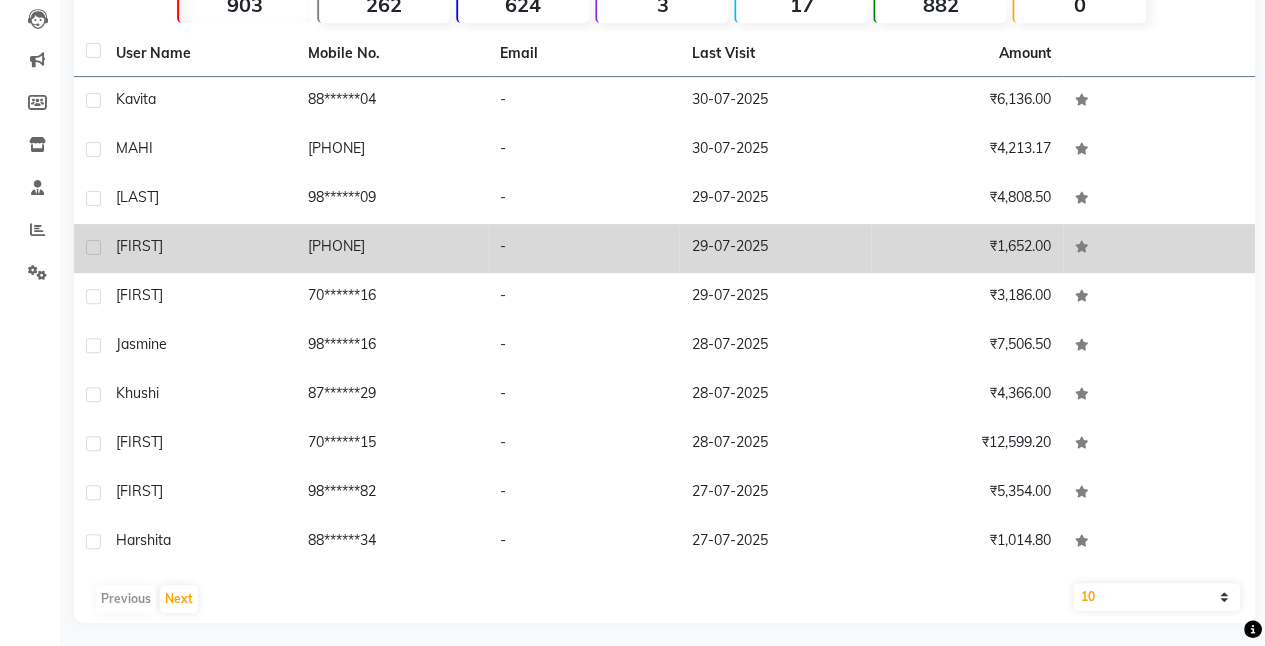 scroll, scrollTop: 212, scrollLeft: 0, axis: vertical 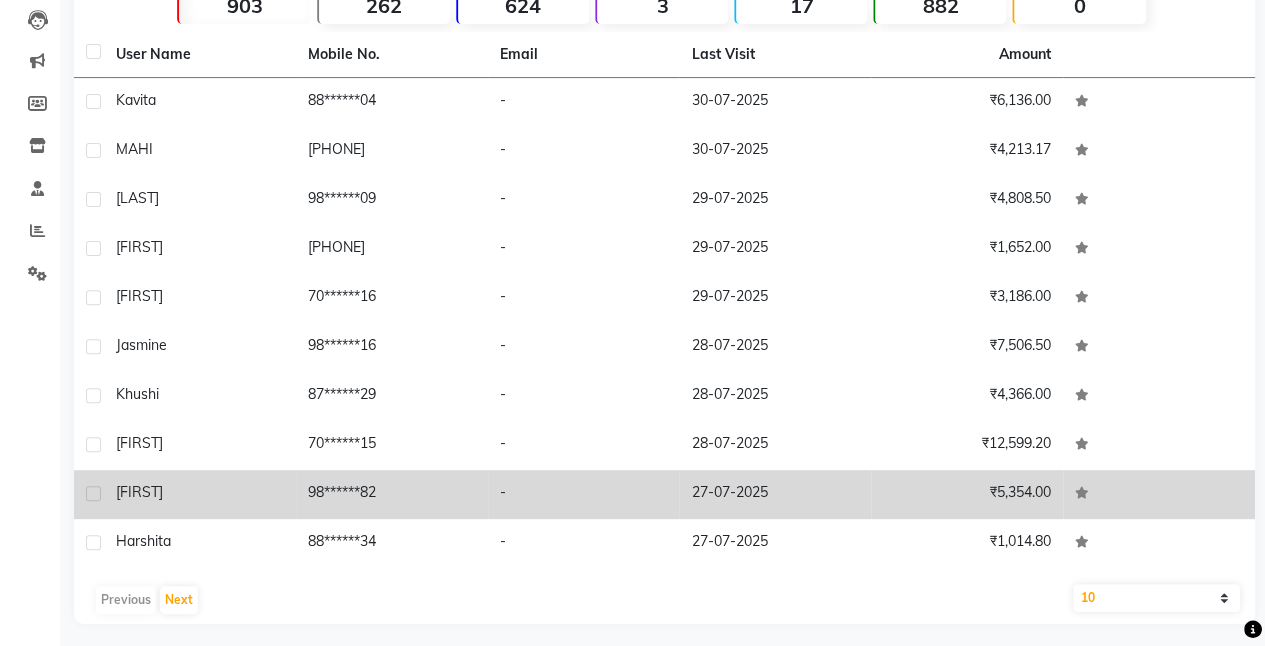 click on "[FIRST]" 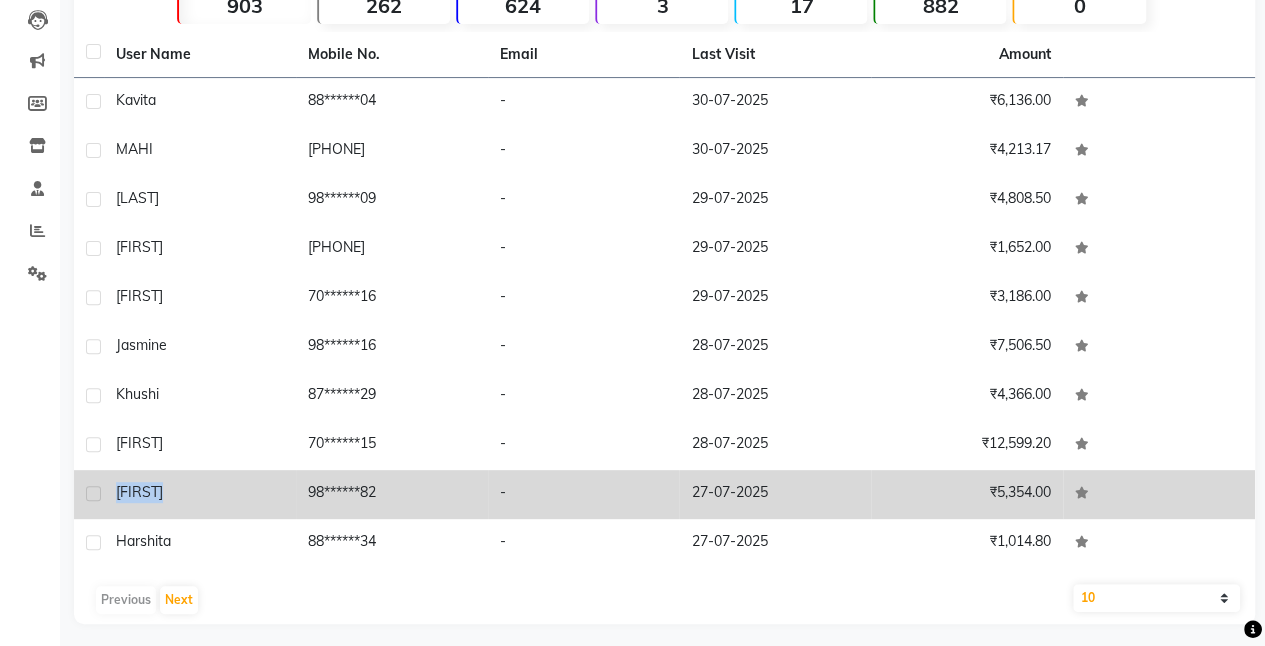 scroll, scrollTop: 204, scrollLeft: 0, axis: vertical 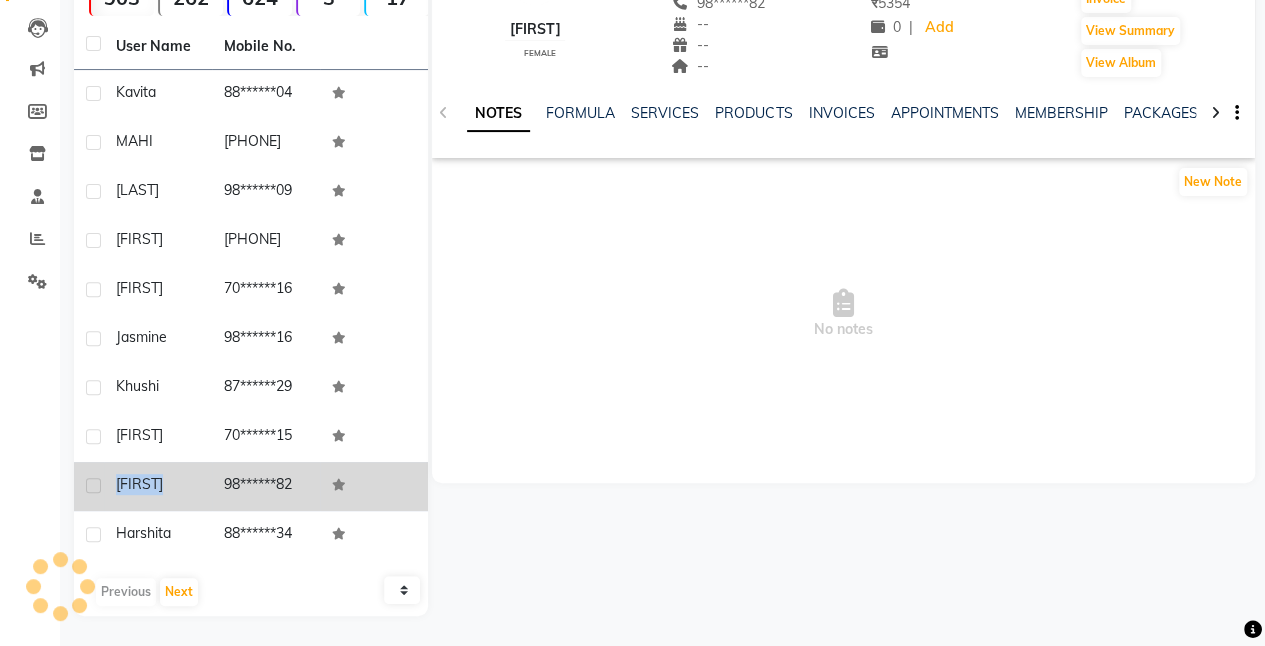click on "[FIRST]" 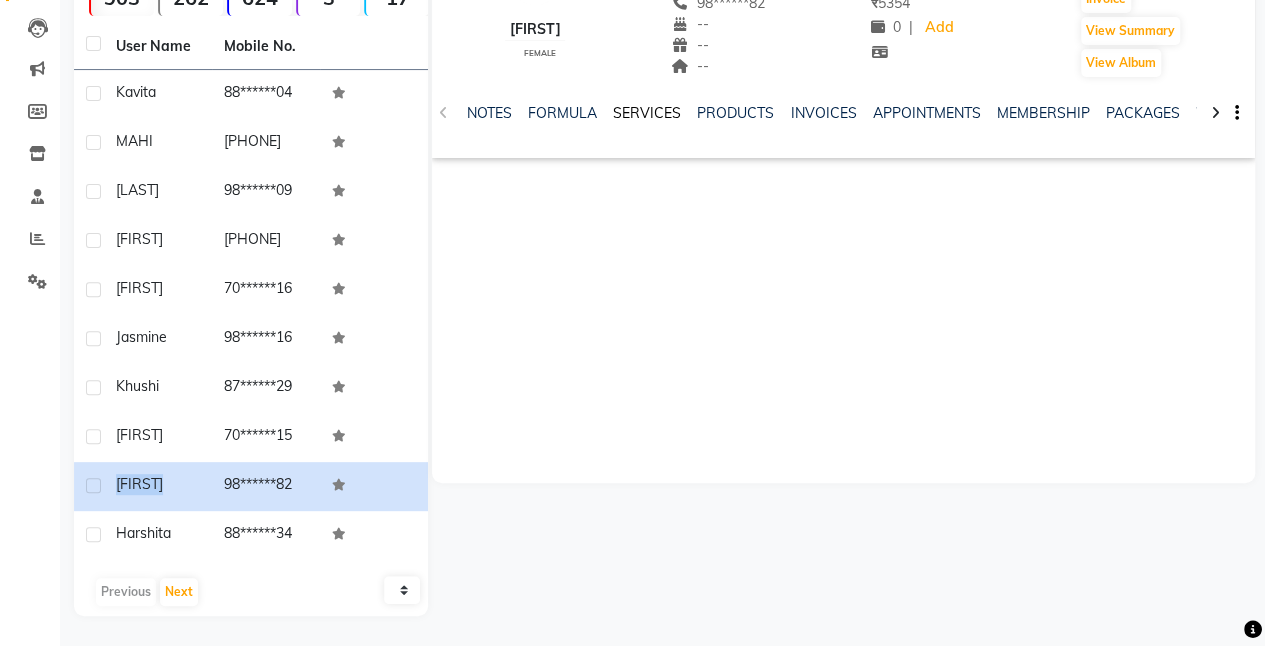 click on "SERVICES" 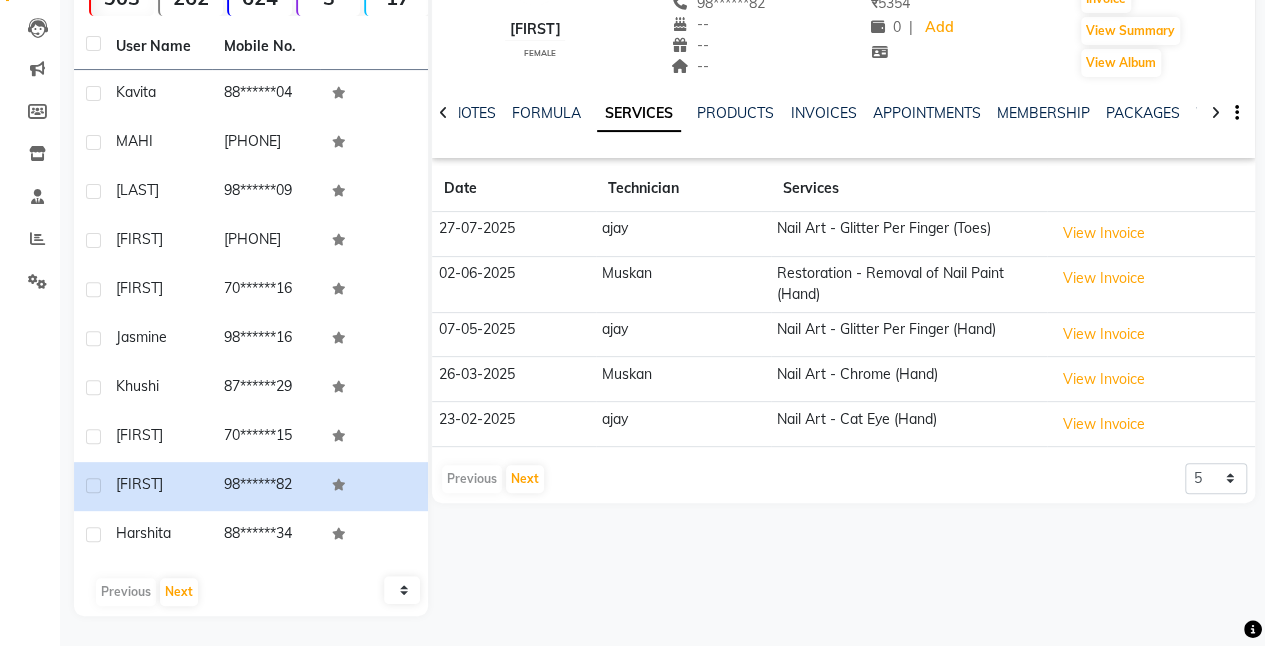 click on "Rimjhim    female  --   --   [PHONE]  --  --  --  -- [DATE] ₹    [PRICE] 0 |  Add   Appointment   Invoice  View Summary  View Album  NOTES FORMULA SERVICES PRODUCTS INVOICES APPOINTMENTS MEMBERSHIP PACKAGES VOUCHERS GIFTCARDS POINTS FORMS FAMILY CARDS WALLET Date Technician Services [DATE] [TECHNICIAN_NAME] [SERVICE_NAME]  (Toes)  View Invoice  [DATE] [TECHNICIAN_NAME] [SERVICE_NAME]  View Invoice  [DATE] [TECHNICIAN_NAME] [SERVICE_NAME]  View Invoice  [DATE] [TECHNICIAN_NAME] [SERVICE_NAME]  View Invoice  [DATE] [TECHNICIAN_NAME] [SERVICE_NAME]  View Invoice   Previous   Next  5 10 50 100 500" 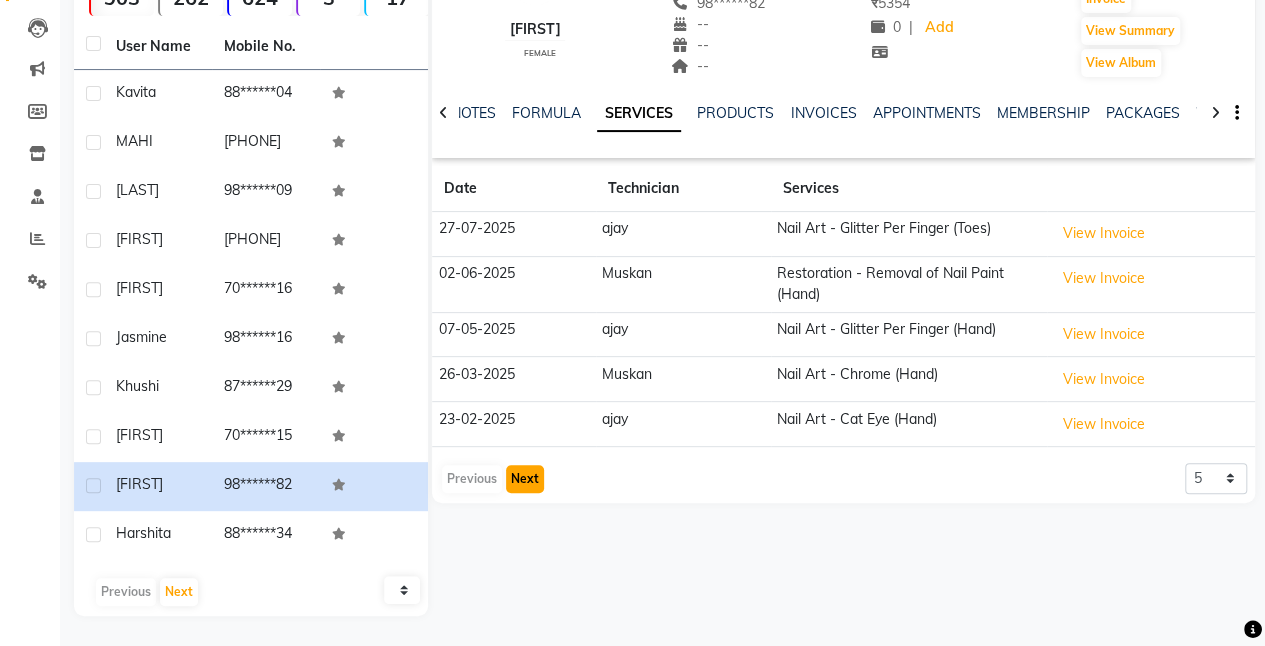 click on "Next" 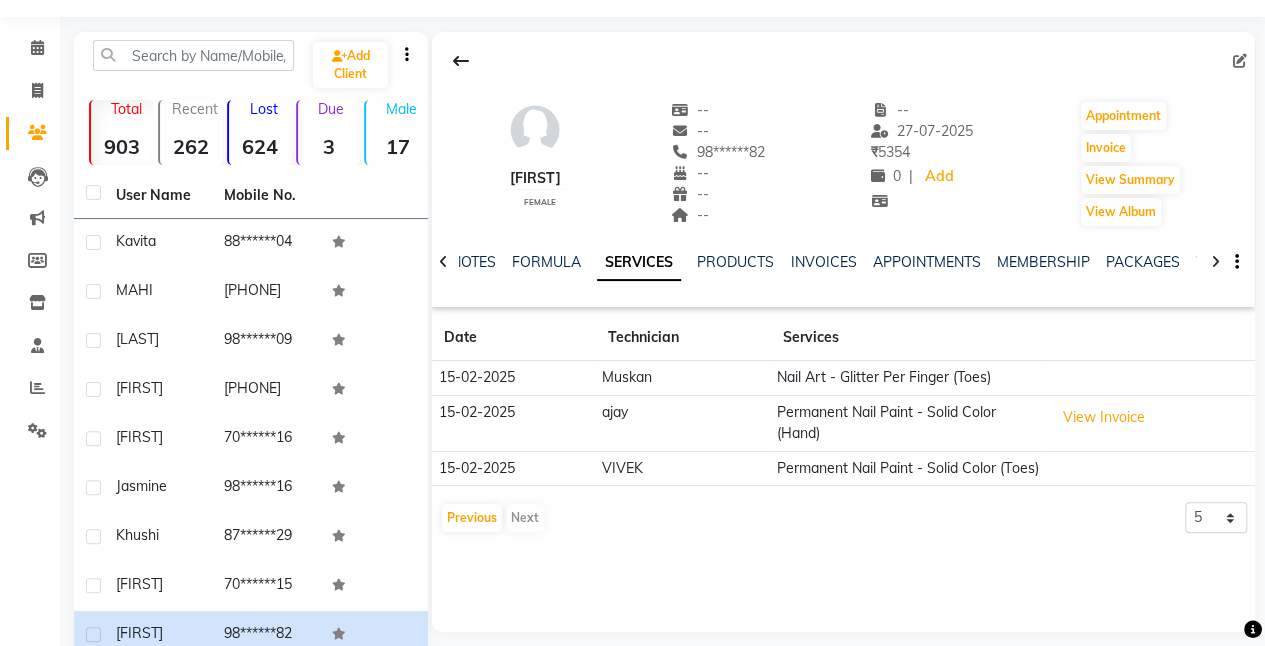 scroll, scrollTop: 0, scrollLeft: 0, axis: both 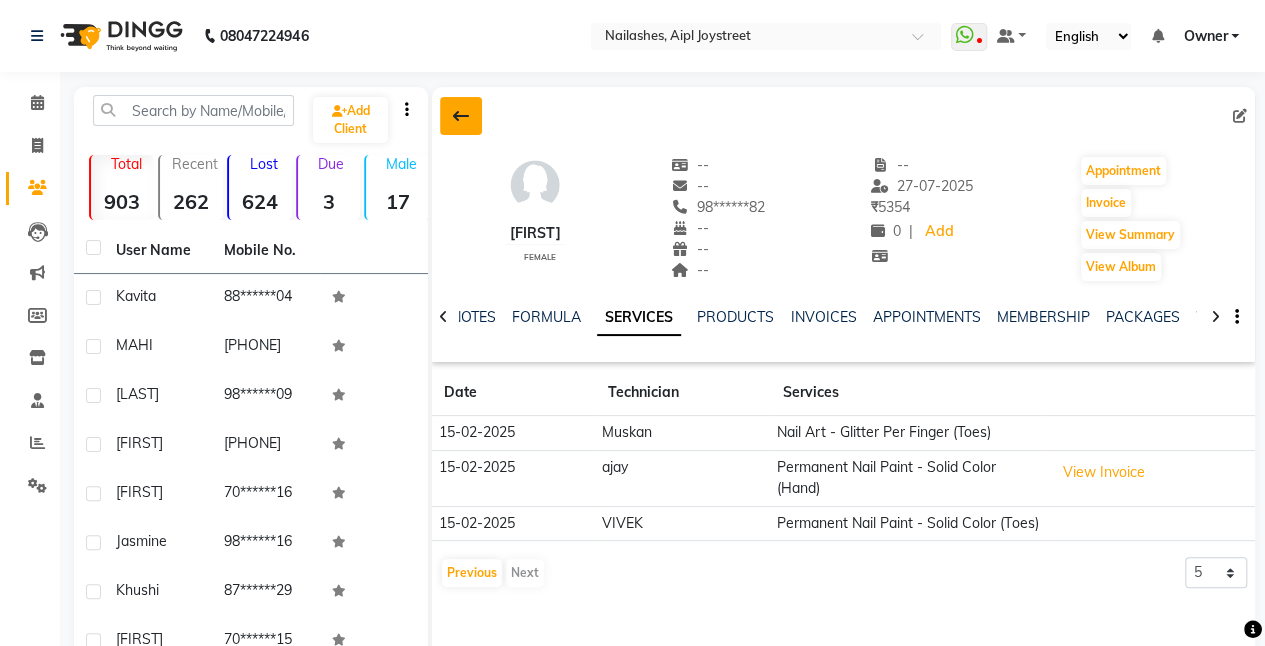 click 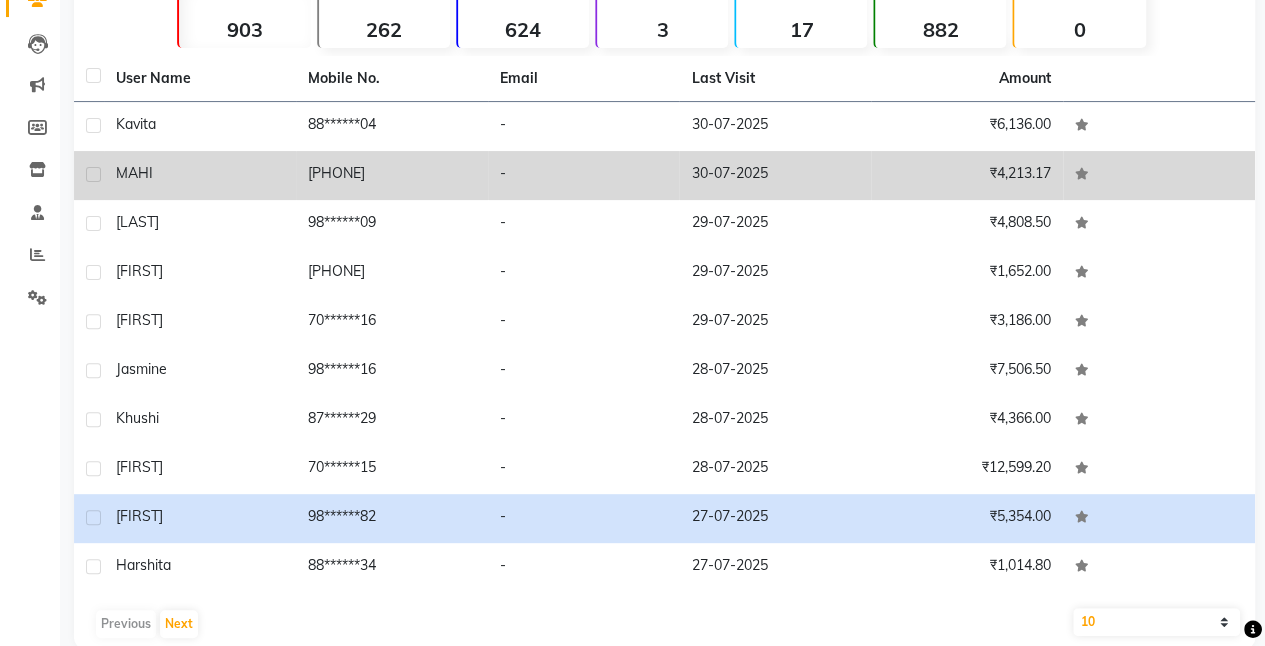 scroll, scrollTop: 220, scrollLeft: 0, axis: vertical 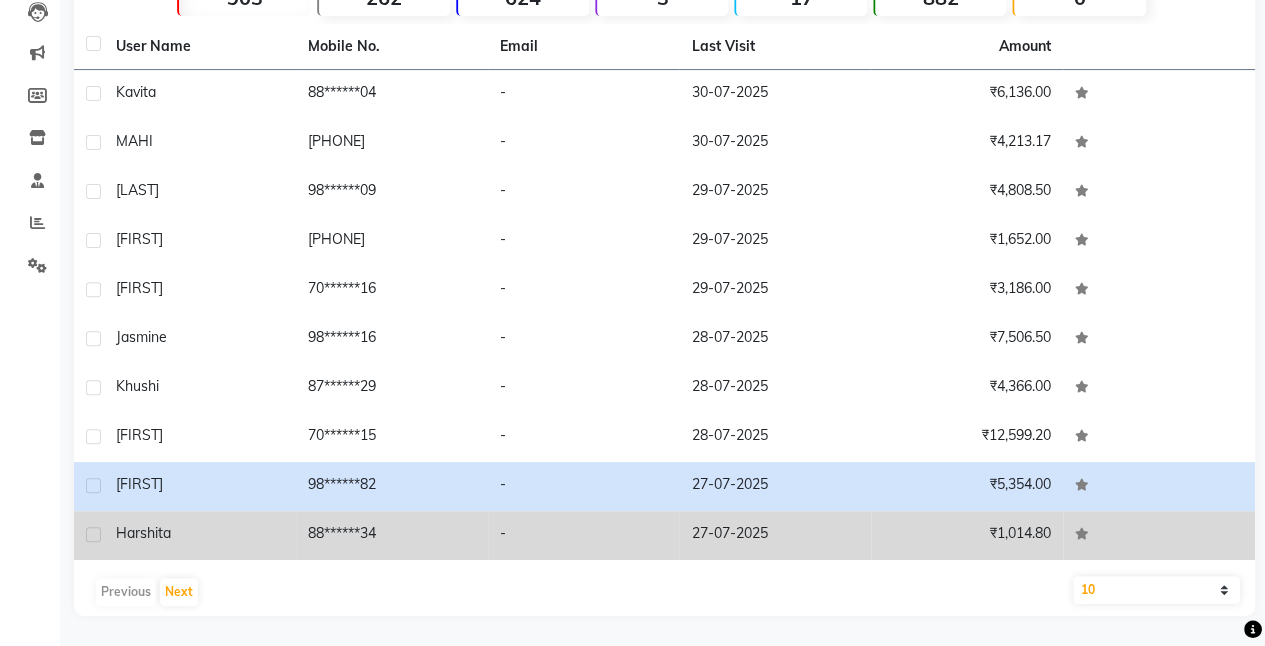 click on "88******34" 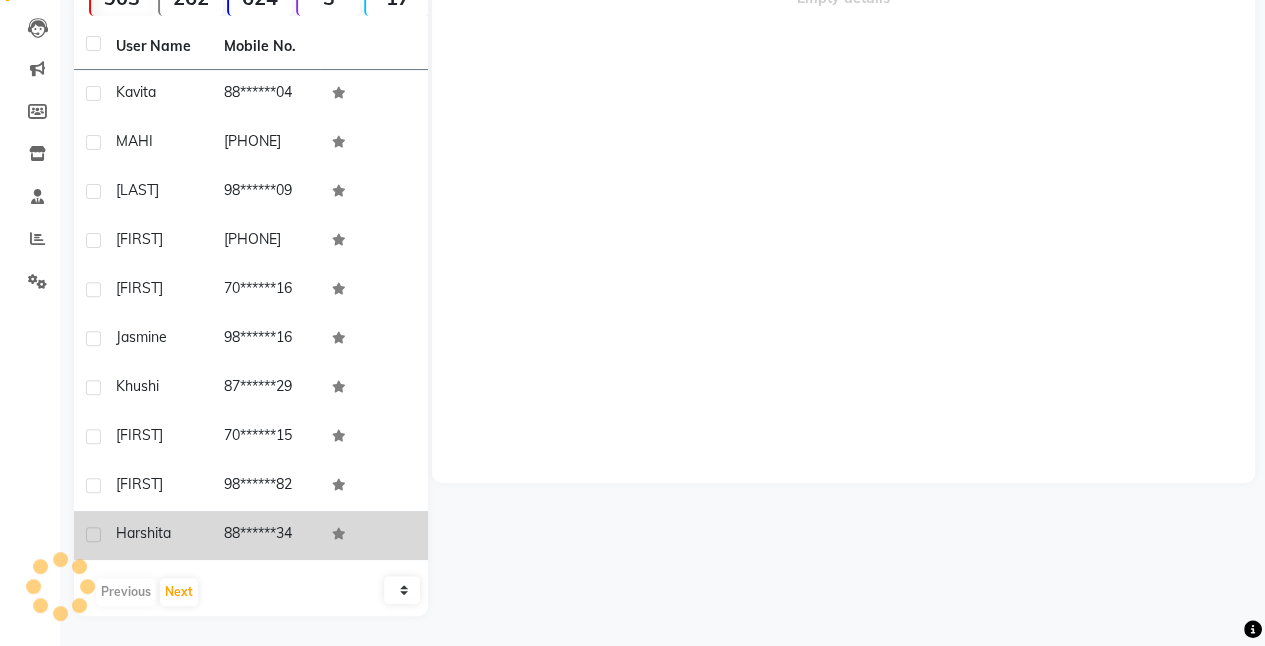 scroll, scrollTop: 204, scrollLeft: 0, axis: vertical 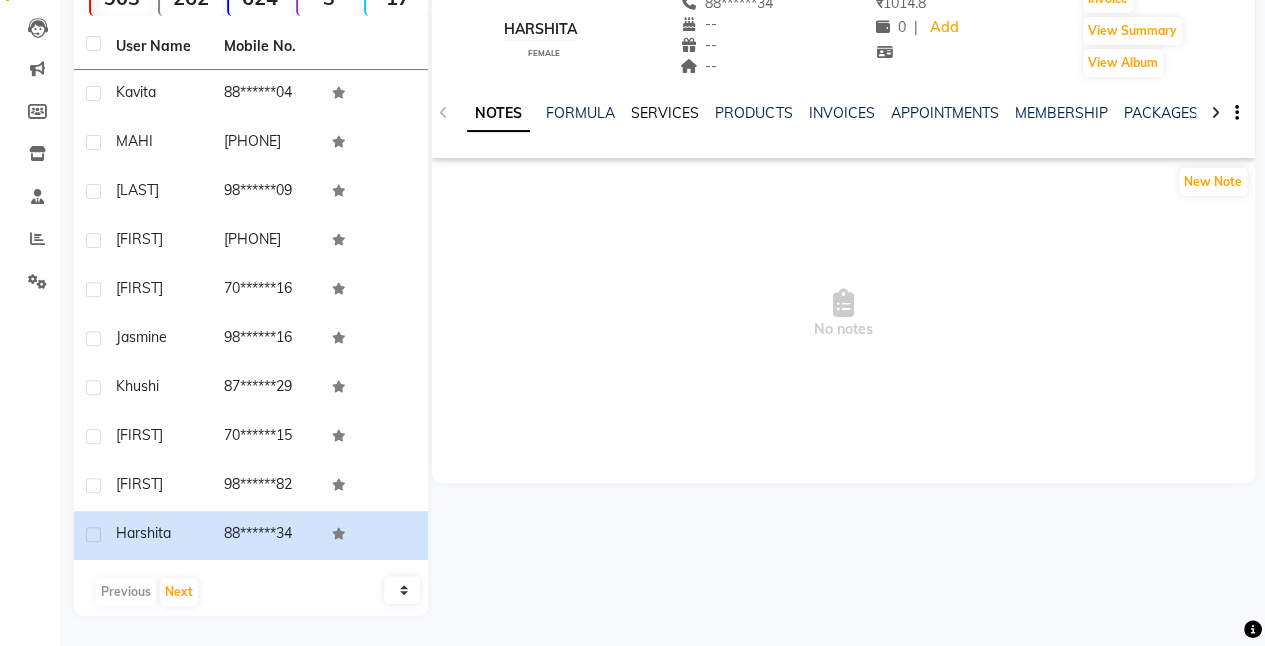 click on "SERVICES" 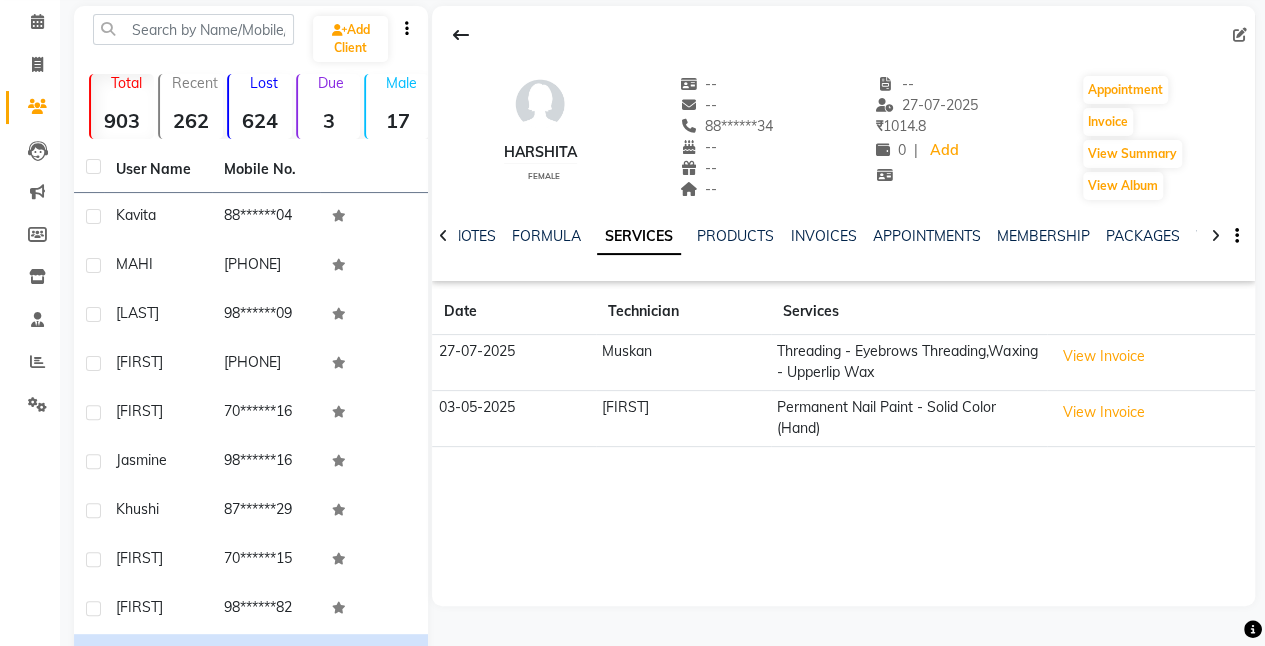 scroll, scrollTop: 76, scrollLeft: 0, axis: vertical 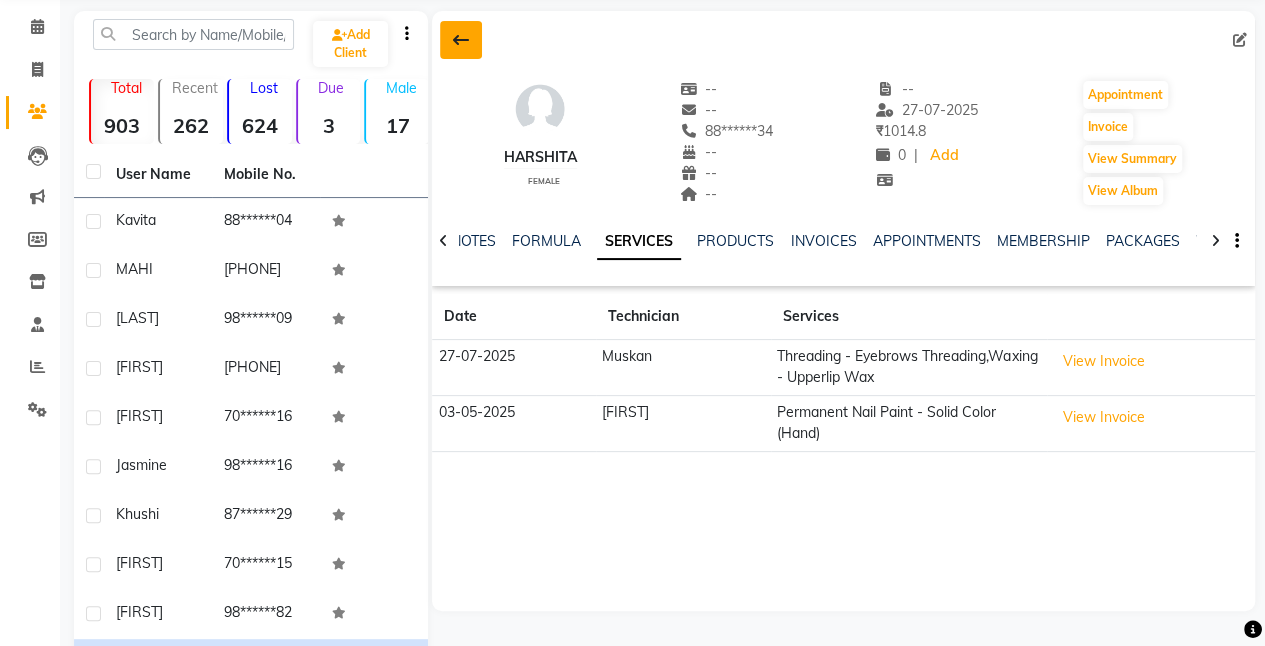 click 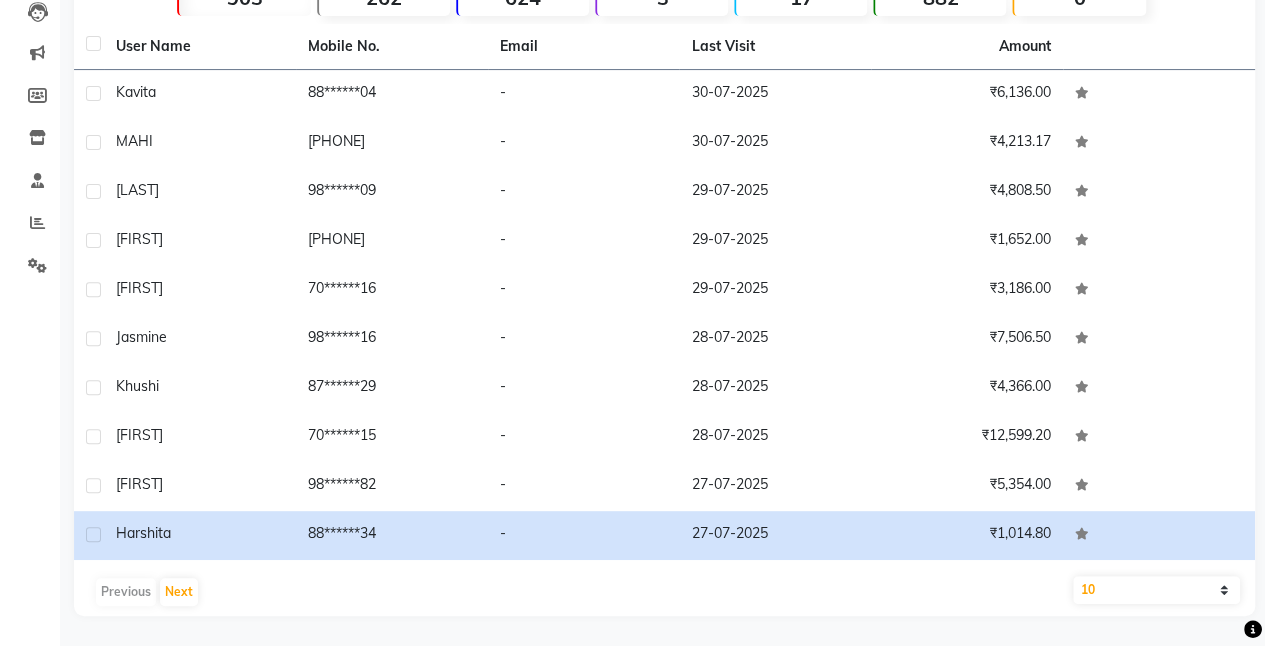 scroll, scrollTop: 0, scrollLeft: 0, axis: both 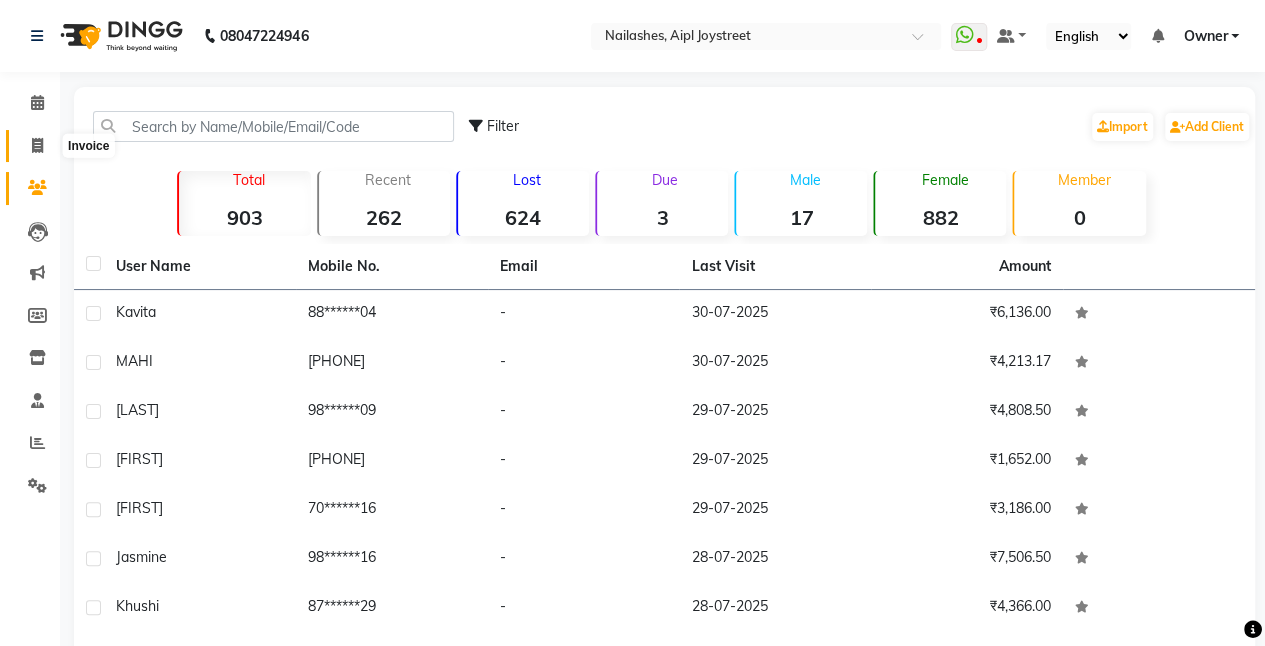 click 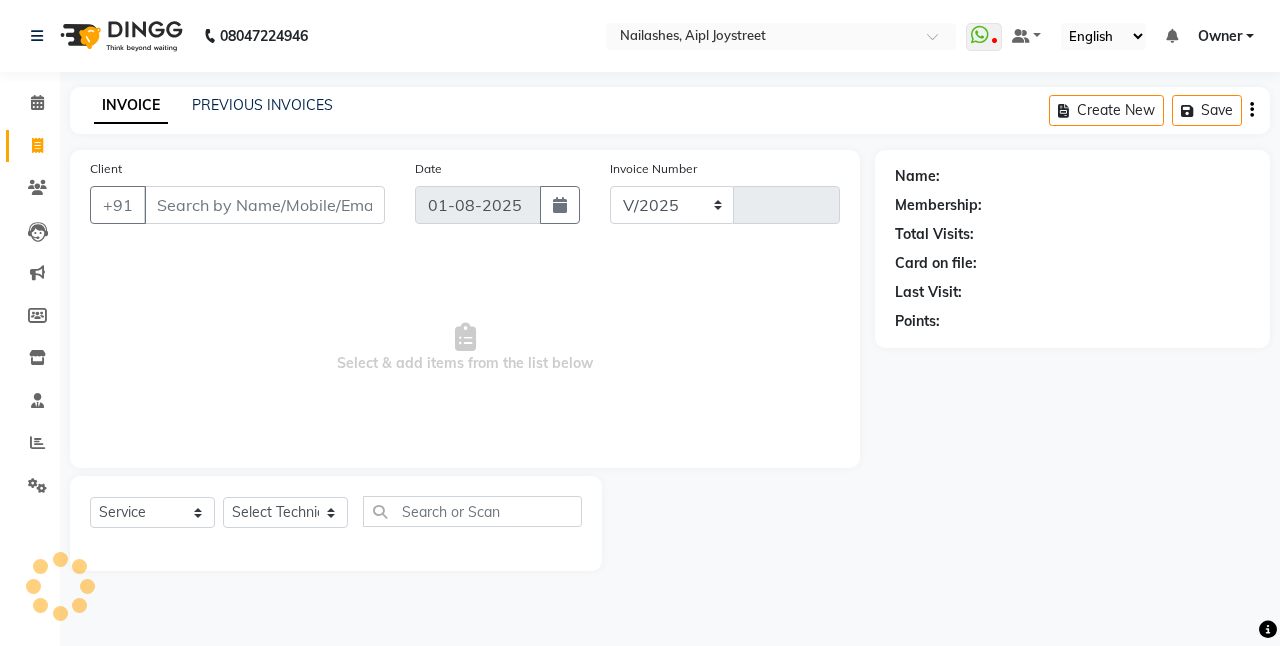 select on "5749" 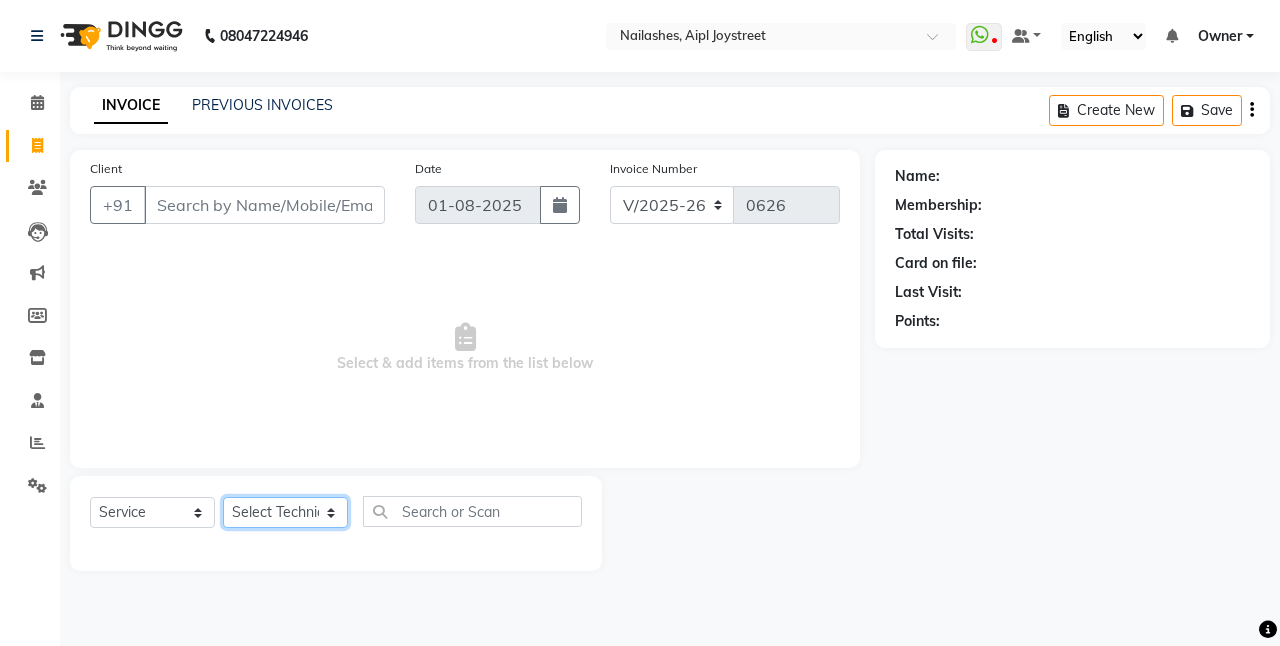click on "Select Technician [TECHNICIAN_NAME] [TECHNICIAN_NAME] [TECHNICIAN_NAME] [TECHNICIAN_NAME] [TECHNICIAN_NAME] [TECHNICIAN_NAME] [TECHNICIAN_NAME] [TECHNICIAN_NAME]" 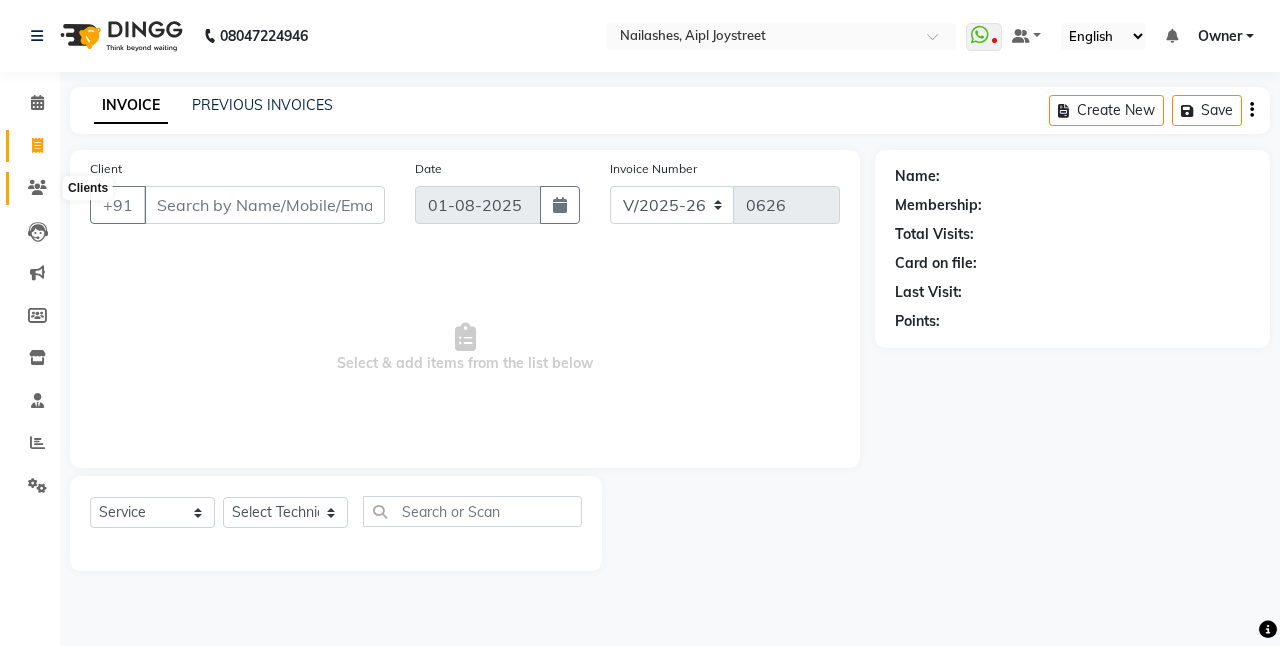 click 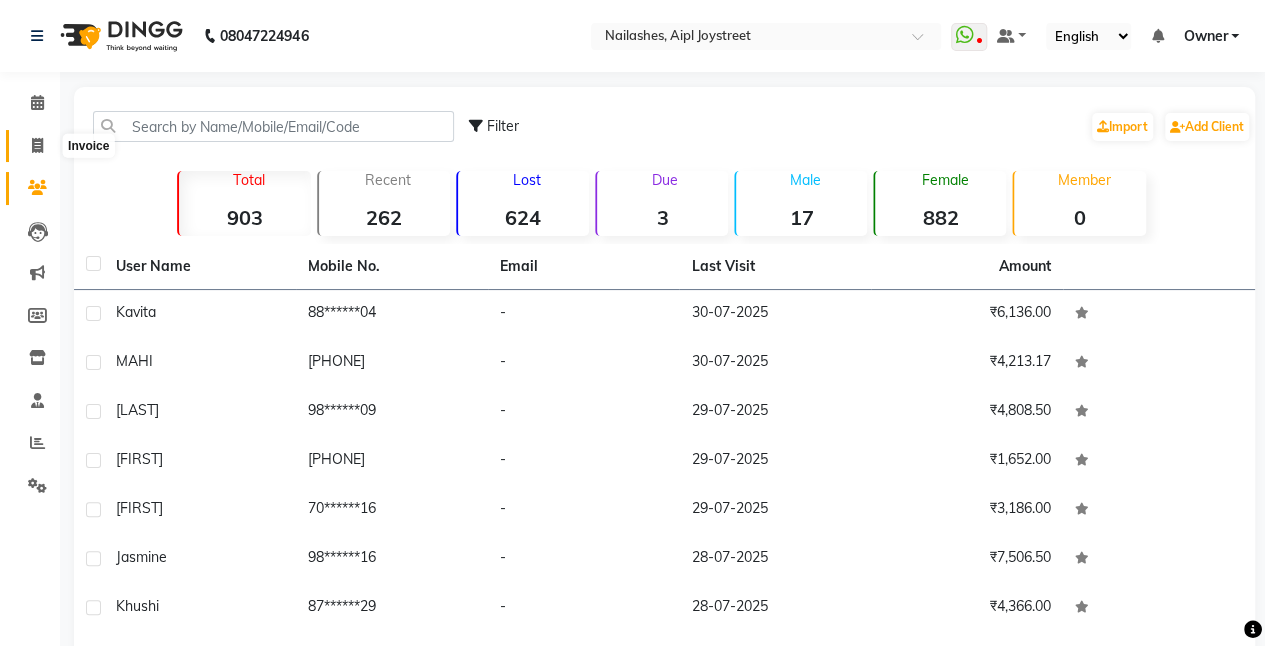 click 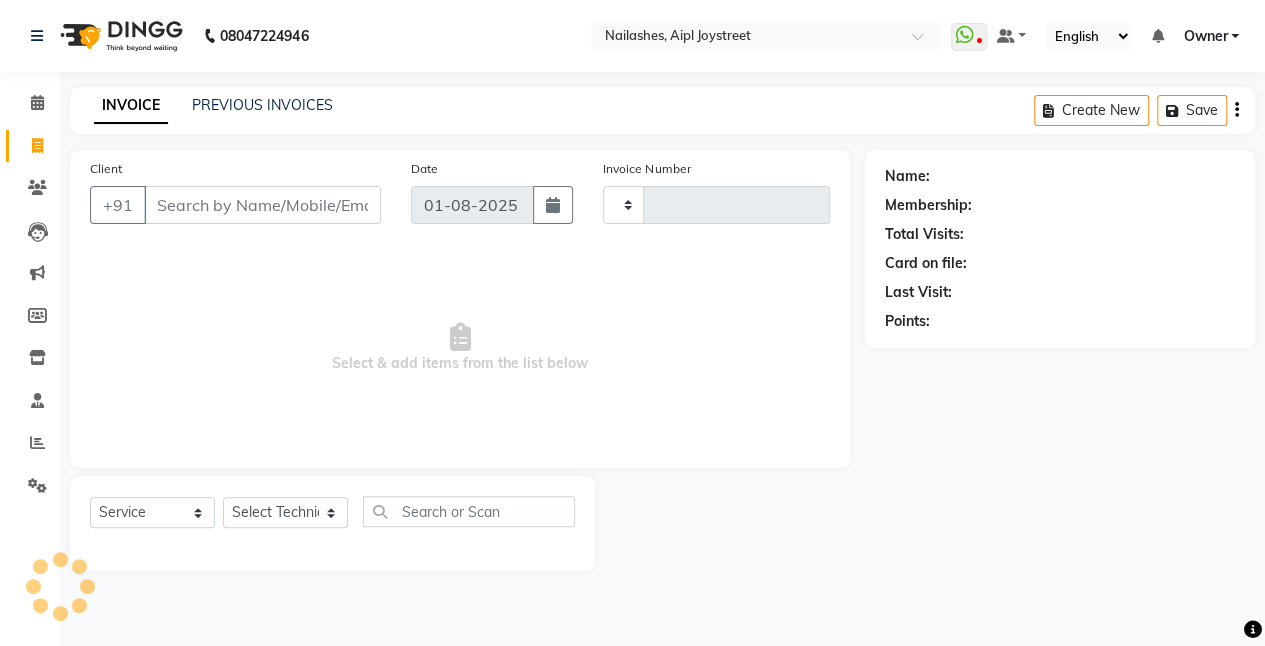 type on "0626" 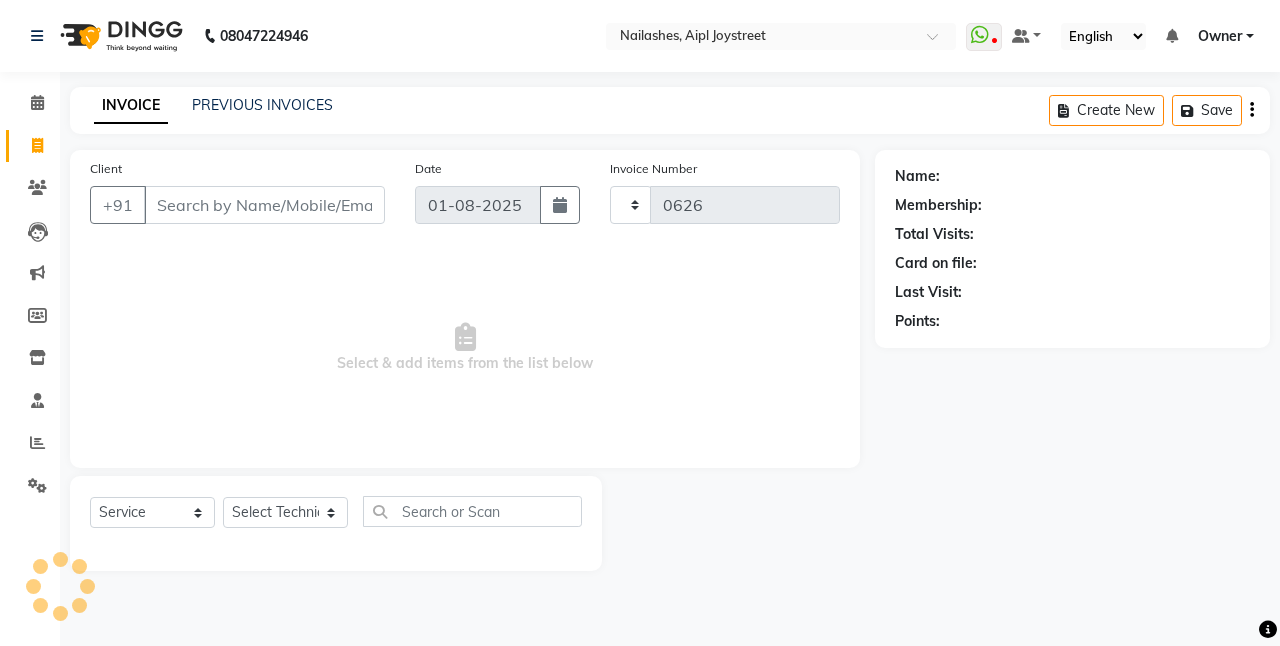 select on "5749" 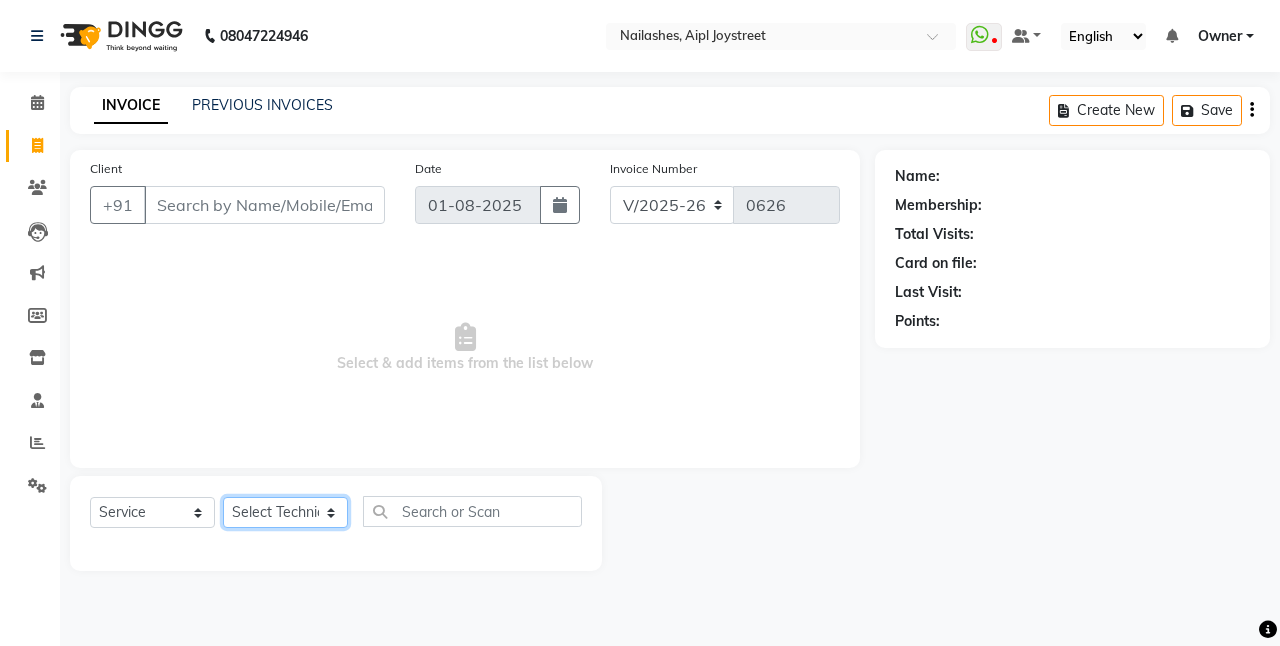 click on "Select Technician [TECHNICIAN_NAME] [TECHNICIAN_NAME] [TECHNICIAN_NAME] [TECHNICIAN_NAME] [TECHNICIAN_NAME] [TECHNICIAN_NAME] [TECHNICIAN_NAME] [TECHNICIAN_NAME]" 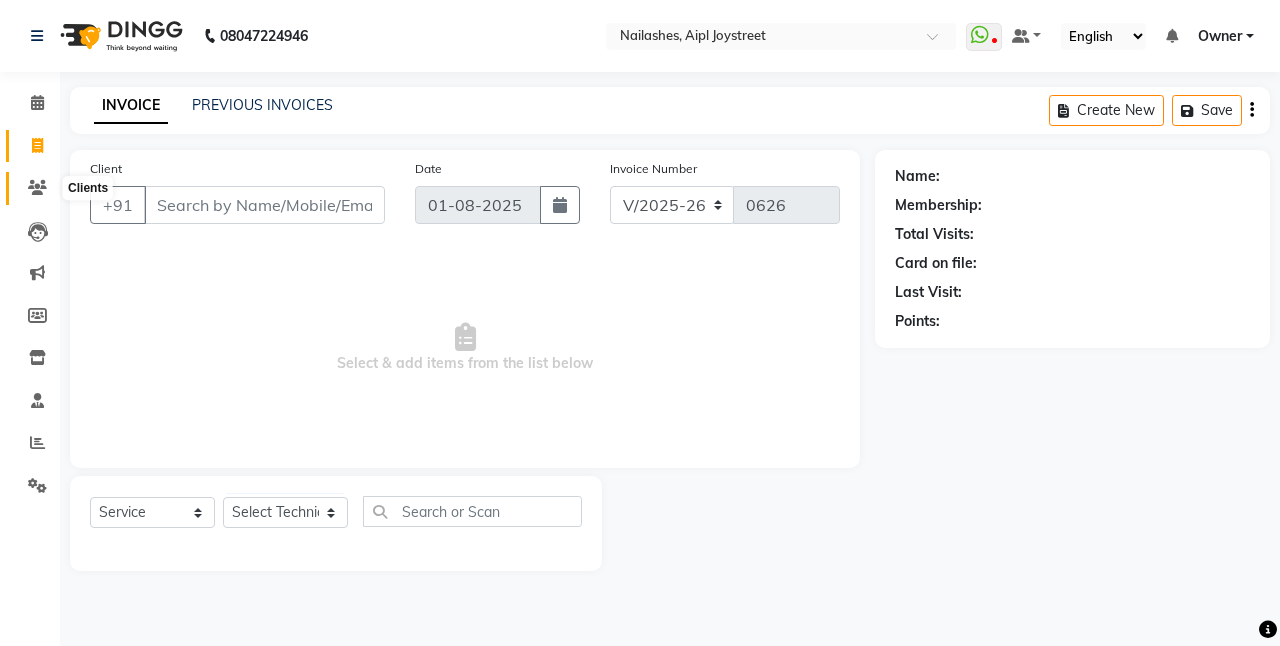 click 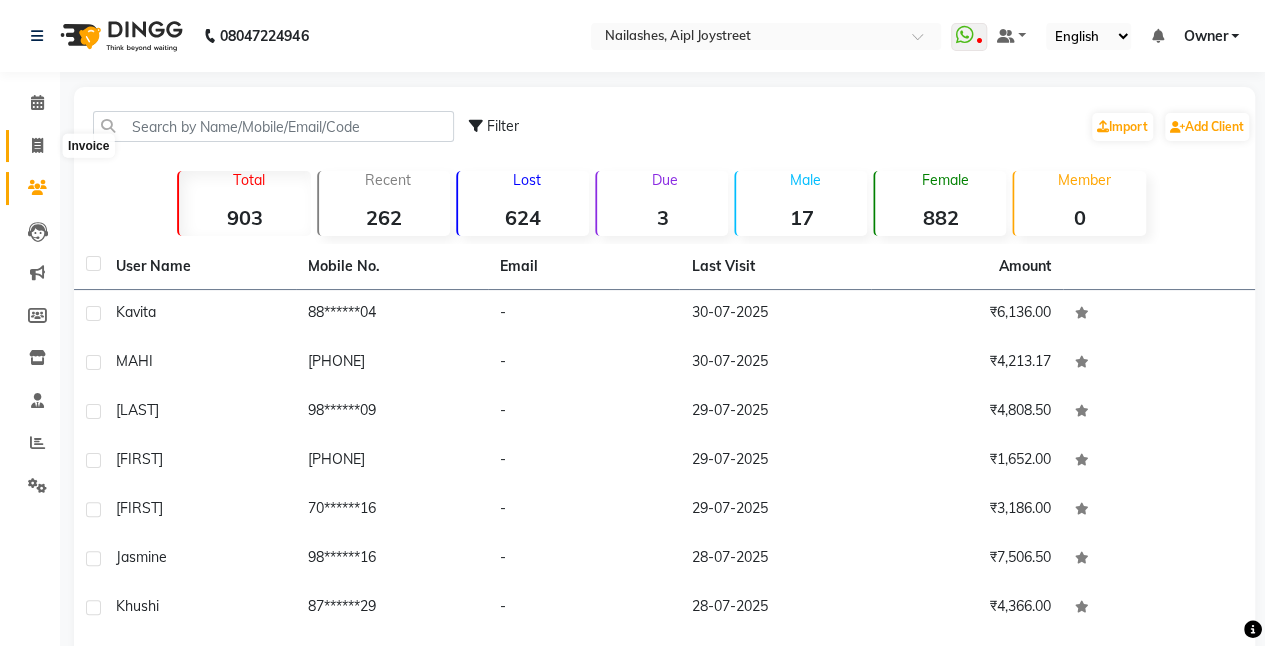click 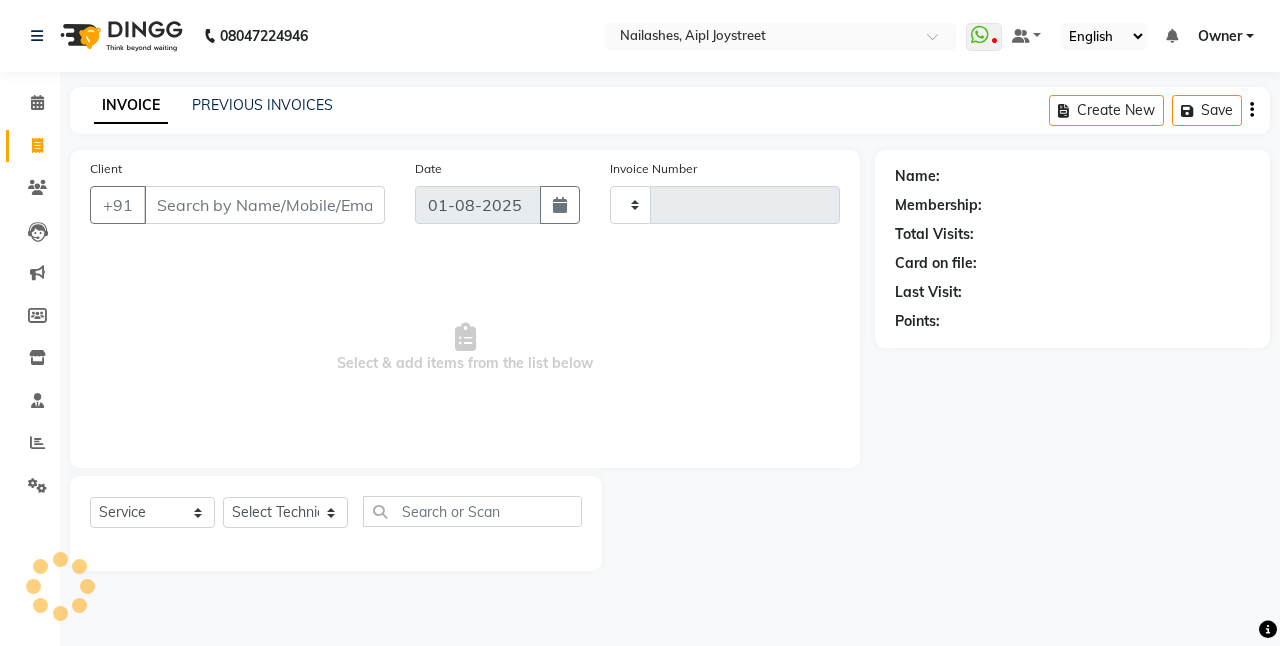 type on "0626" 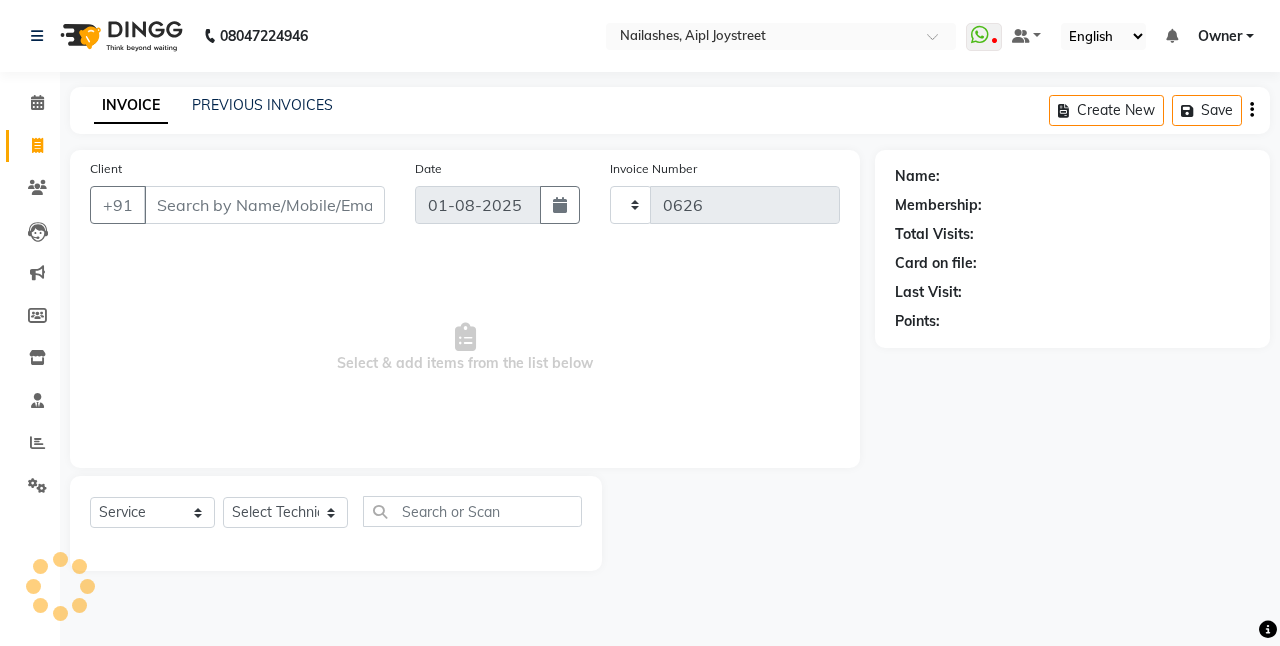 select on "5749" 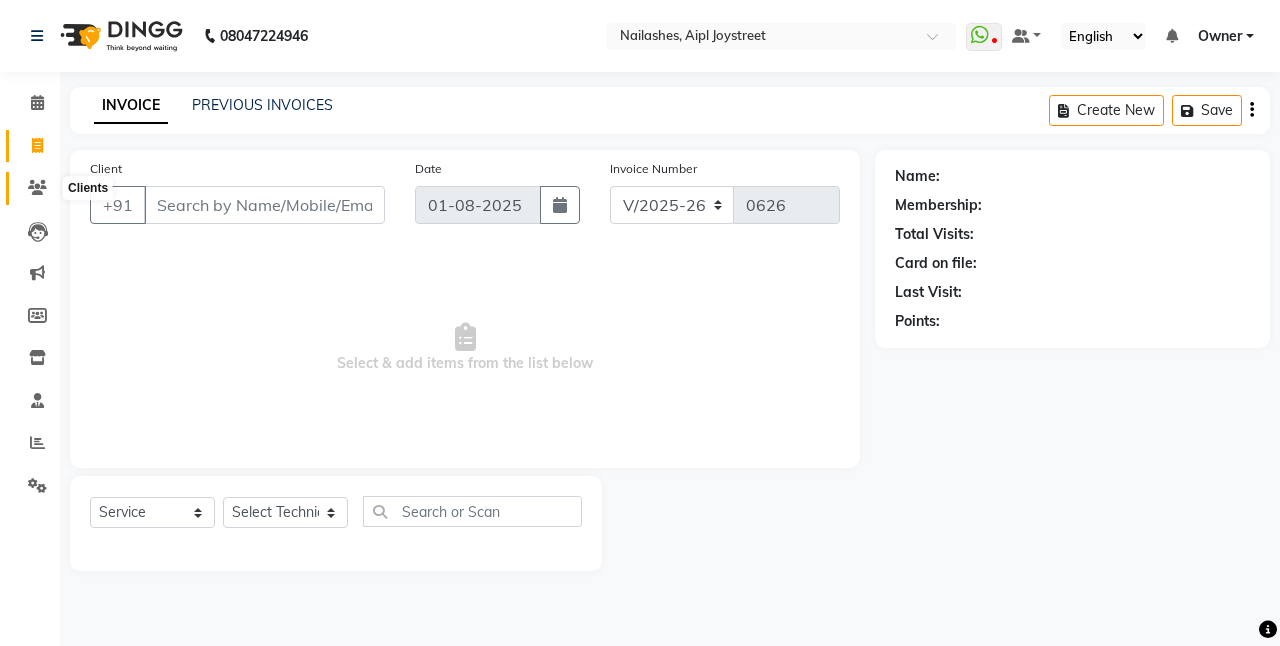 click 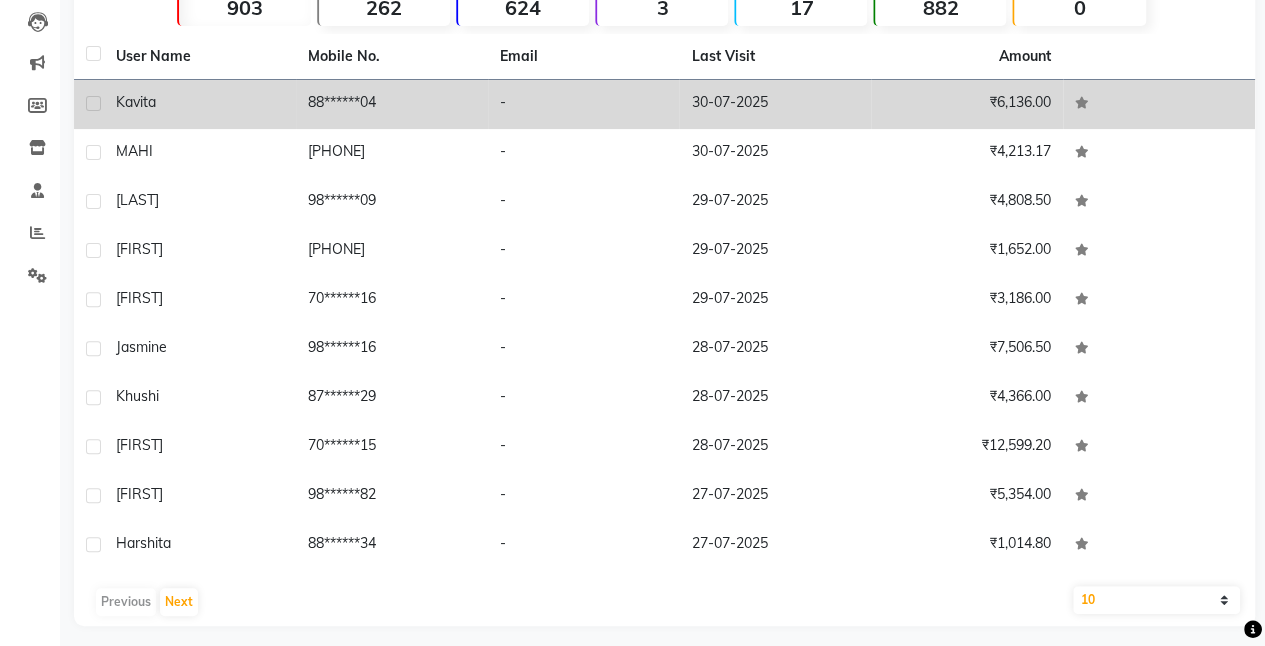 scroll, scrollTop: 220, scrollLeft: 0, axis: vertical 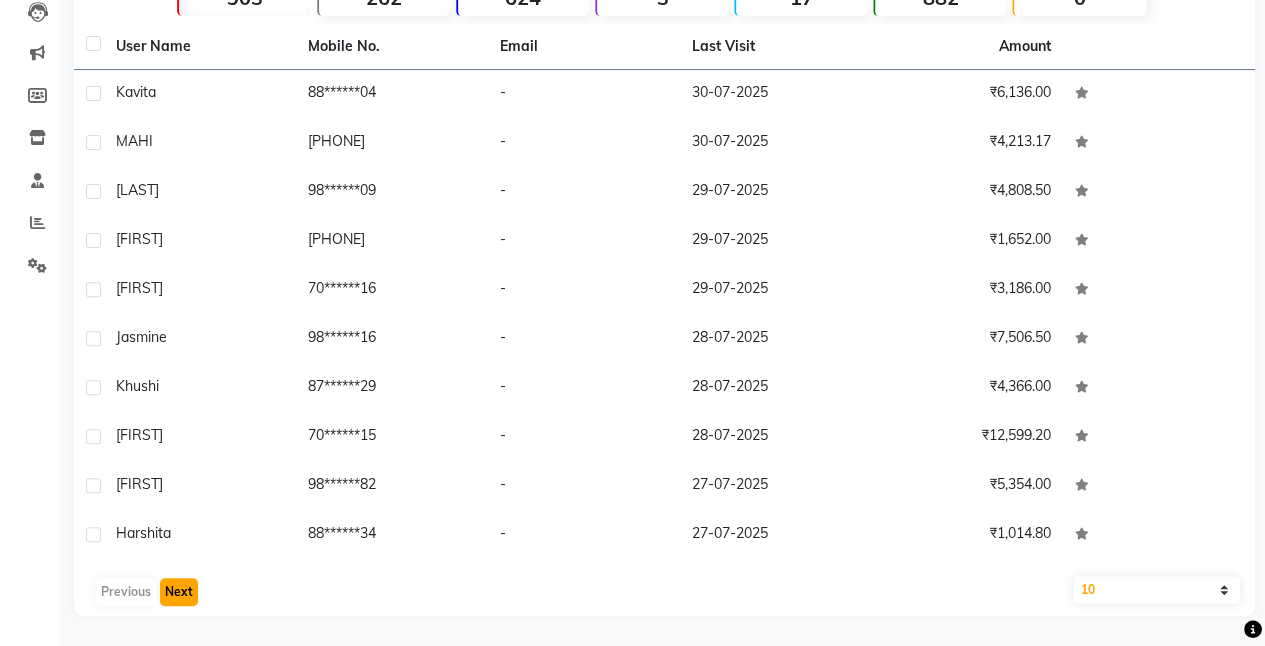 click on "Next" 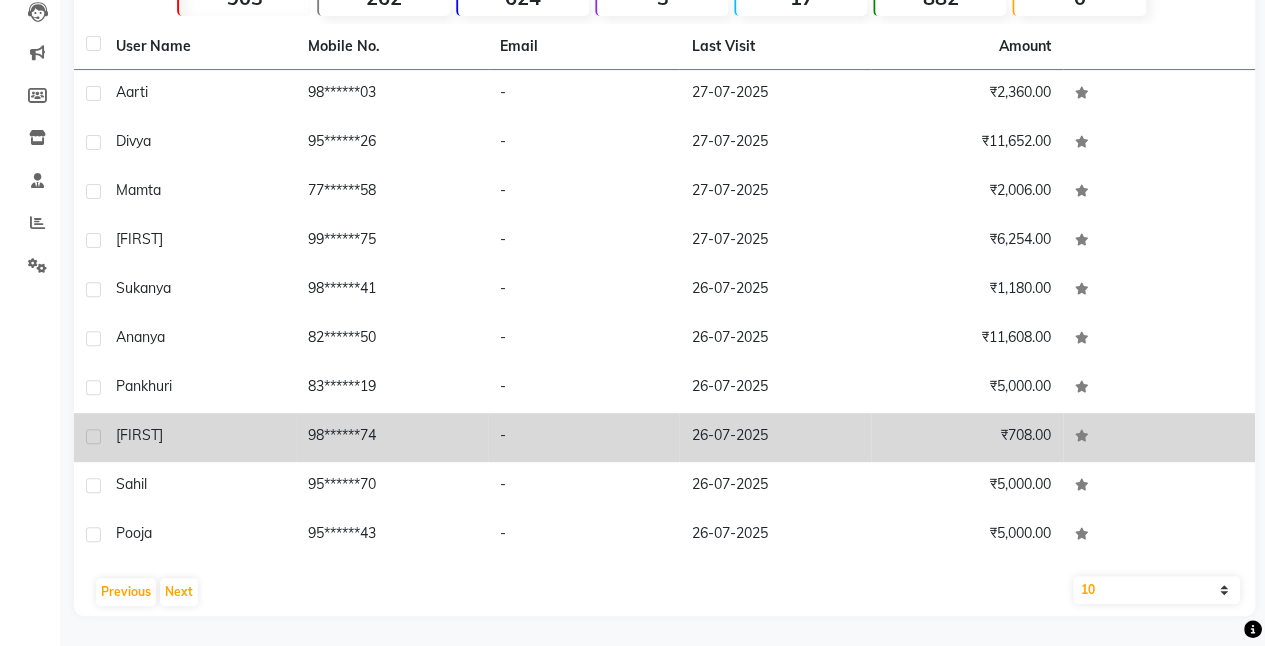 click on "[FIRST]" 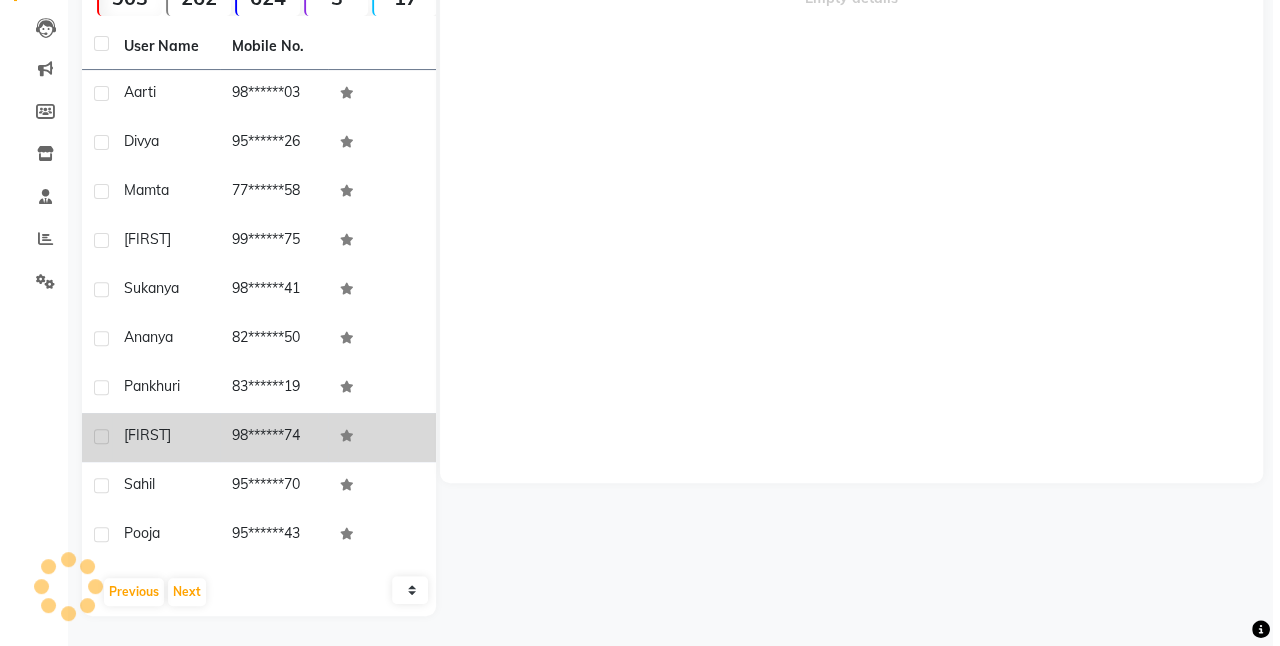 scroll, scrollTop: 204, scrollLeft: 0, axis: vertical 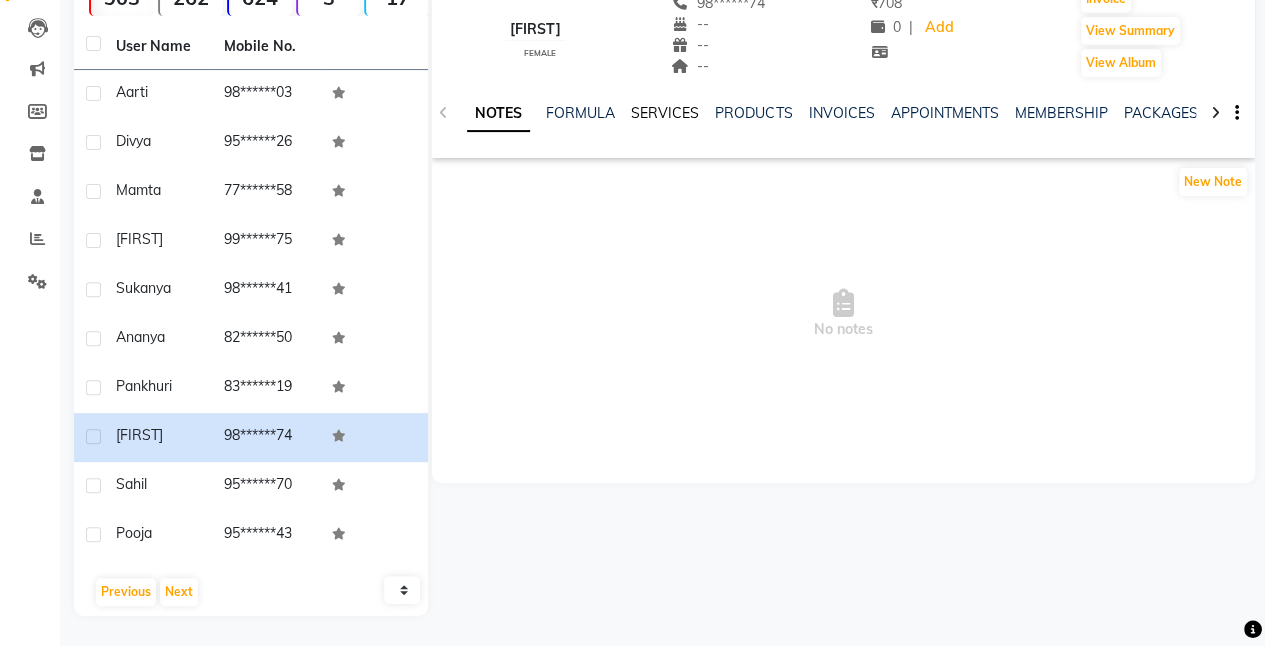 click on "SERVICES" 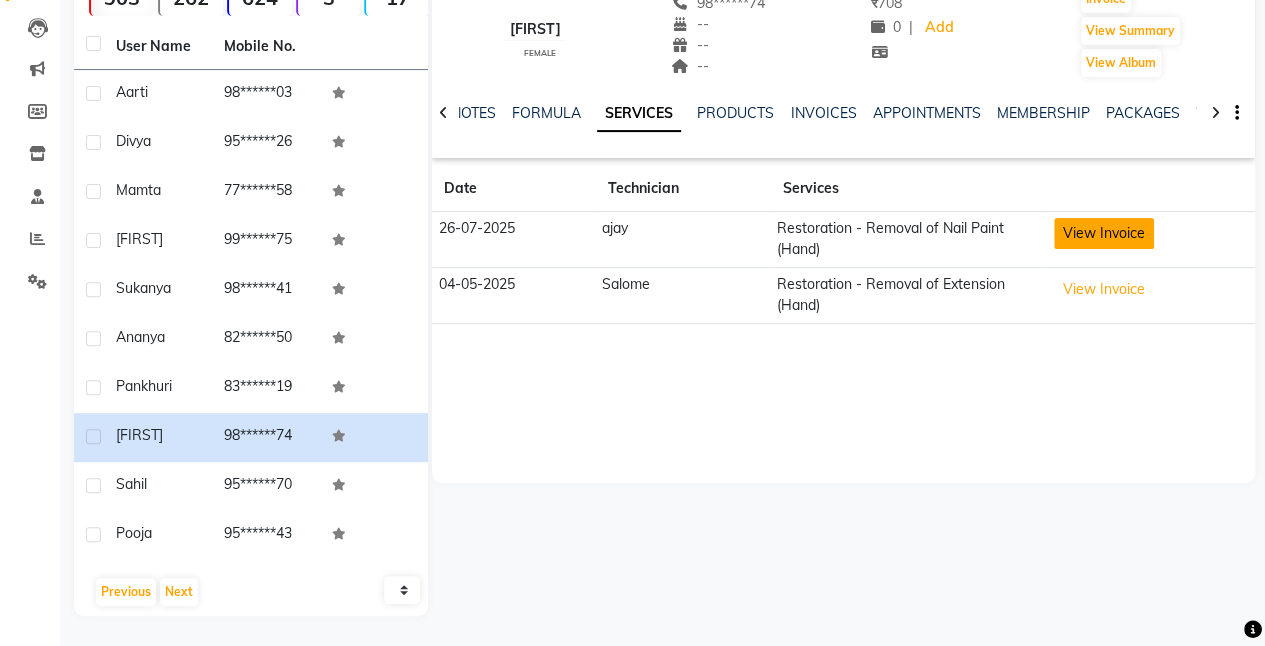 click on "View Invoice" 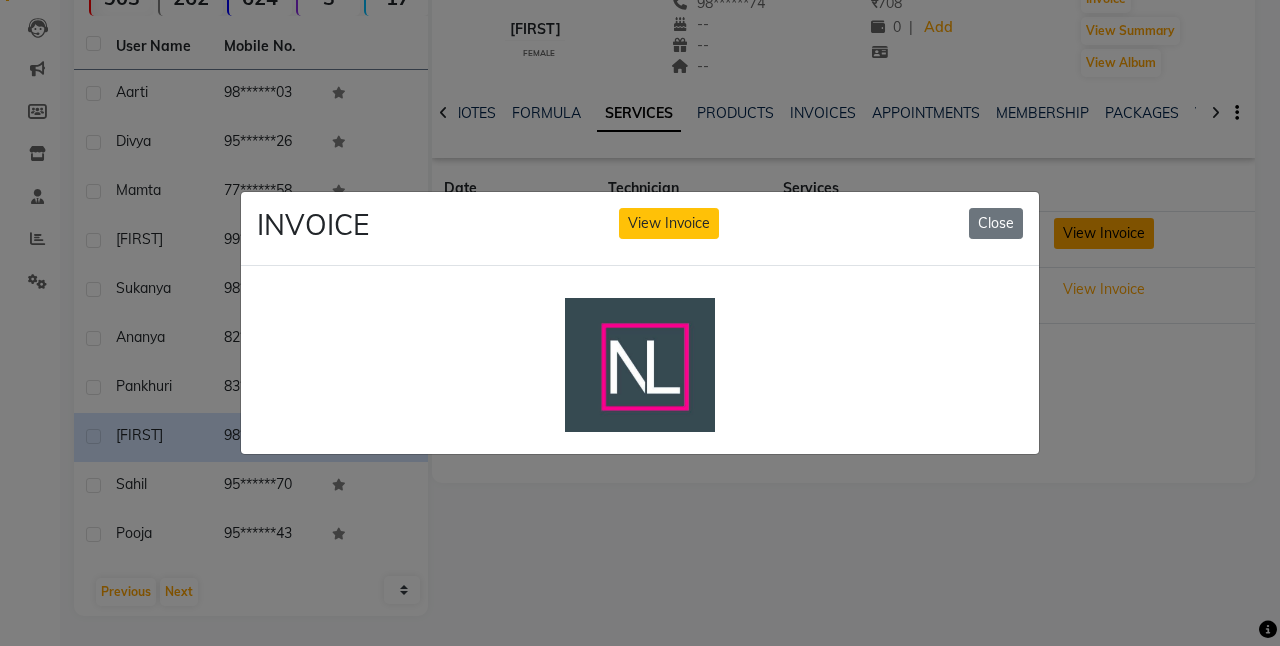 scroll, scrollTop: 0, scrollLeft: 0, axis: both 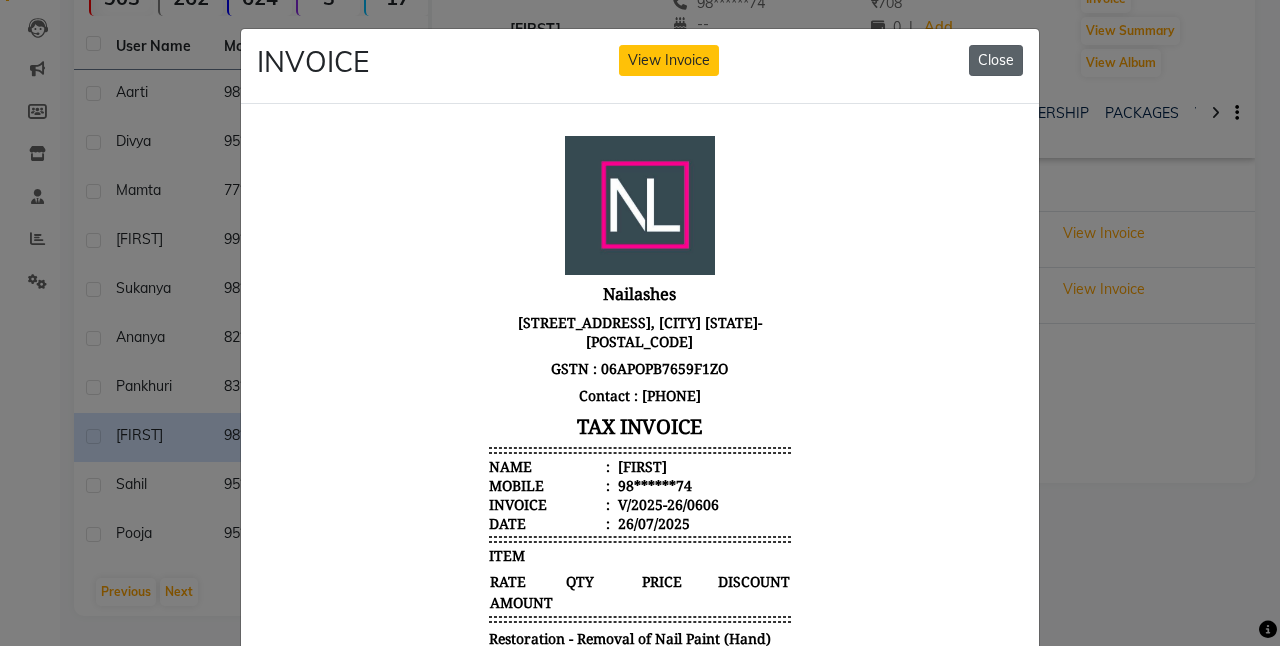 click on "Close" 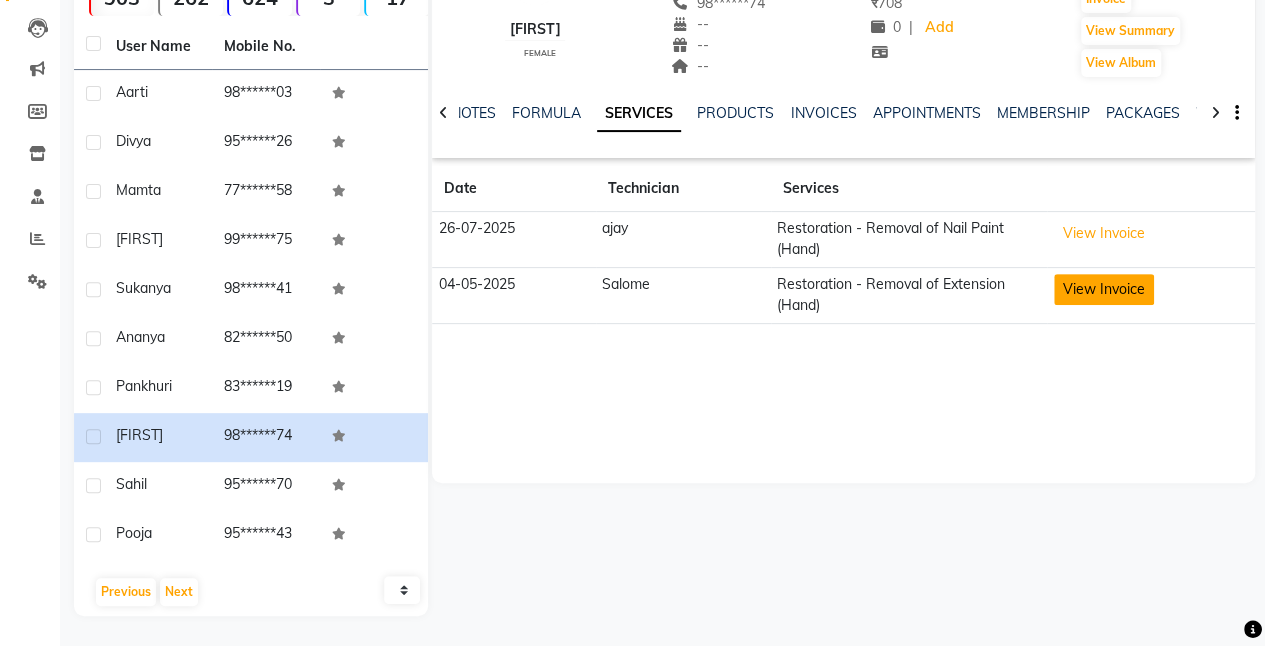 click on "View Invoice" 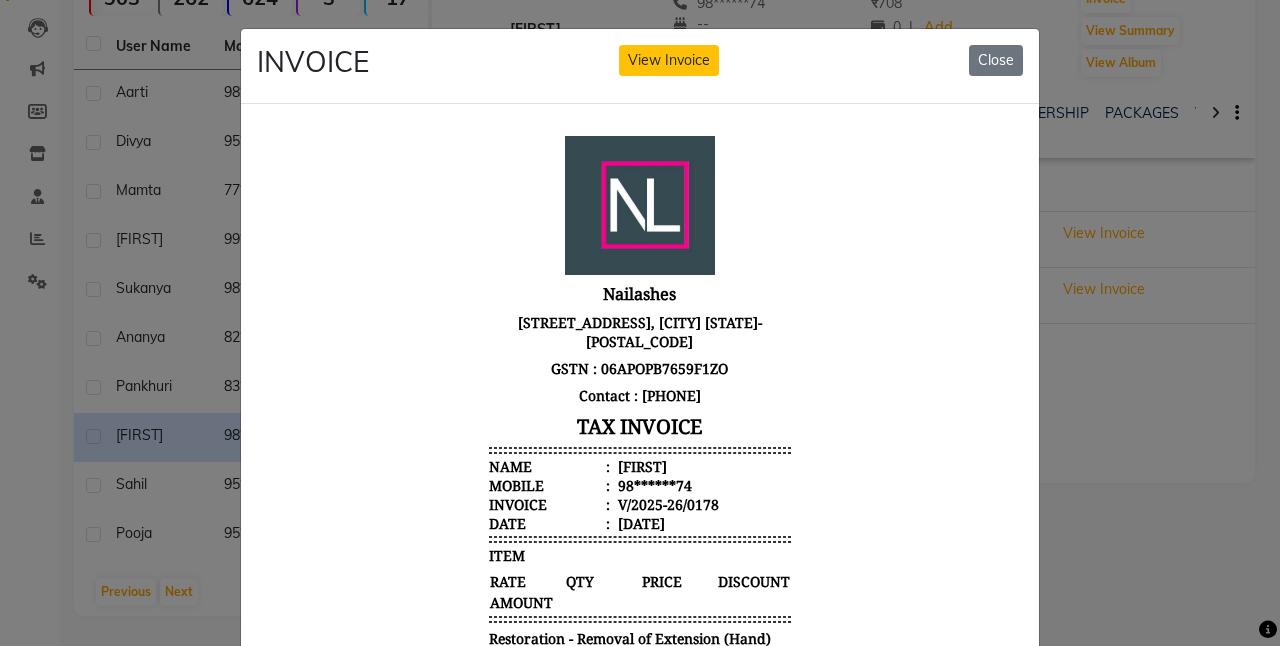 scroll, scrollTop: 15, scrollLeft: 0, axis: vertical 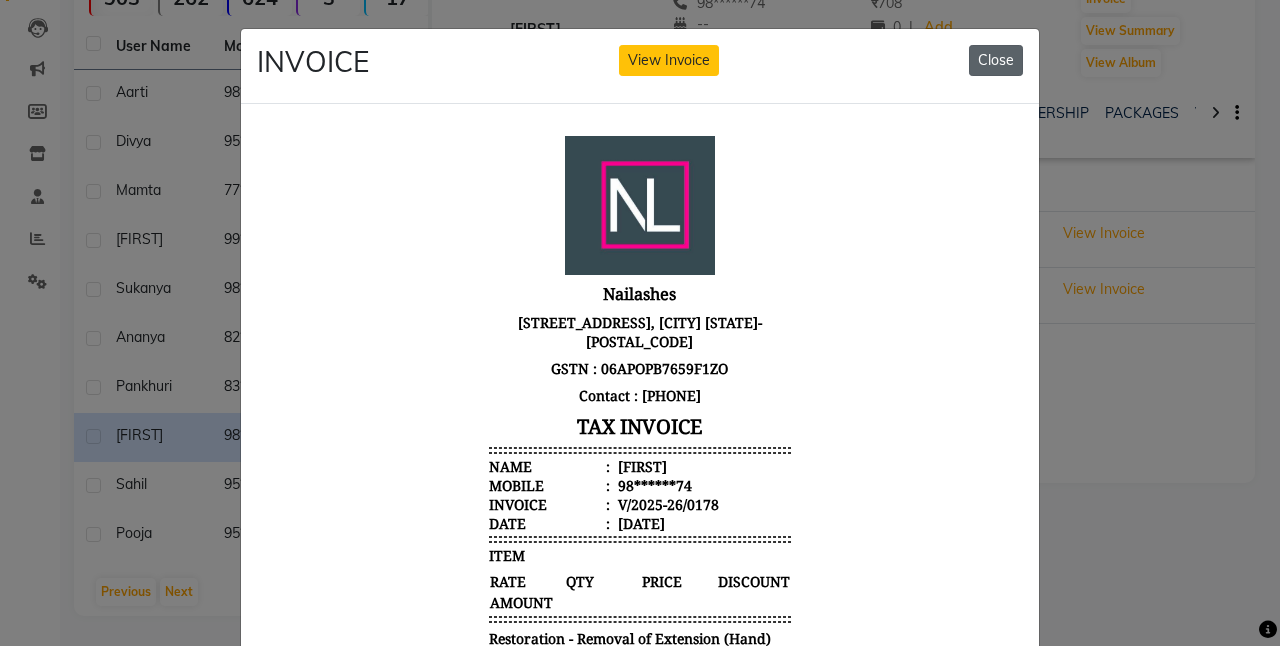 click on "Close" 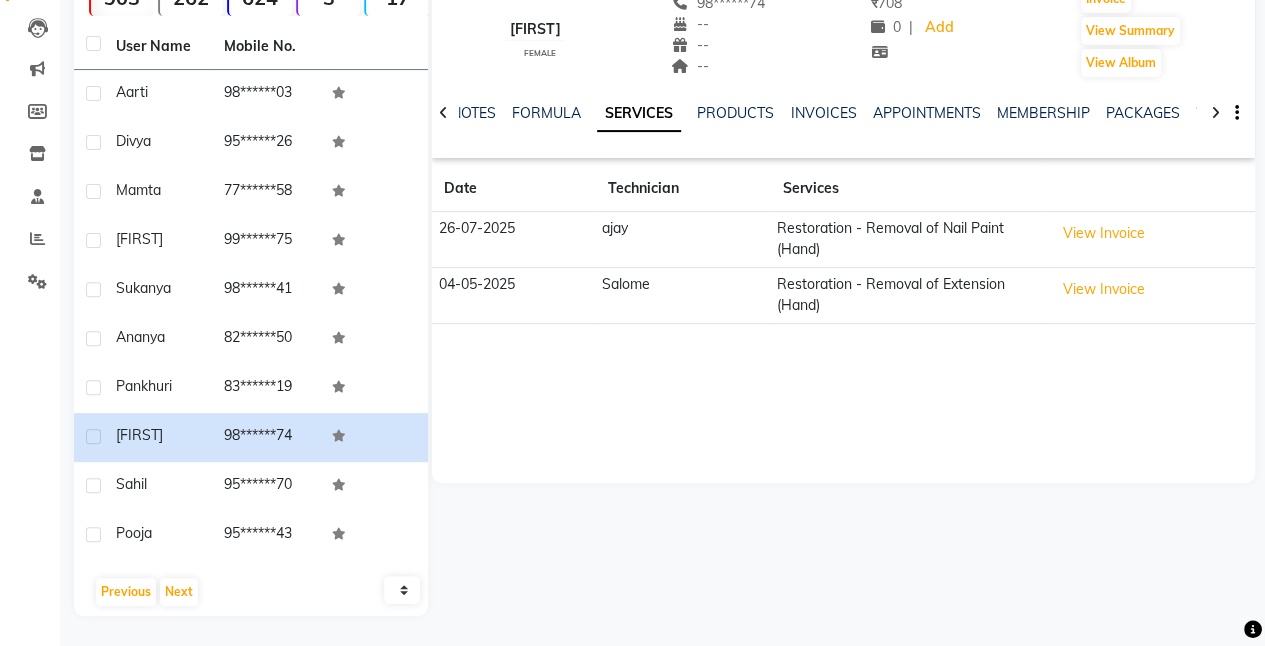 scroll, scrollTop: 0, scrollLeft: 0, axis: both 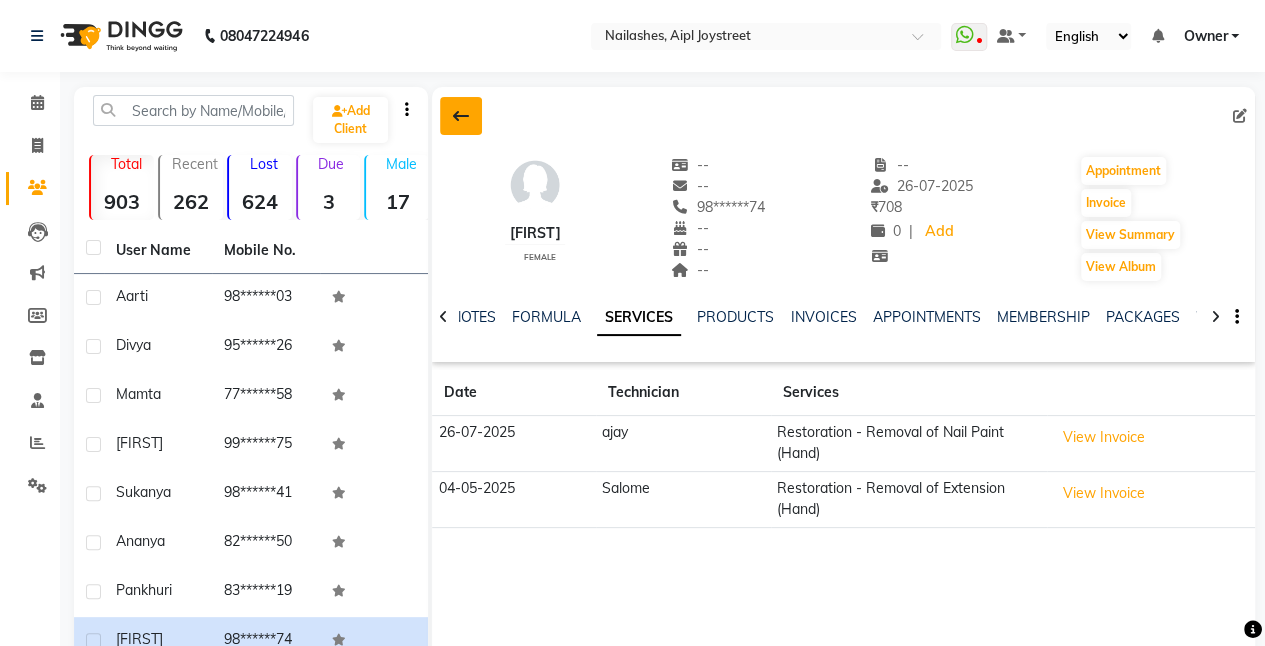 click 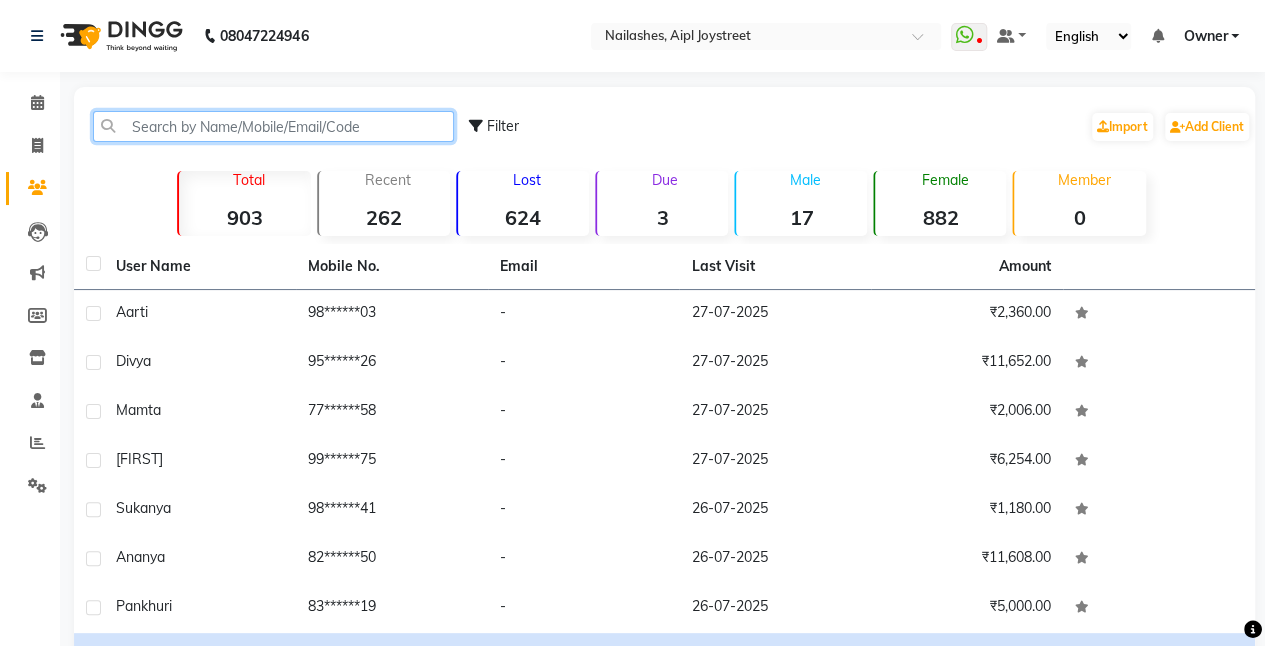 click 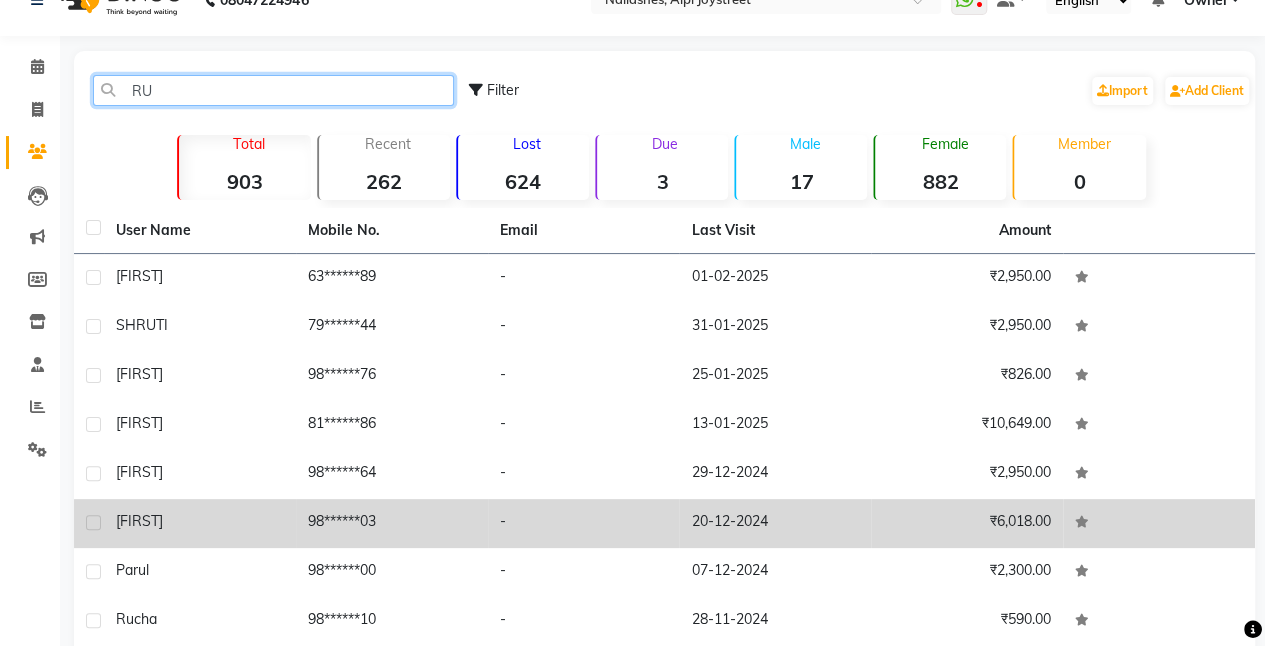 scroll, scrollTop: 0, scrollLeft: 0, axis: both 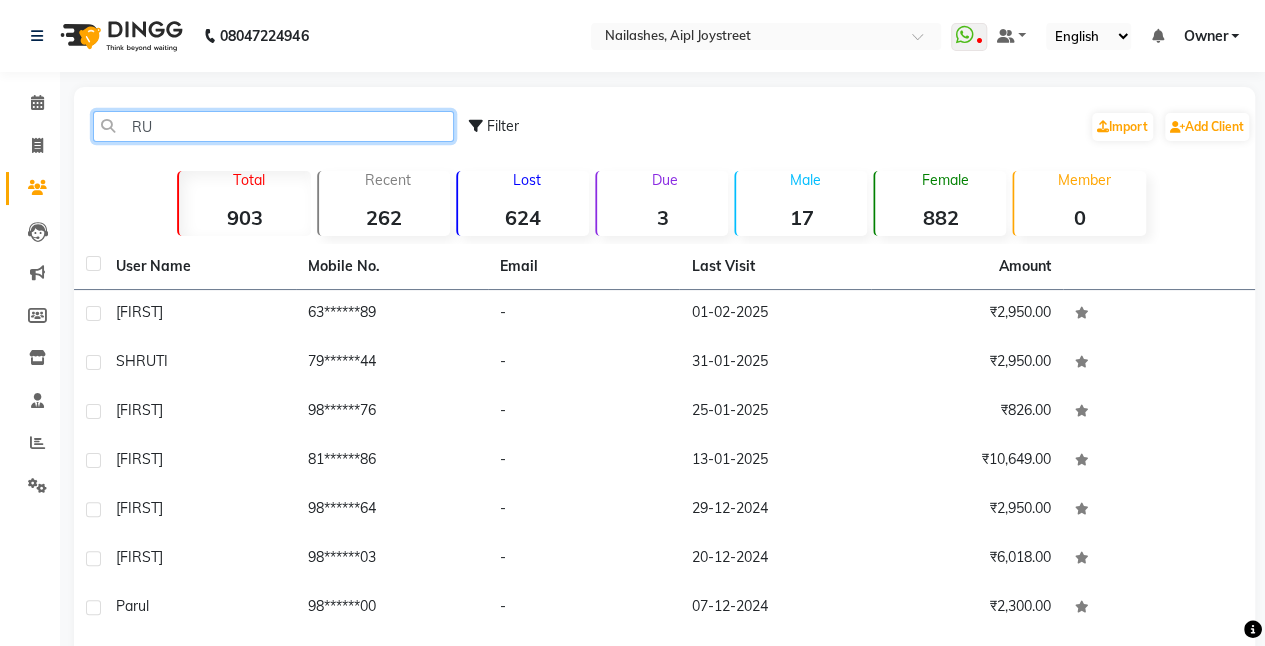 click on "RU" 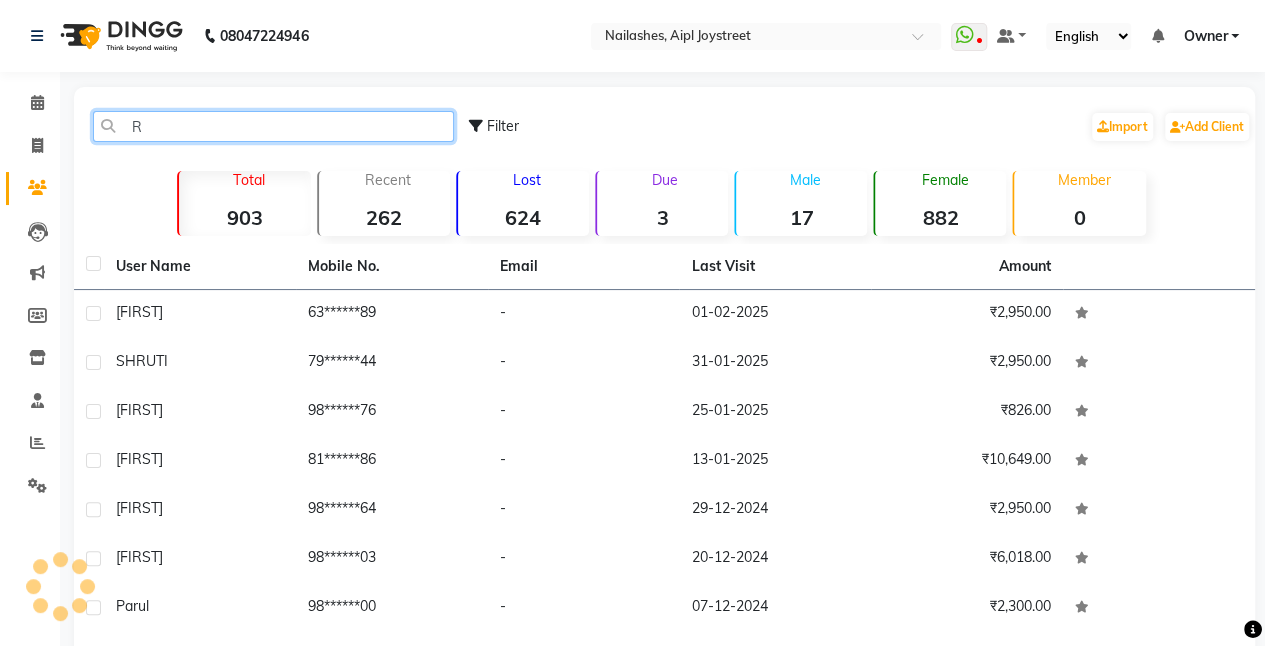 type 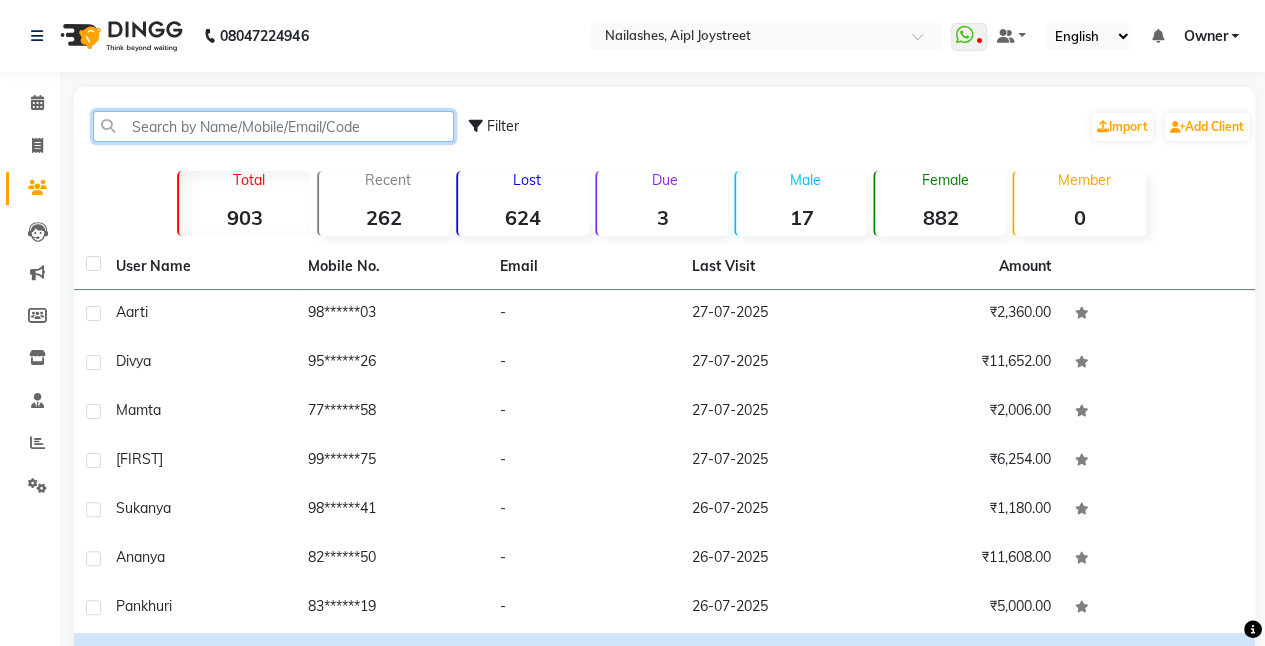 click 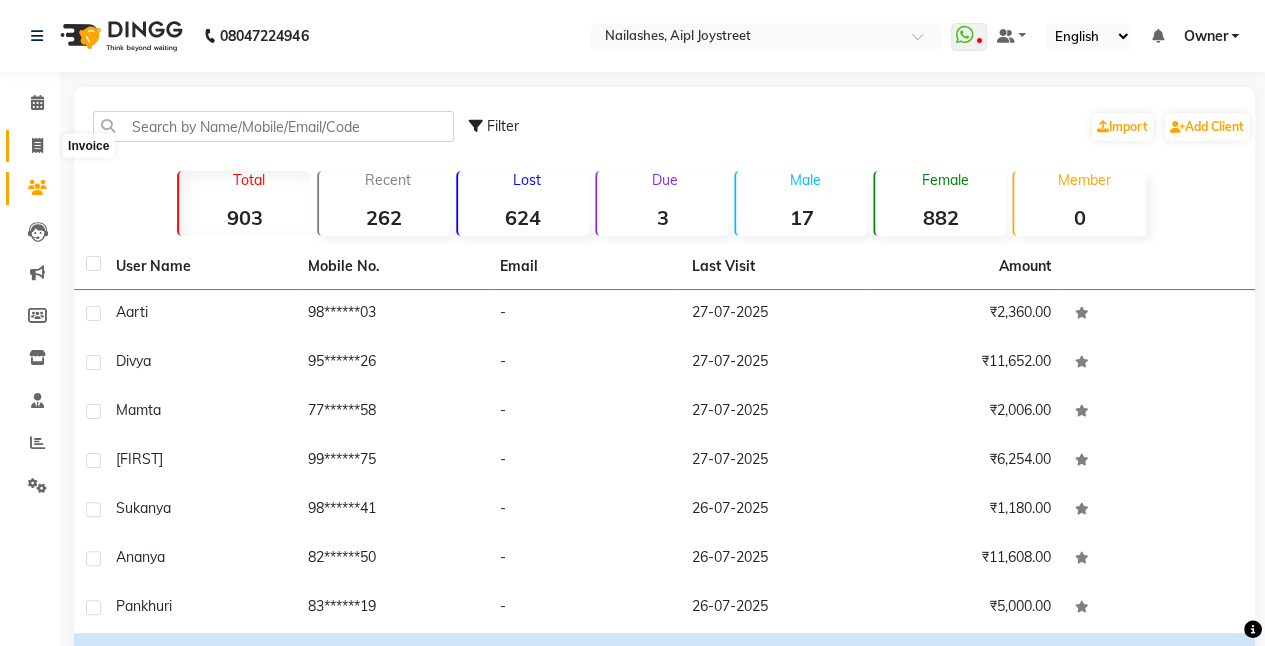click 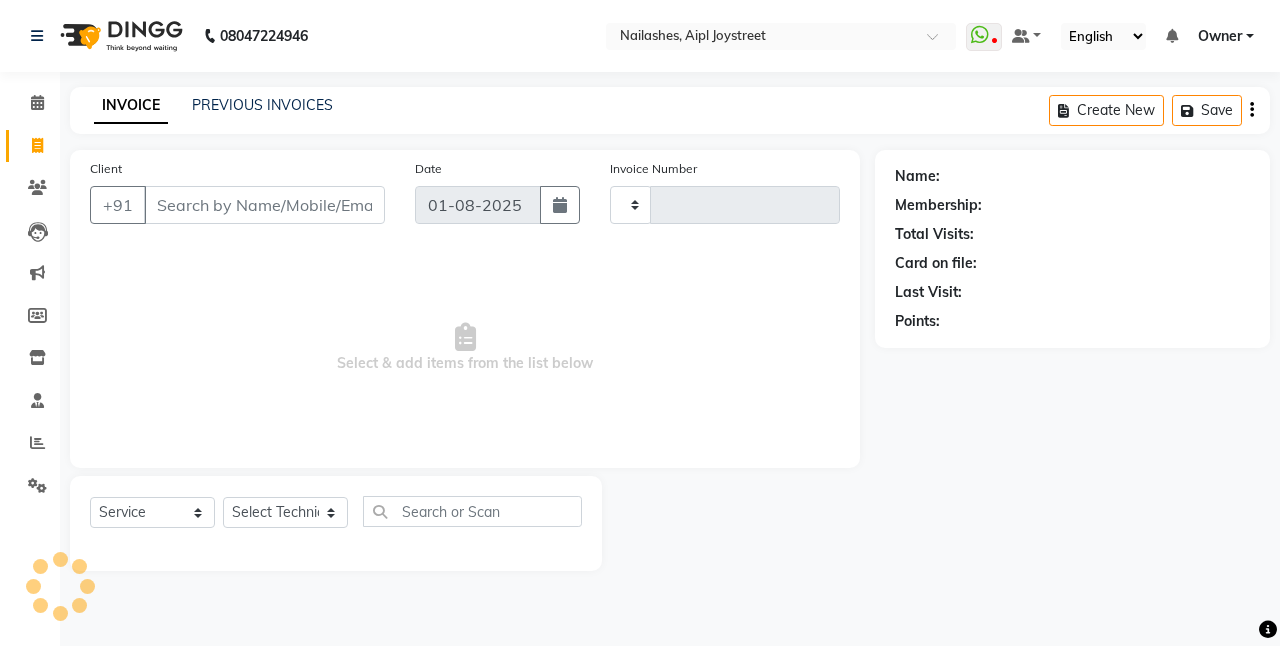 type on "0626" 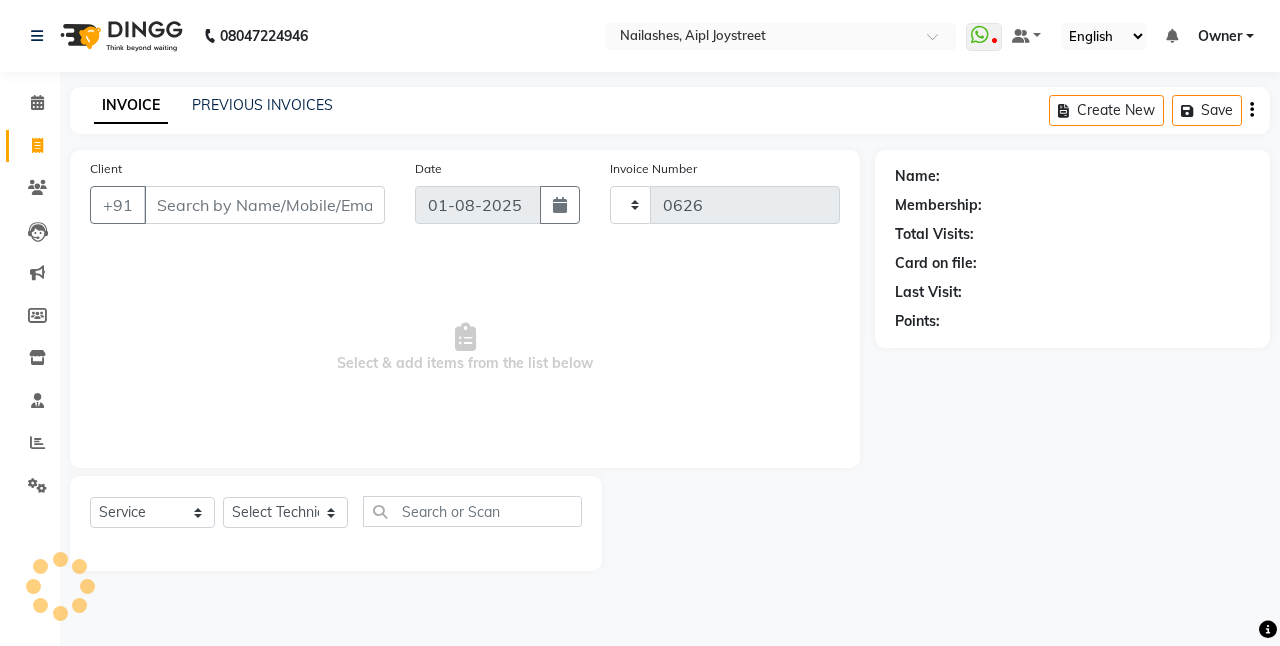 select on "5749" 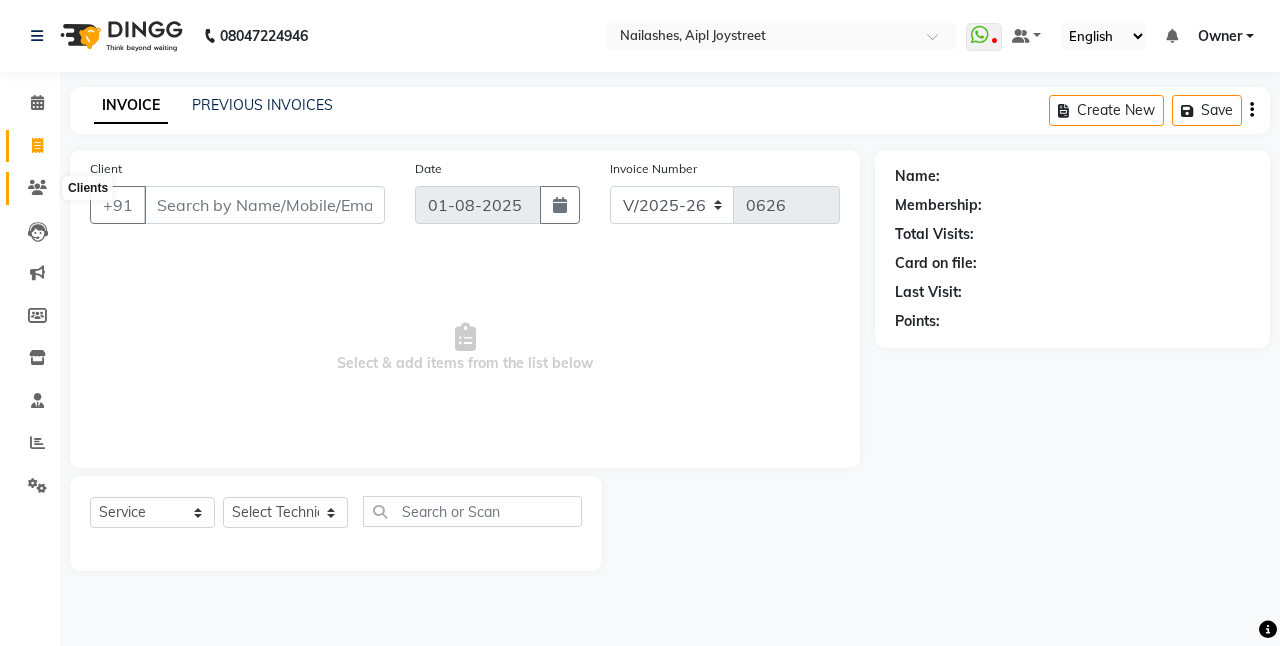 click 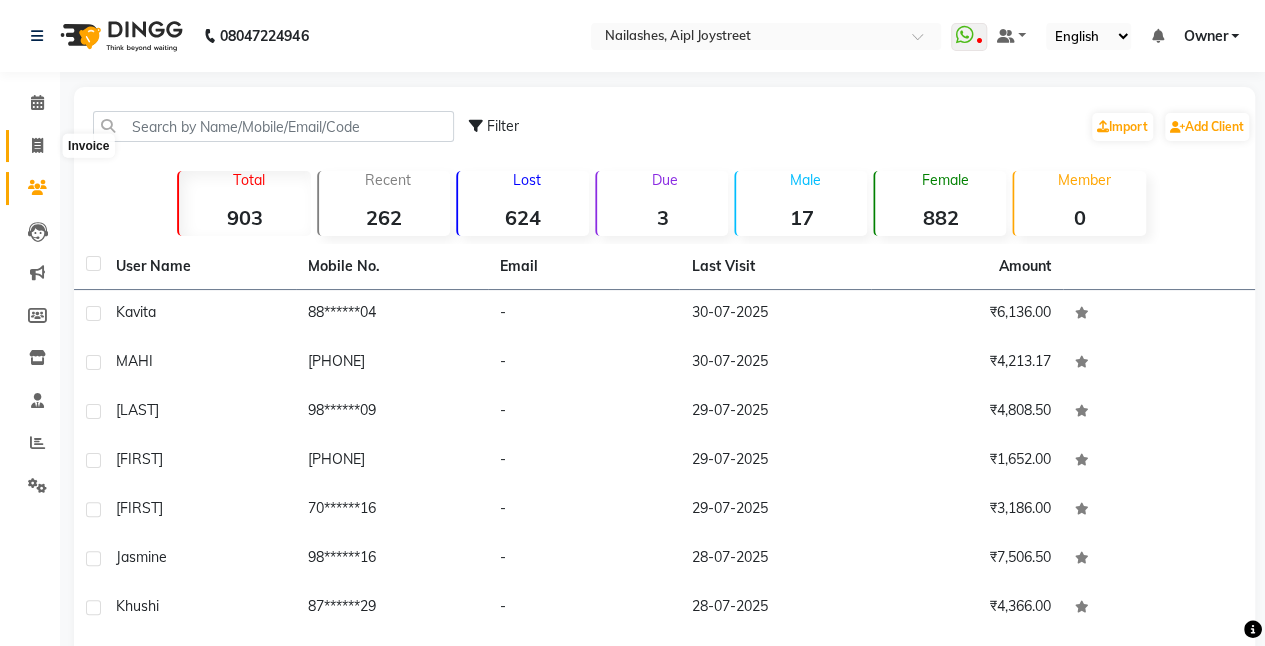 click 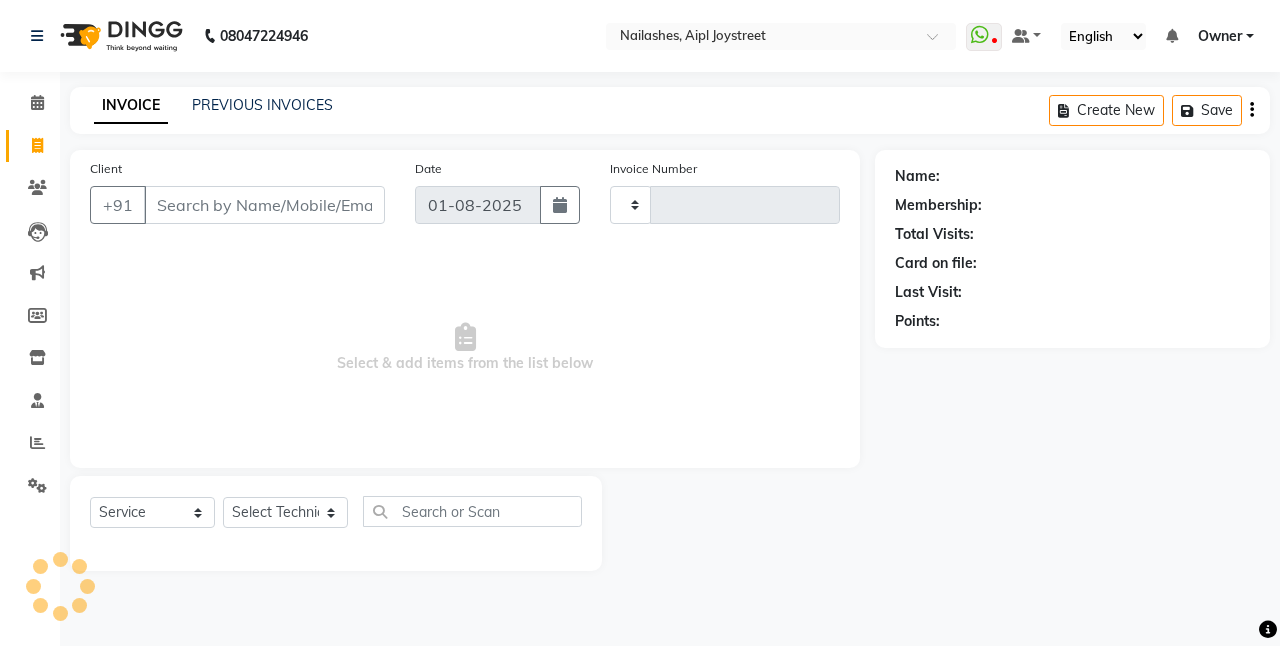 type on "0626" 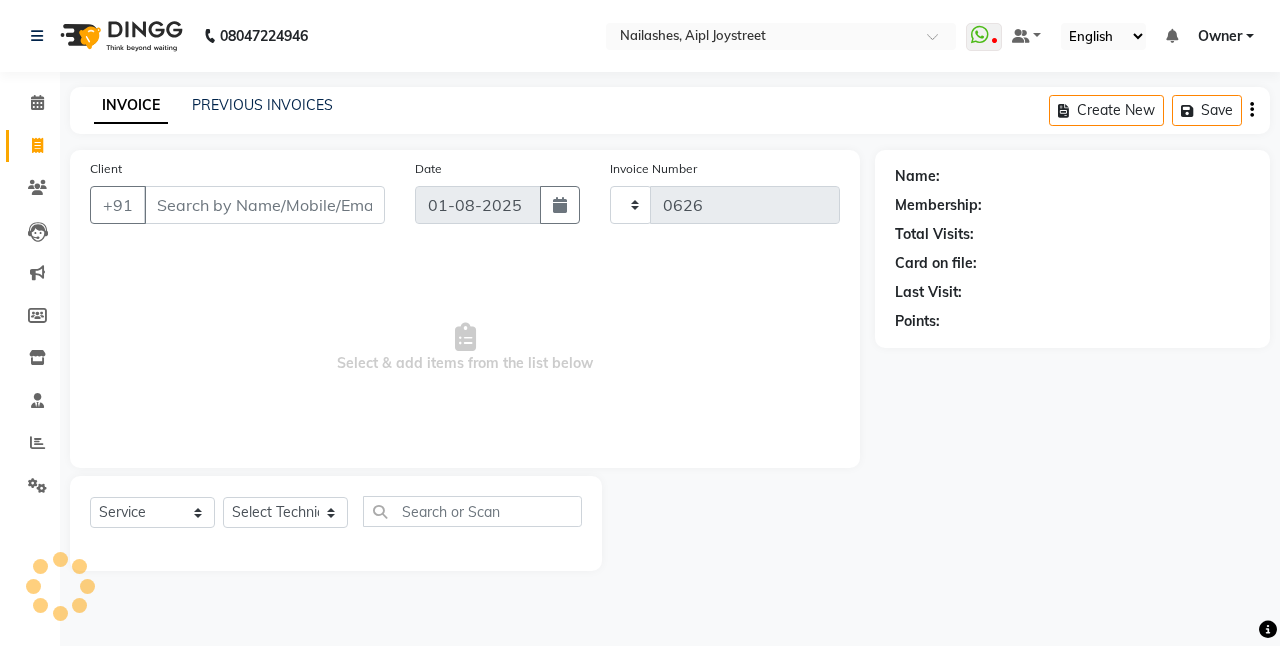 select on "5749" 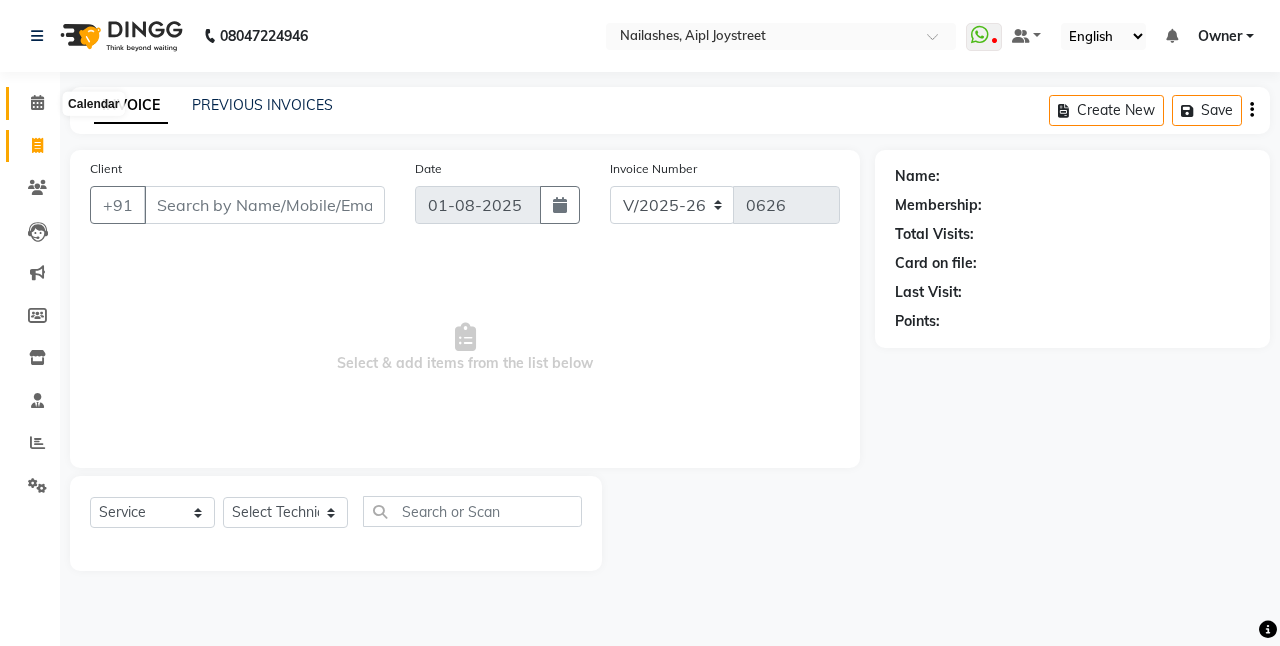 click 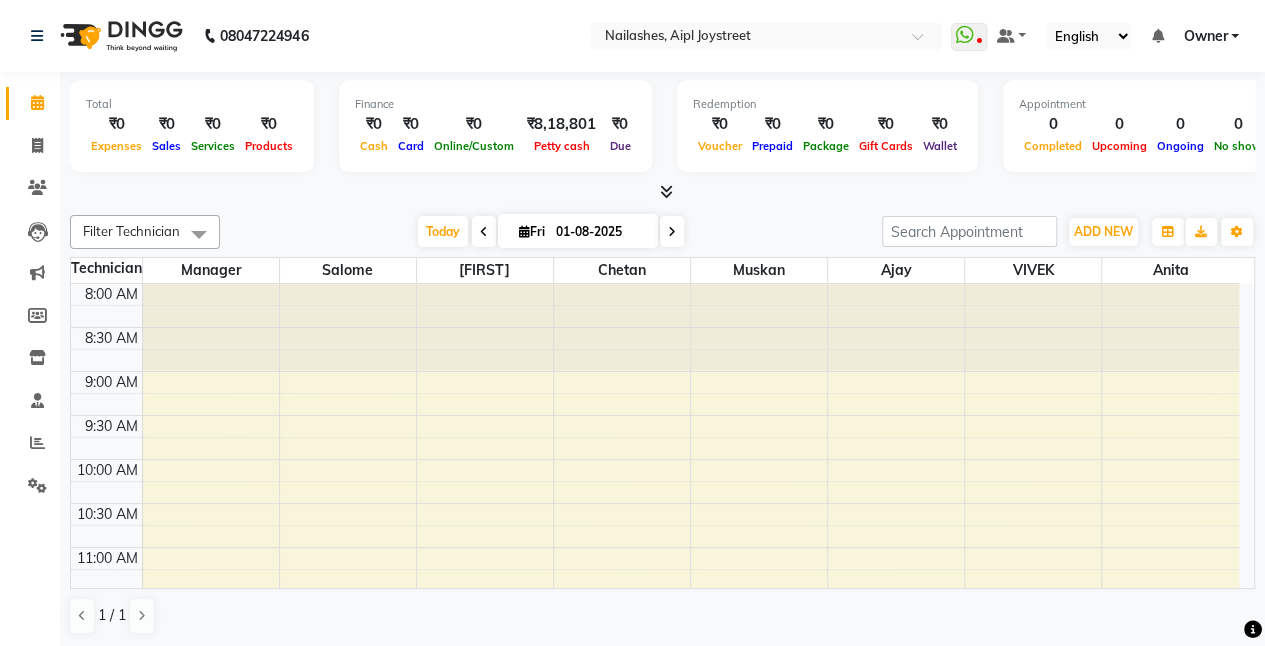 scroll, scrollTop: 0, scrollLeft: 0, axis: both 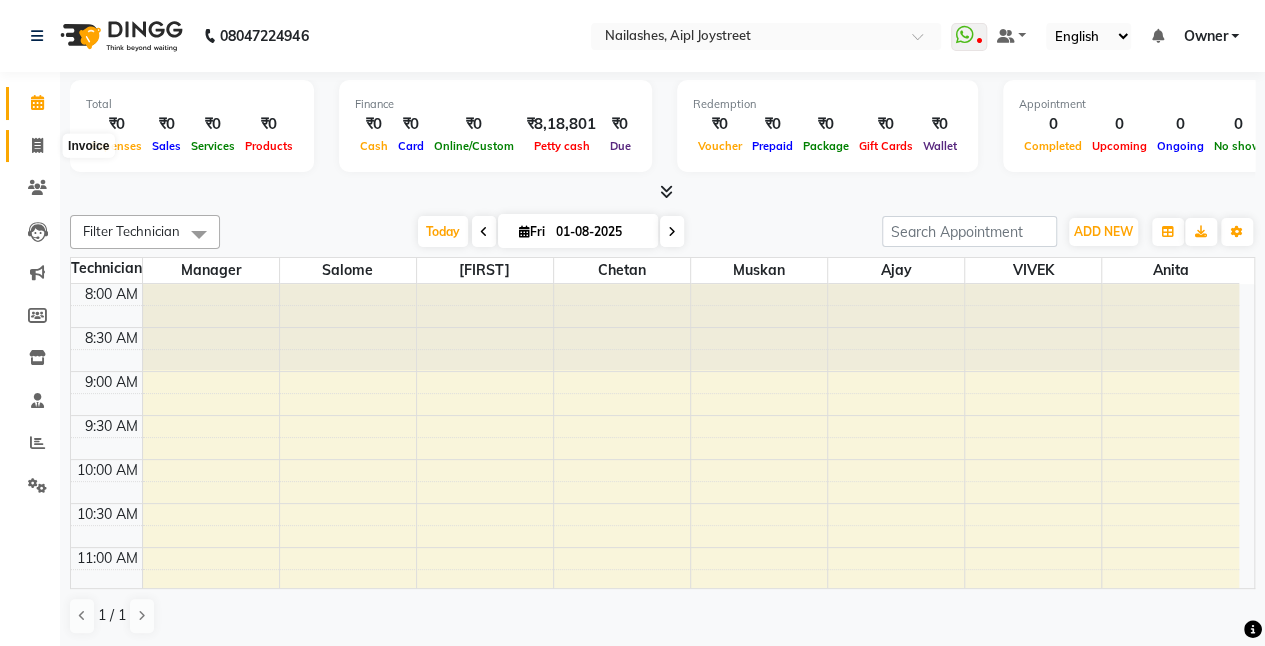 click 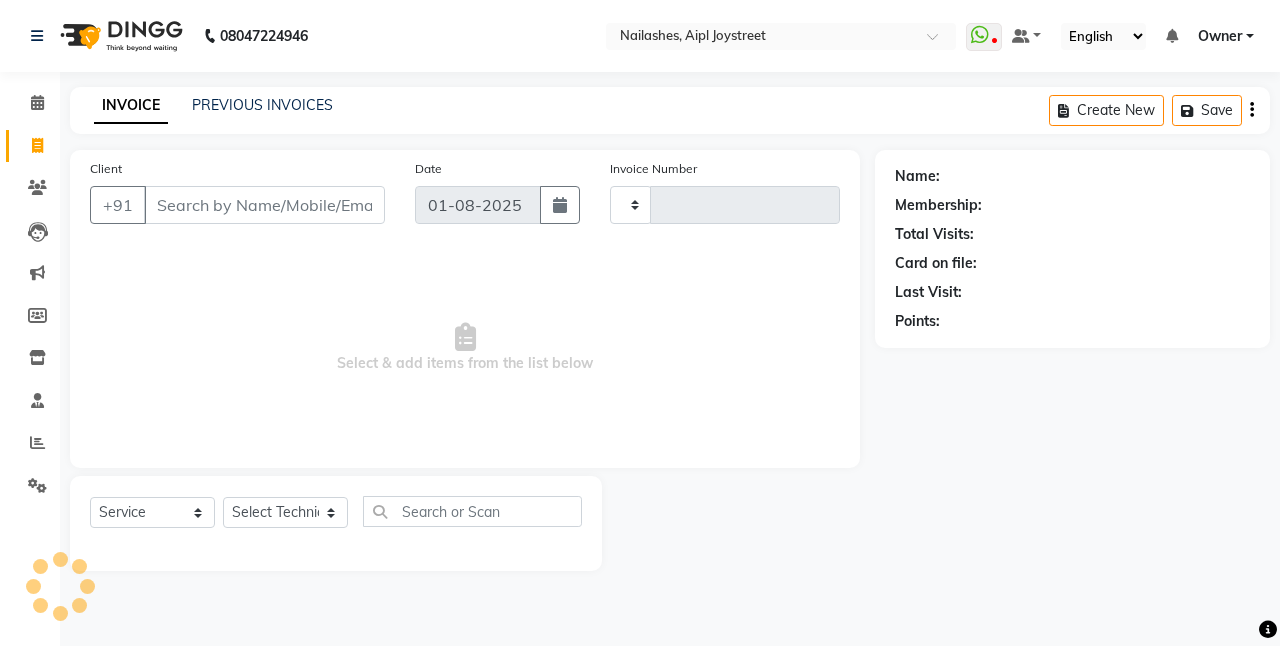 type on "0626" 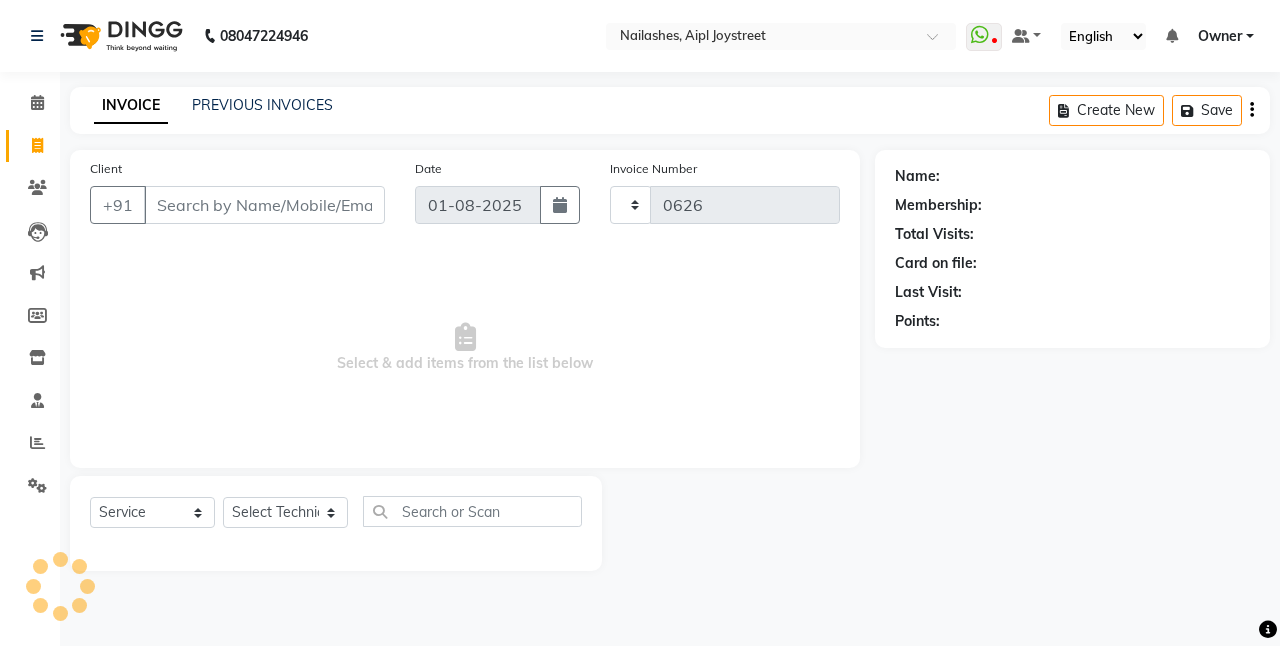select on "5749" 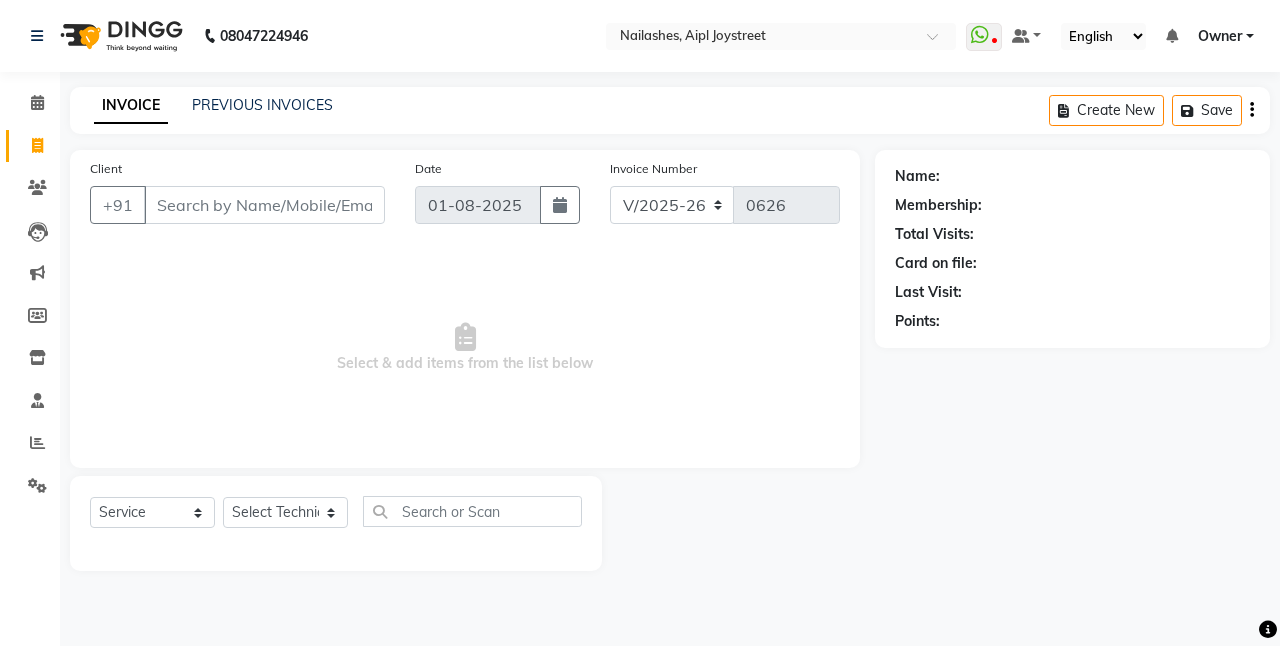 drag, startPoint x: 62, startPoint y: 140, endPoint x: 70, endPoint y: 148, distance: 11.313708 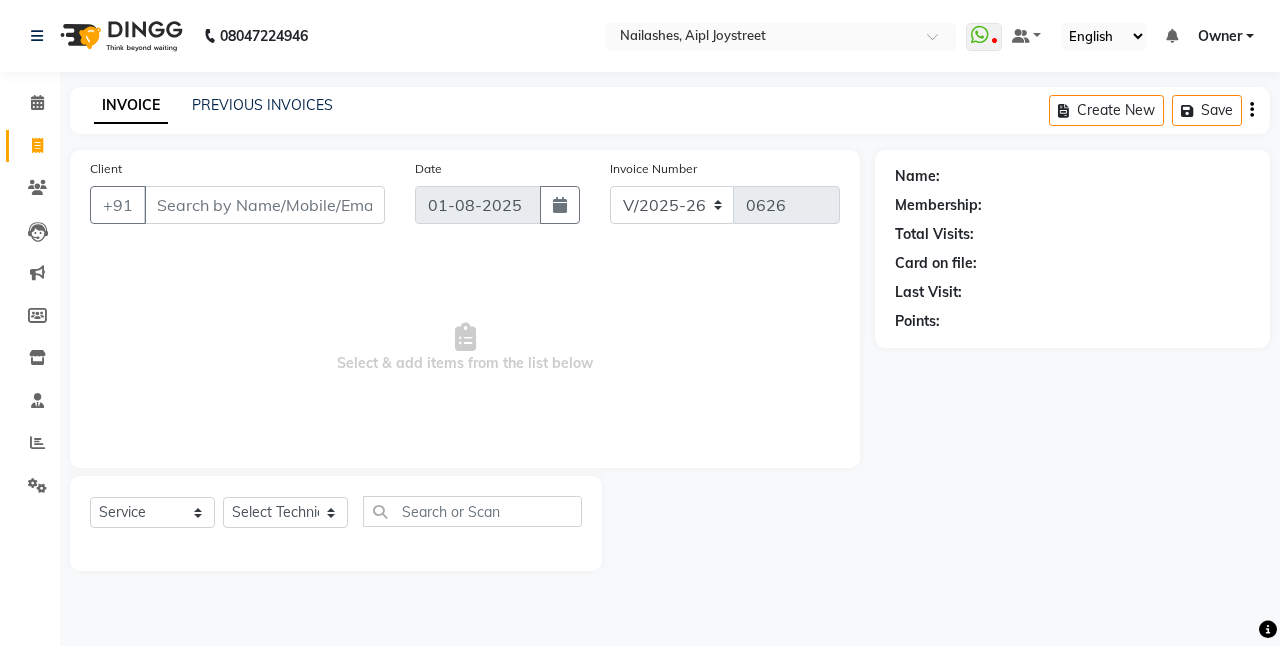 drag, startPoint x: 73, startPoint y: 150, endPoint x: 64, endPoint y: 144, distance: 10.816654 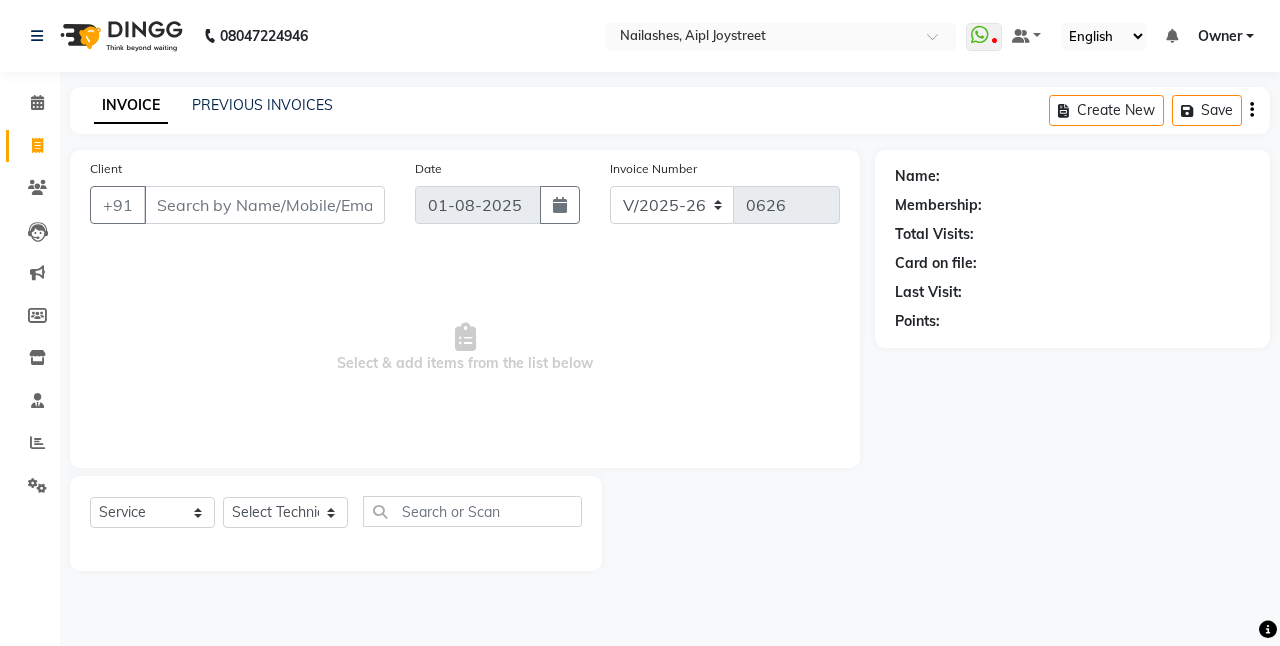 click on "Contact : +[COUNTRYCODE] [PHONE]
Date [DATE] Invoice Number [INVOICE_NUMBER]  Select & add items from the list below  Select  Service  Product  Membership  Package Voucher Prepaid Gift Card  Select Technician [TECHNICIAN_NAME] [TECHNICIAN_NAME] [TECHNICIAN_NAME] [TECHNICIAN_NAME] [TECHNICIAN_NAME] [TECHNICIAN_NAME] [TECHNICIAN_NAME] [TECHNICIAN_NAME]" 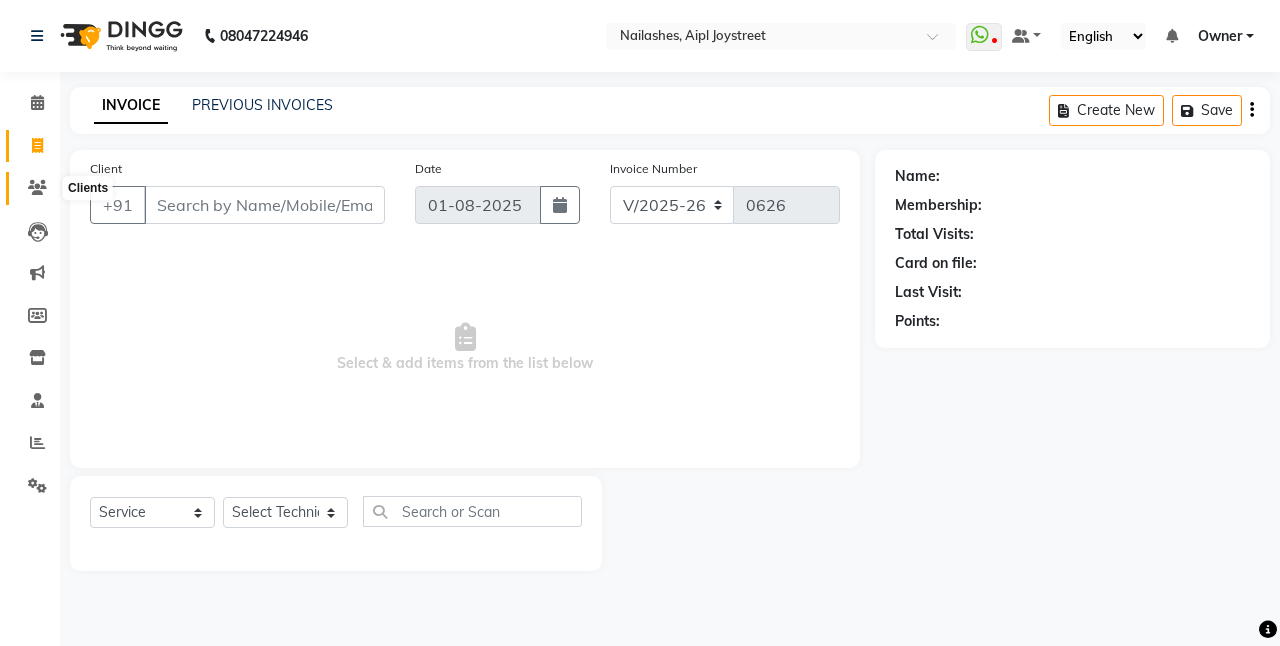 click 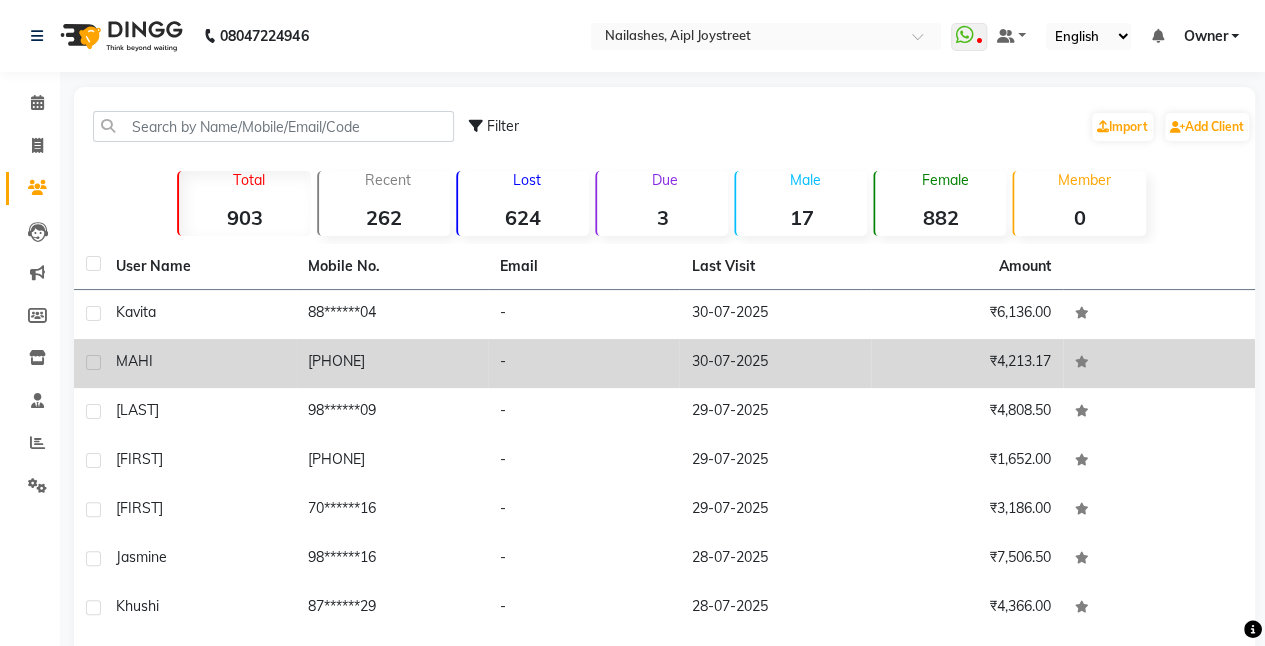 click on "MAHI" 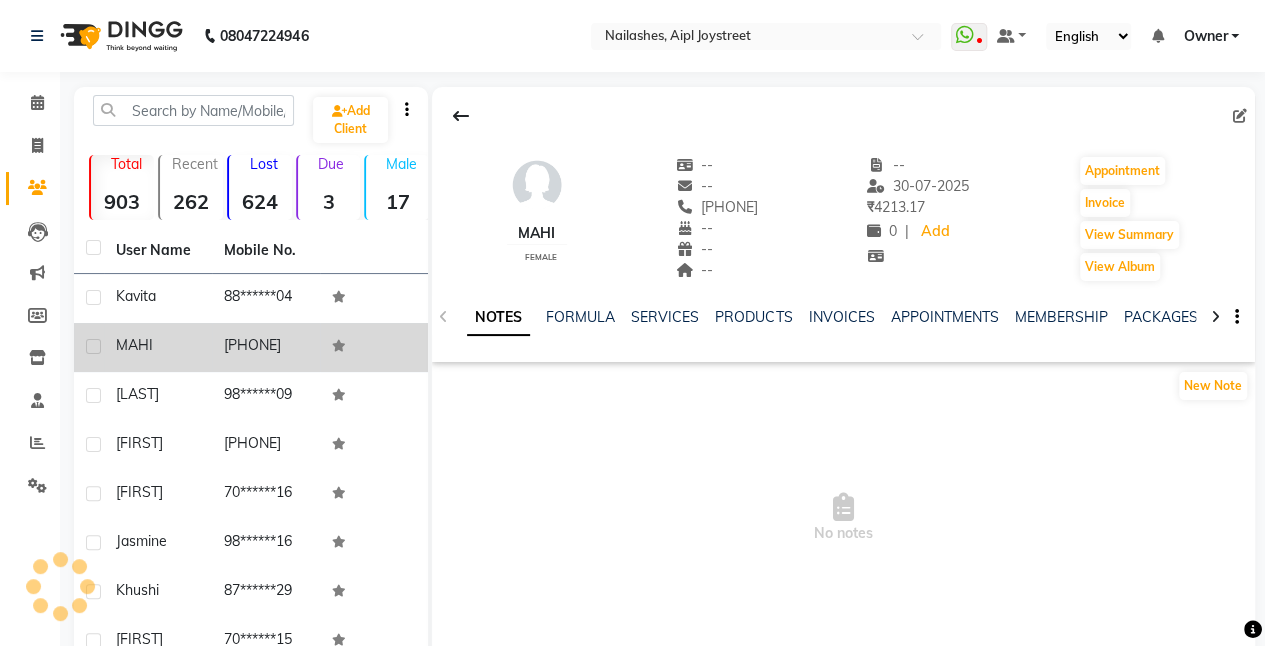 click on "[LAST]" 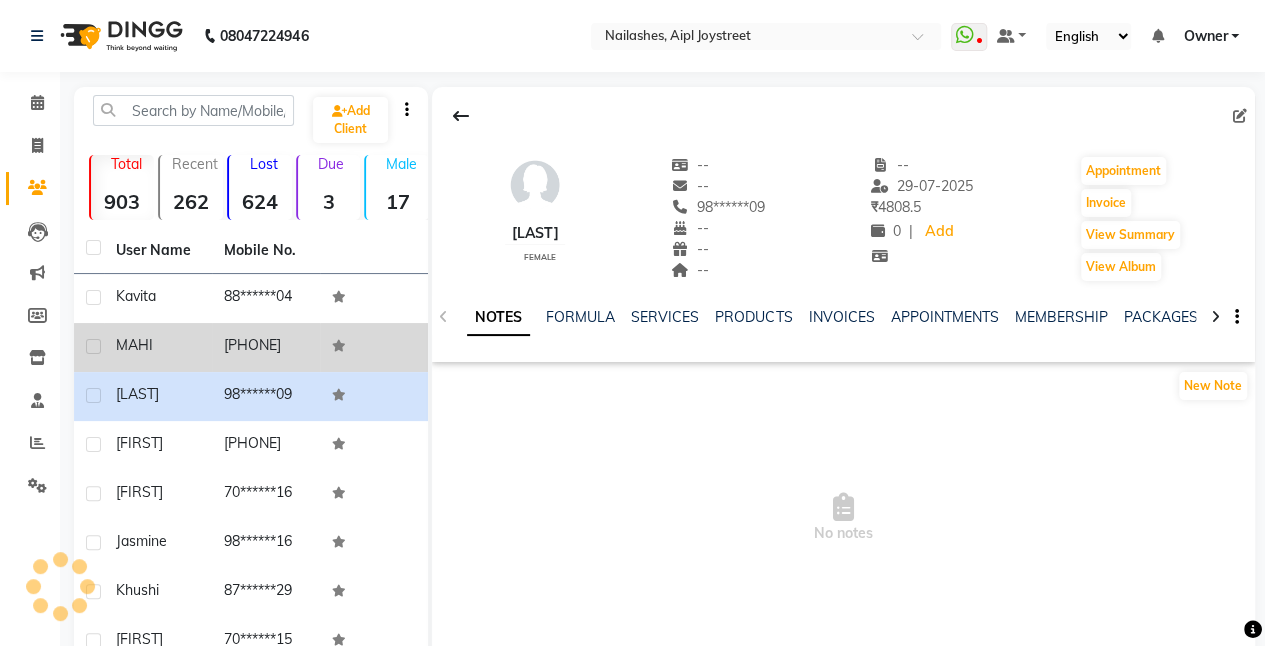 click on "[PHONE]" 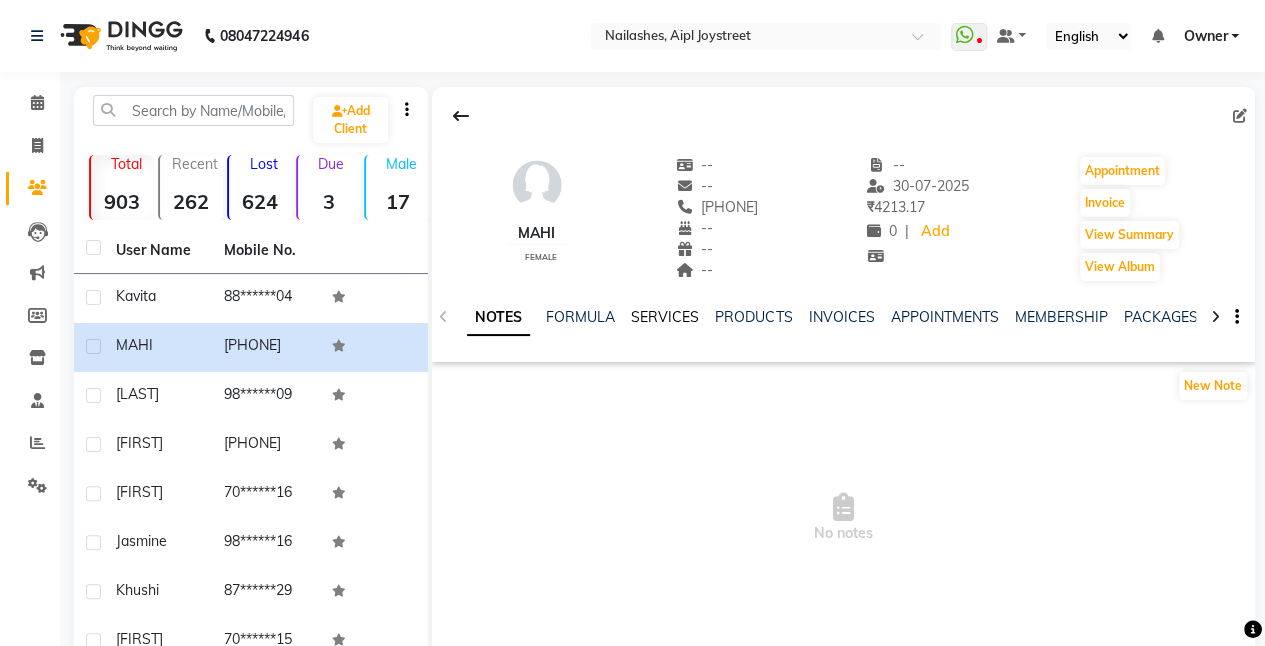 click on "SERVICES" 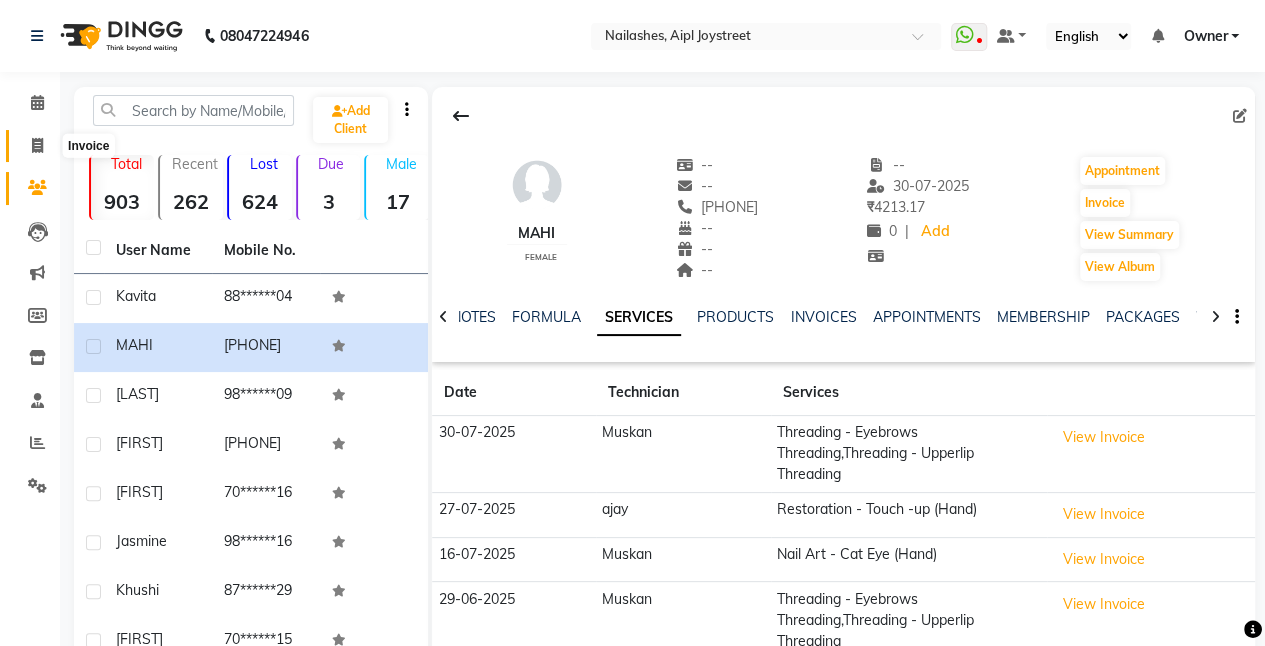 click 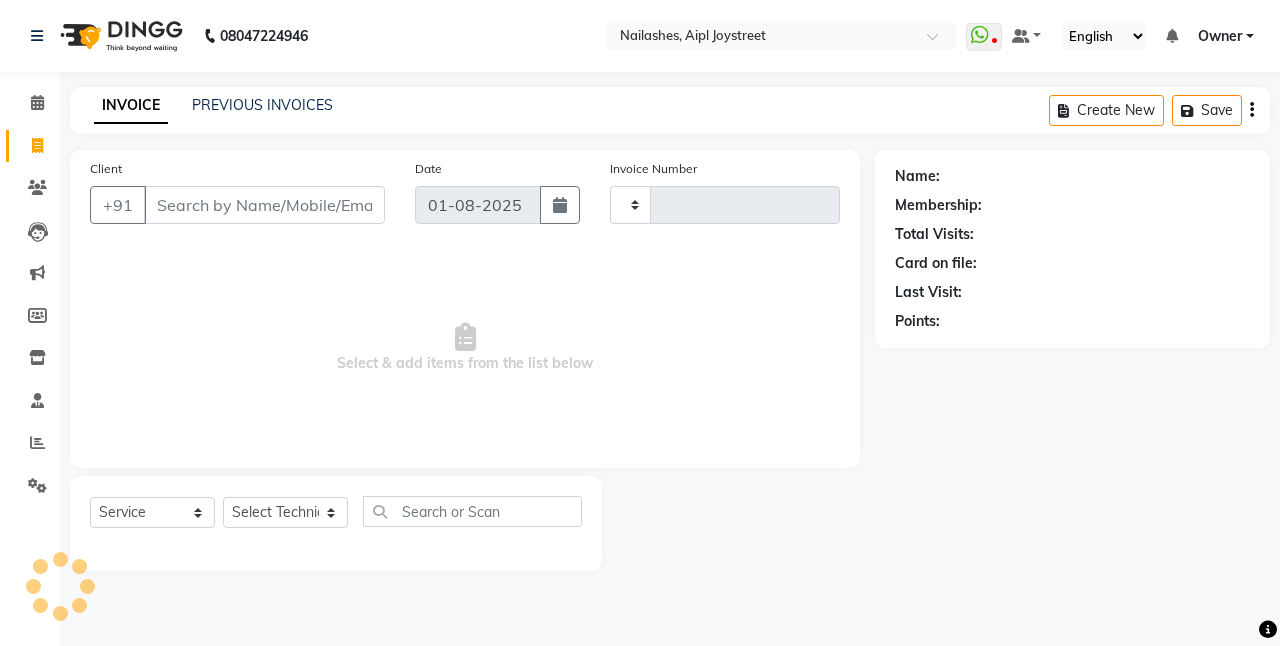 type on "0626" 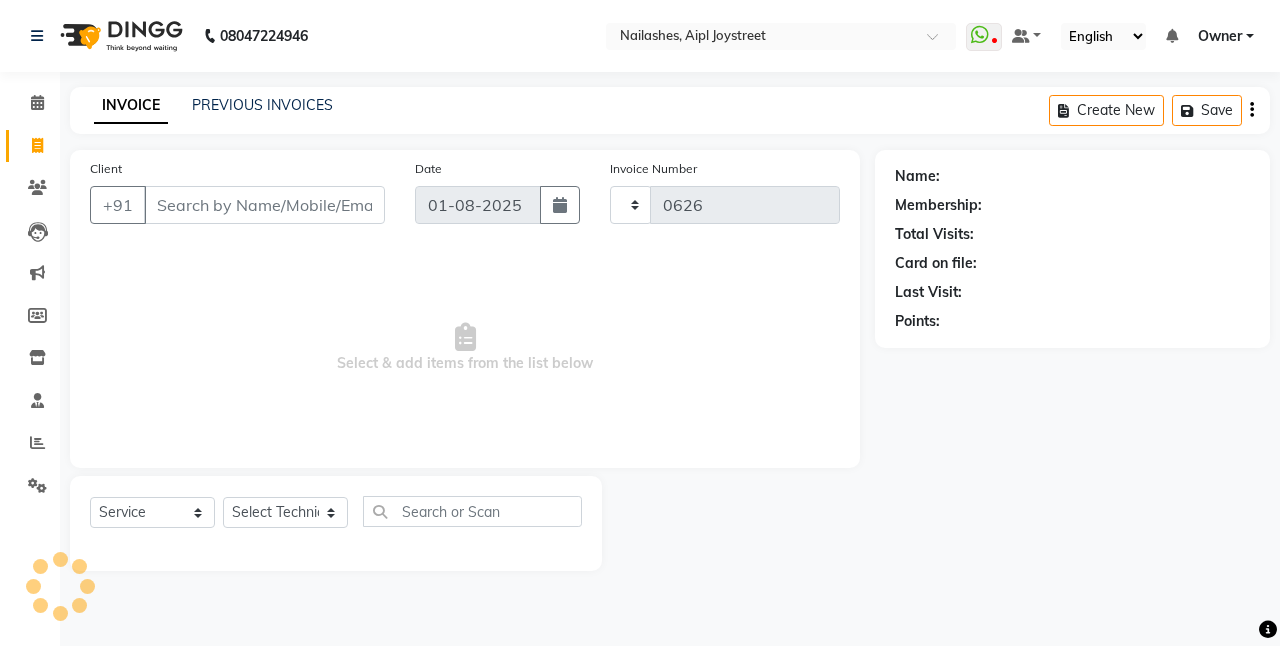 select on "5749" 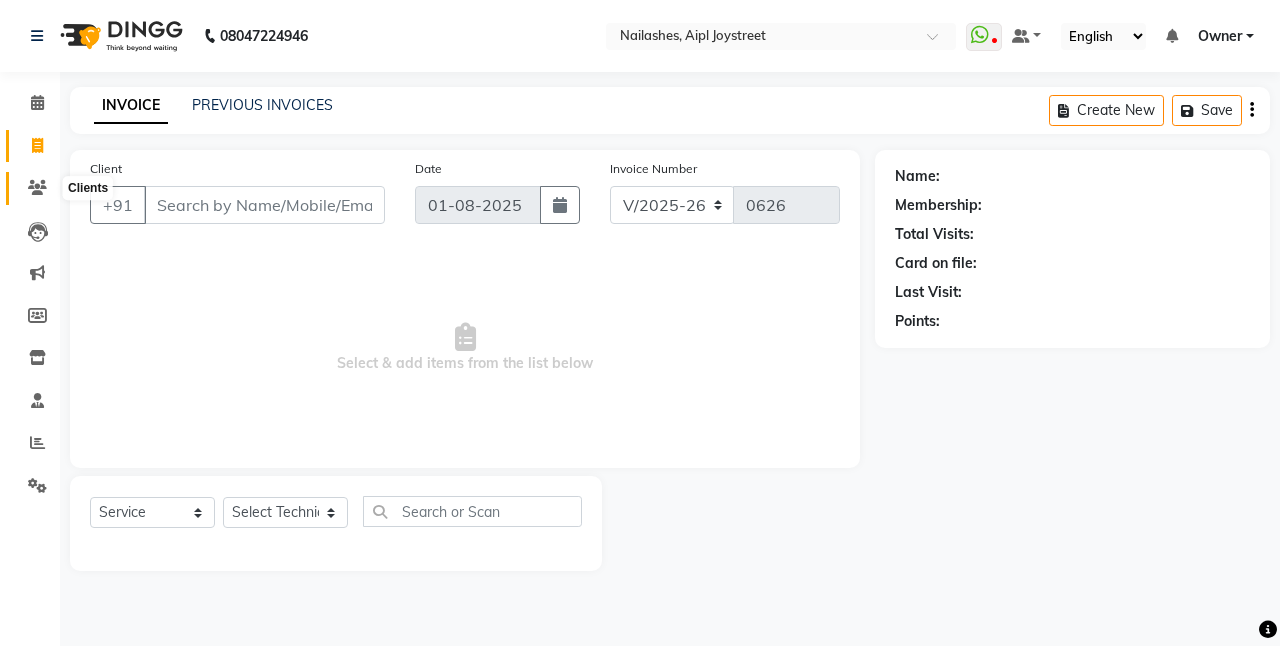 click 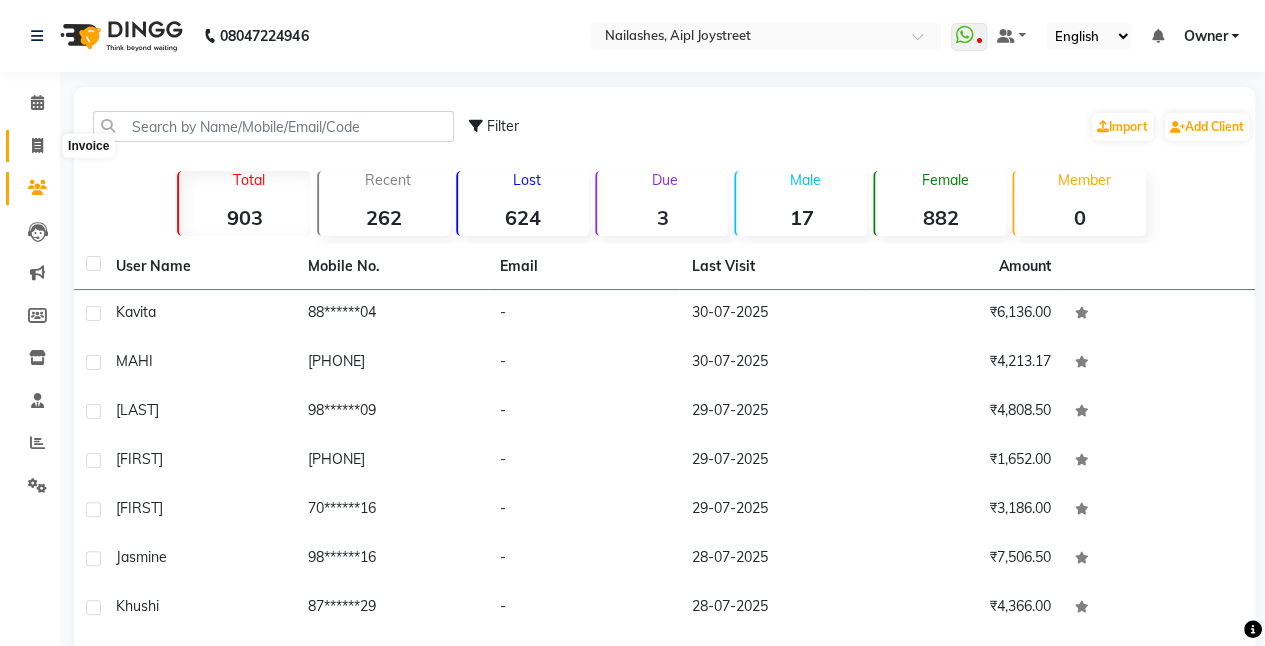 click 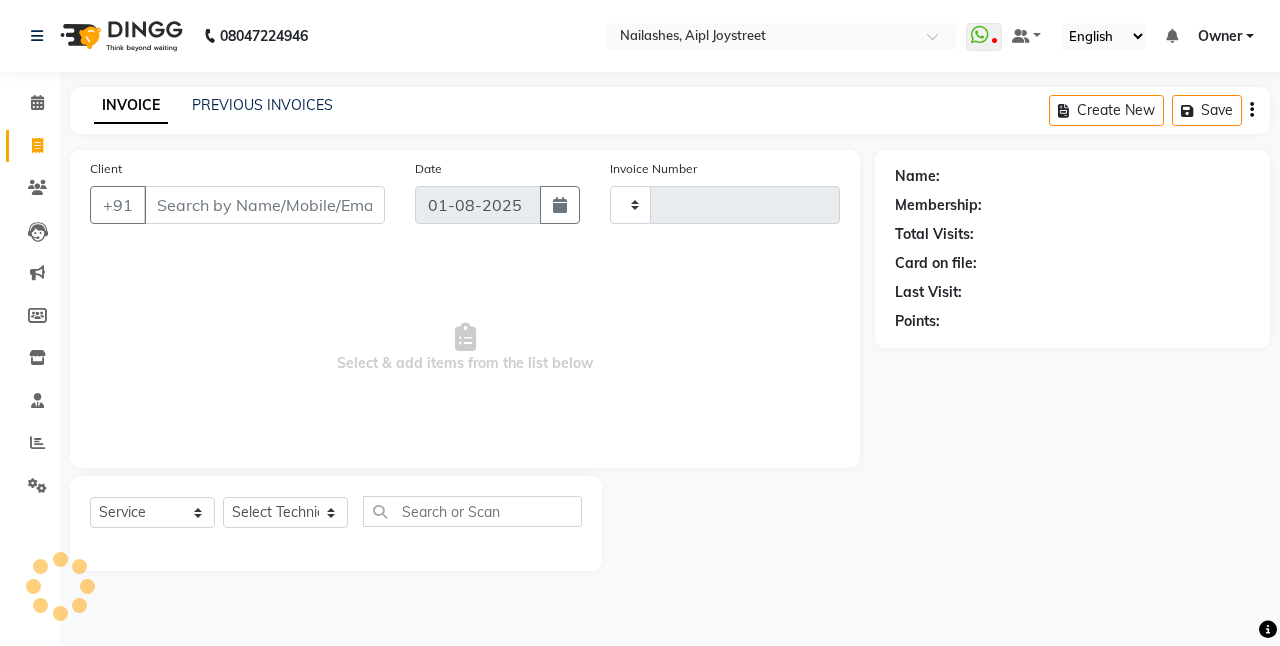 type on "0626" 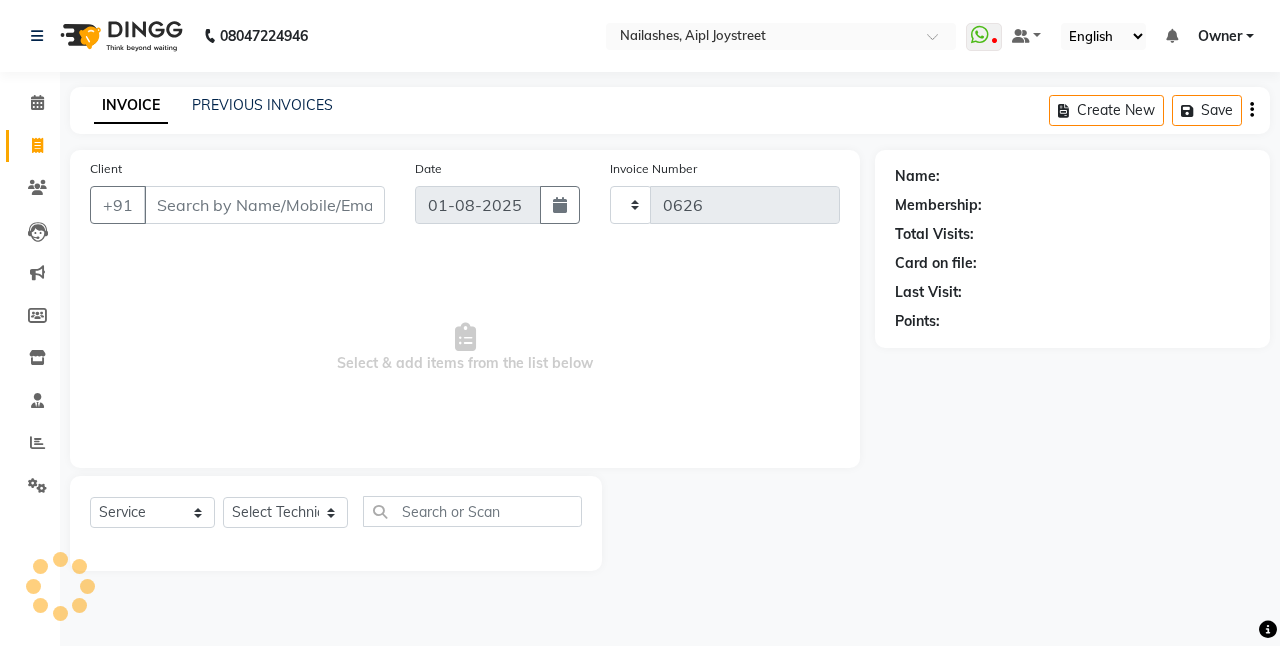 select on "5749" 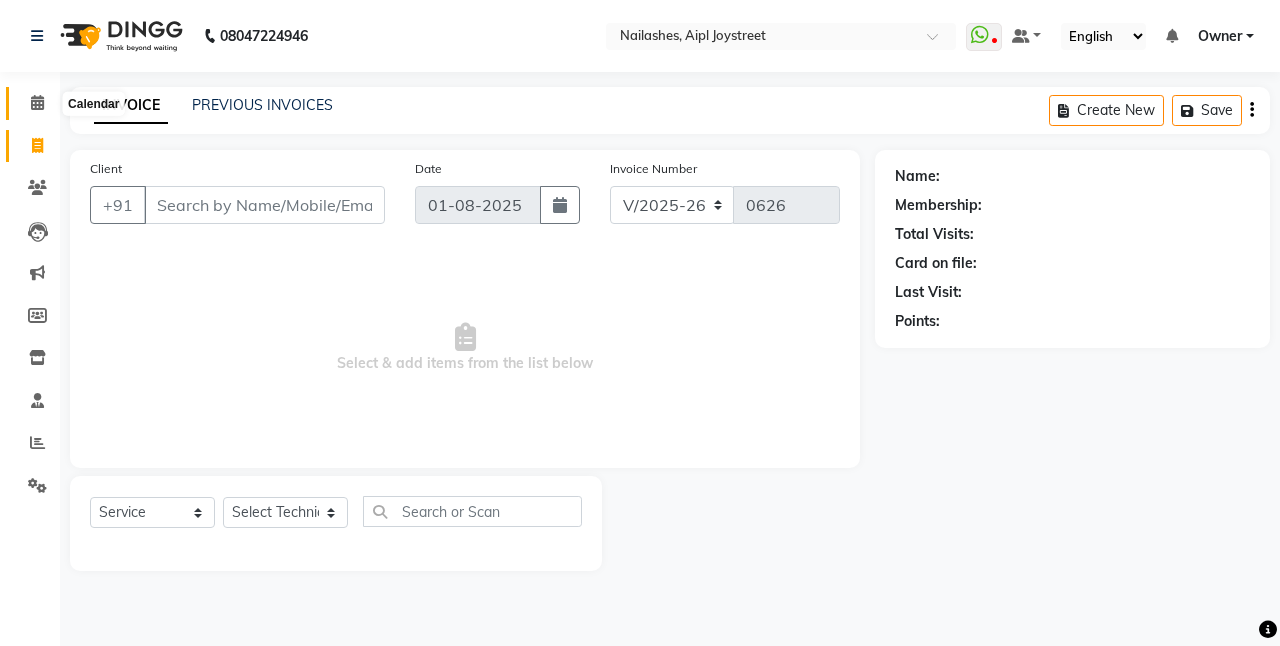 click 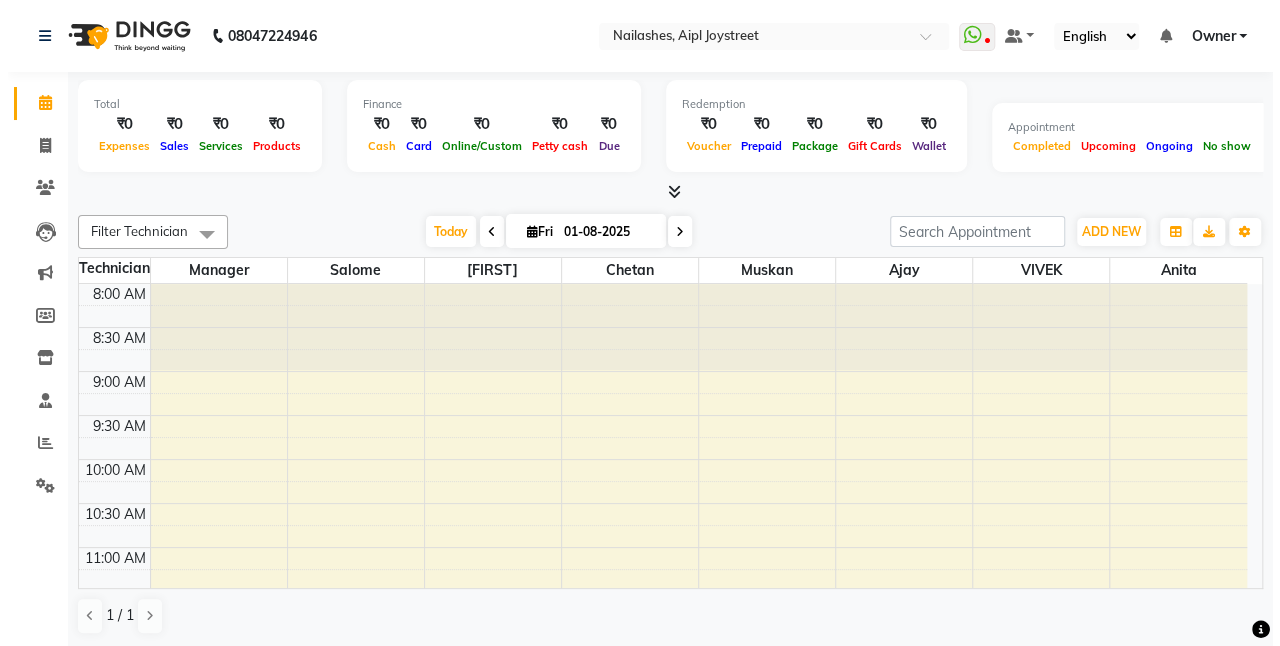 scroll, scrollTop: 0, scrollLeft: 0, axis: both 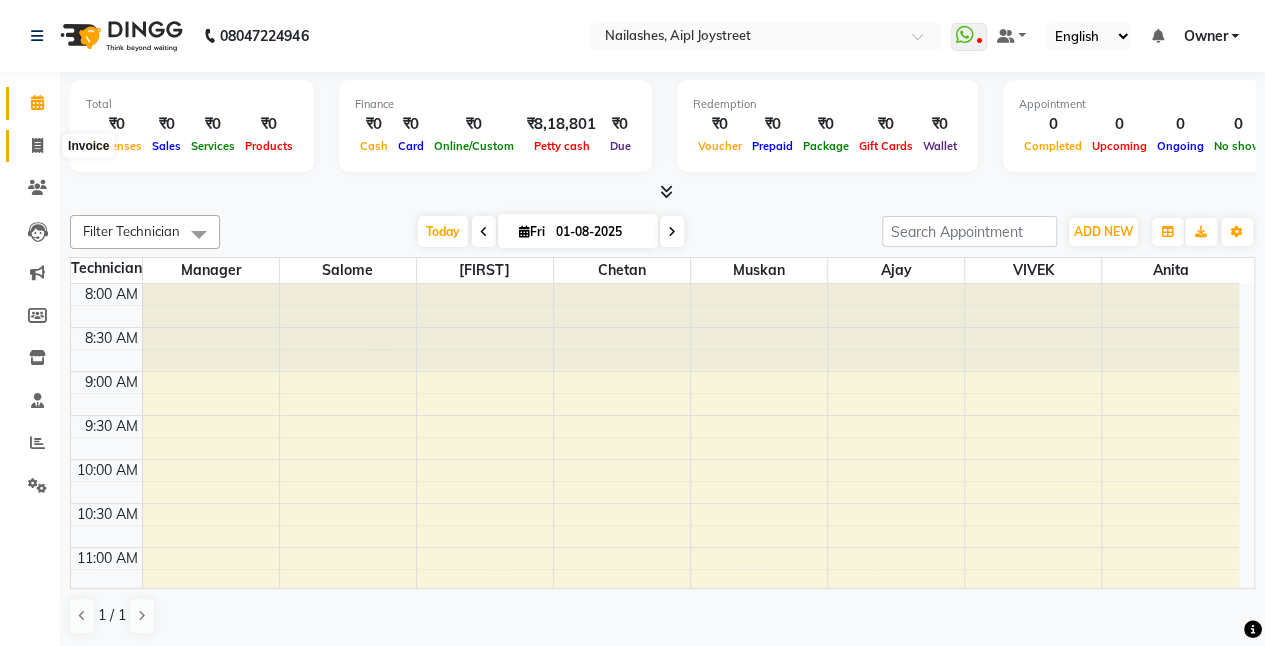 click 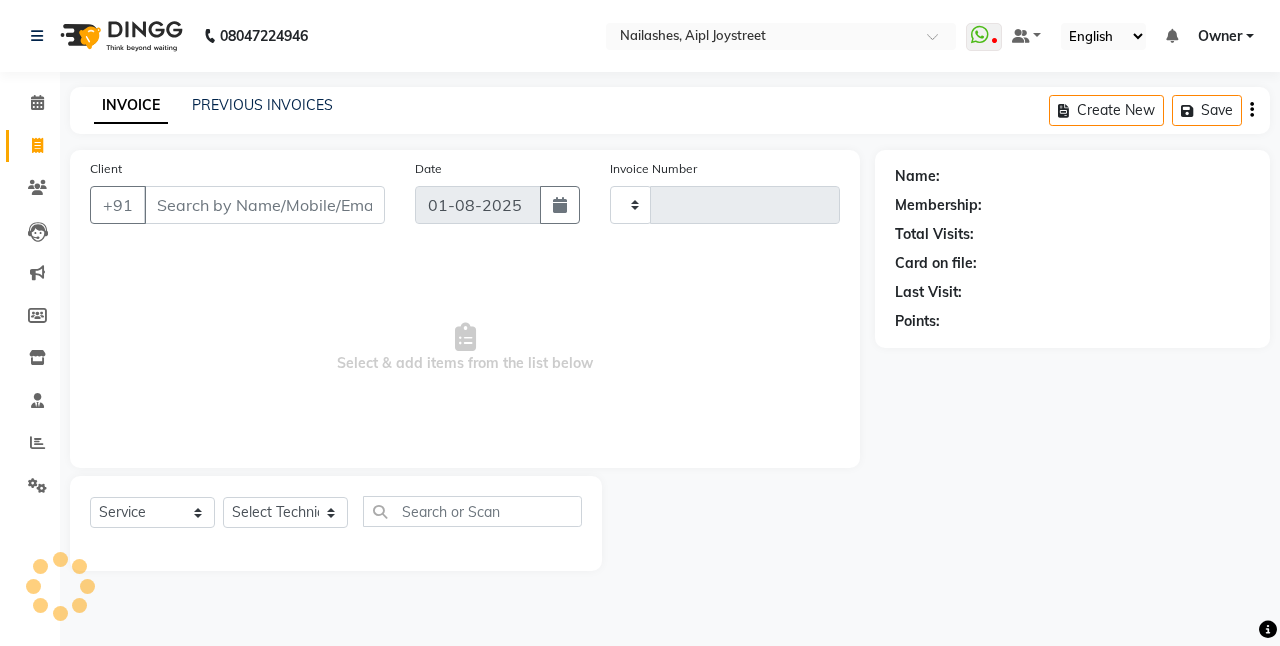 type on "0626" 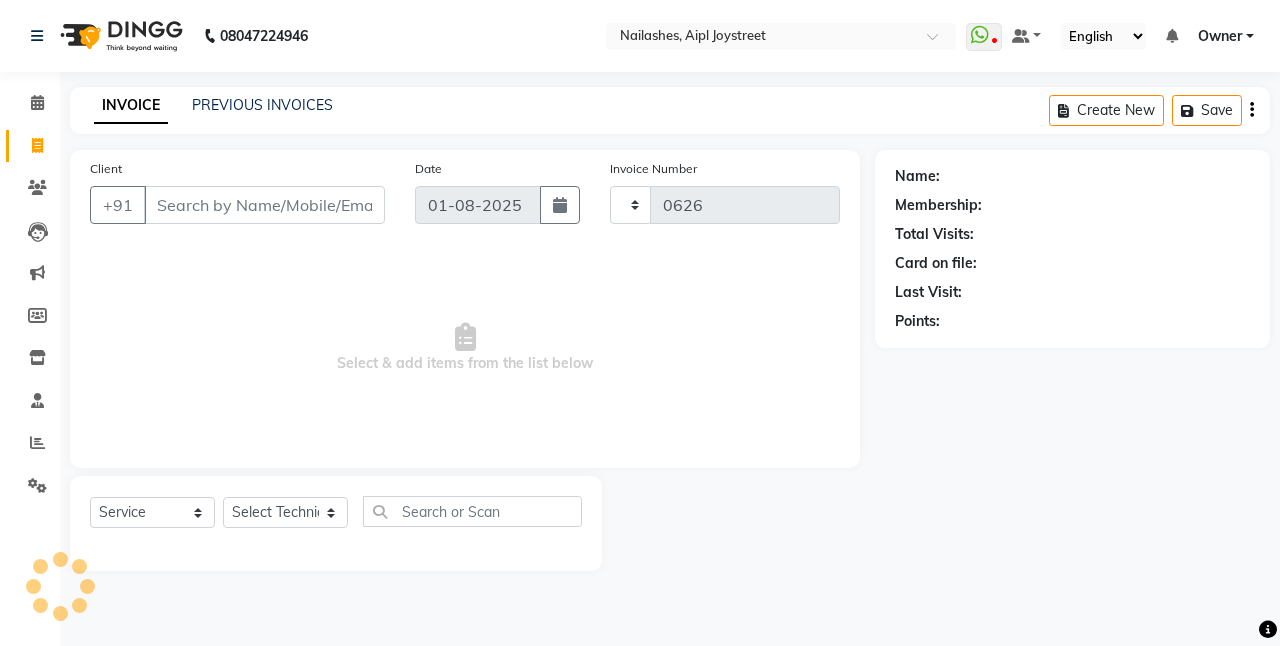 select on "5749" 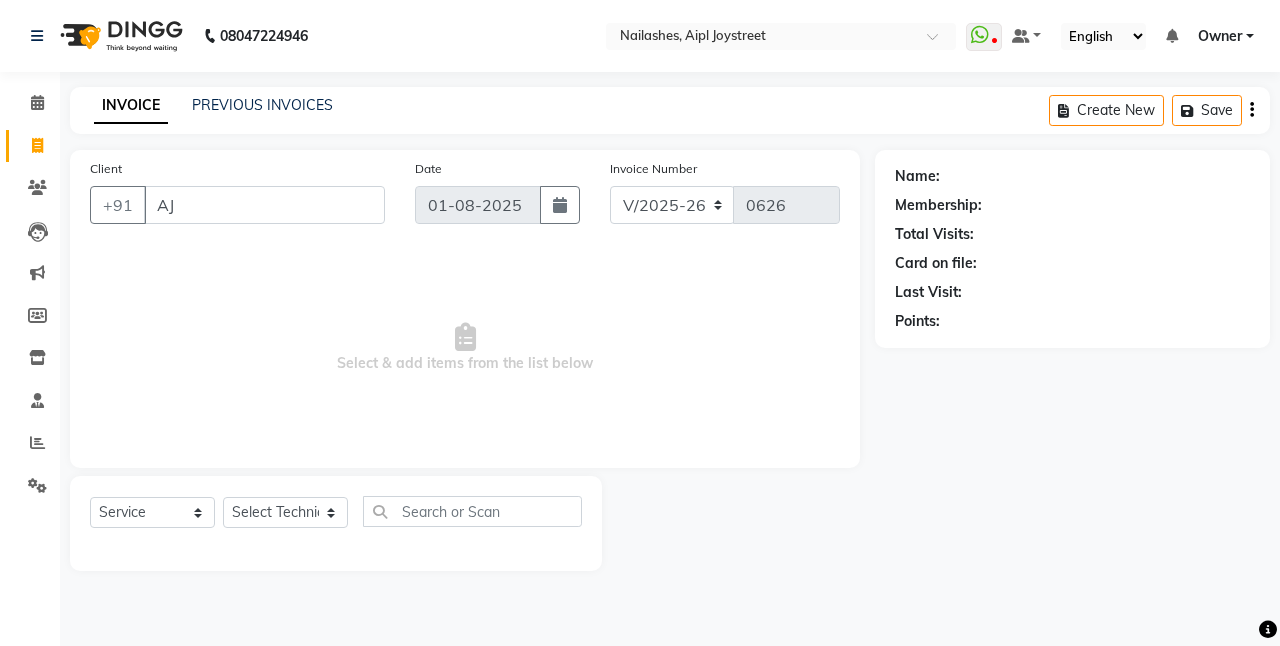 type on "A" 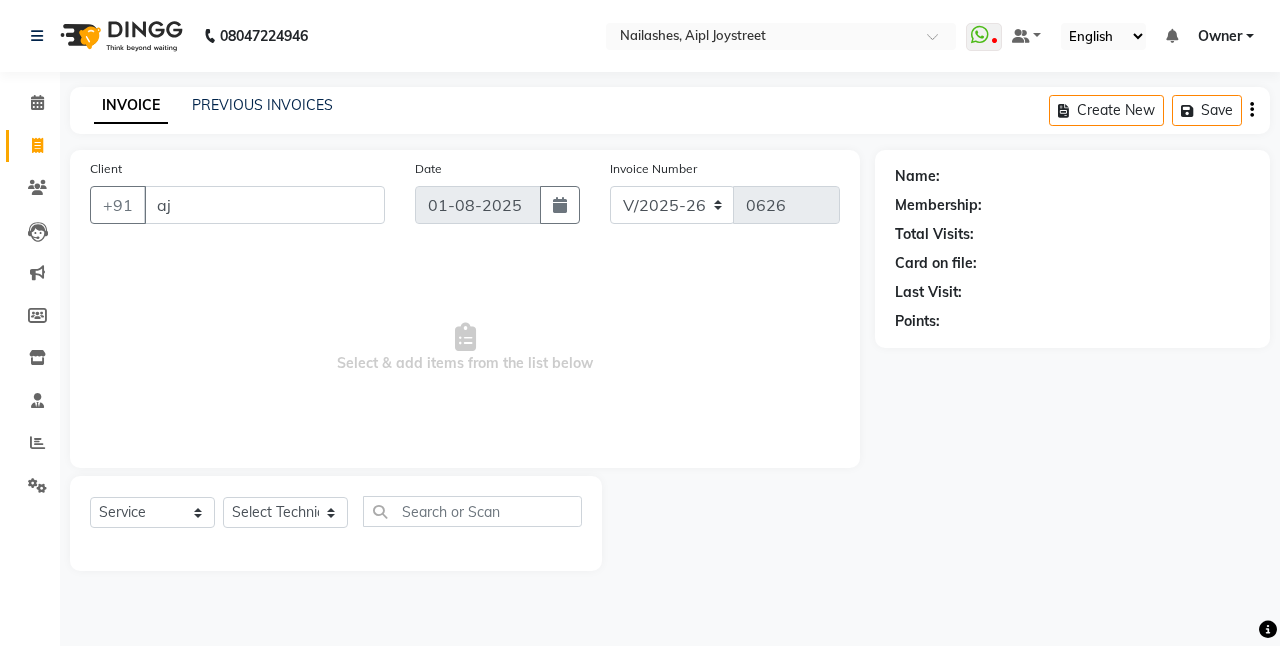 type on "a" 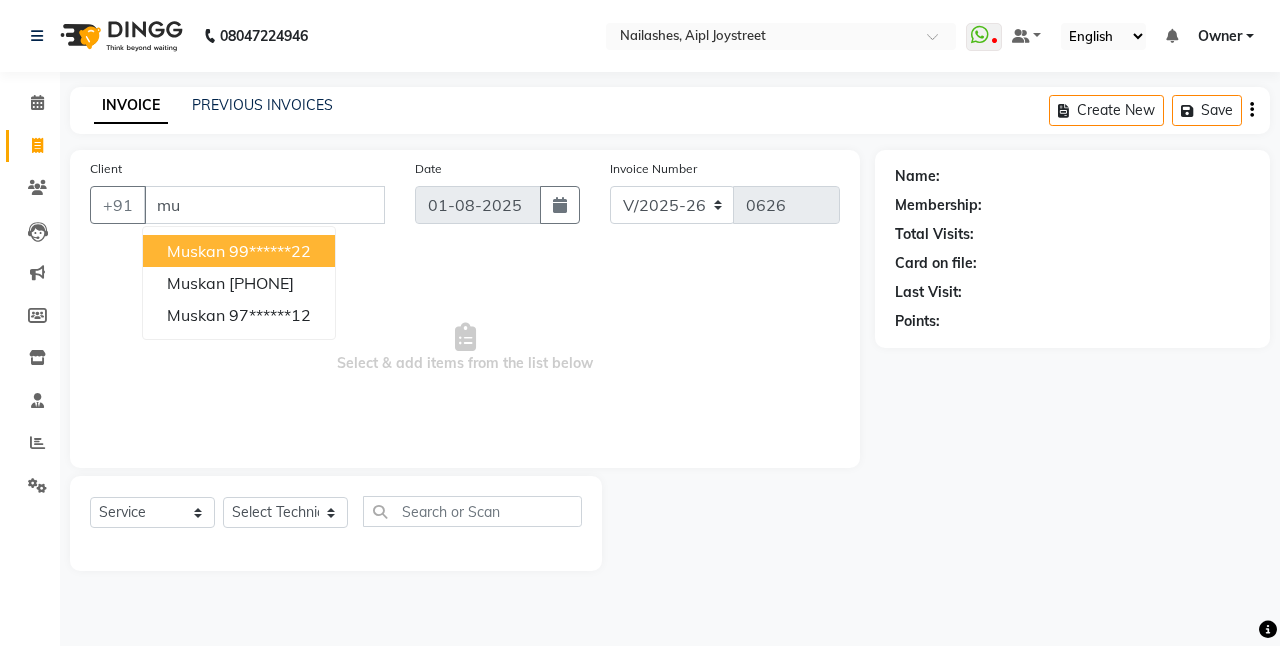 type on "m" 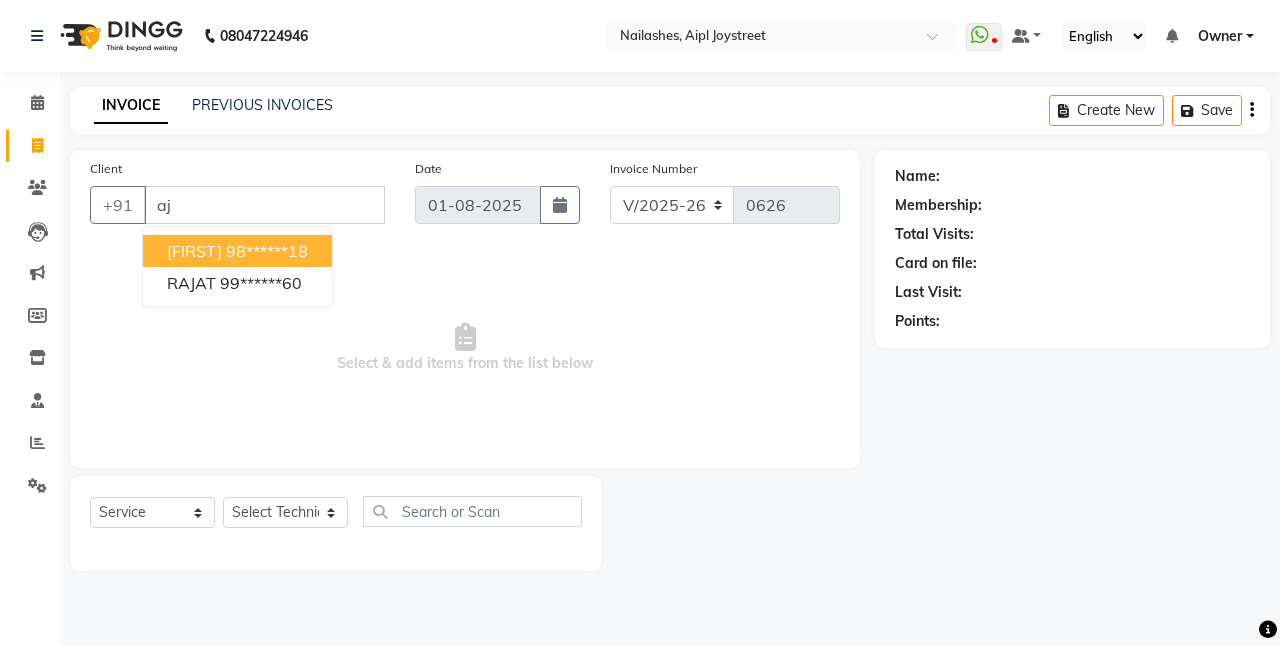 type on "a" 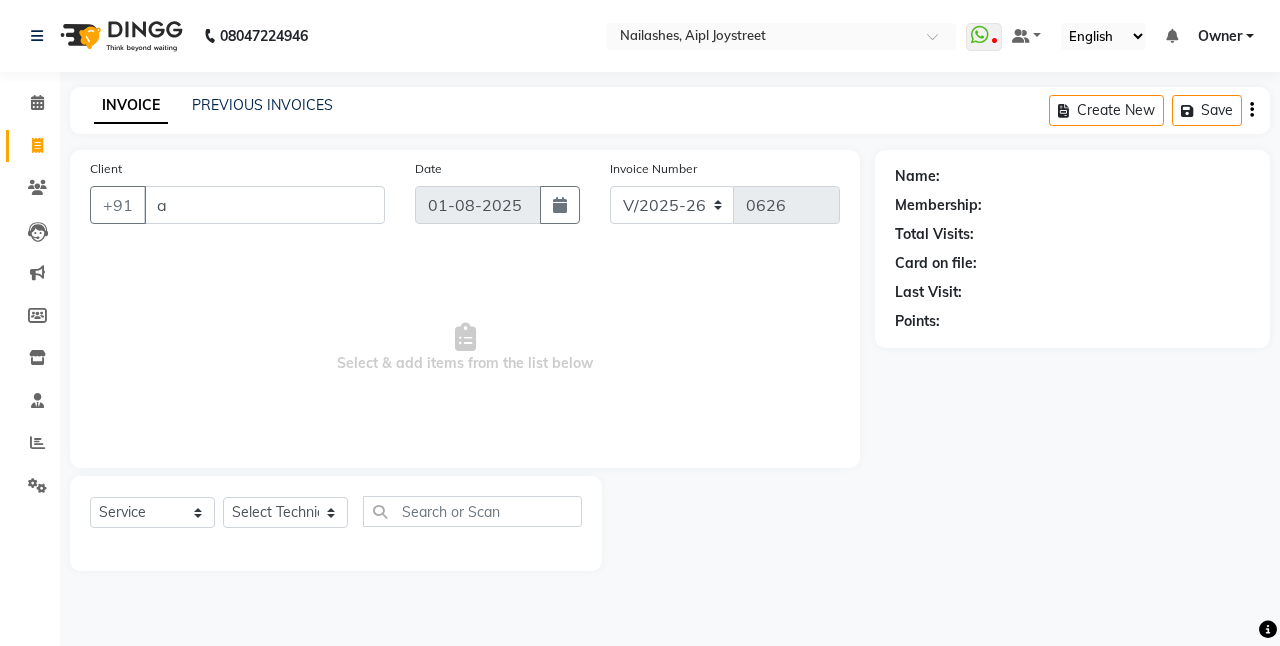type 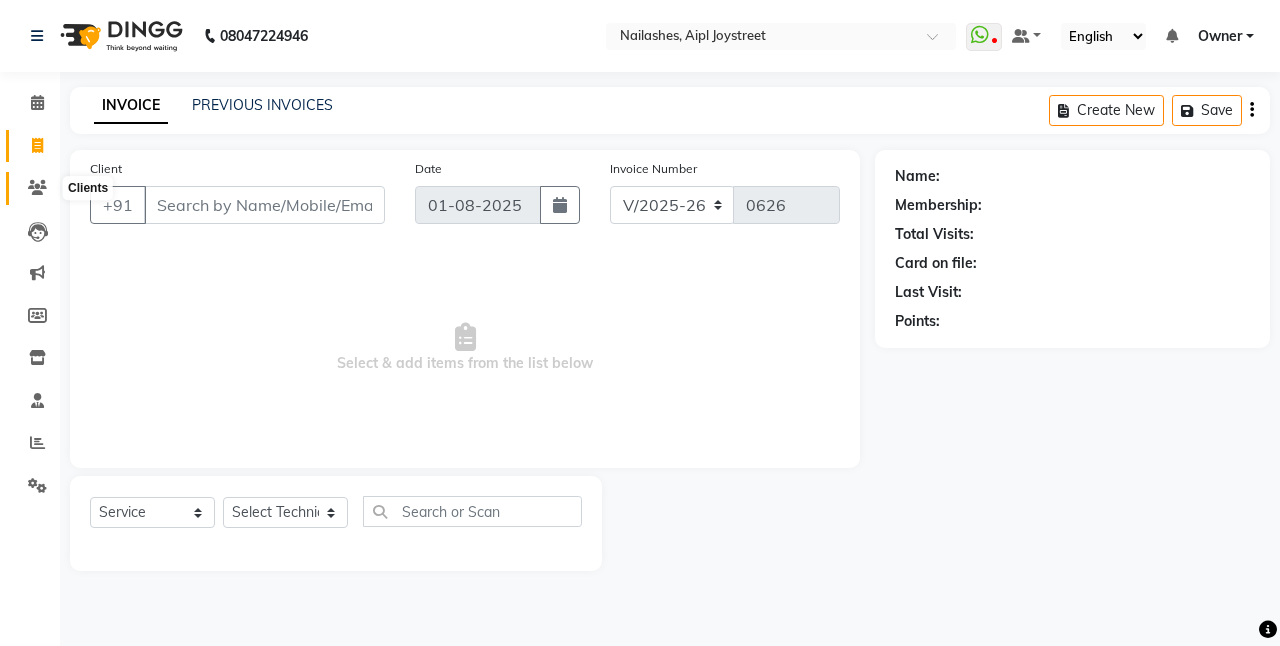 click 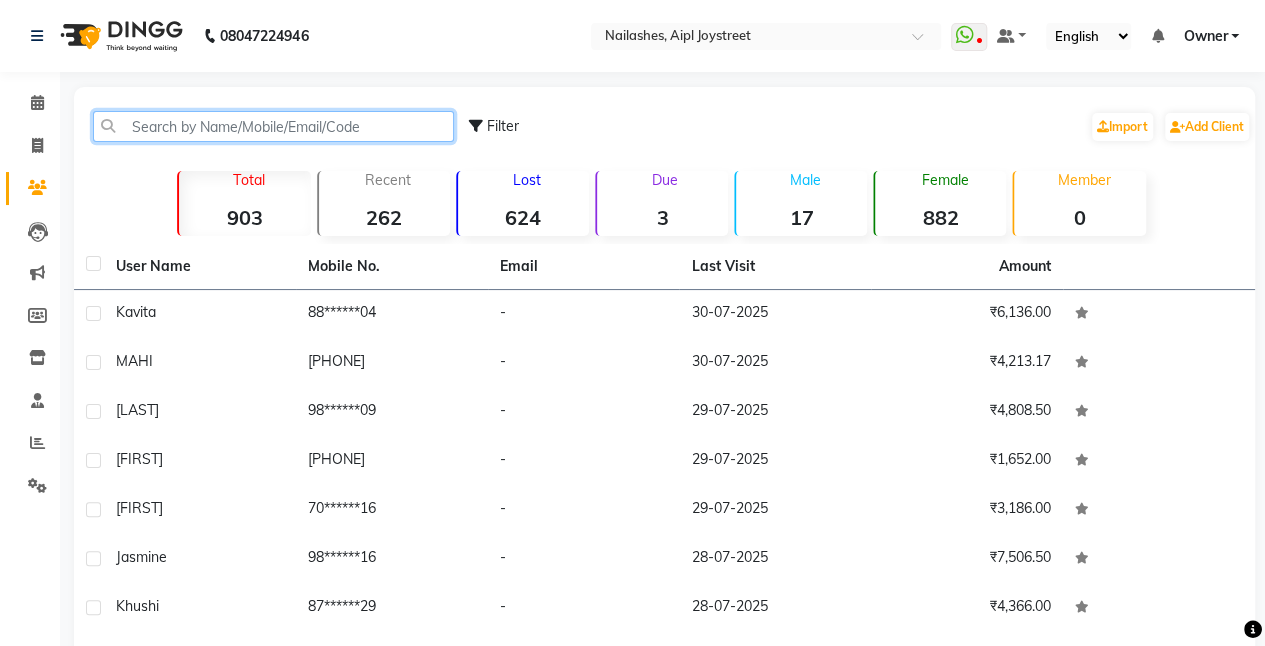 click 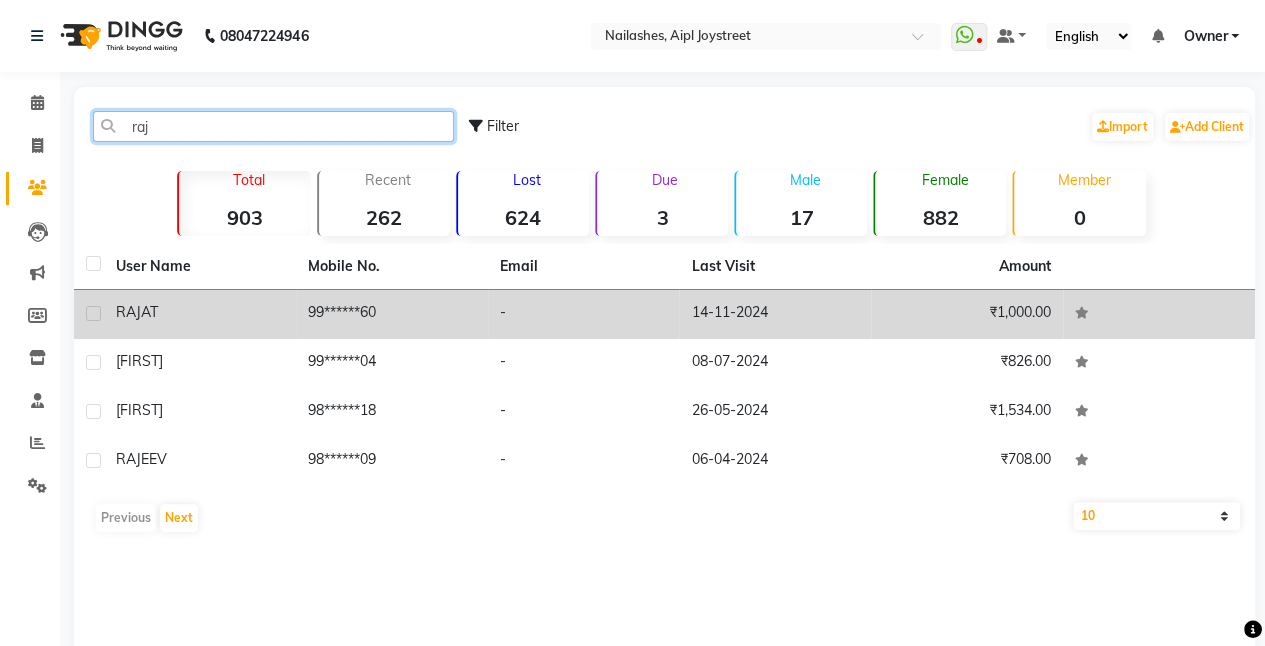 type on "raj" 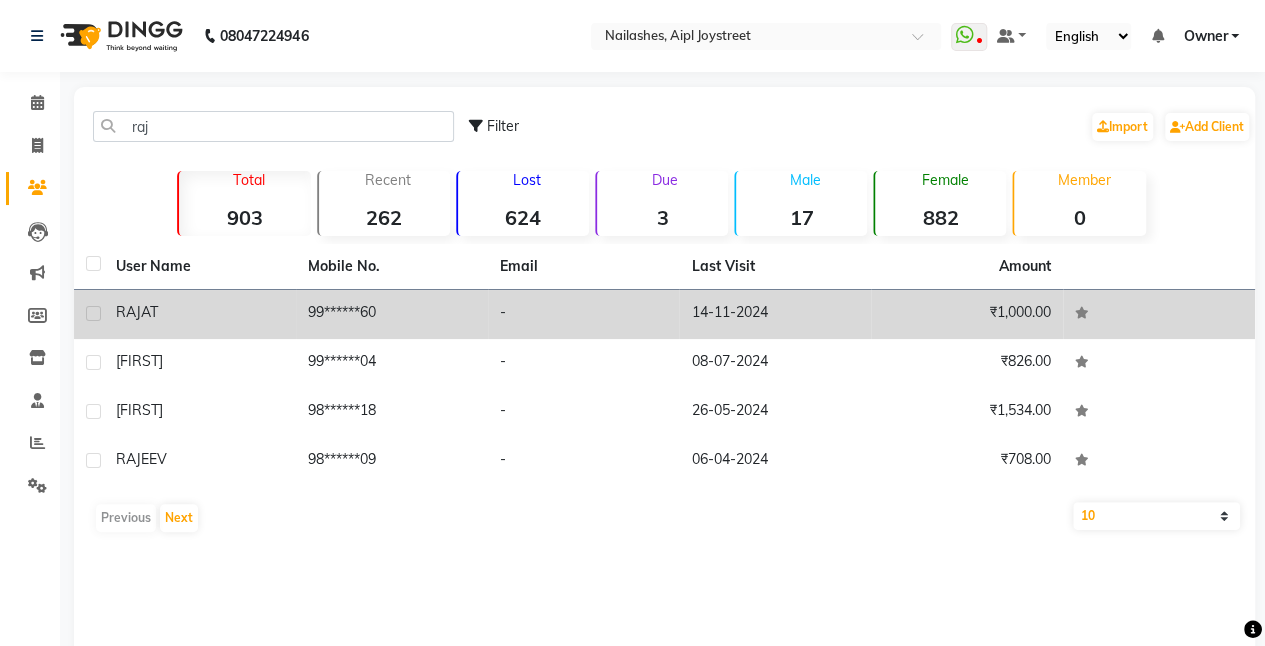 click on "RAJAT" 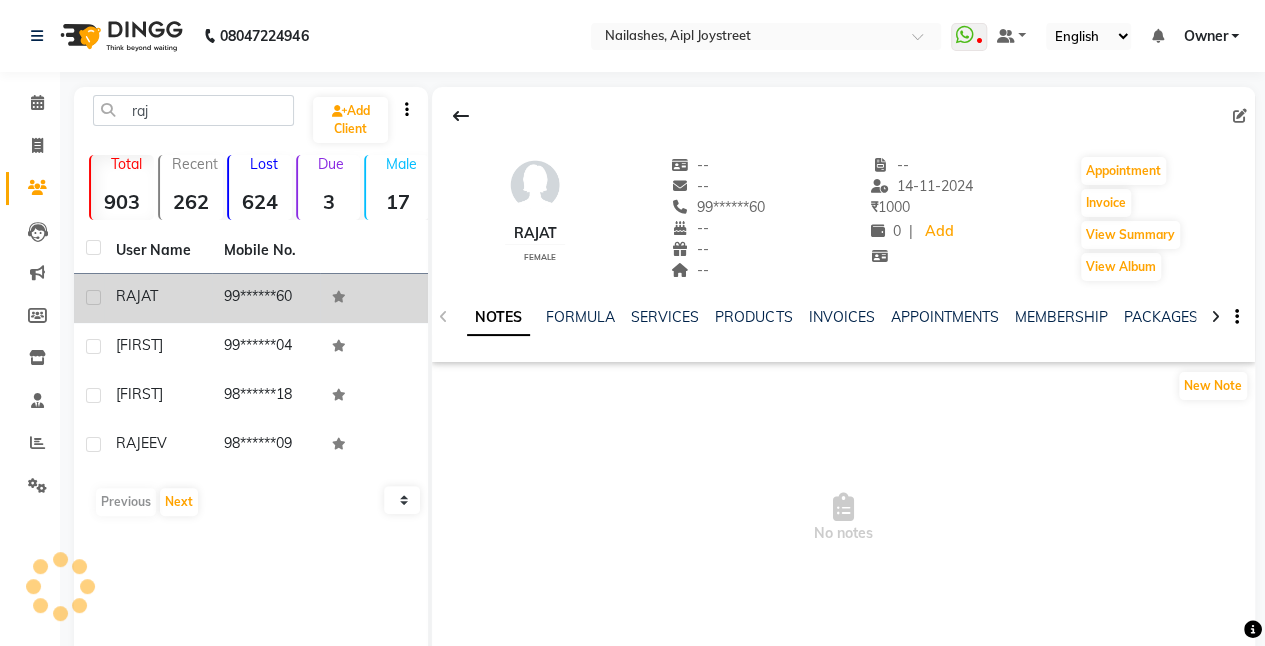click on "RAJAT" 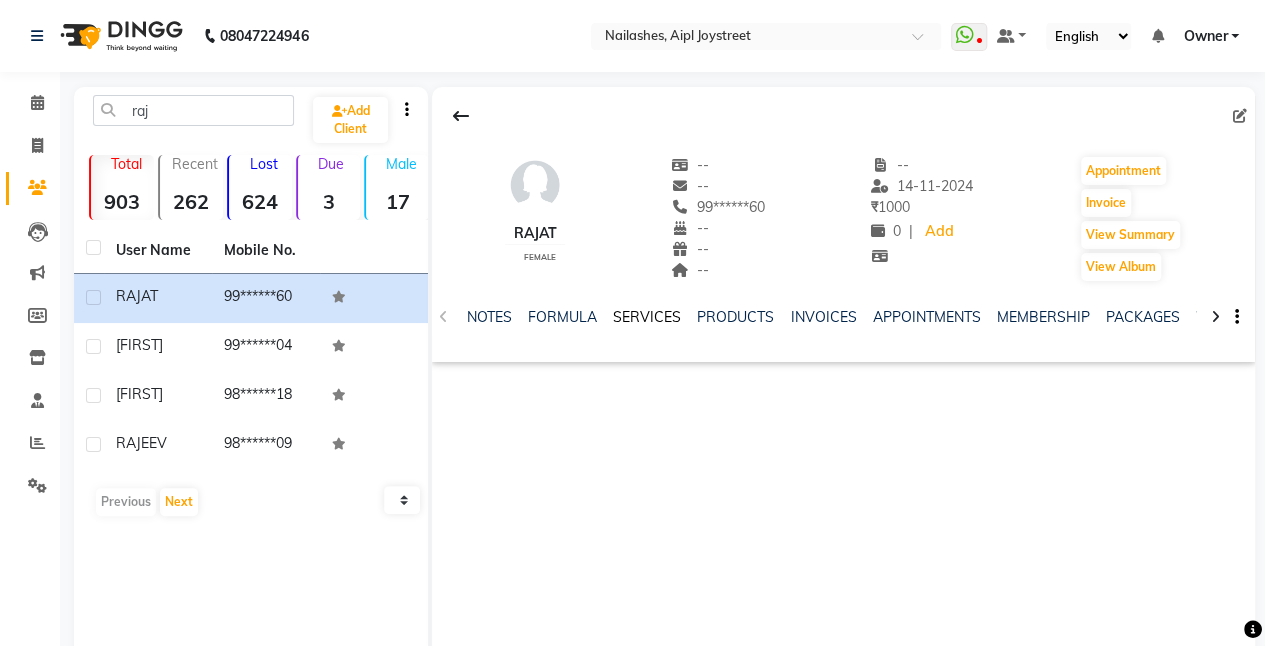 click on "SERVICES" 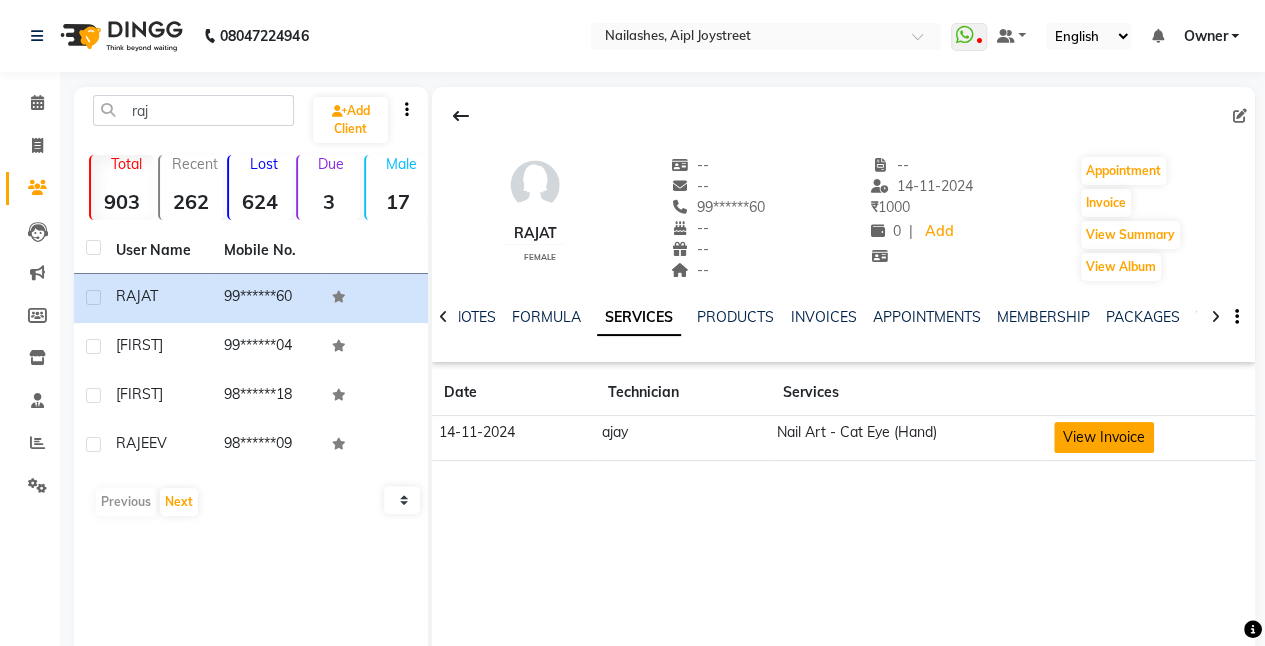 click on "View Invoice" 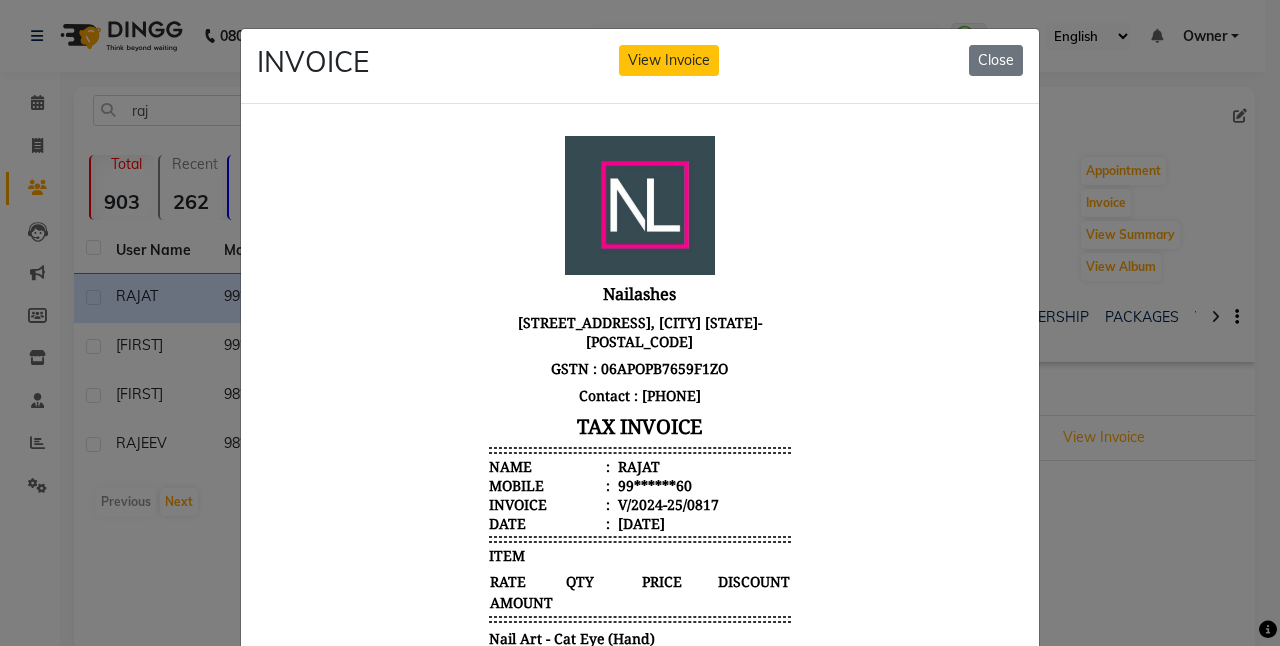 scroll, scrollTop: 70, scrollLeft: 0, axis: vertical 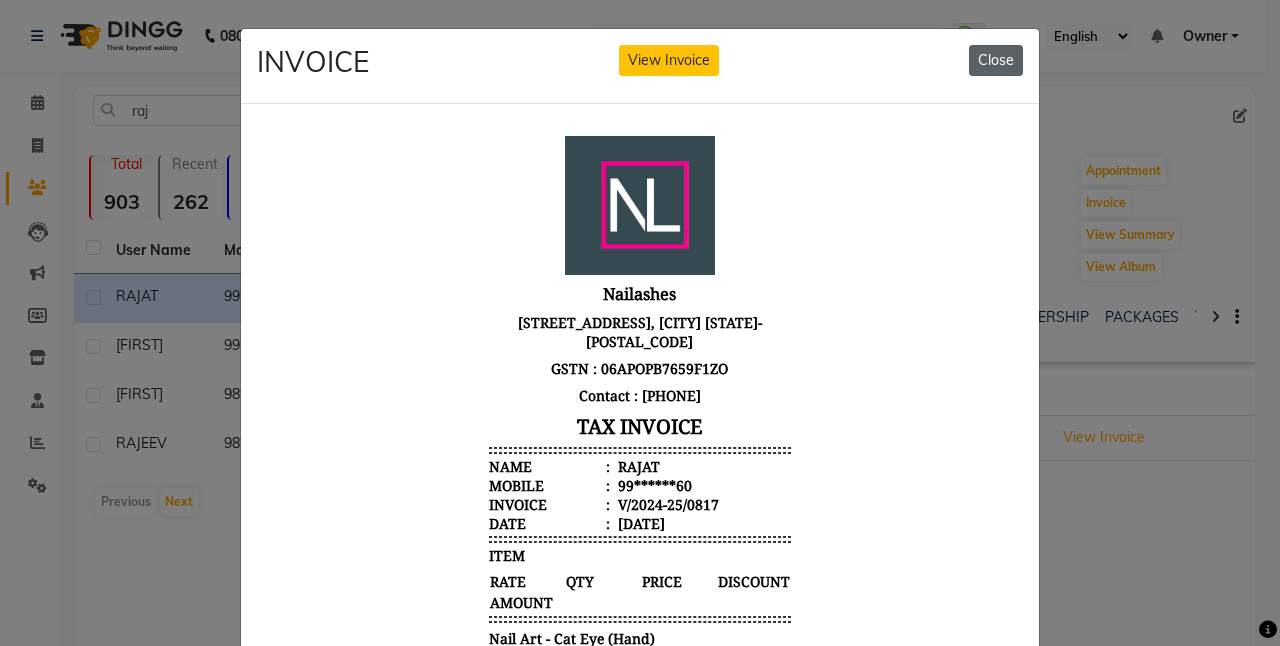 click on "Close" 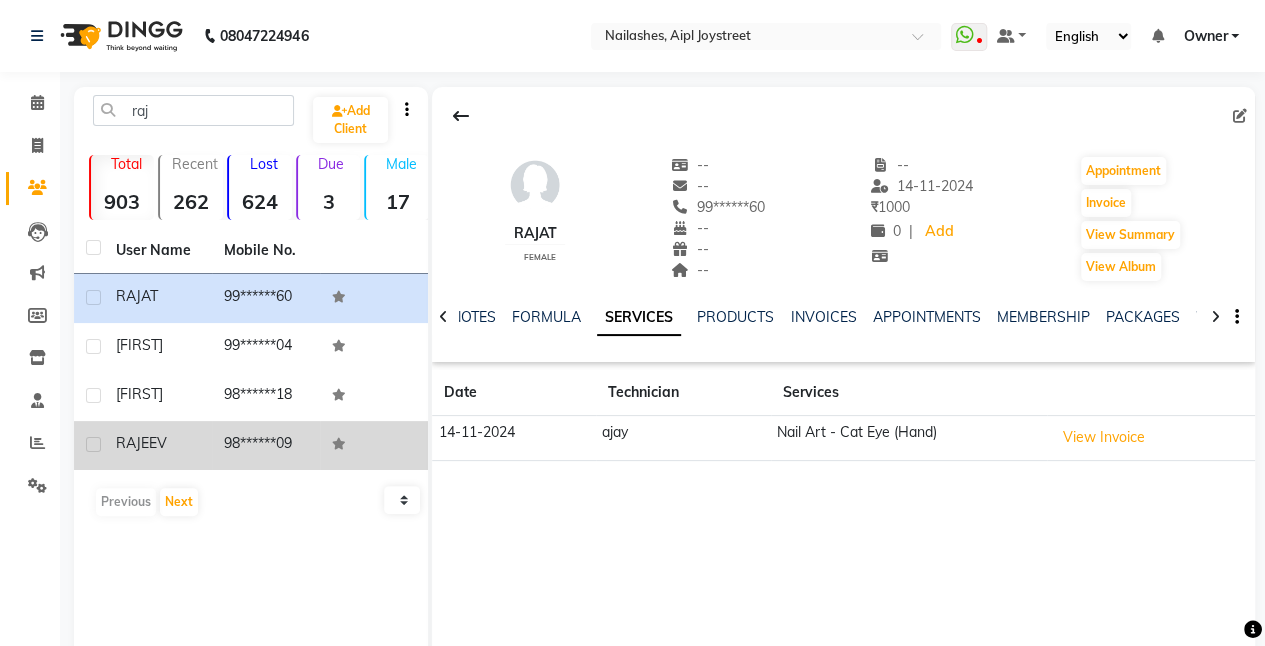 click on "RAJEEV" 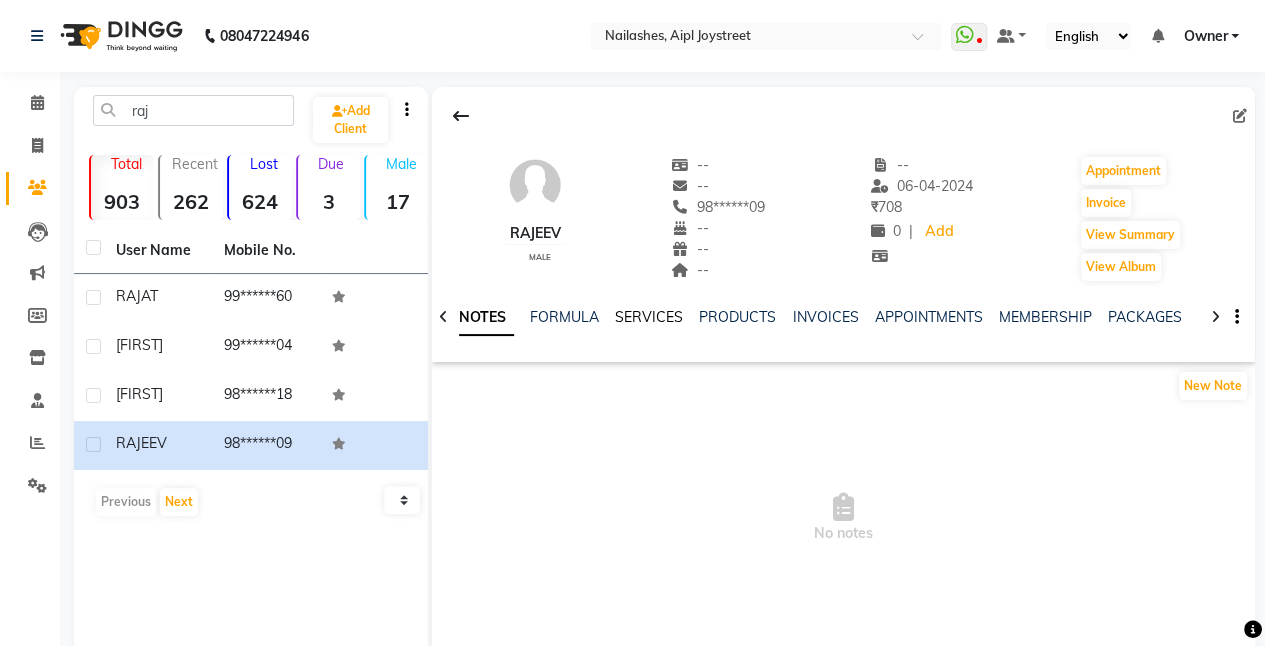 click on "SERVICES" 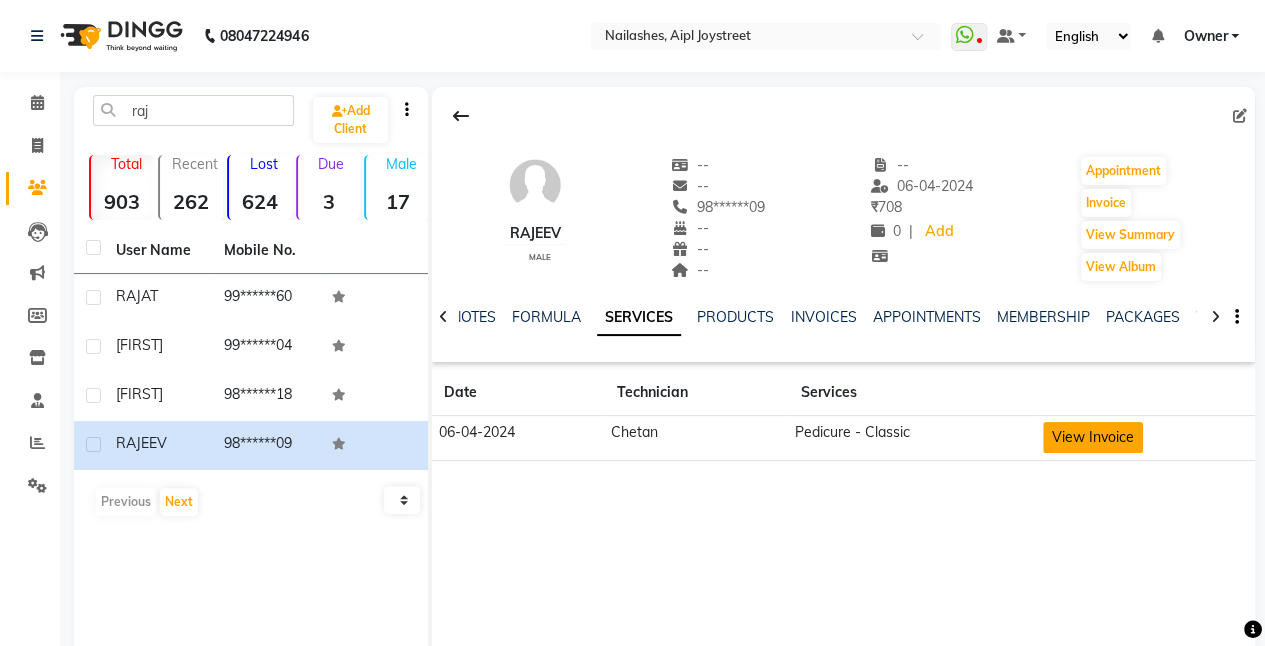 click on "View Invoice" 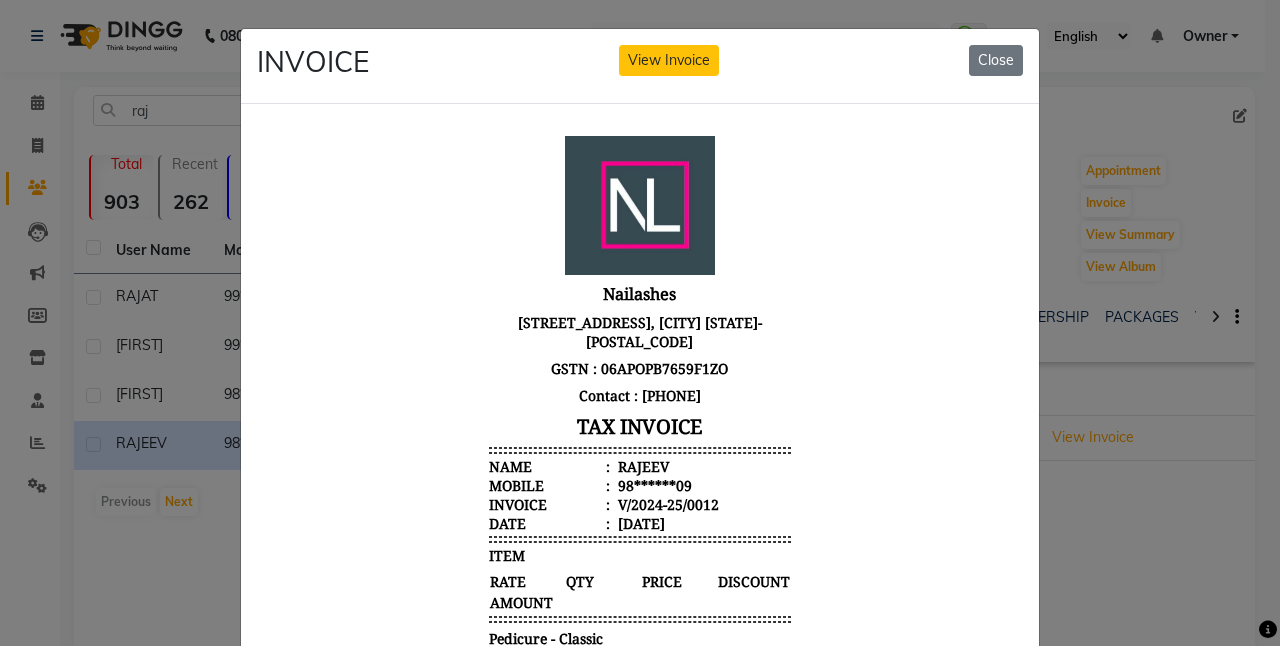 scroll, scrollTop: 15, scrollLeft: 0, axis: vertical 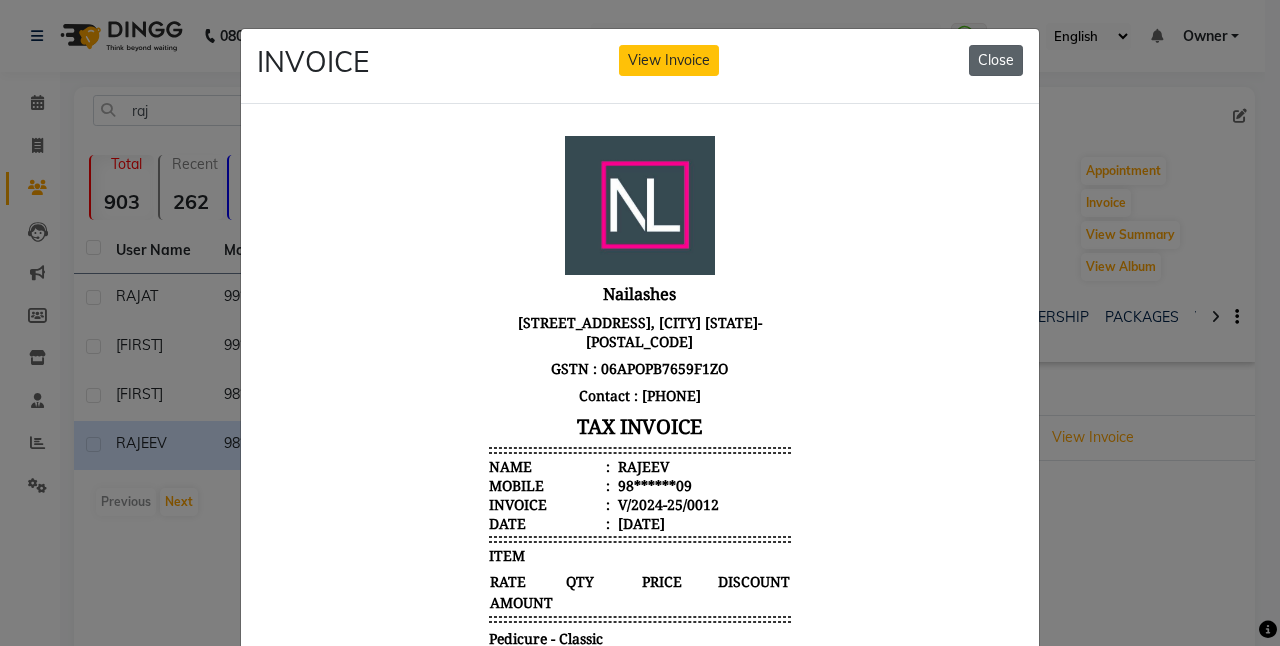 click on "Close" 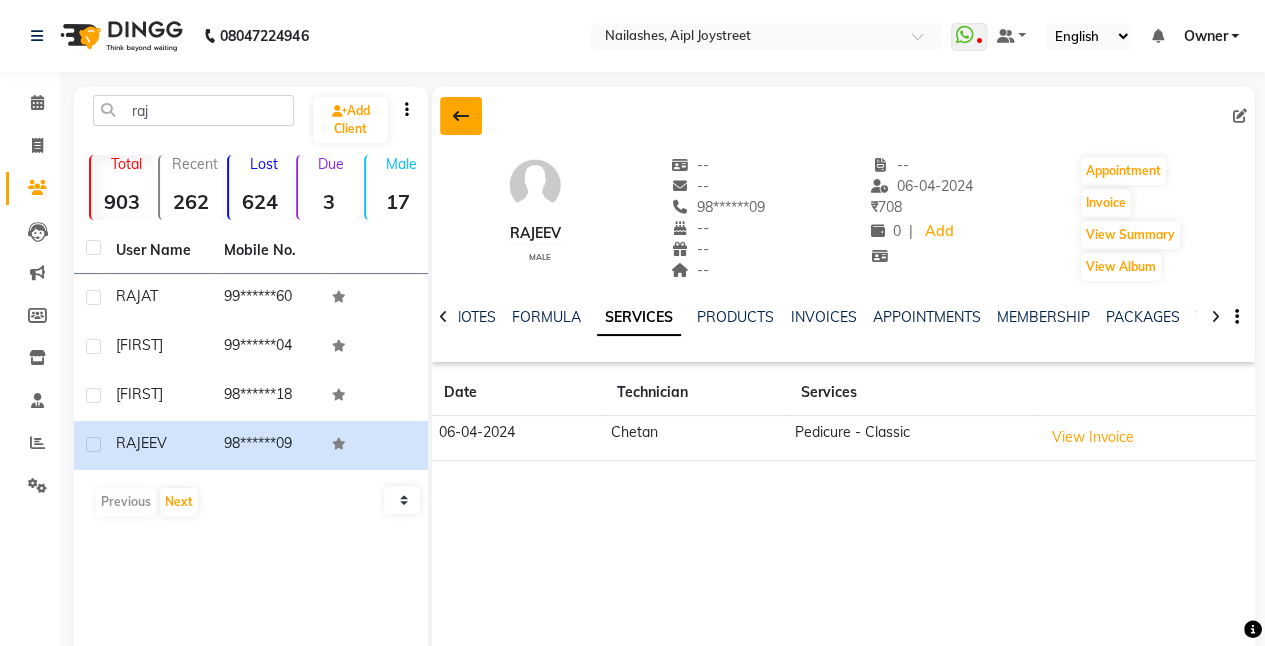click 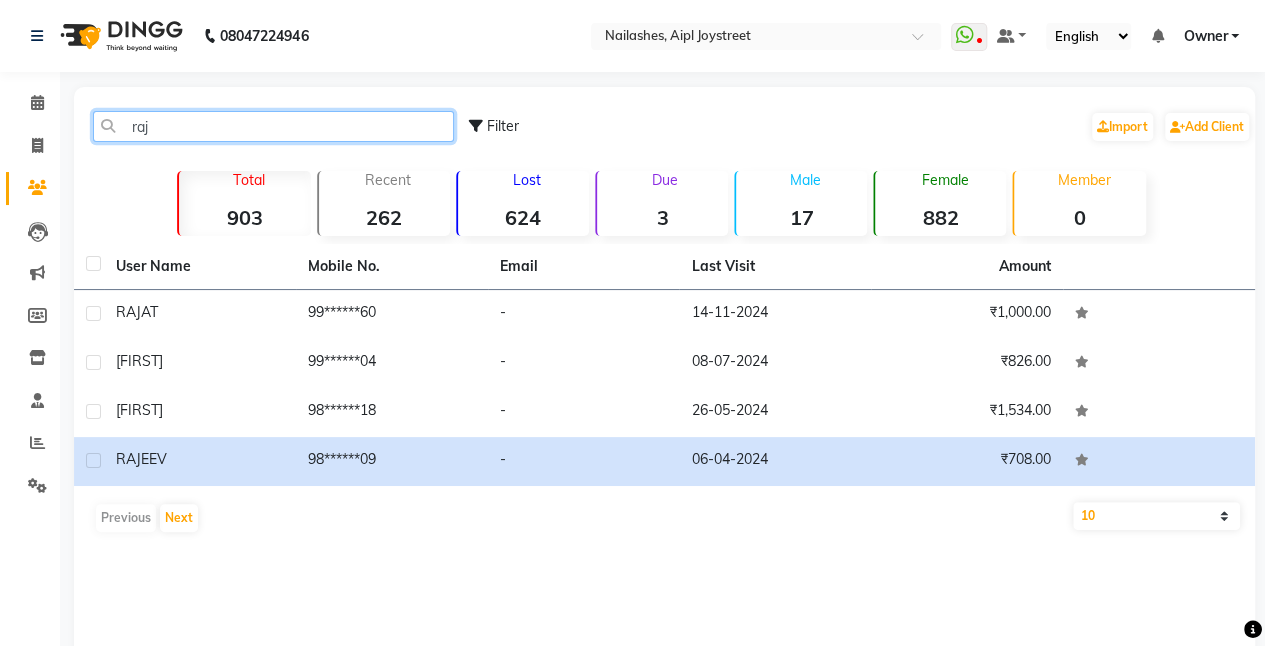 click on "raj" 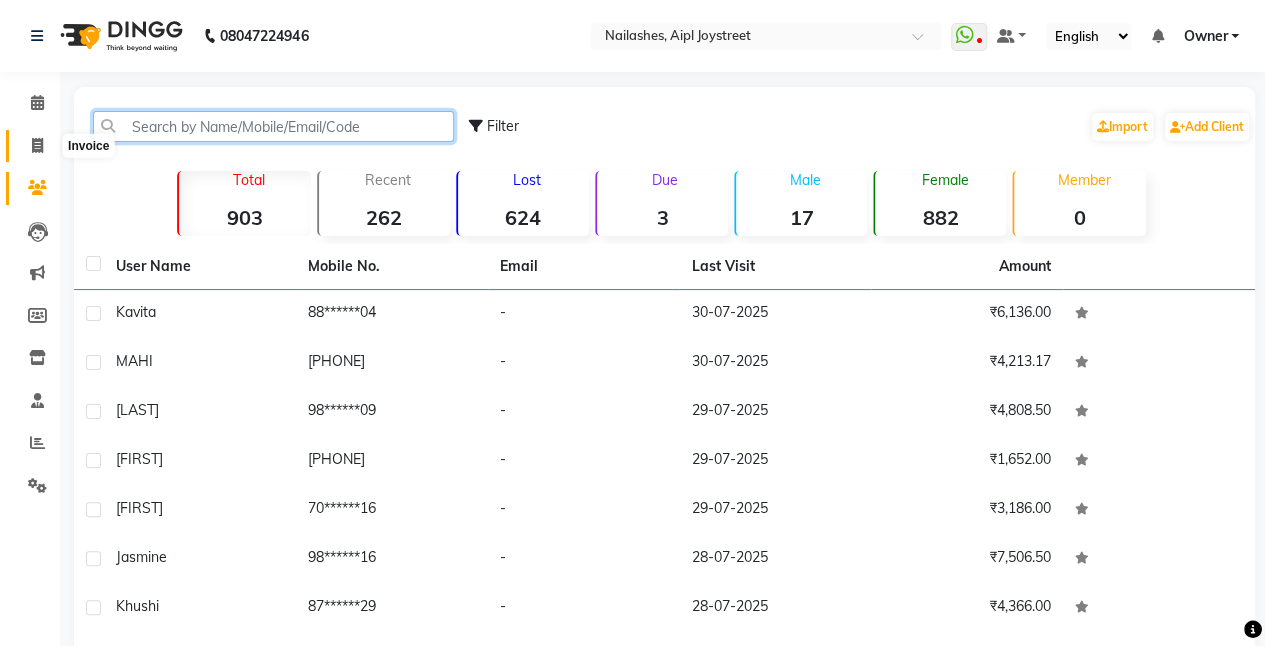 type 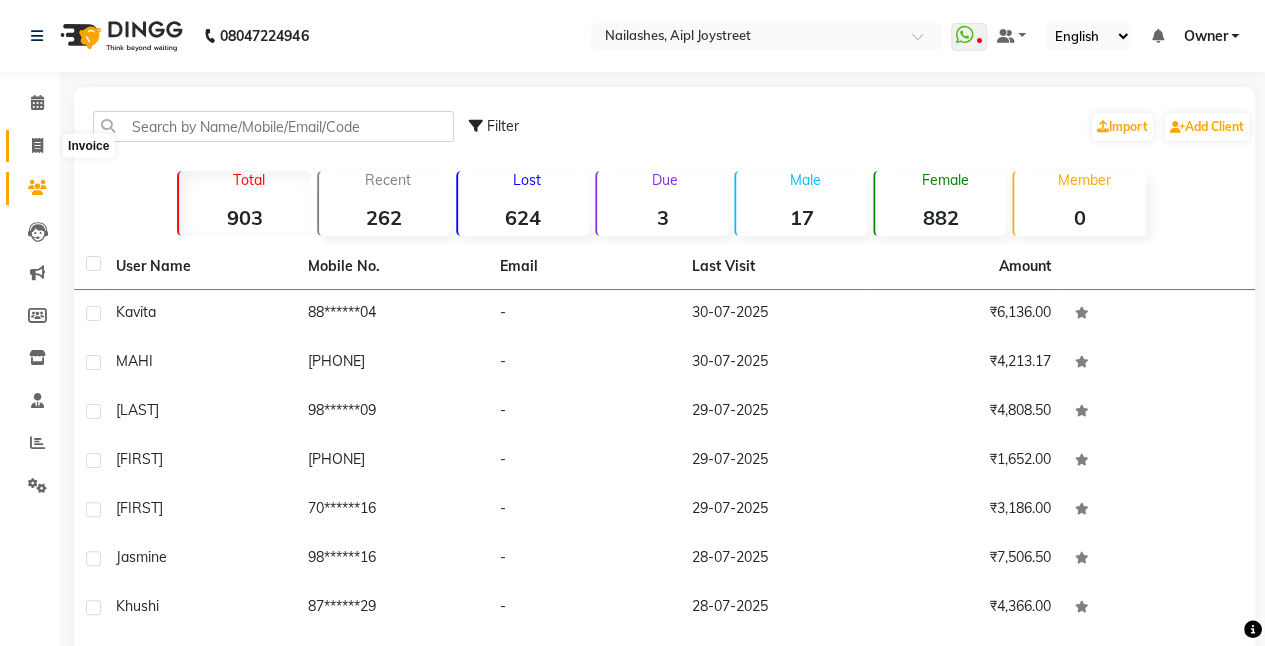 click 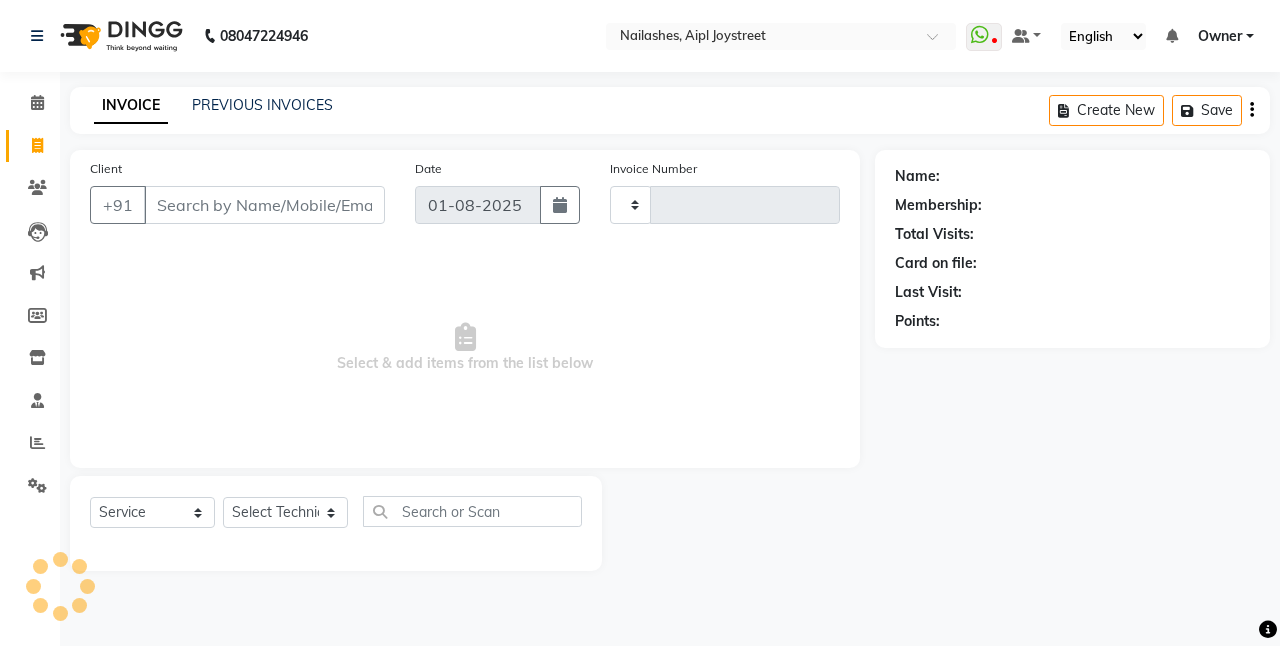type on "0626" 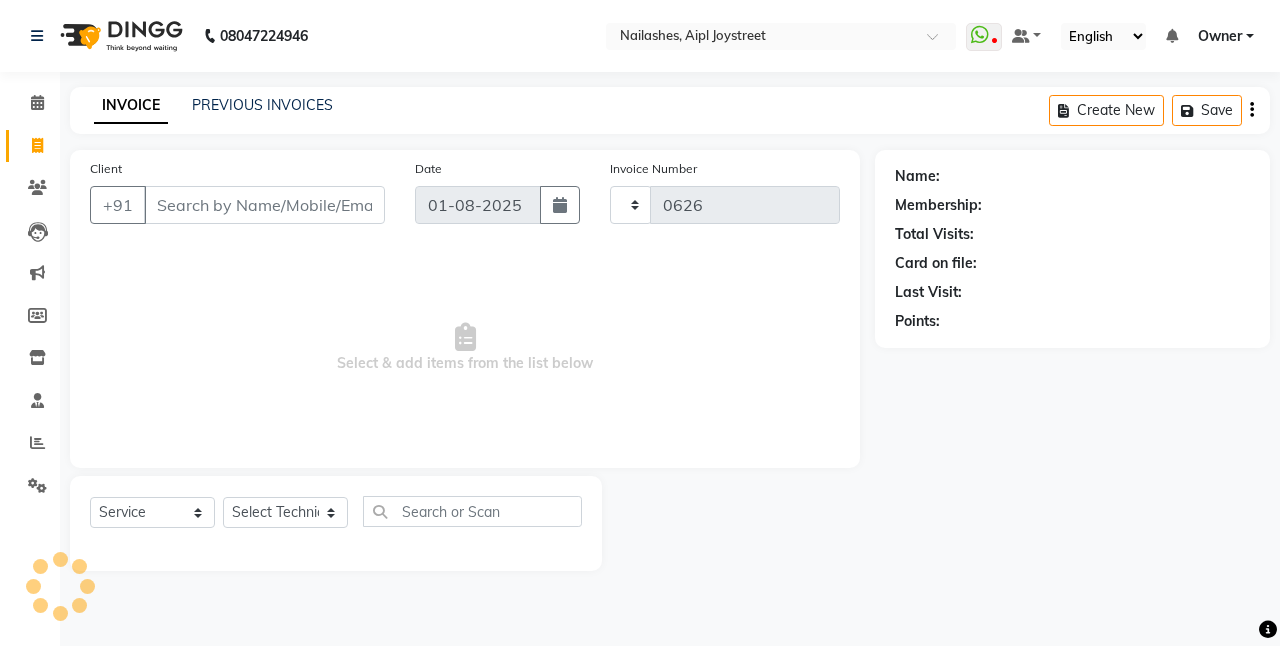 select on "5749" 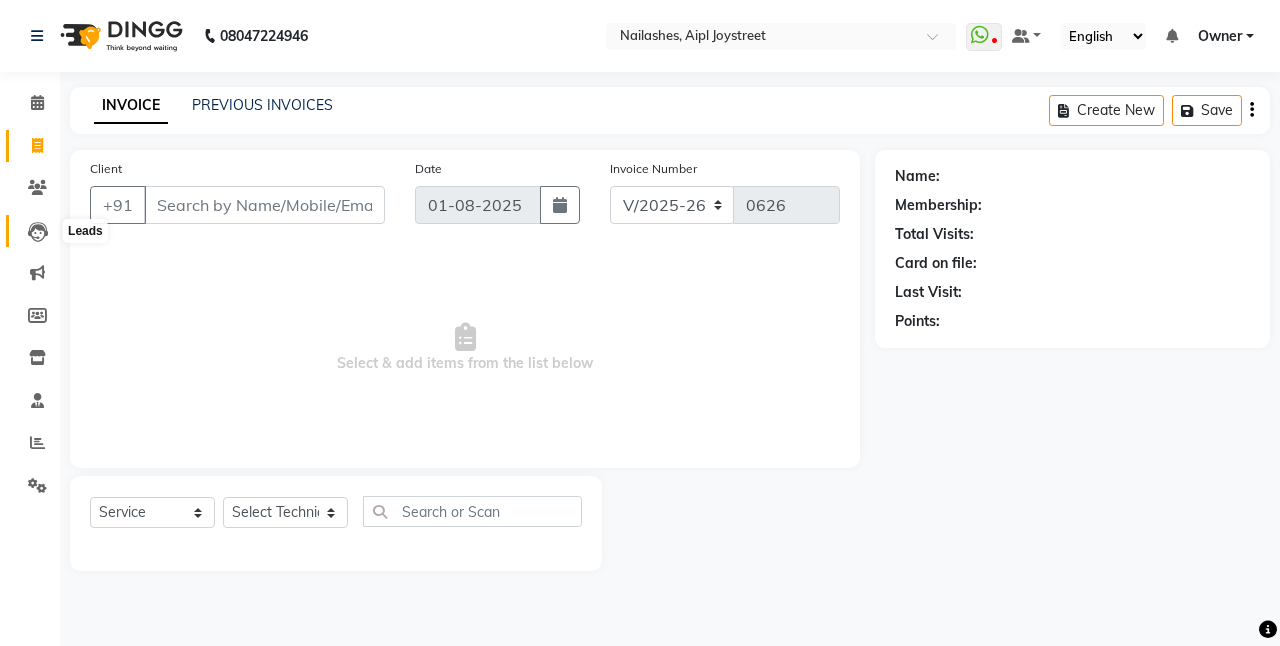 click 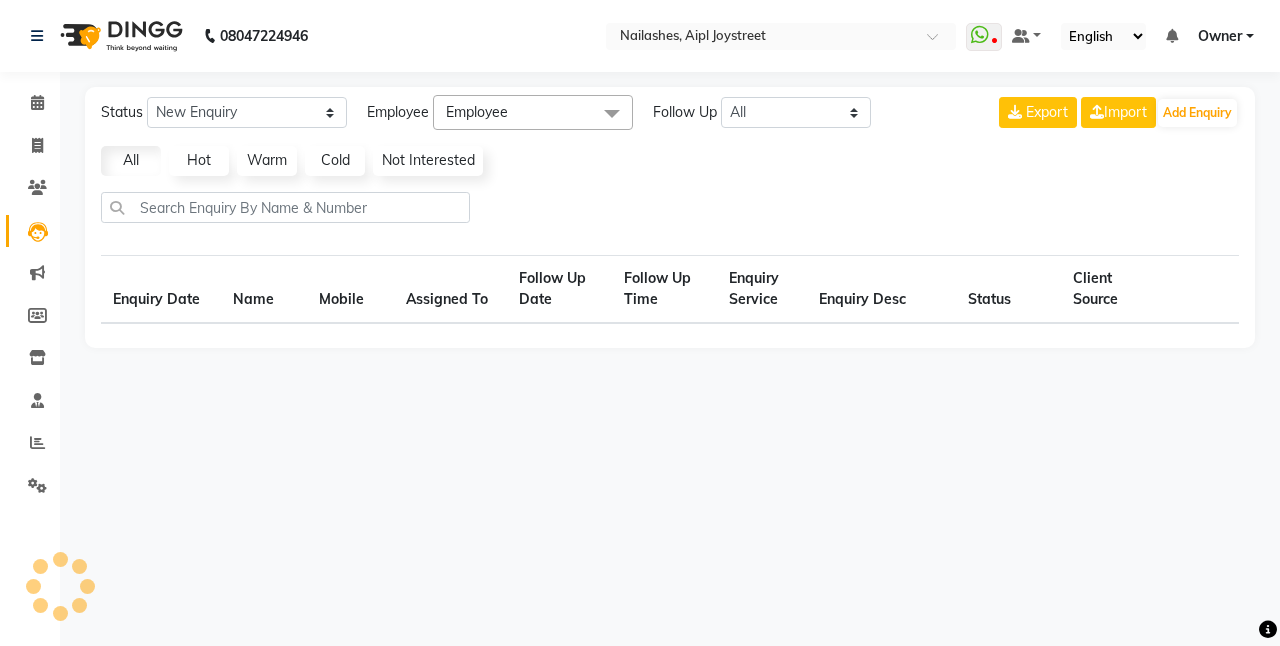 click 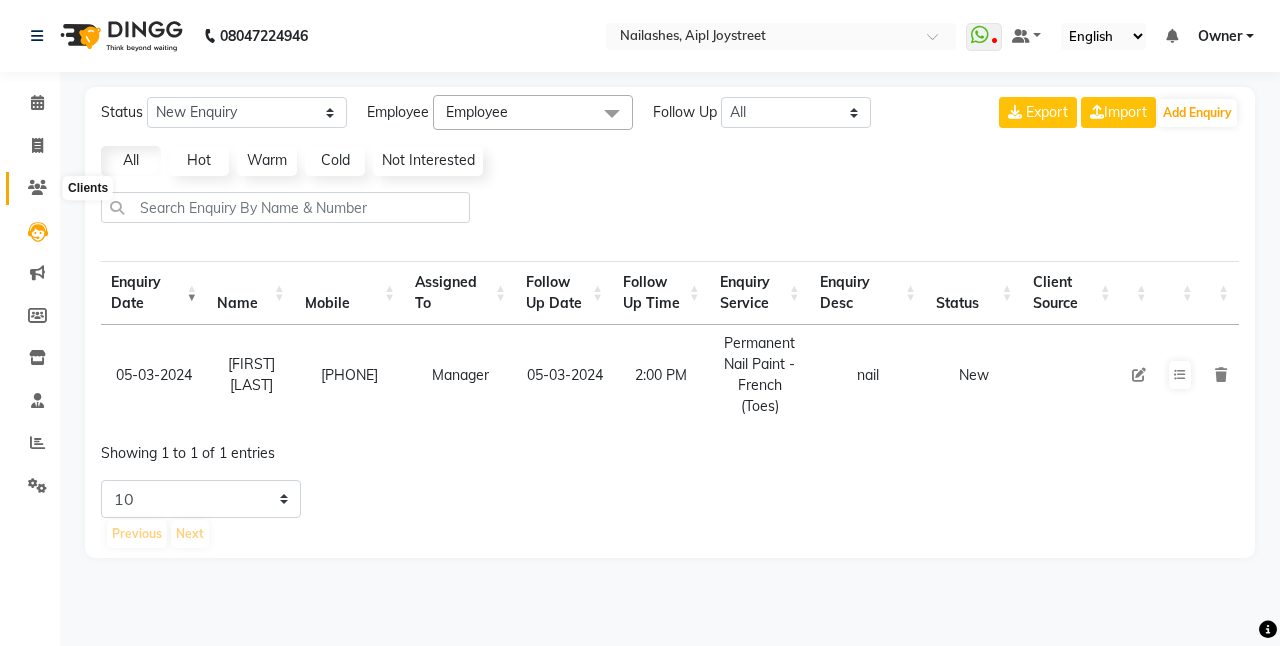 click 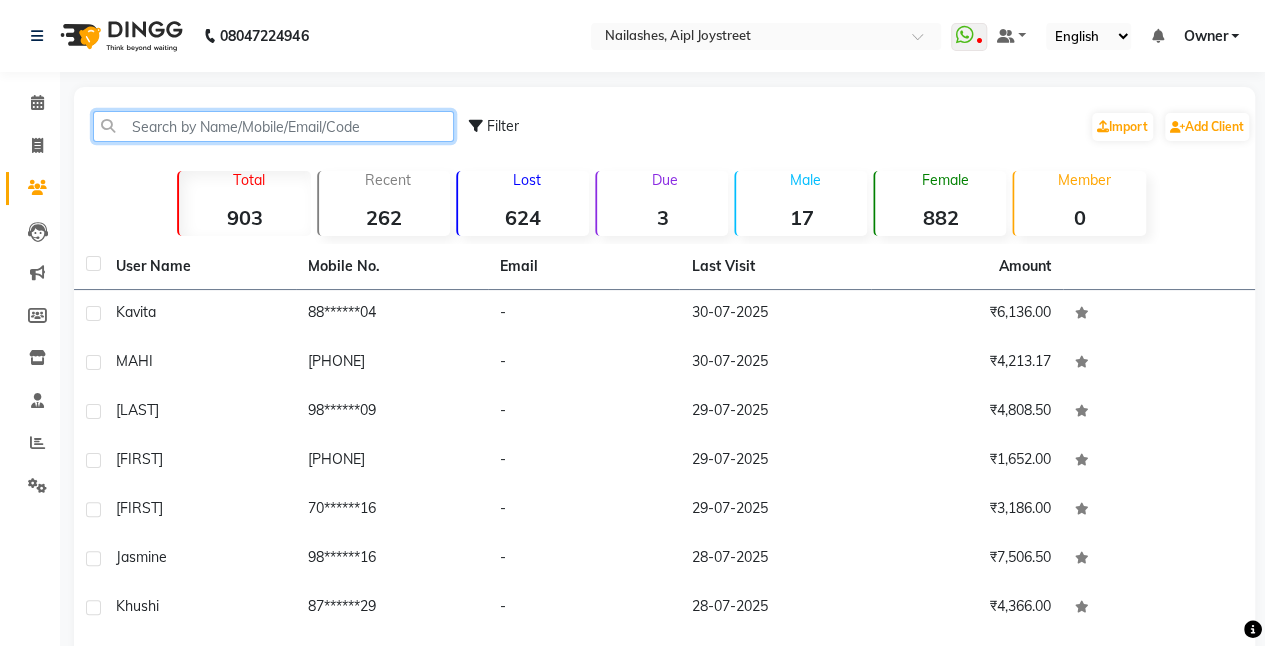 click 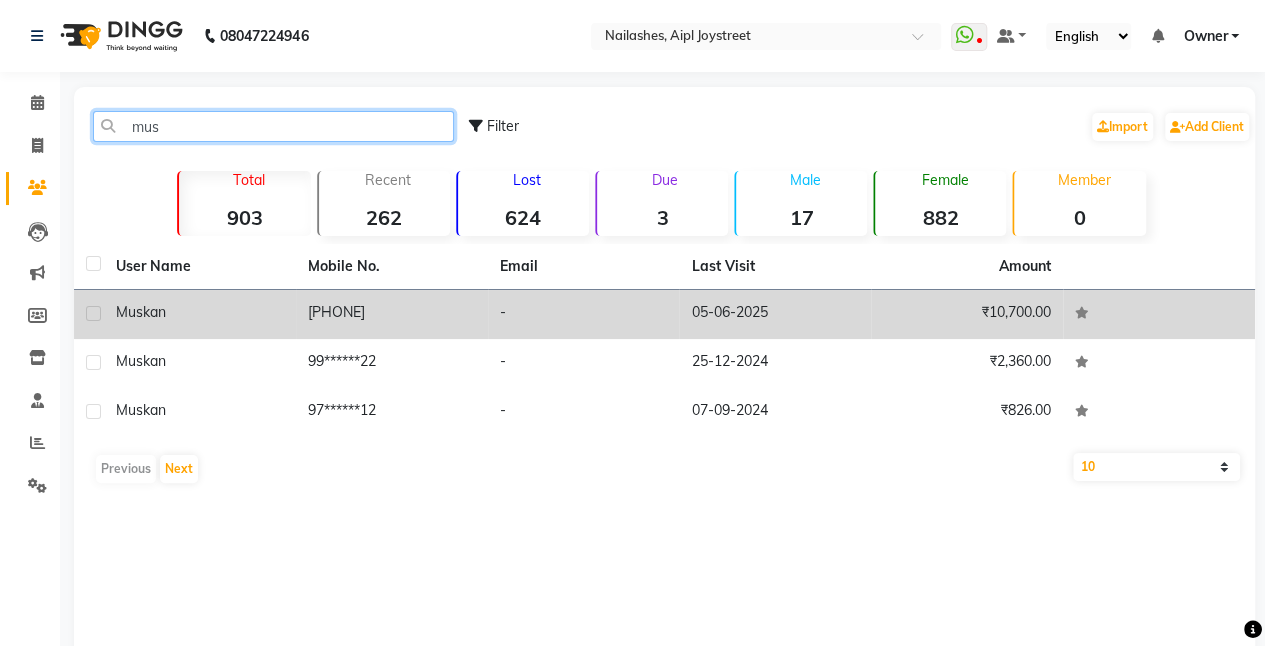 type on "mus" 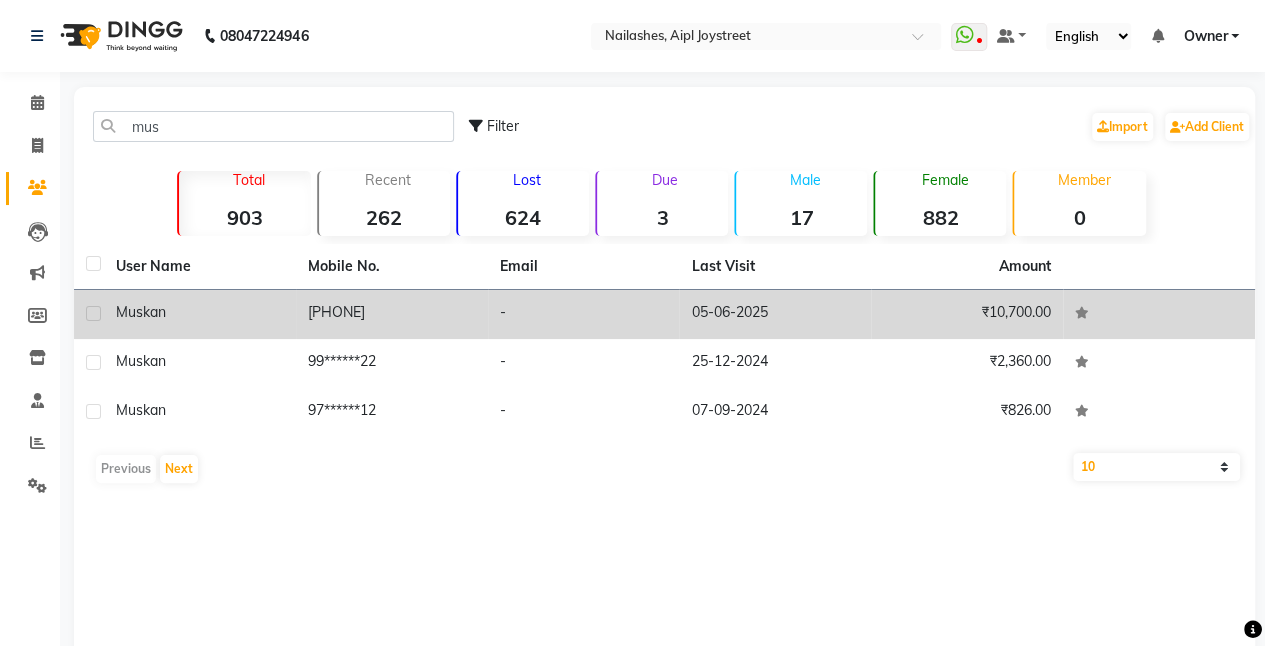 click on "[PHONE]" 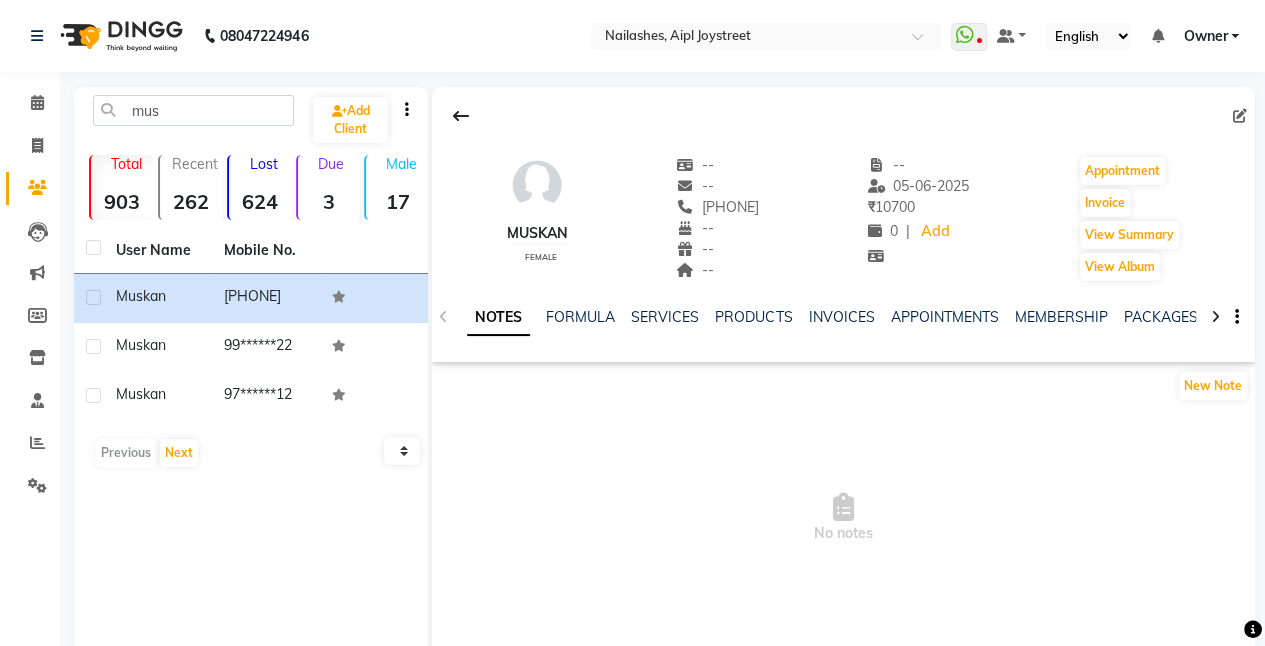 click on "NOTES FORMULA SERVICES PRODUCTS INVOICES APPOINTMENTS MEMBERSHIP PACKAGES VOUCHERS GIFTCARDS POINTS FORMS FAMILY CARDS WALLET" 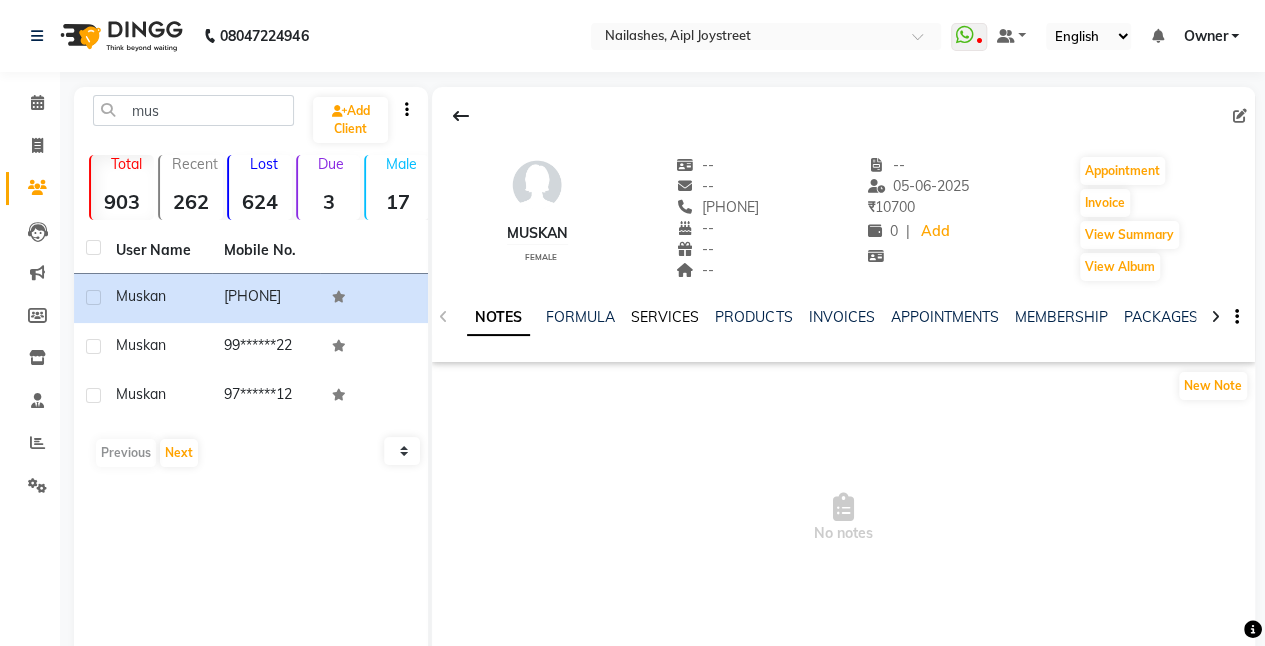 click on "SERVICES" 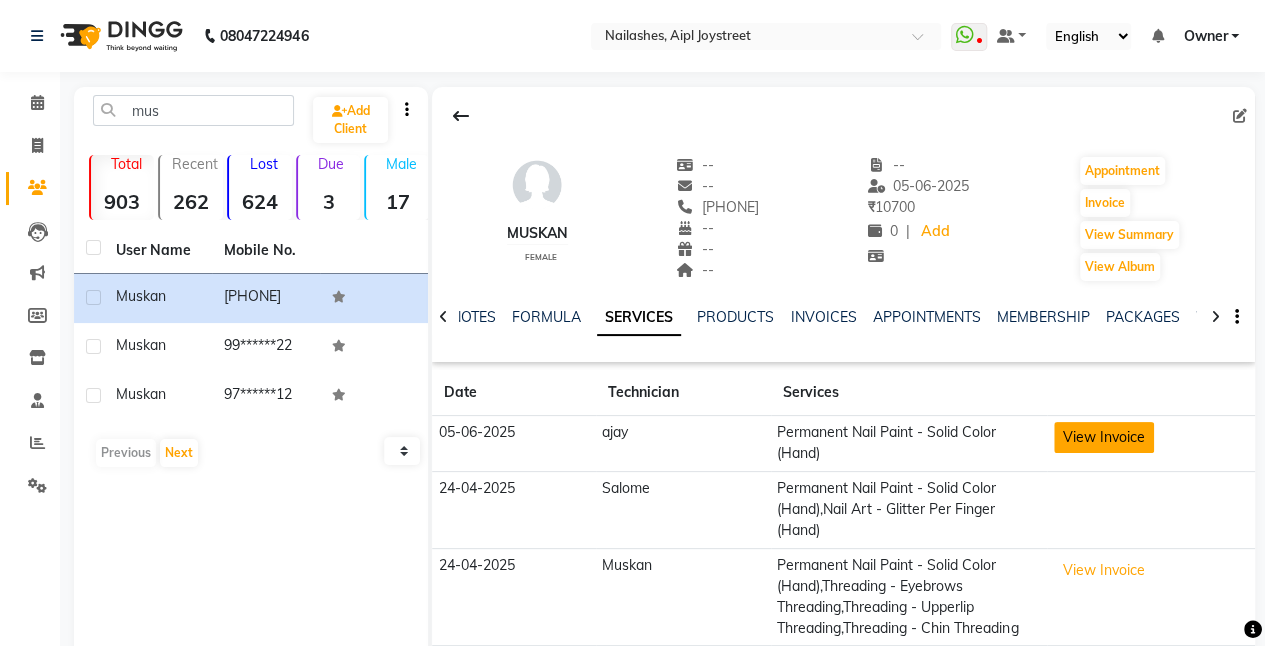 click on "View Invoice" 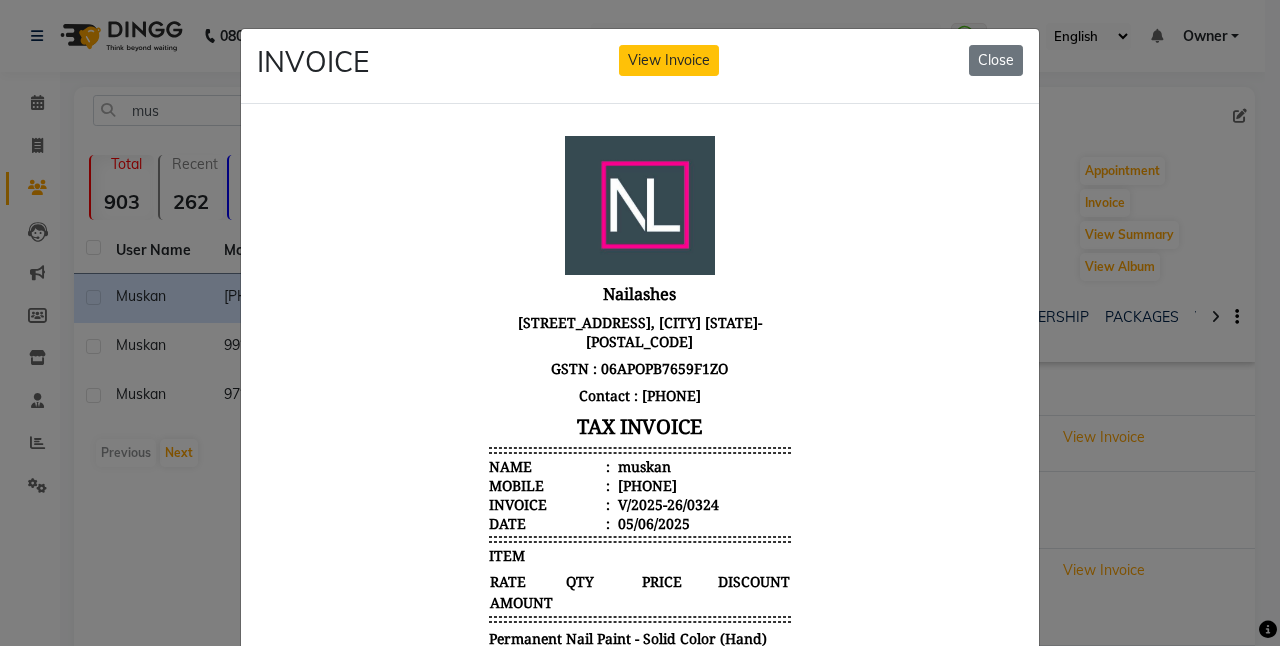 scroll, scrollTop: 70, scrollLeft: 0, axis: vertical 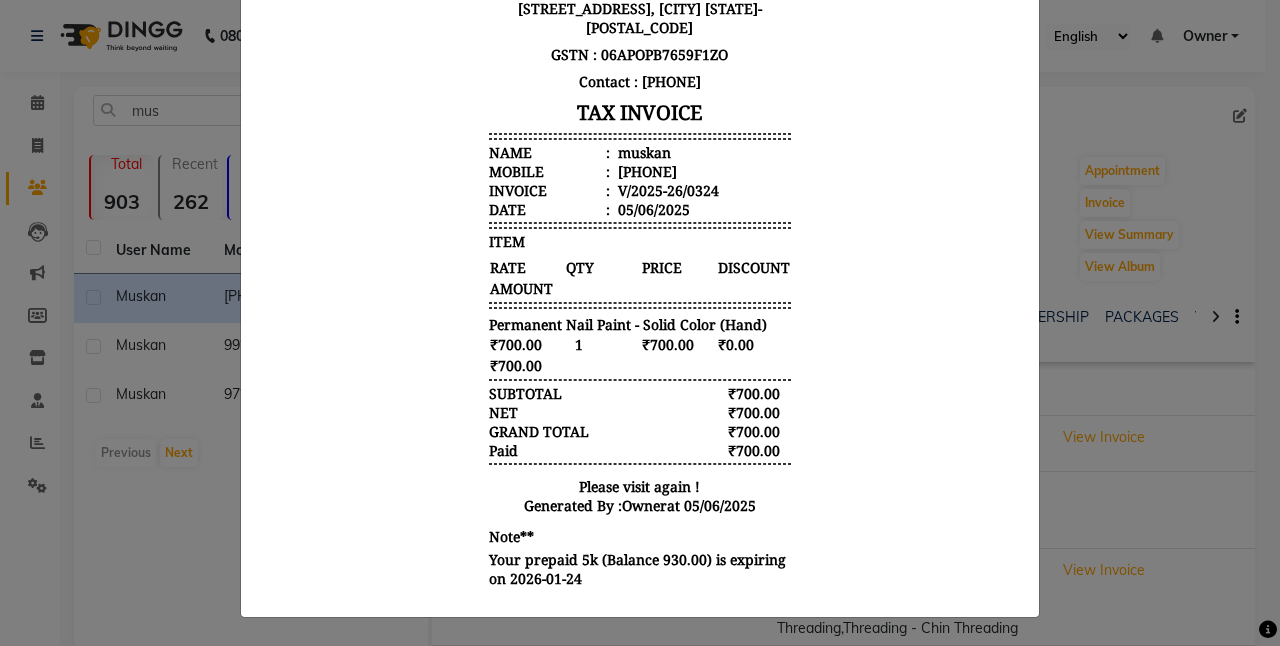 click on "INVOICE View Invoice Close" 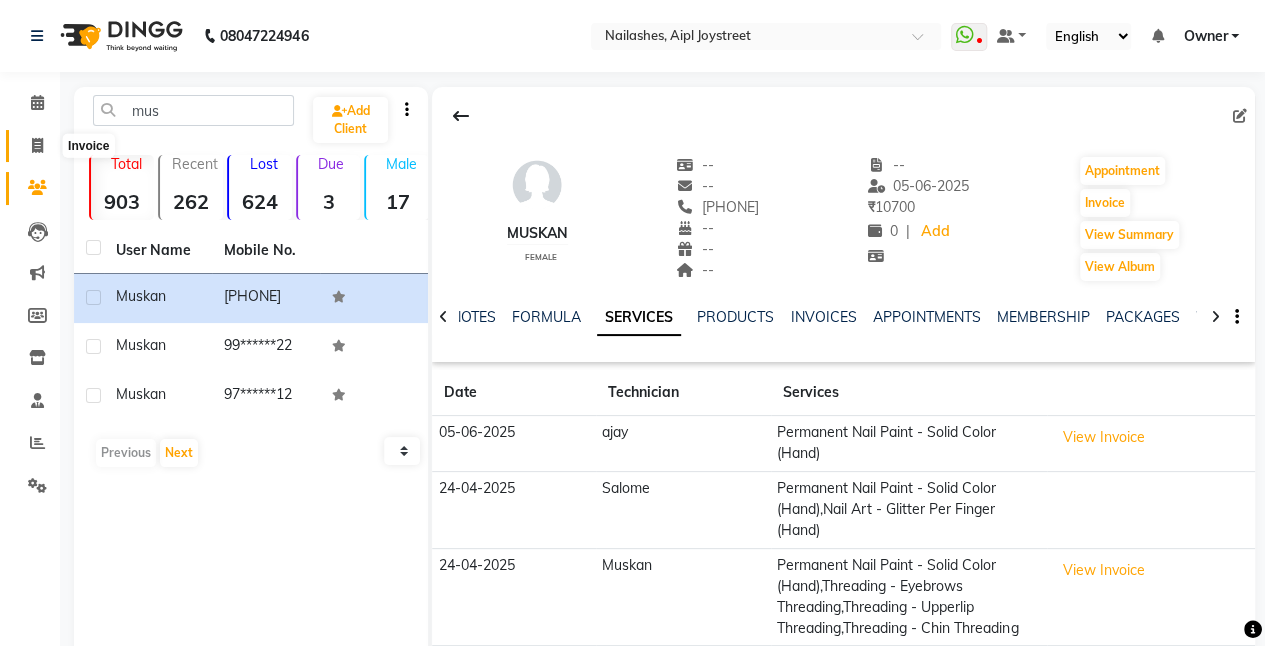 click 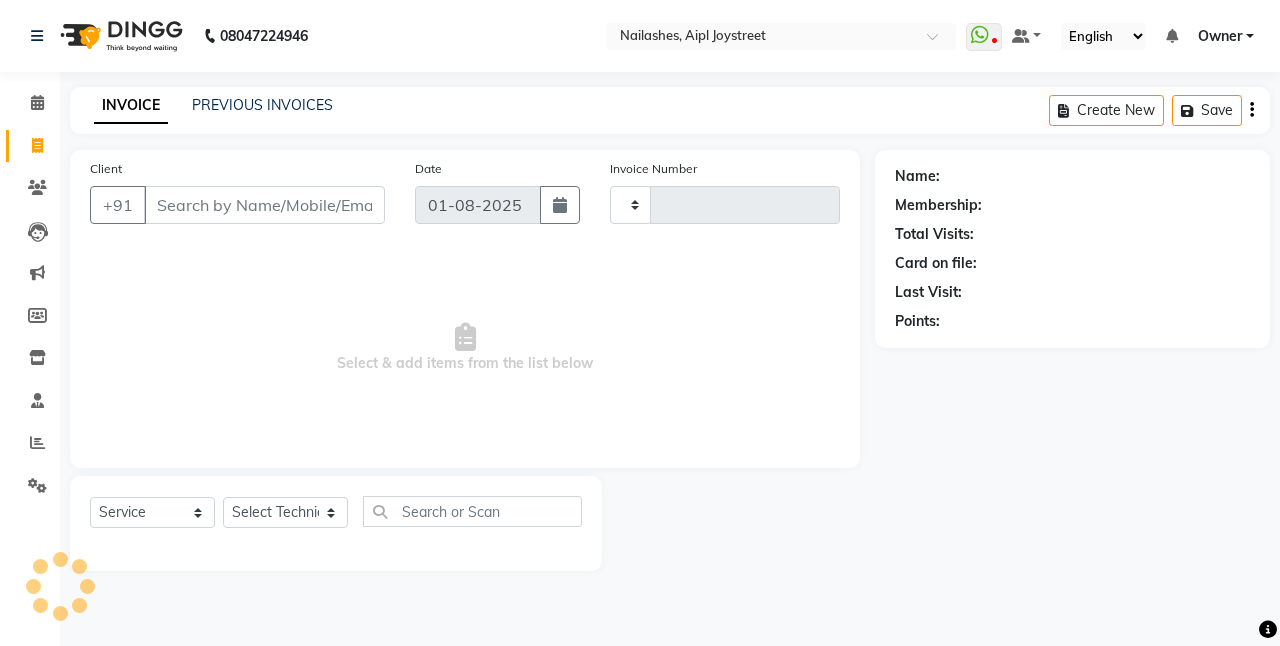 type on "0626" 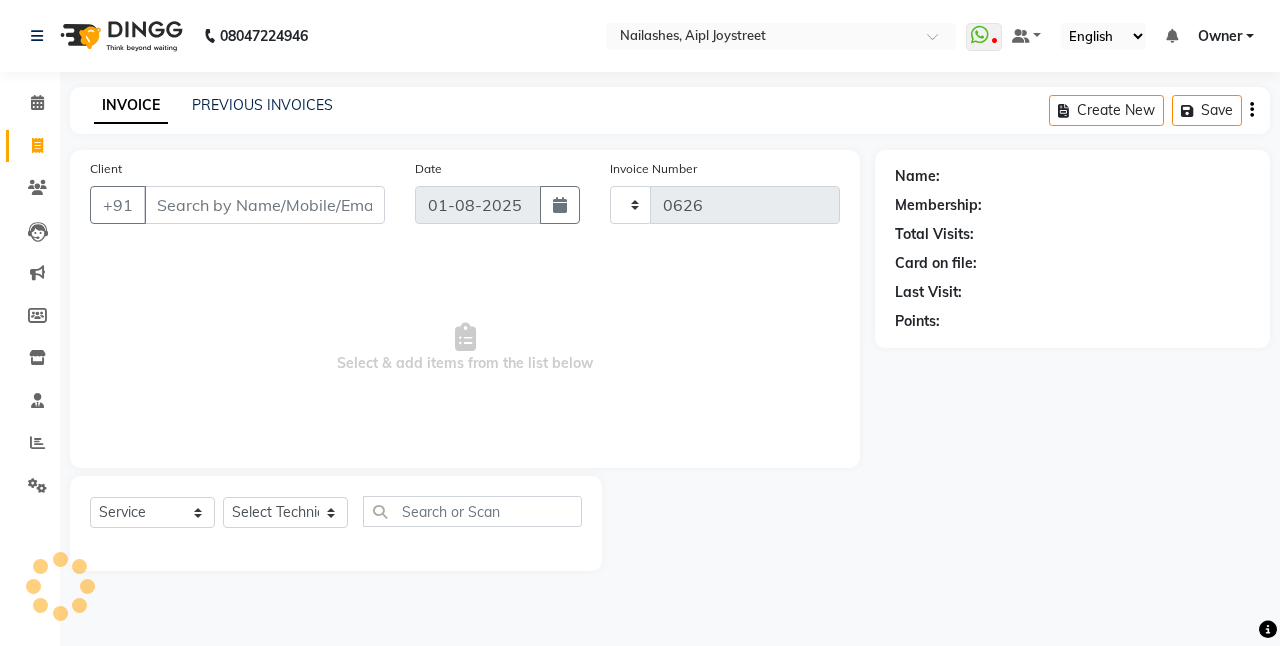 select on "5749" 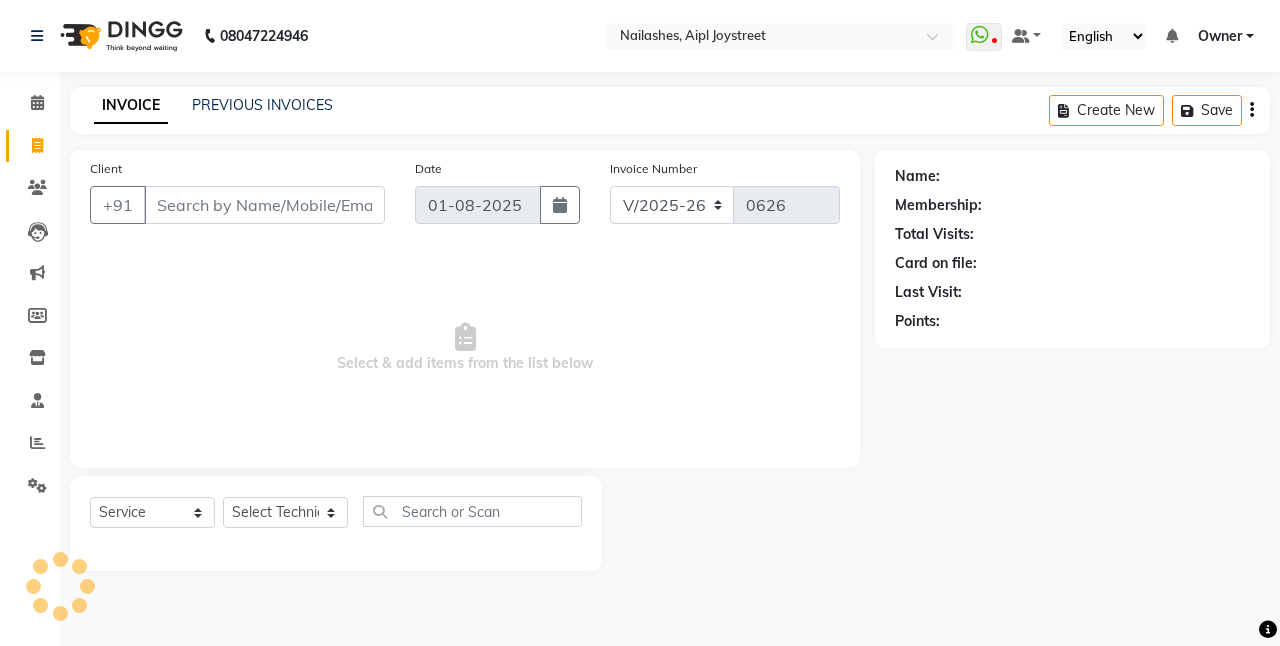 click on "Client" at bounding box center [264, 205] 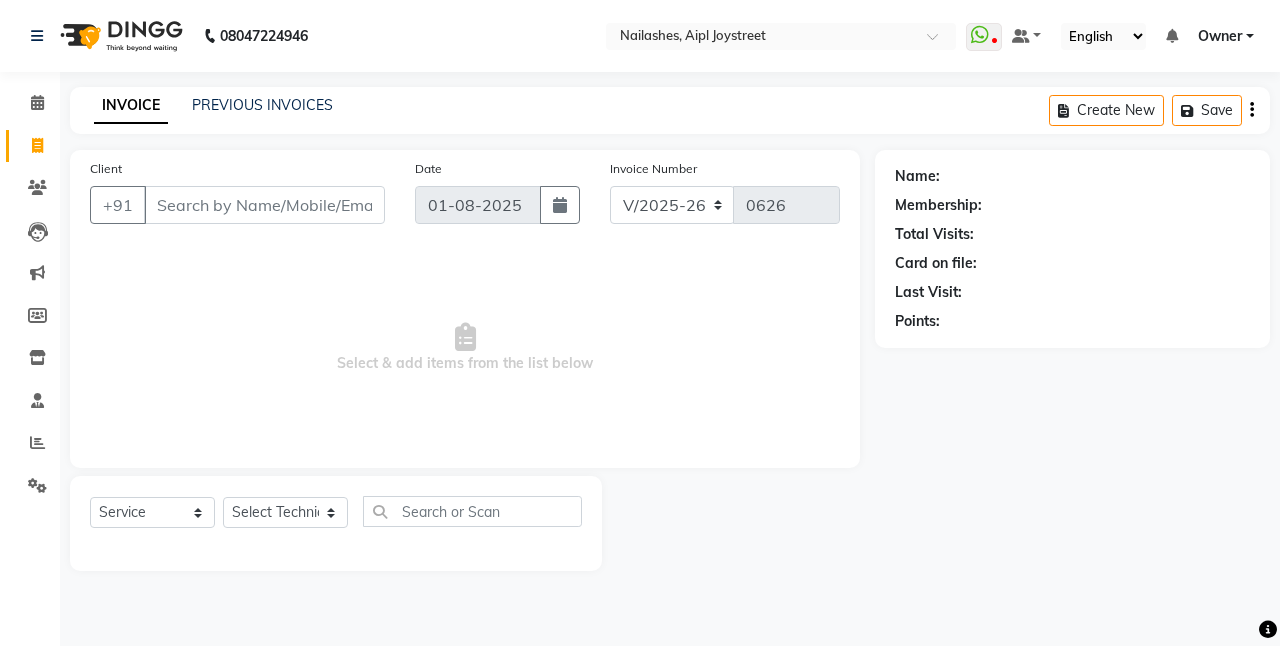 click on "Client" at bounding box center [264, 205] 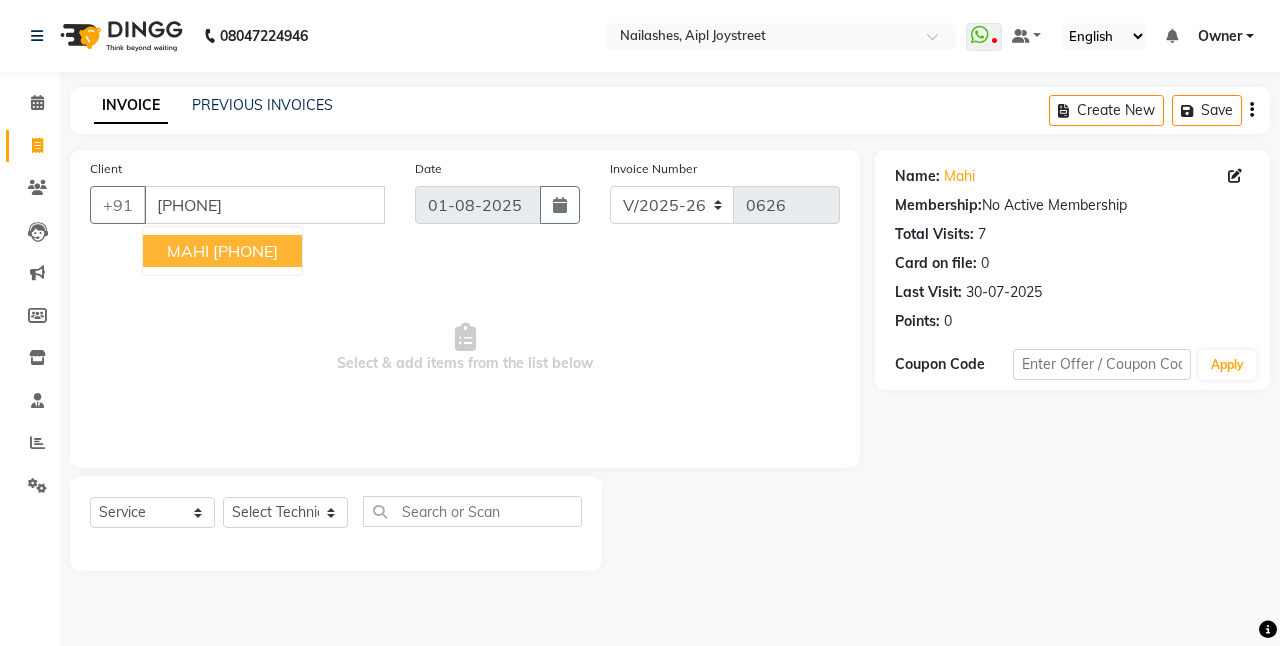 click on "[PHONE]" at bounding box center [245, 251] 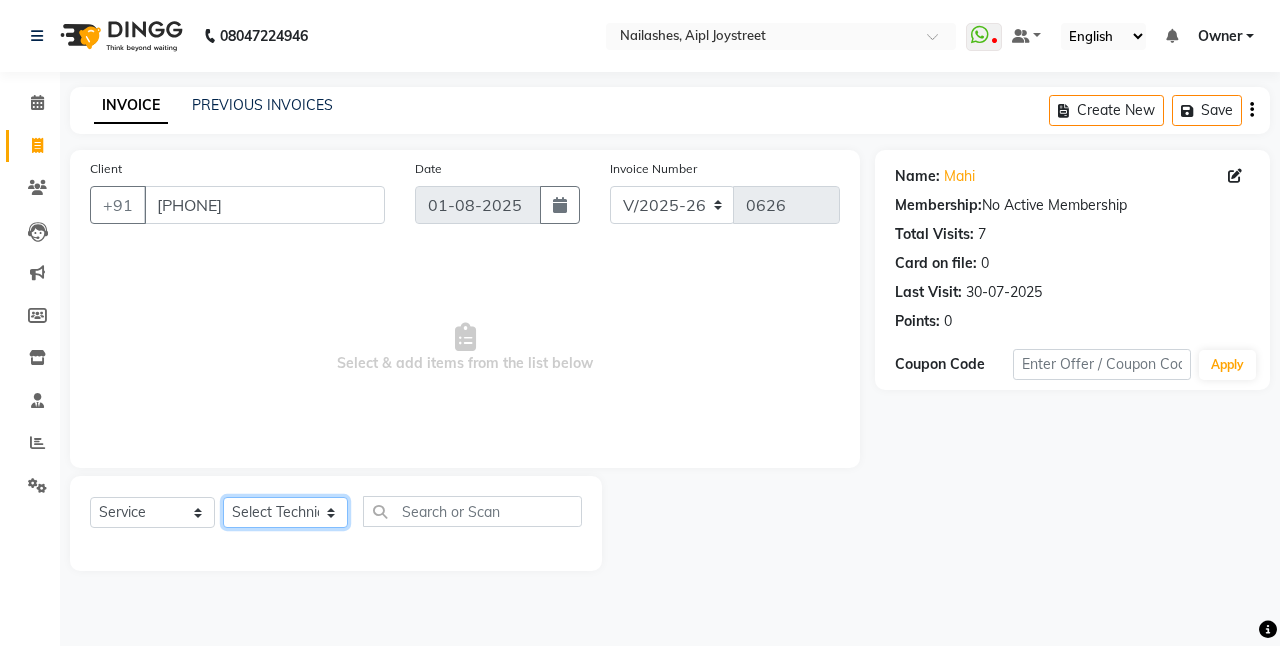 click on "Select Technician [TECHNICIAN_NAME] [TECHNICIAN_NAME] [TECHNICIAN_NAME] [TECHNICIAN_NAME] [TECHNICIAN_NAME] [TECHNICIAN_NAME] [TECHNICIAN_NAME] [TECHNICIAN_NAME]" 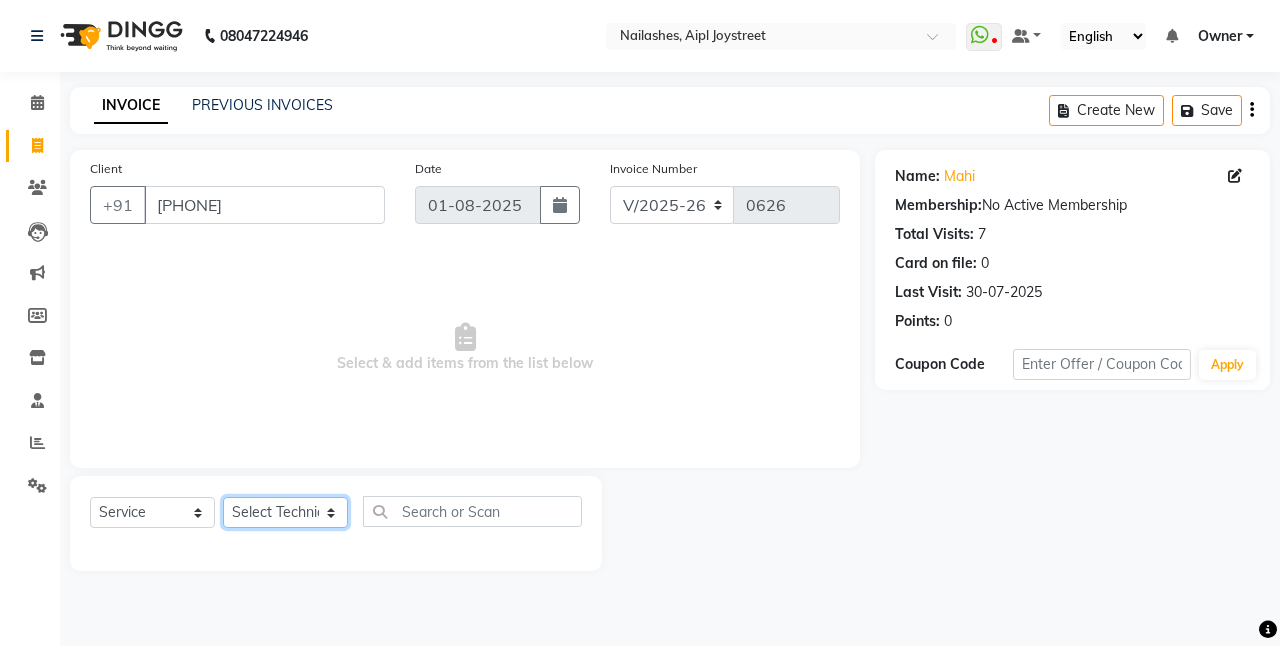 select on "50117" 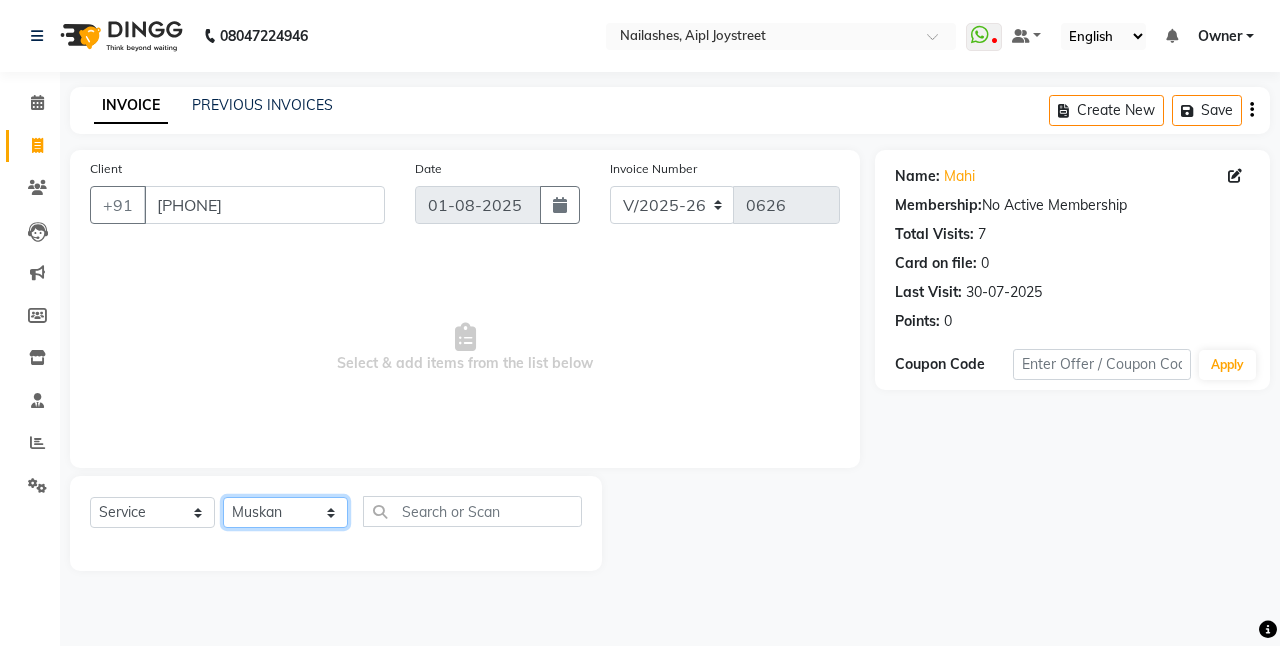 click on "Select Technician [TECHNICIAN_NAME] [TECHNICIAN_NAME] [TECHNICIAN_NAME] [TECHNICIAN_NAME] [TECHNICIAN_NAME] [TECHNICIAN_NAME] [TECHNICIAN_NAME] [TECHNICIAN_NAME]" 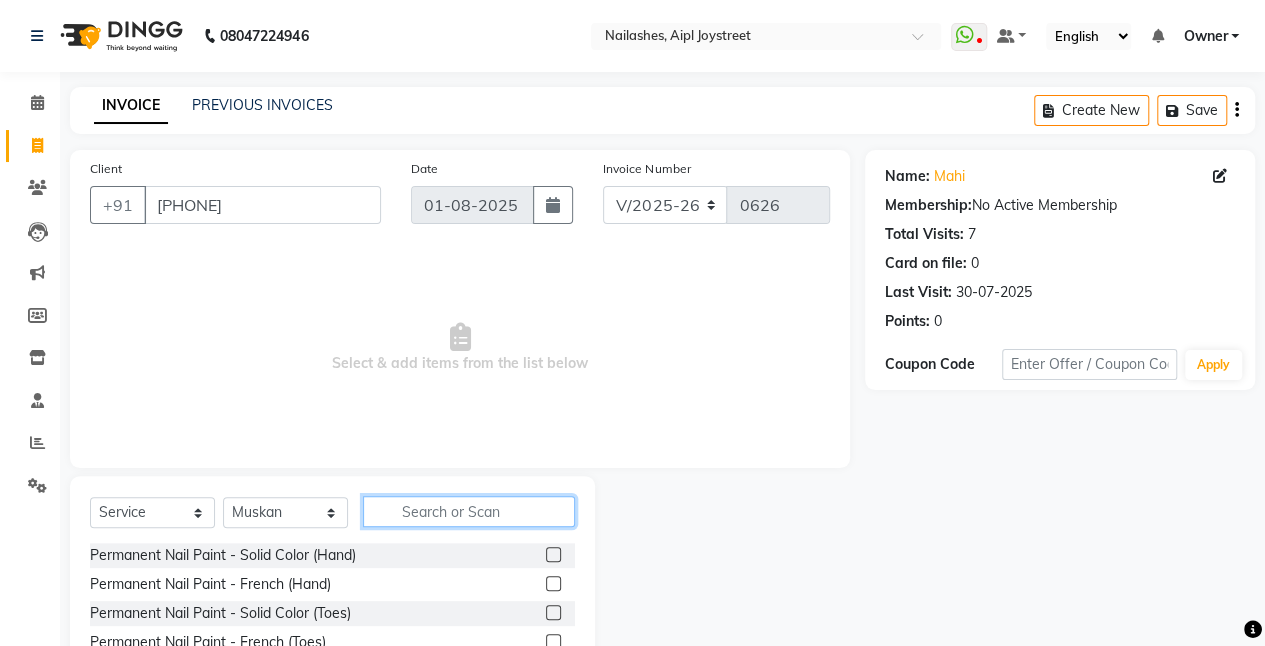click 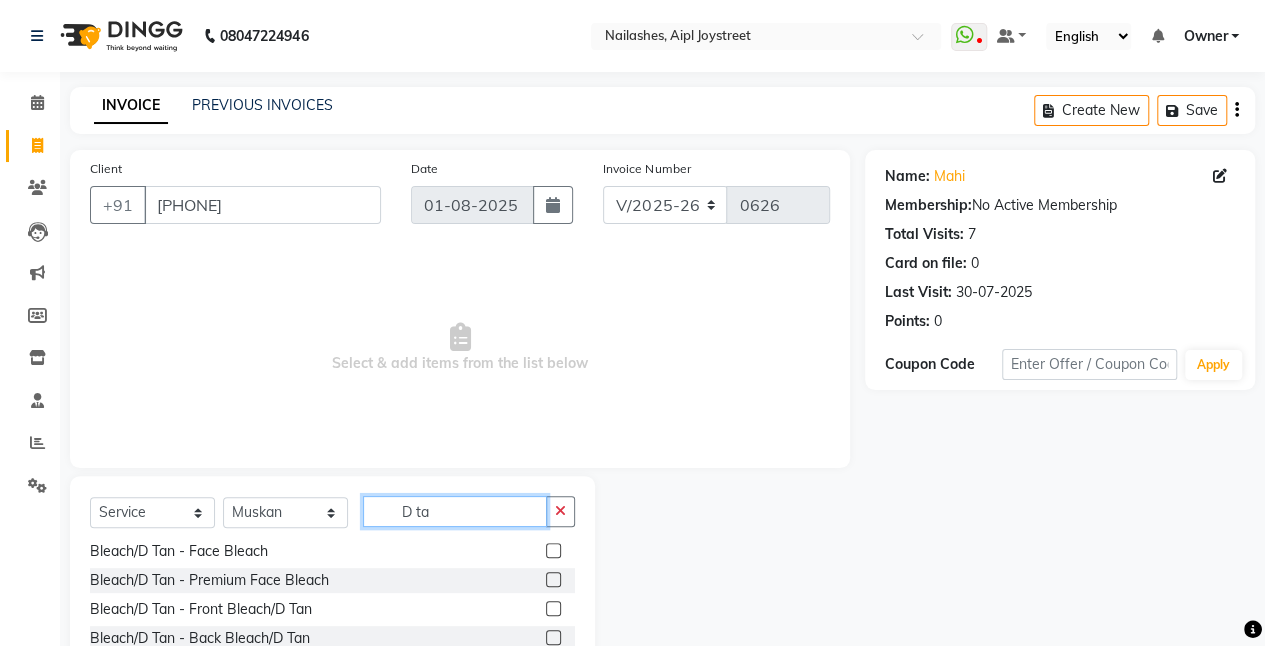 scroll, scrollTop: 31, scrollLeft: 0, axis: vertical 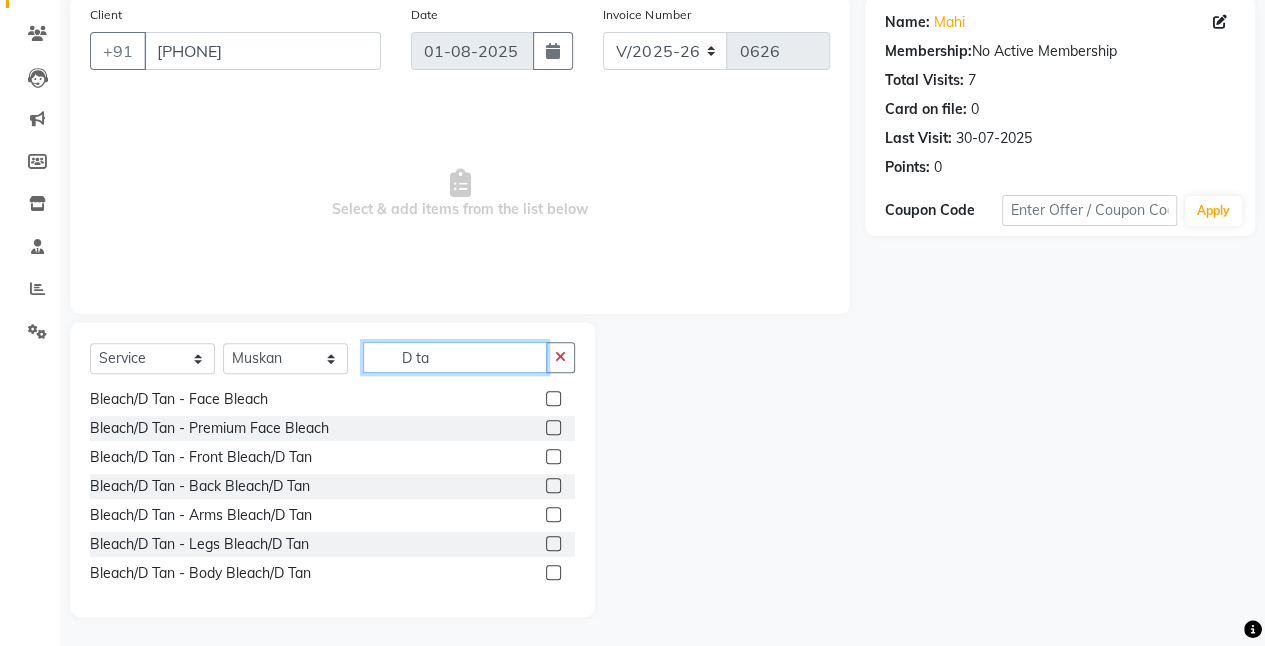 type on "D ta" 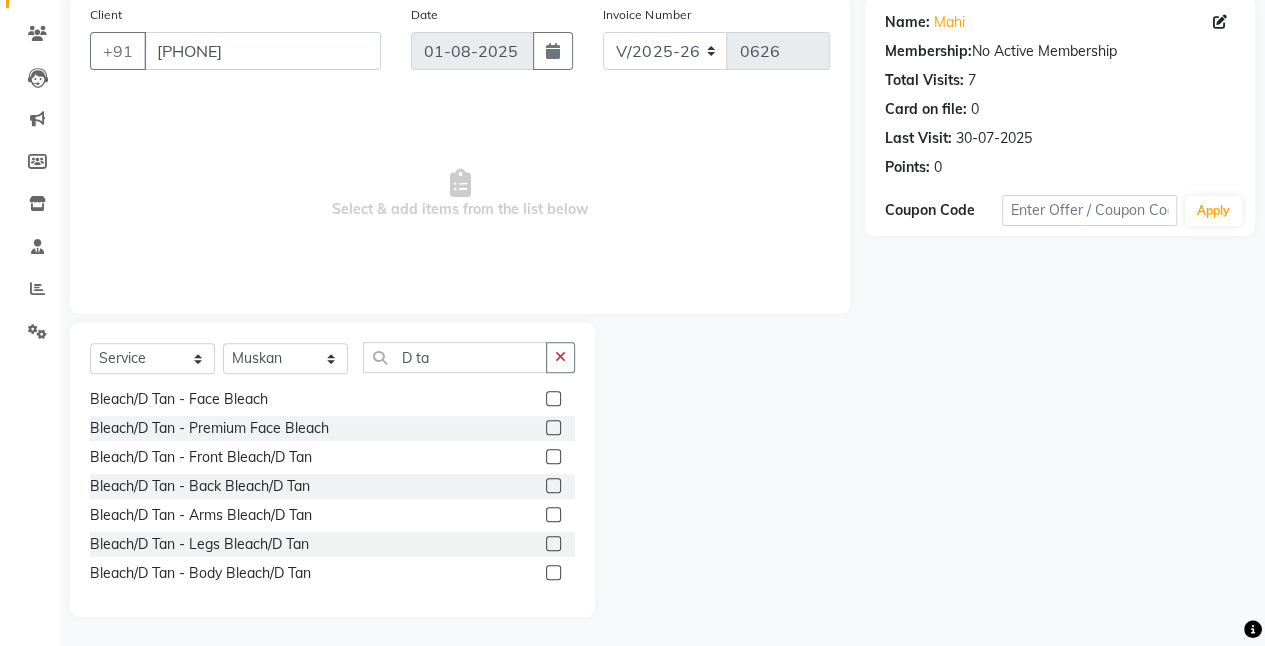 click 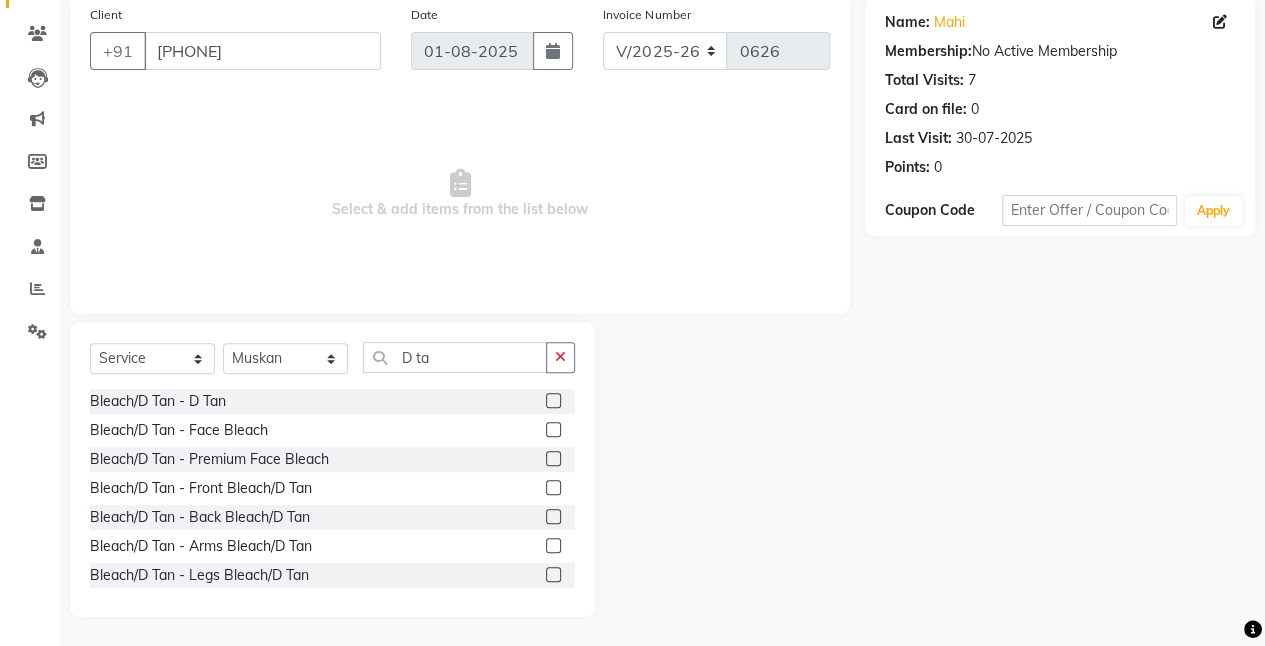 click 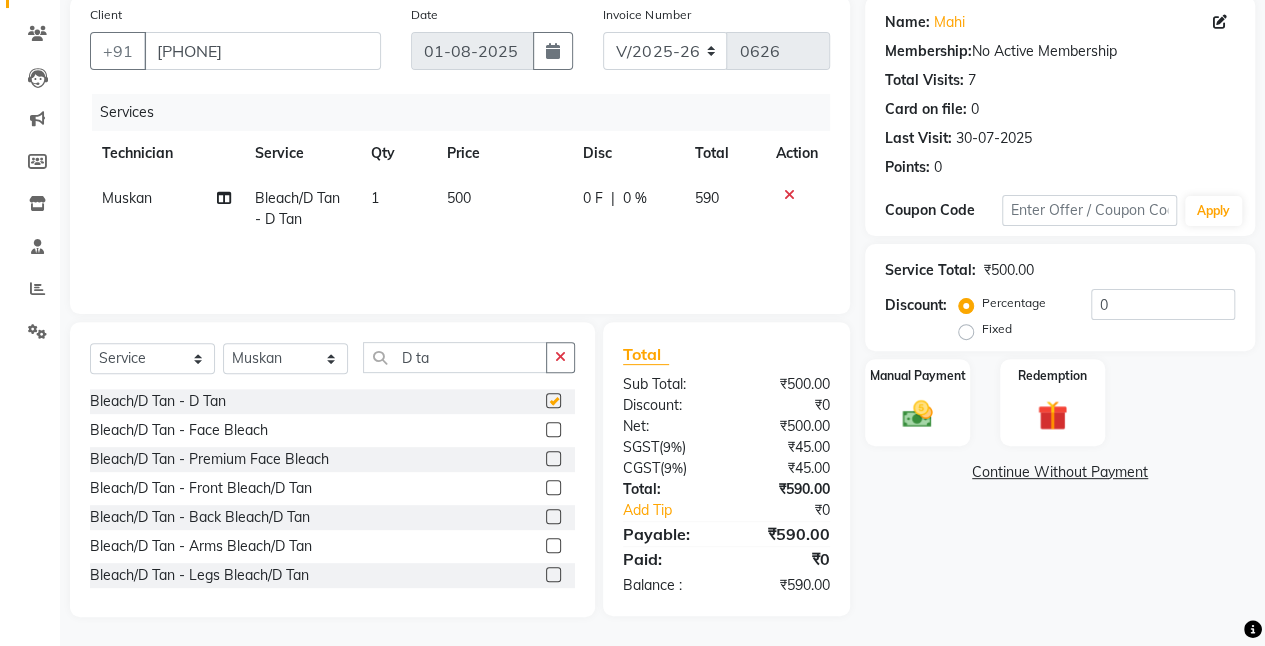 checkbox on "false" 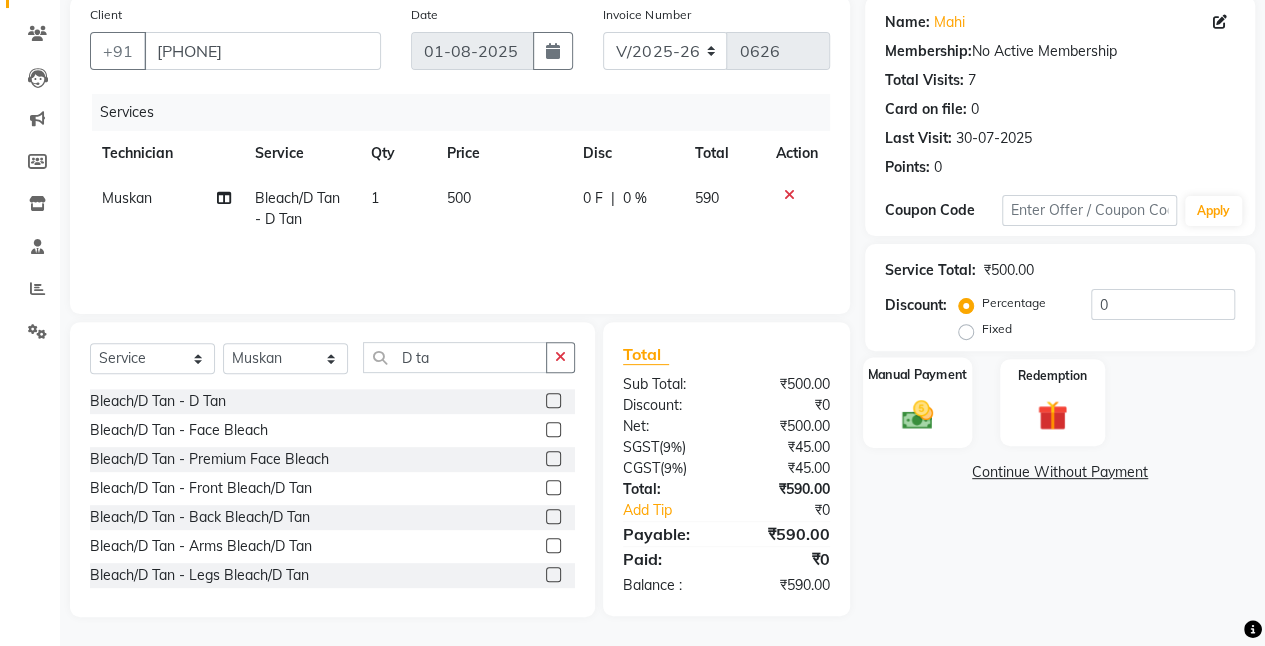 click 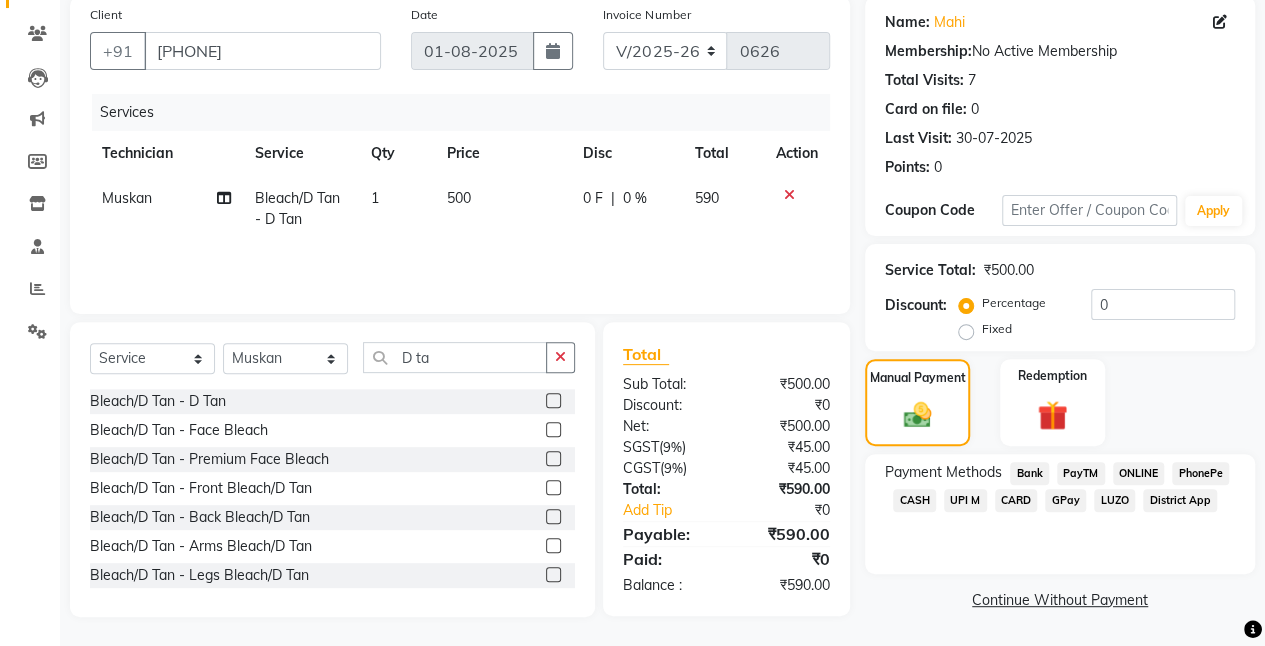 click on "ONLINE" 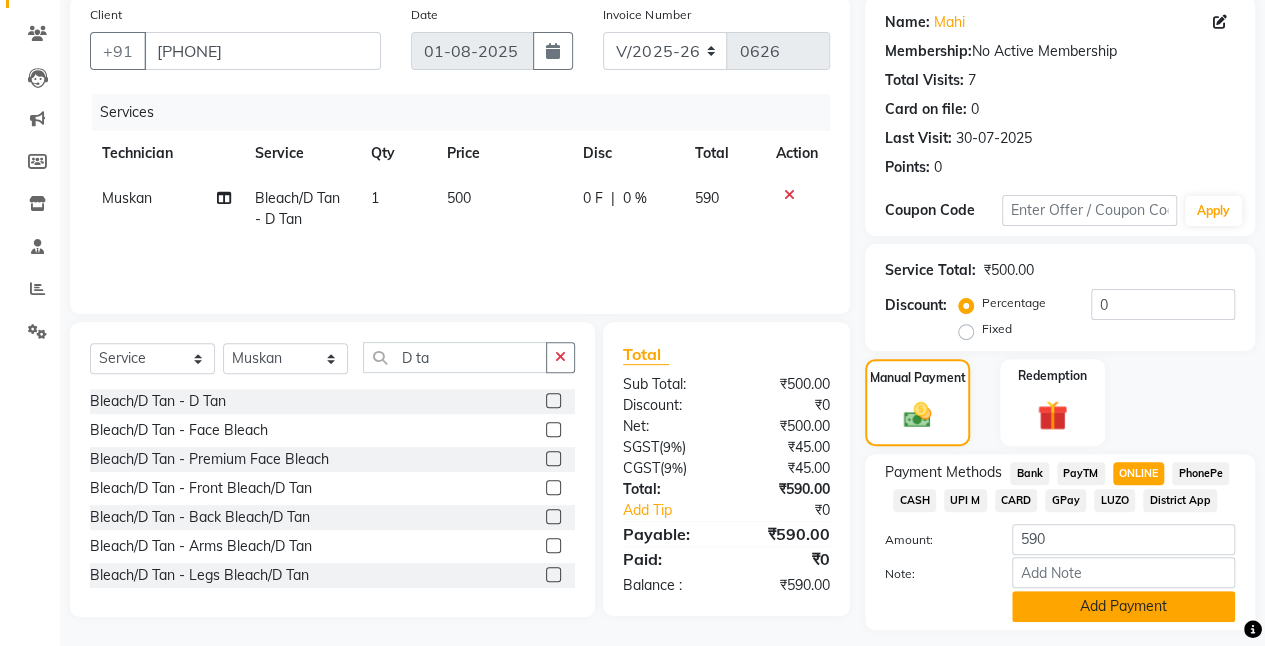 click on "Add Payment" 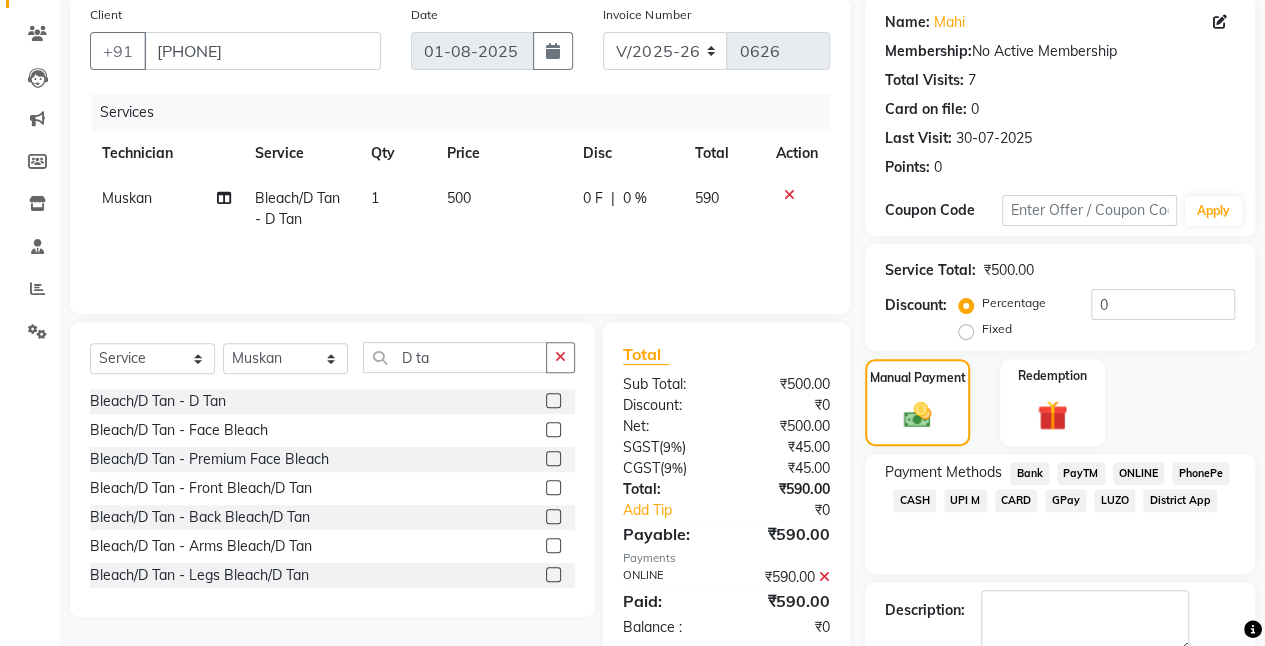 scroll, scrollTop: 264, scrollLeft: 0, axis: vertical 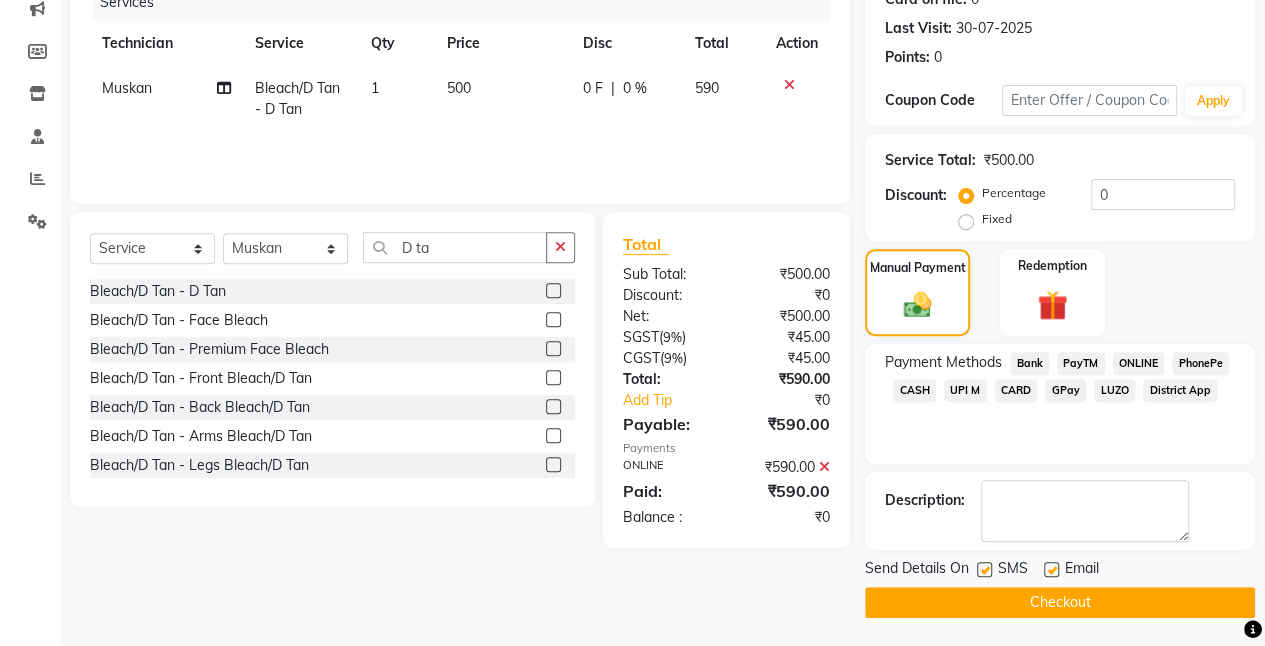 click on "Checkout" 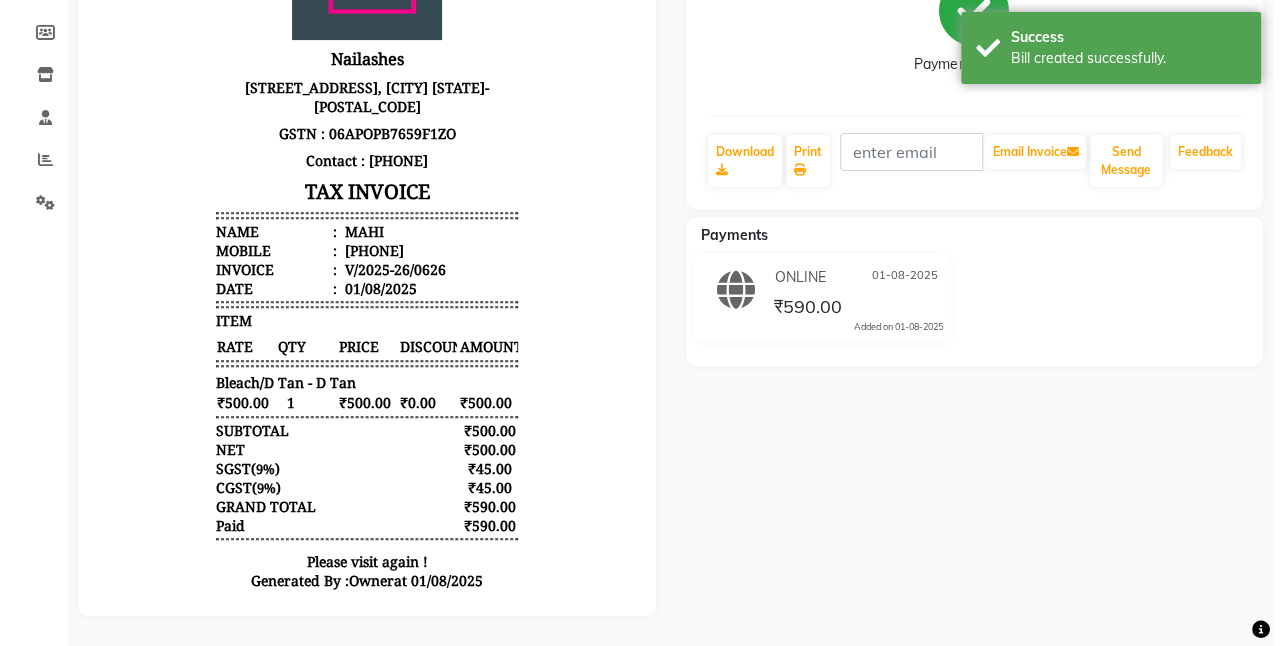 scroll, scrollTop: 0, scrollLeft: 0, axis: both 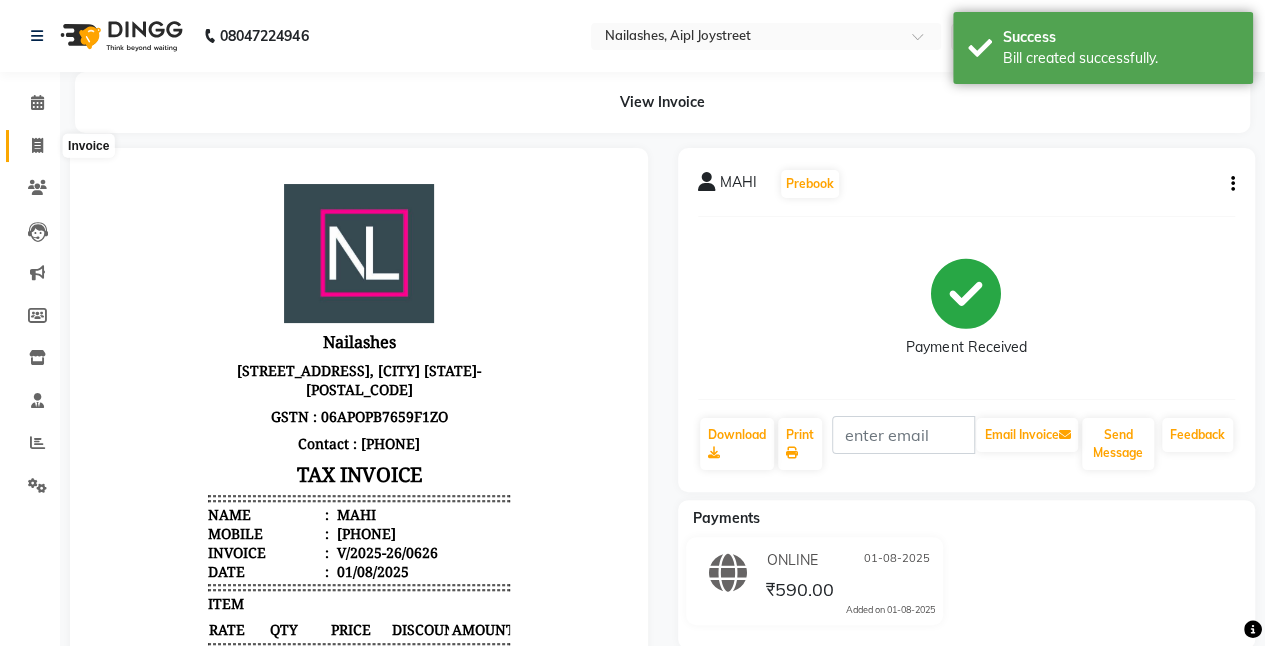 click 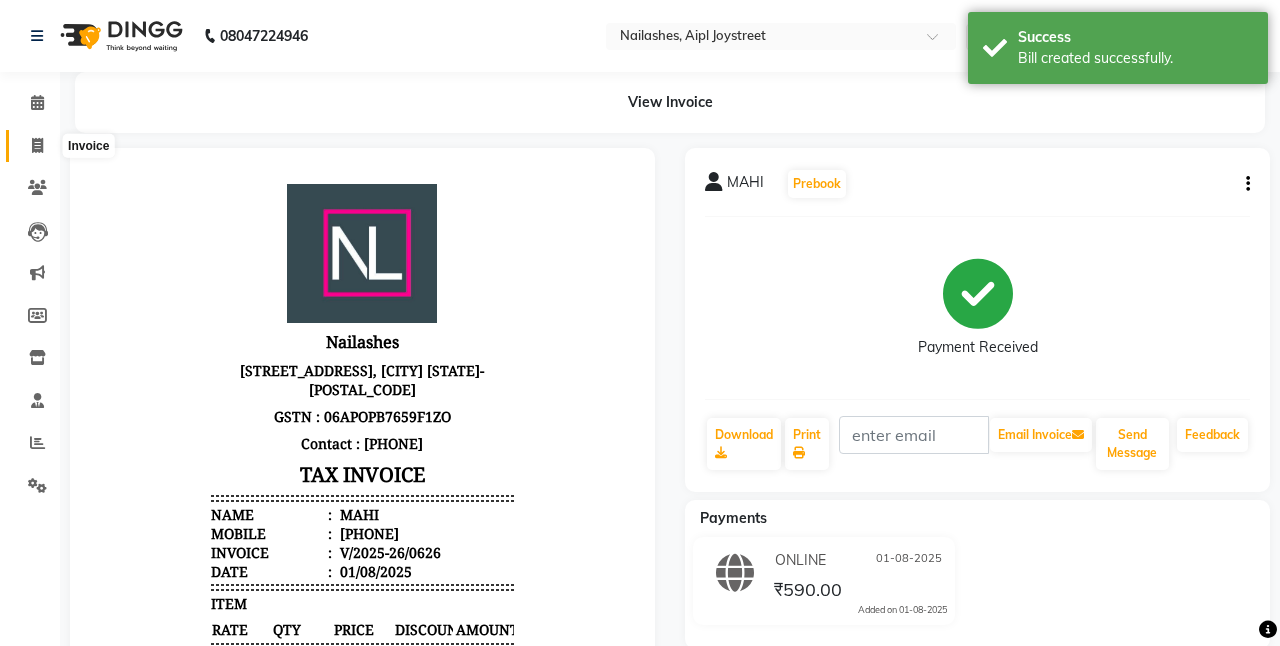 select on "5749" 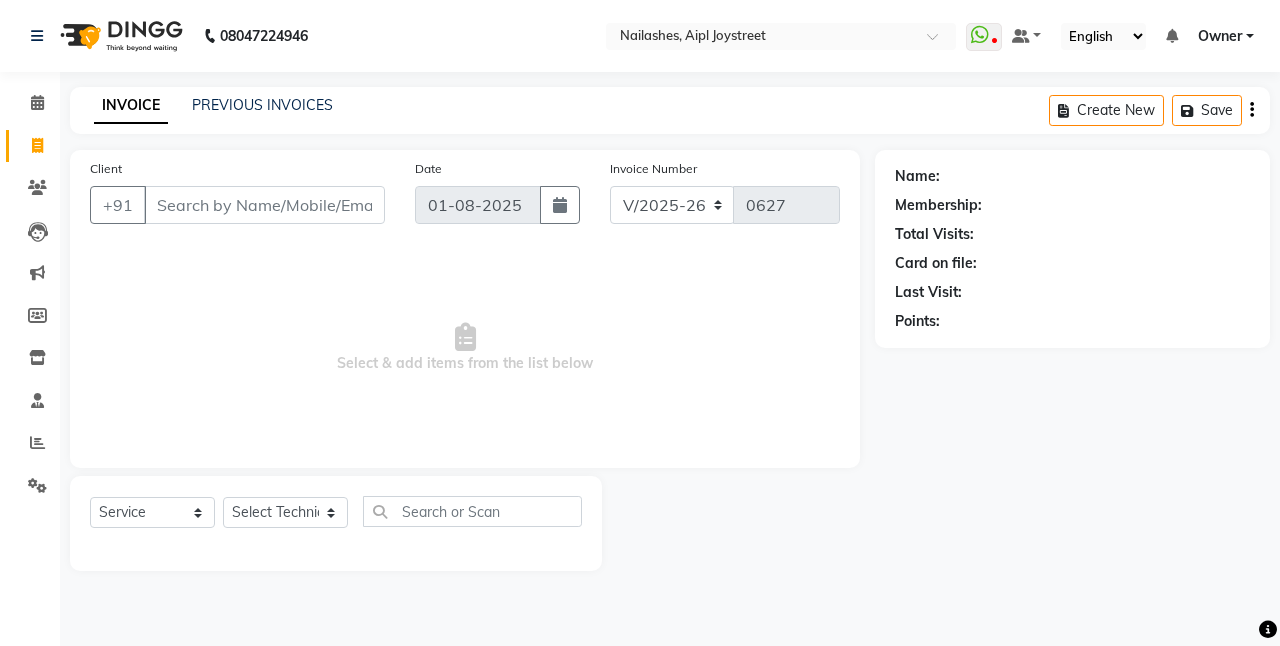 click on "Client" at bounding box center [264, 205] 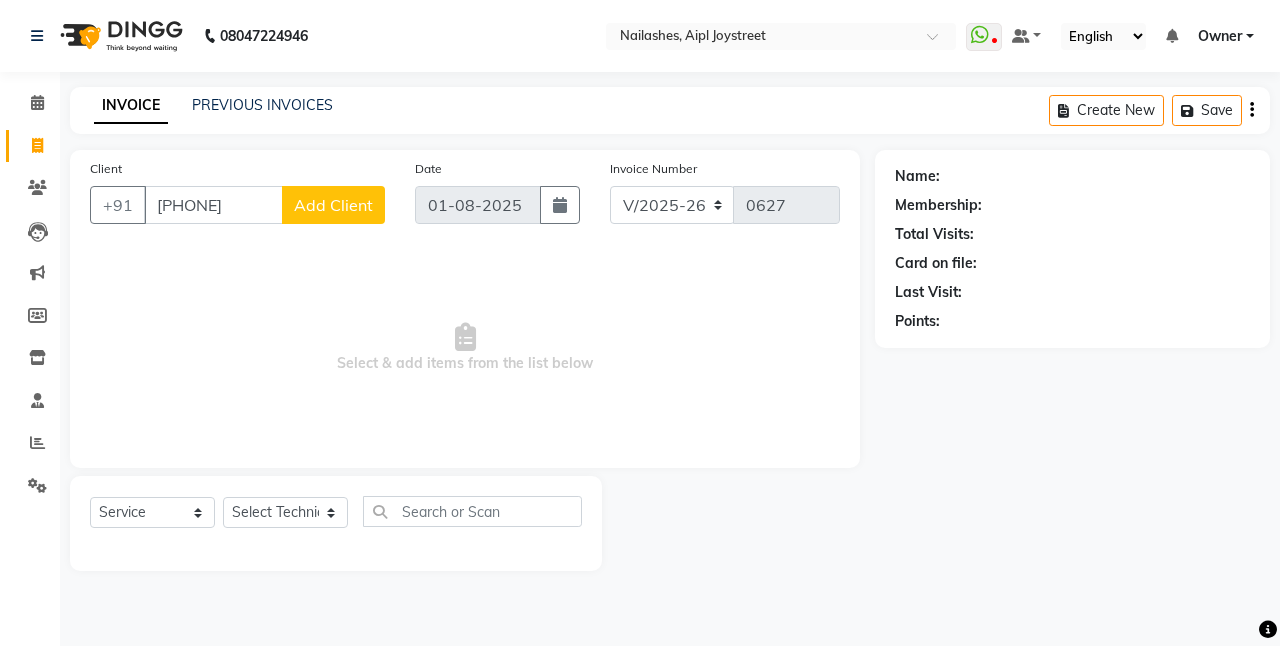 click on "[PHONE]" at bounding box center [213, 205] 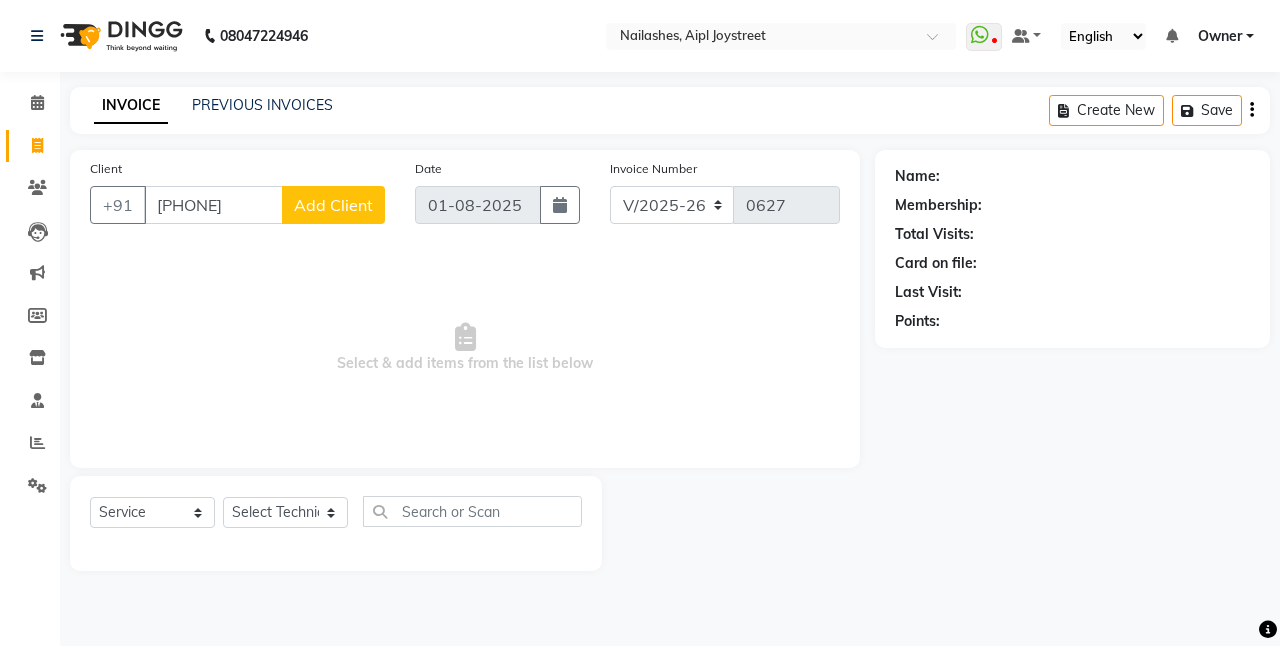select on "21" 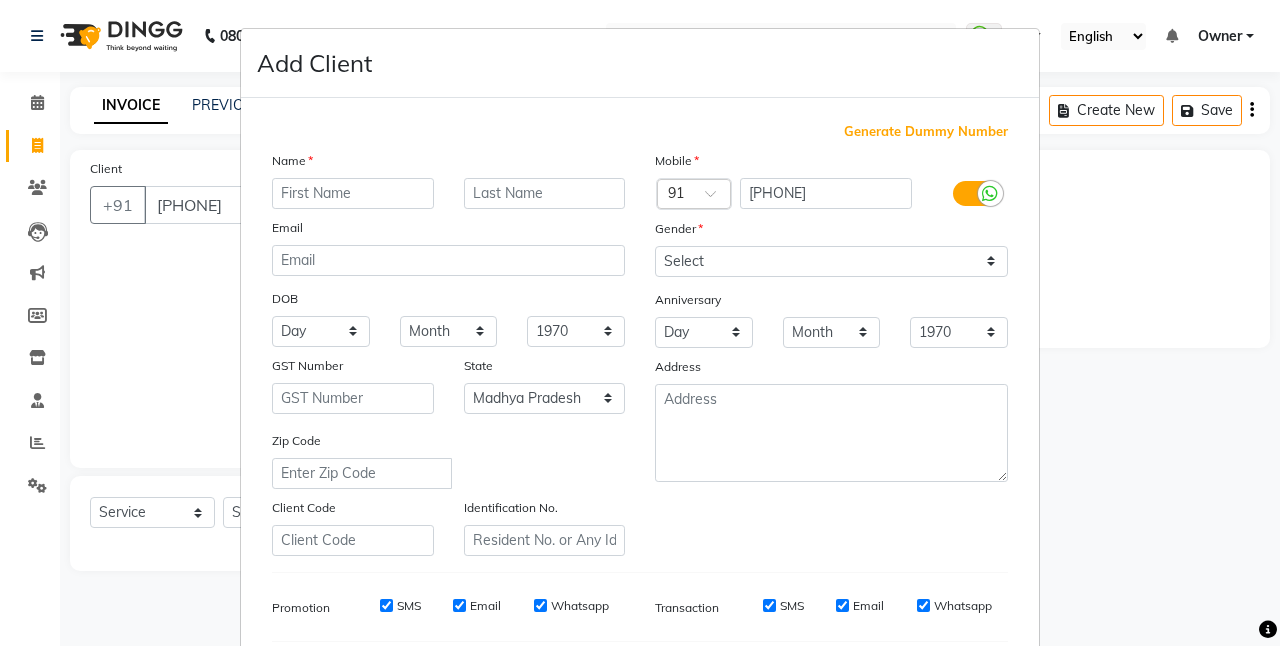 click at bounding box center (353, 193) 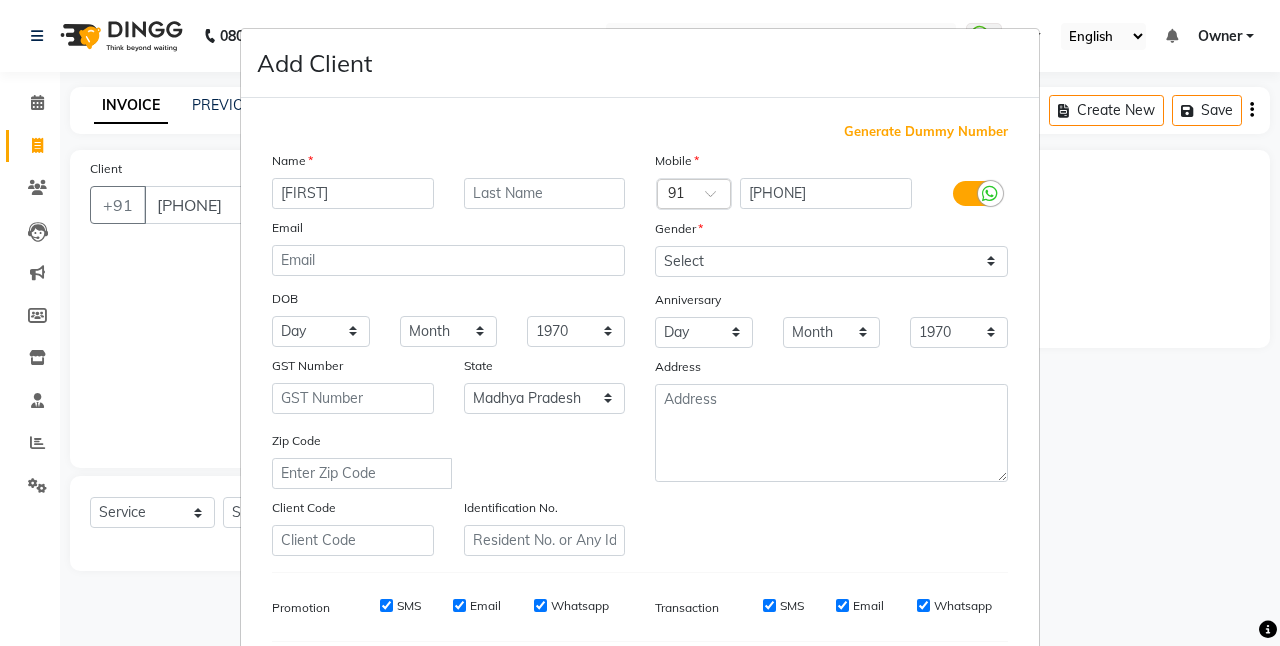 type on "[FIRST]" 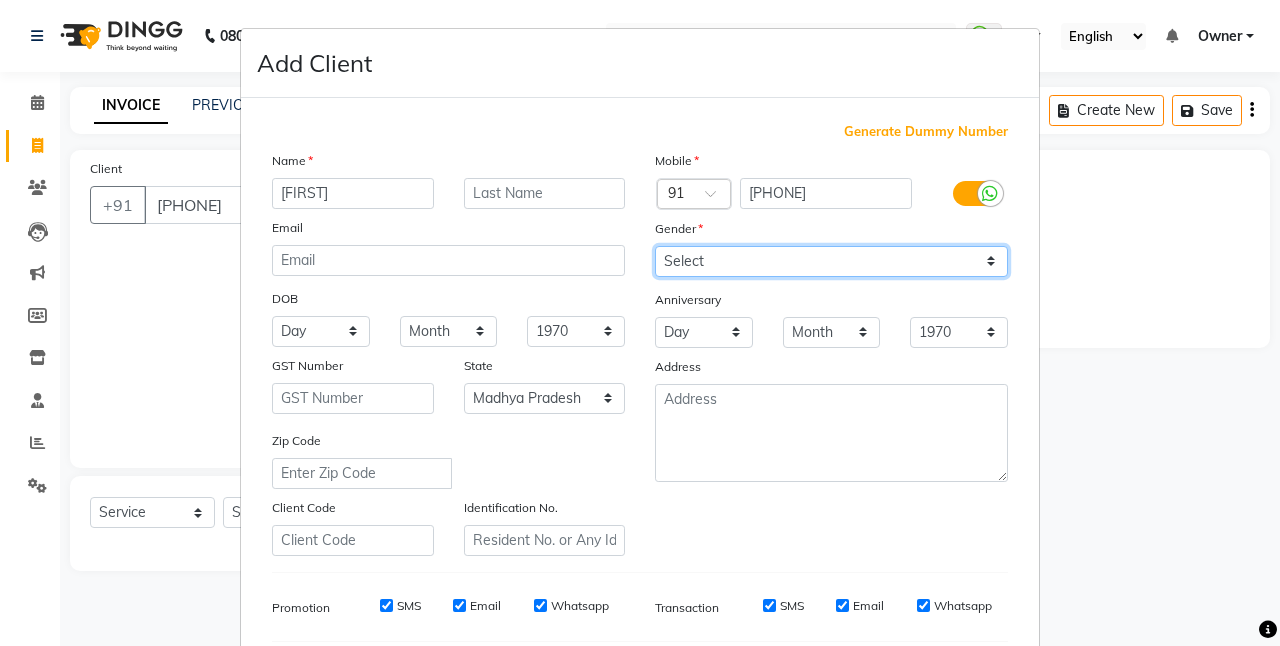 click on "Select Male Female Other Prefer Not To Say" at bounding box center (831, 261) 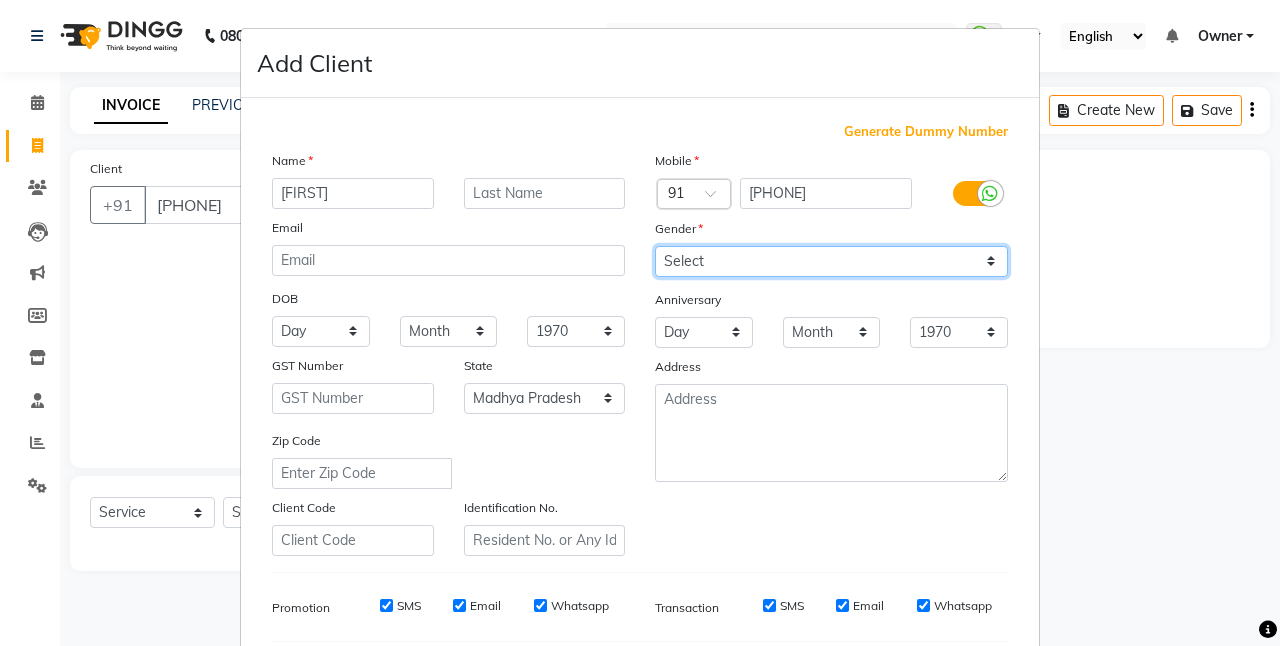 select on "male" 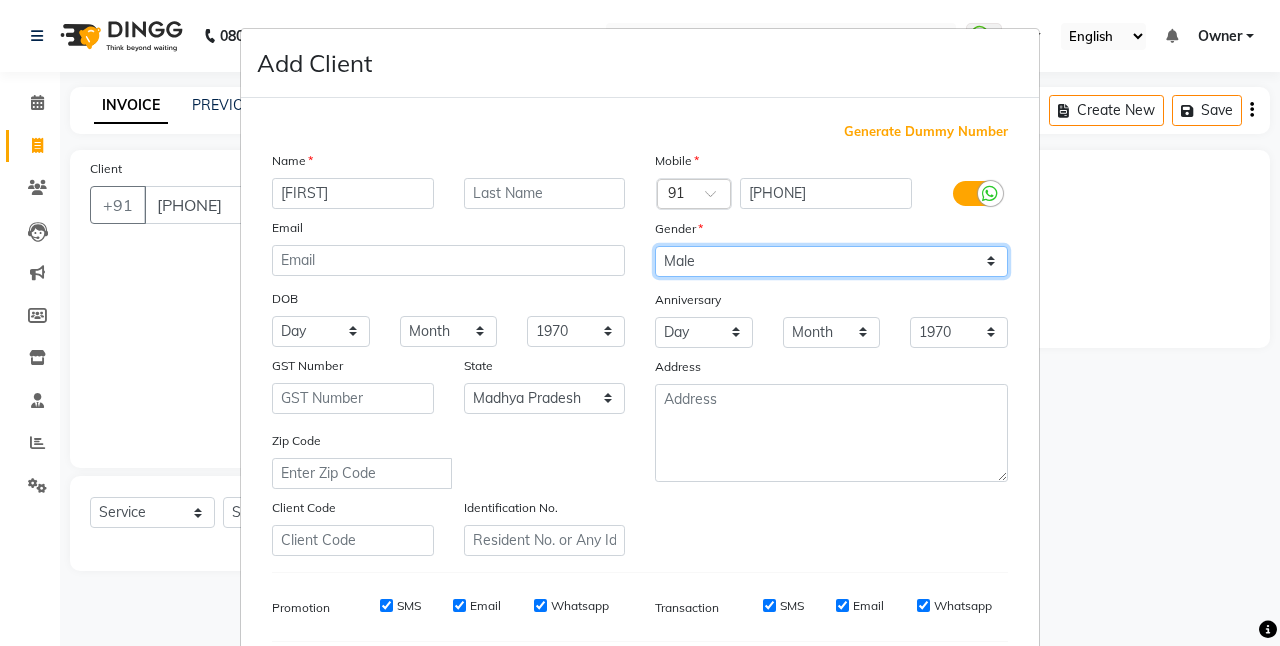 click on "Select Male Female Other Prefer Not To Say" at bounding box center [831, 261] 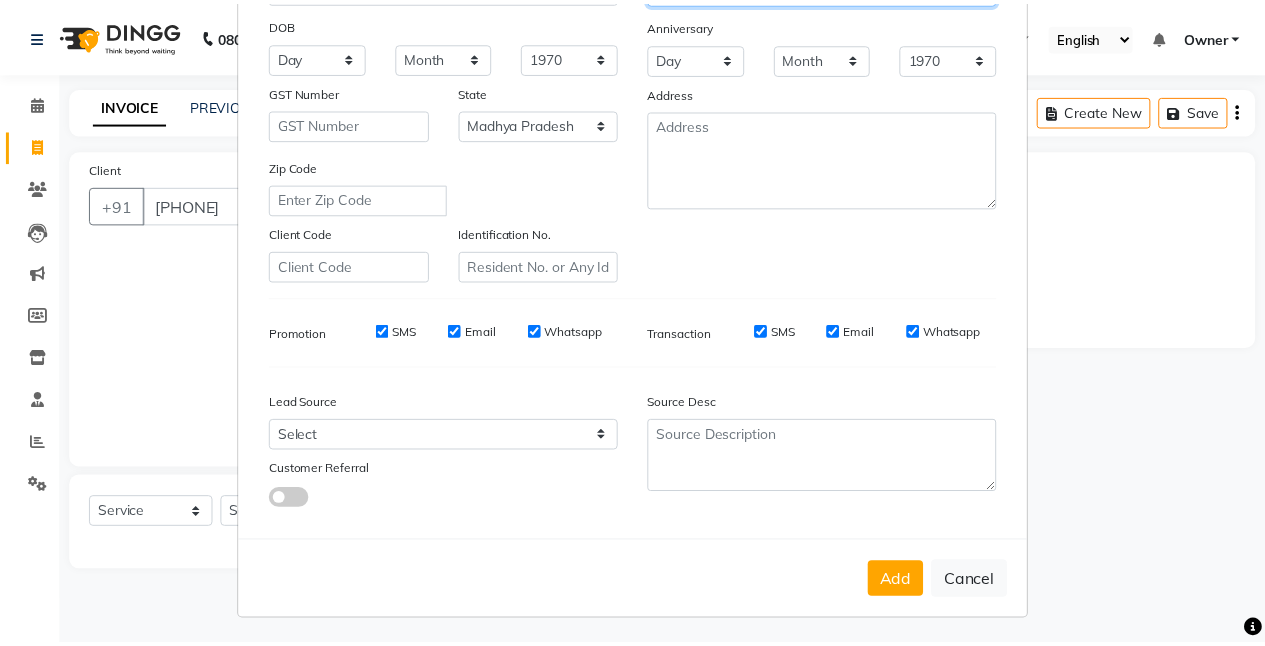 scroll, scrollTop: 274, scrollLeft: 0, axis: vertical 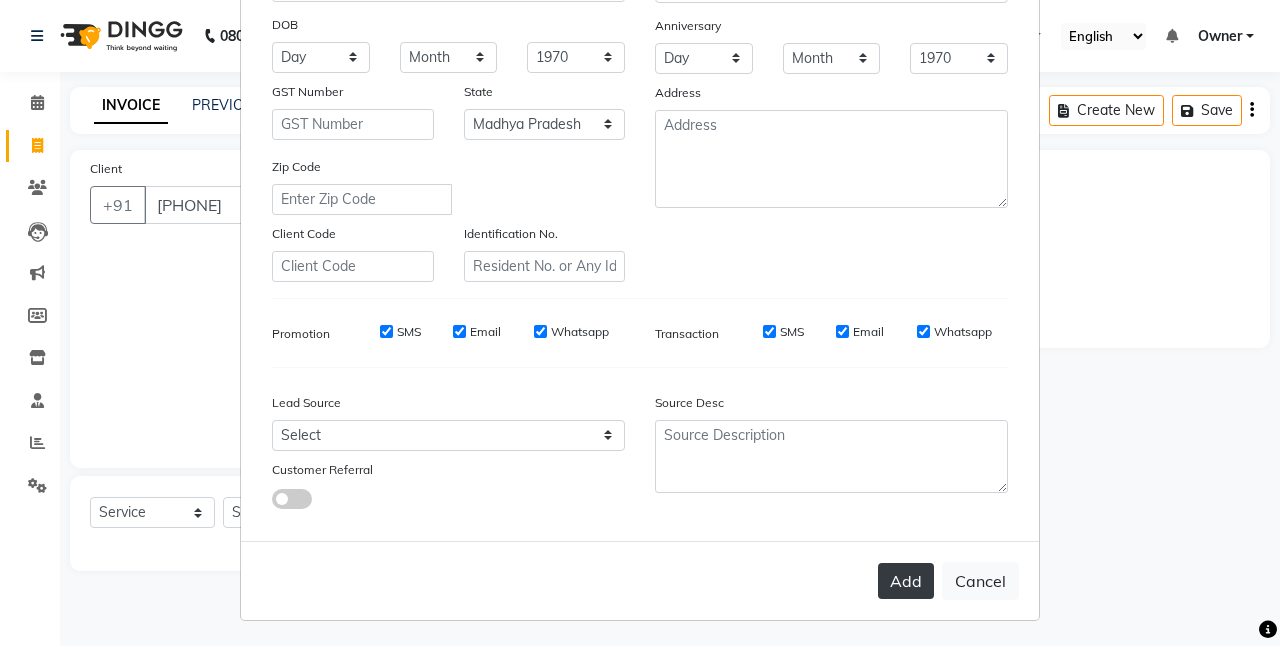 click on "Add" at bounding box center [906, 581] 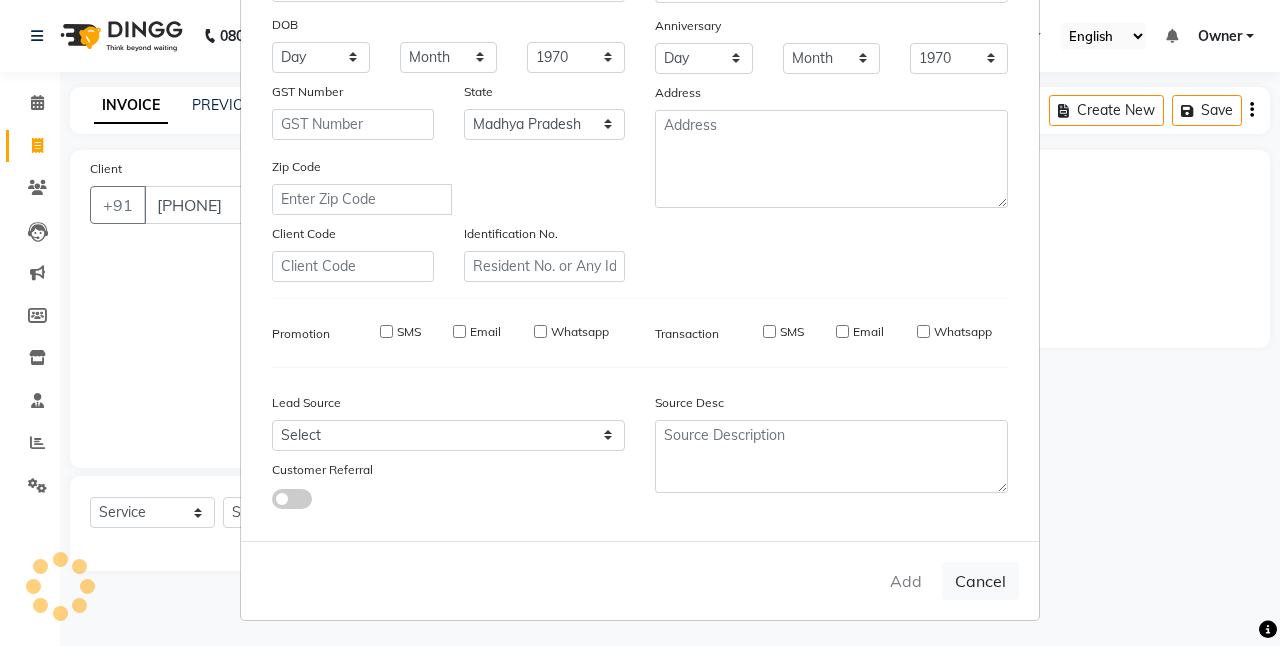 type on "93******93" 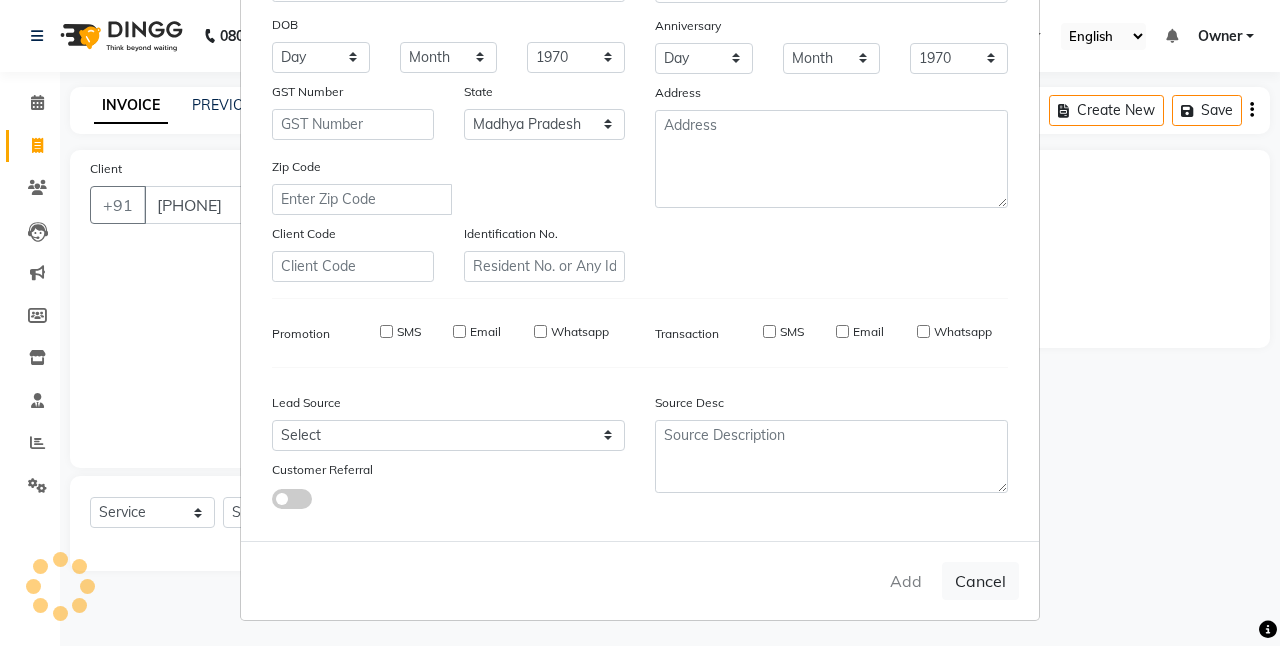 type 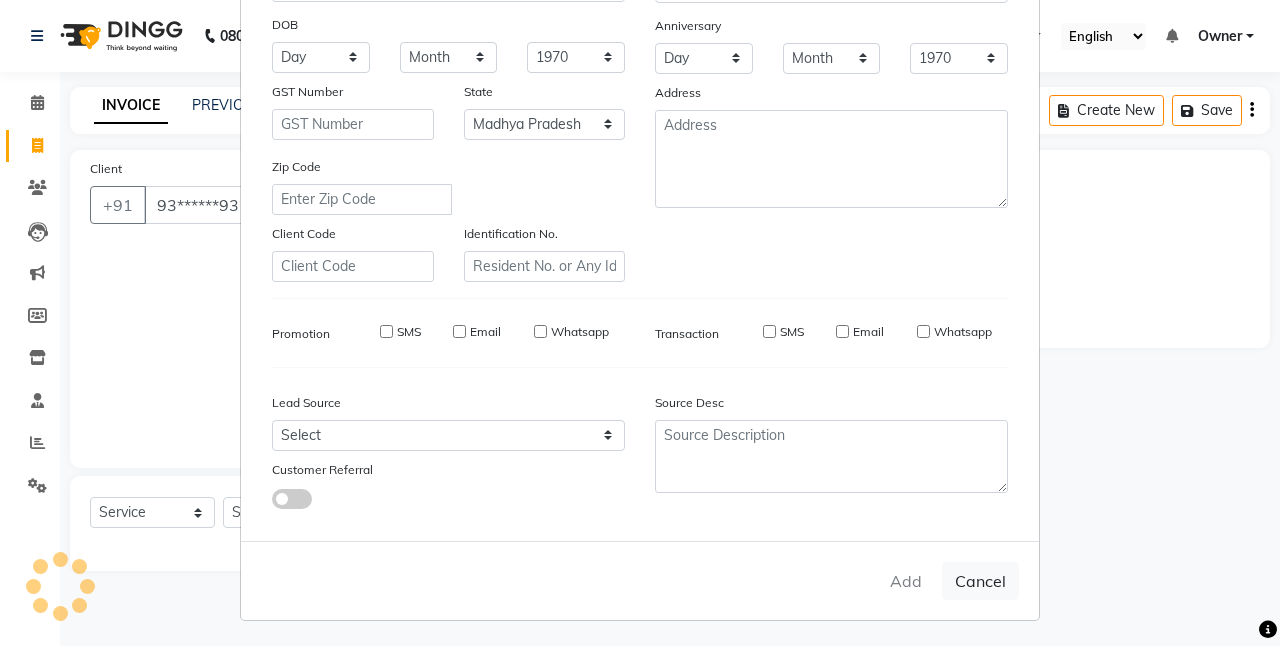 select 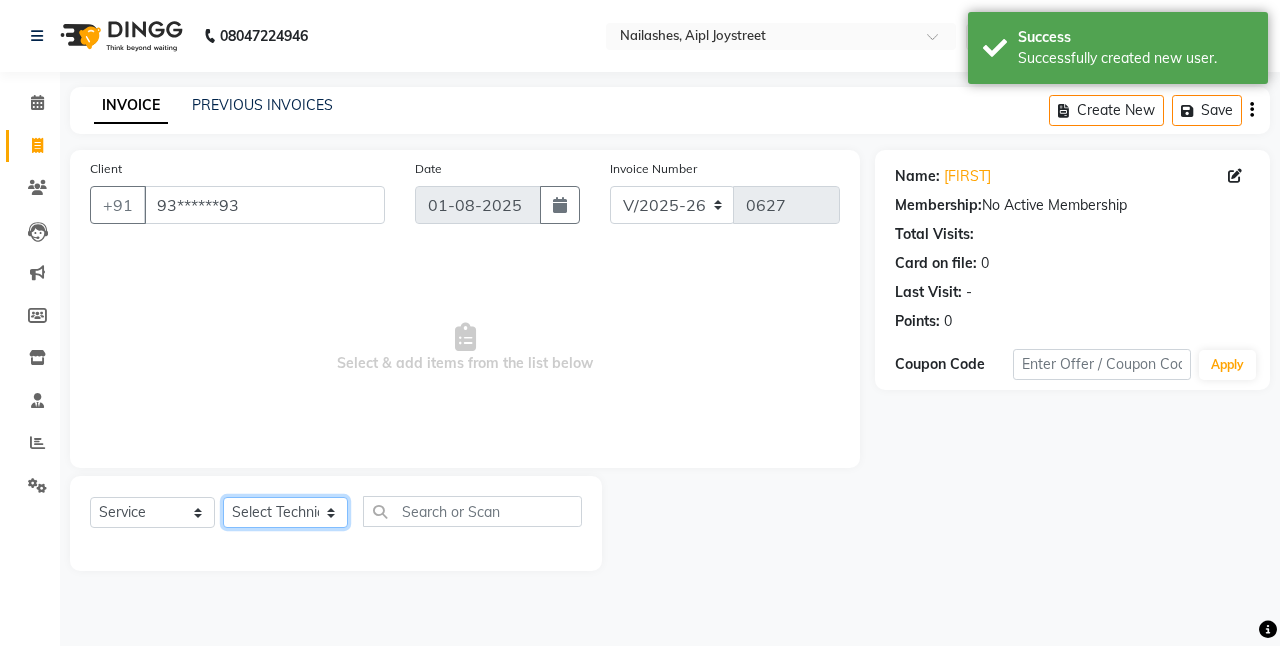 click on "Select Technician [TECHNICIAN_NAME] [TECHNICIAN_NAME] [TECHNICIAN_NAME] [TECHNICIAN_NAME] [TECHNICIAN_NAME] [TECHNICIAN_NAME] [TECHNICIAN_NAME] [TECHNICIAN_NAME]" 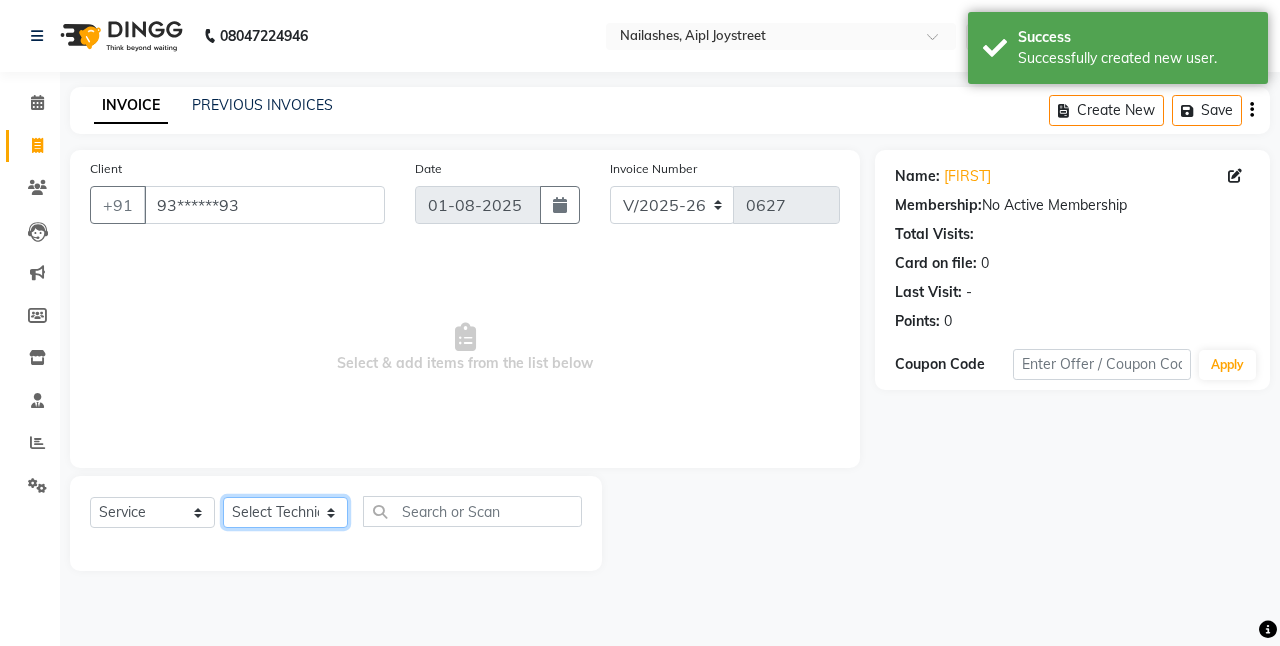 select on "60492" 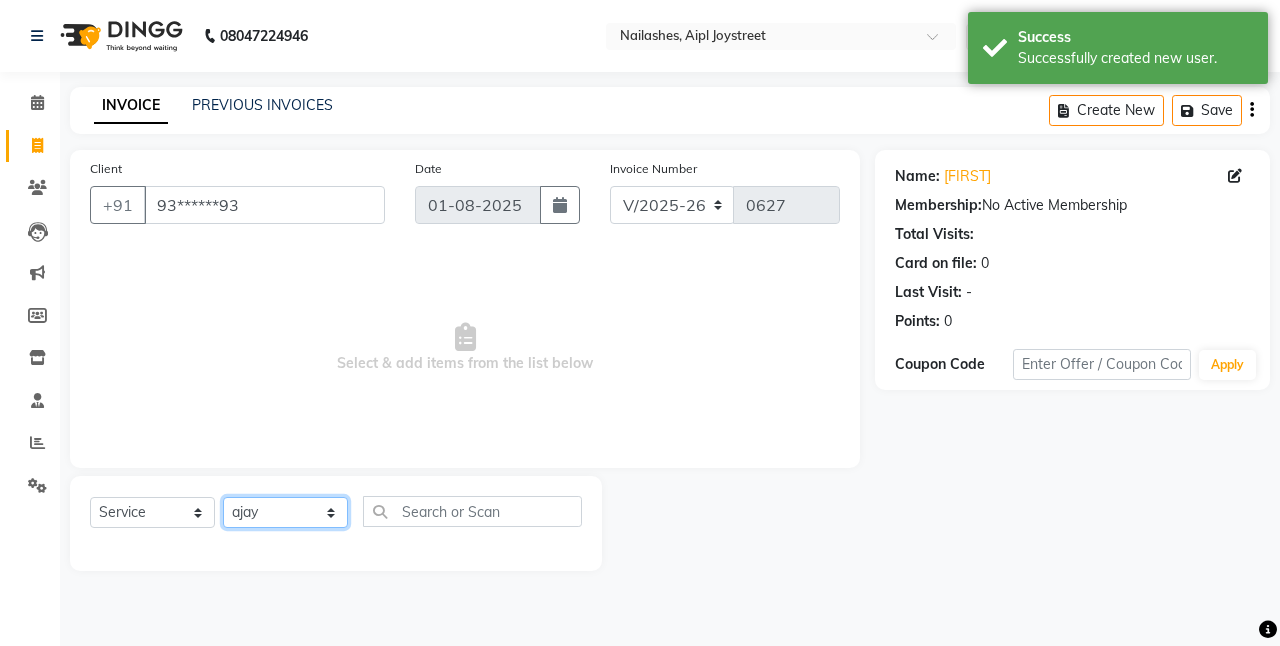 click on "Select Technician [TECHNICIAN_NAME] [TECHNICIAN_NAME] [TECHNICIAN_NAME] [TECHNICIAN_NAME] [TECHNICIAN_NAME] [TECHNICIAN_NAME] [TECHNICIAN_NAME] [TECHNICIAN_NAME]" 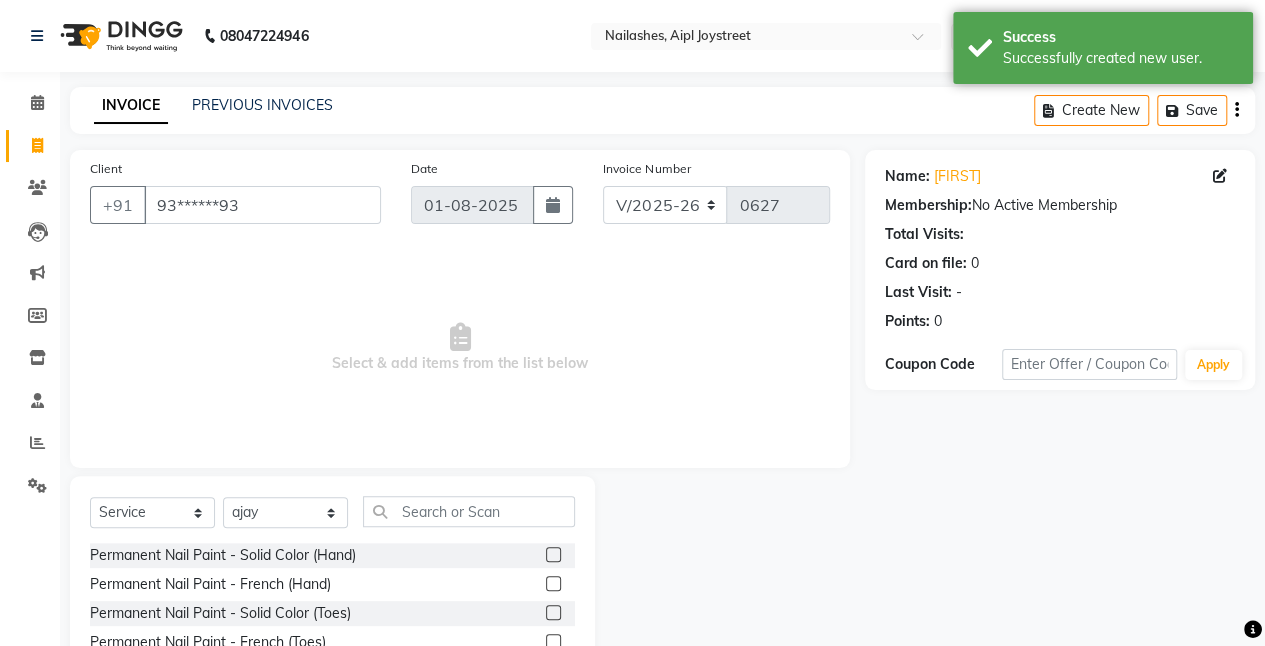 click 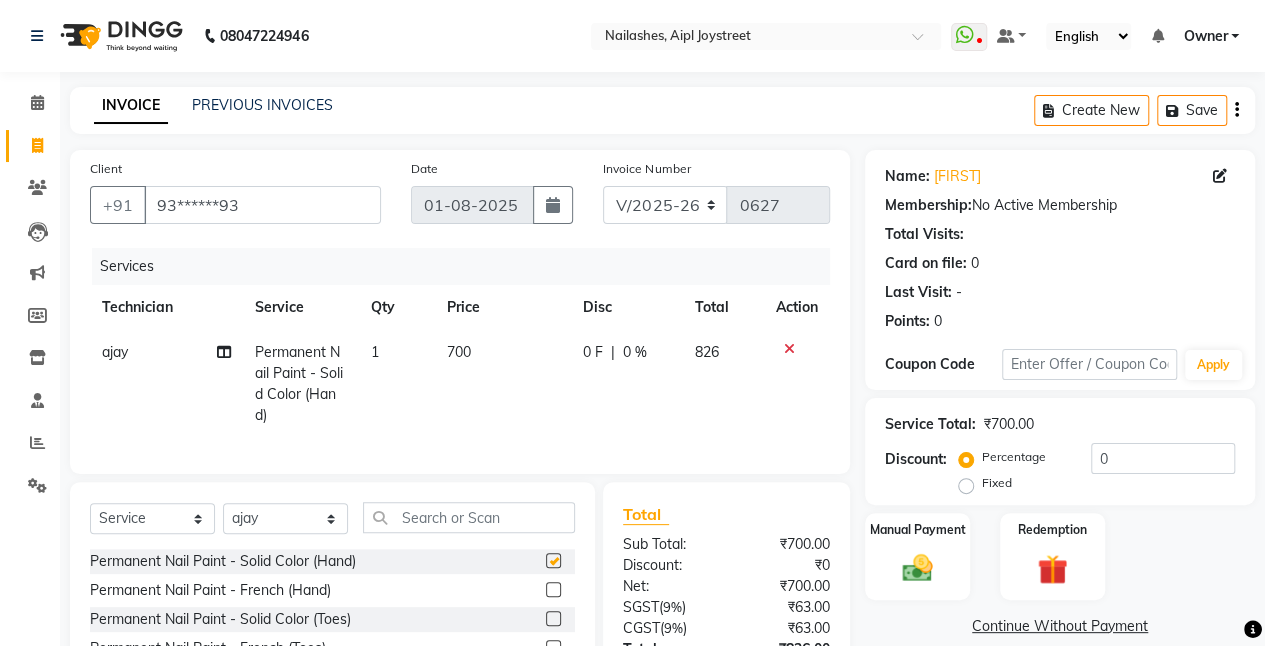 checkbox on "false" 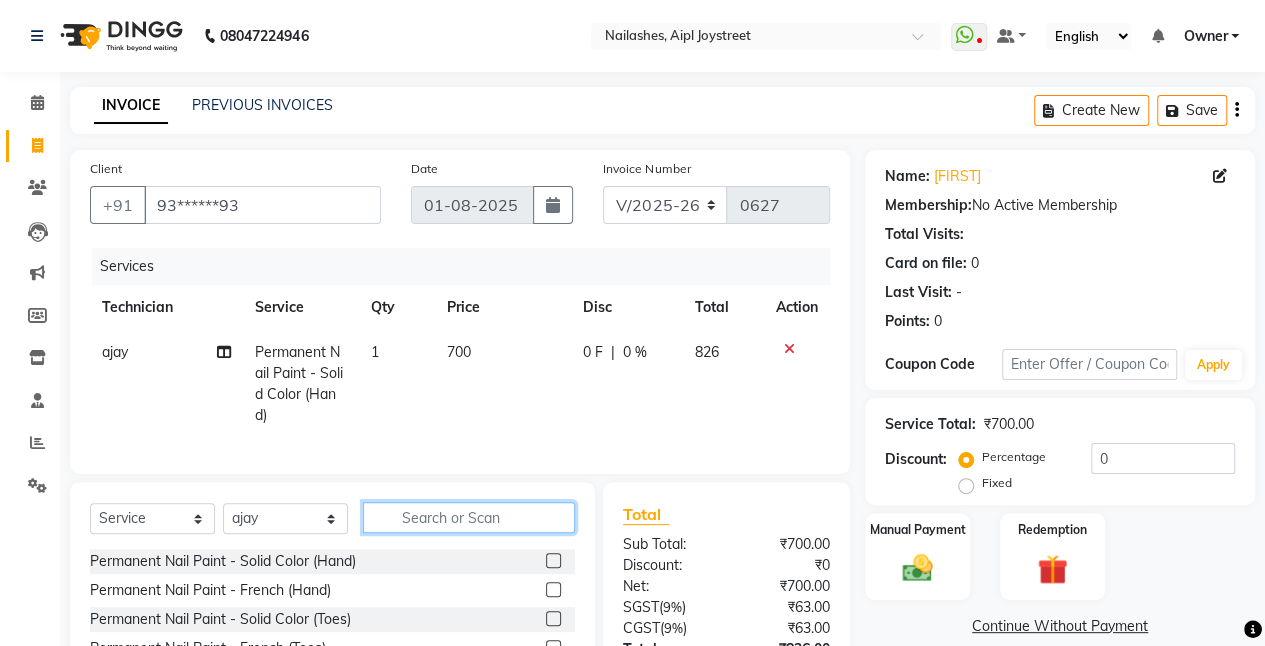 click 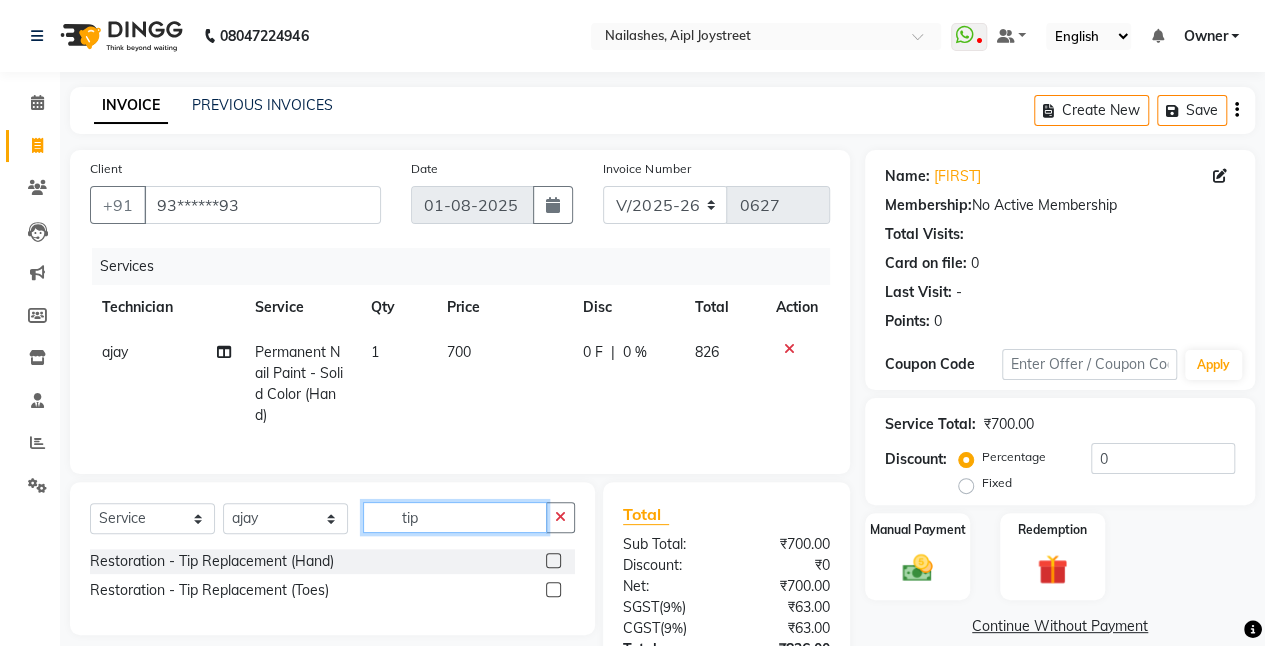 type on "tip" 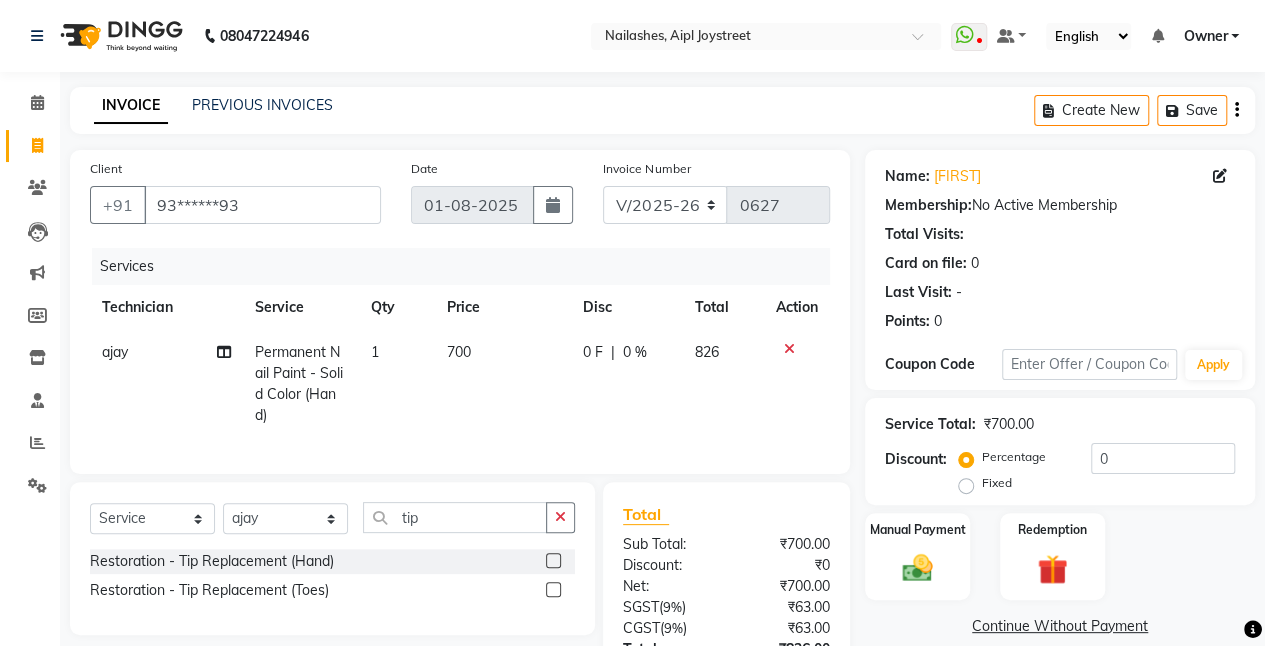click 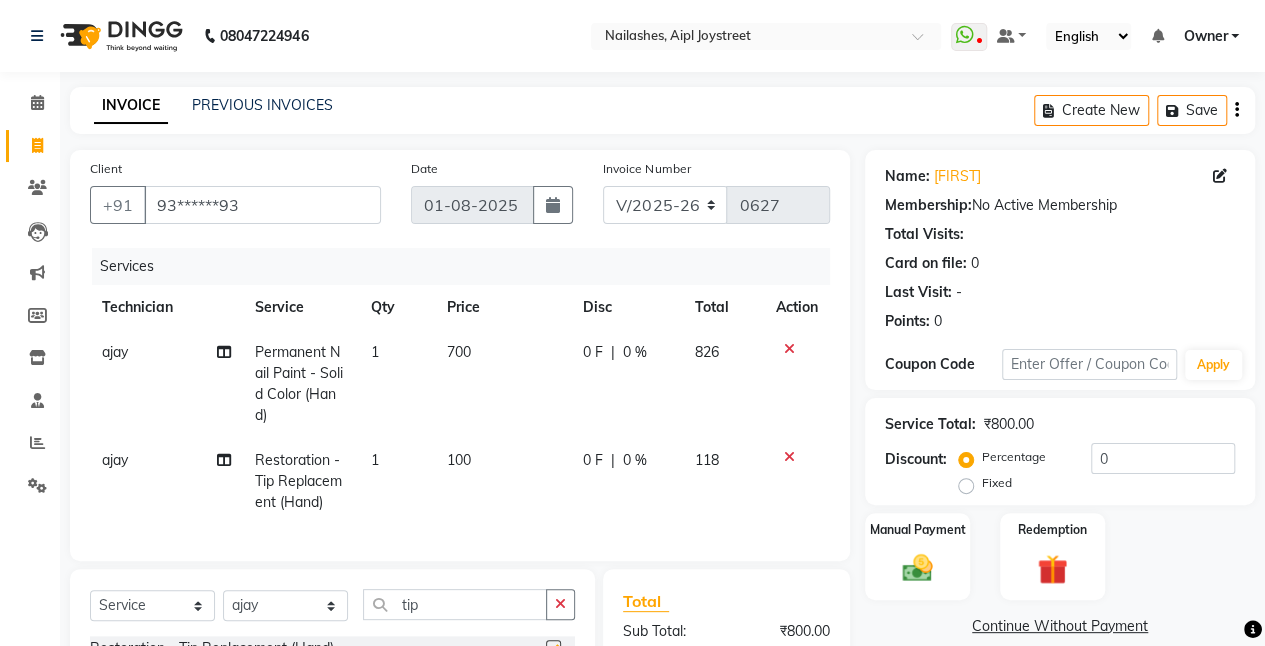 checkbox on "false" 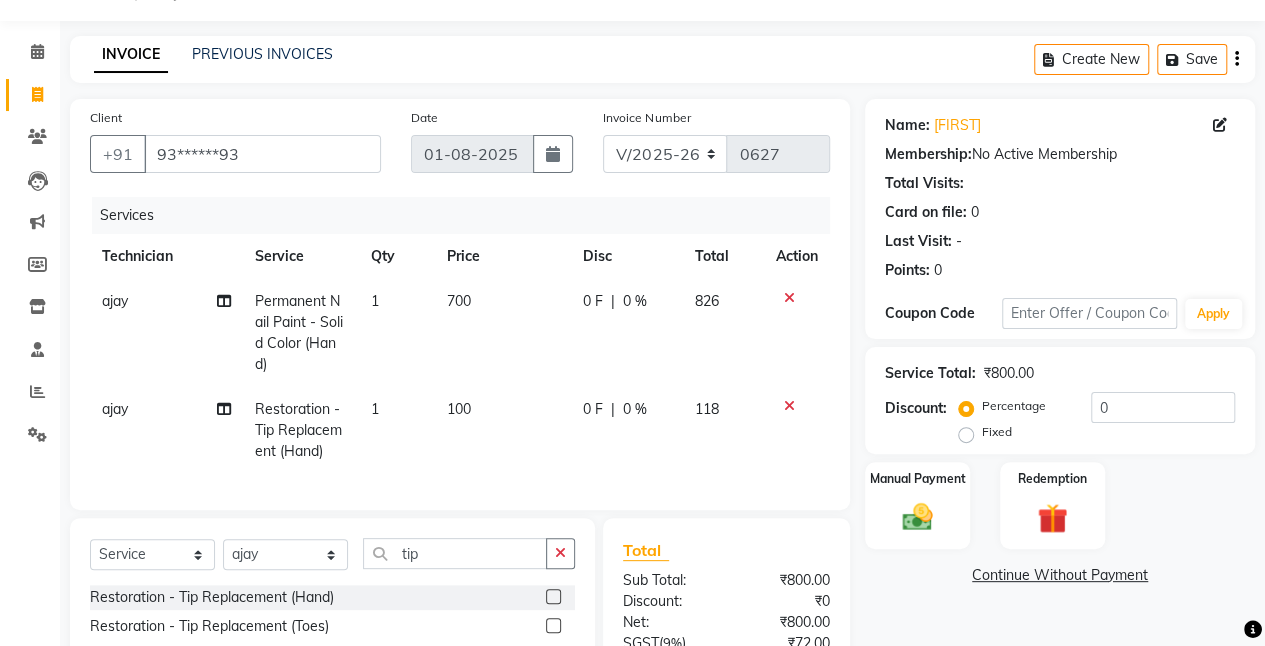 scroll, scrollTop: 58, scrollLeft: 0, axis: vertical 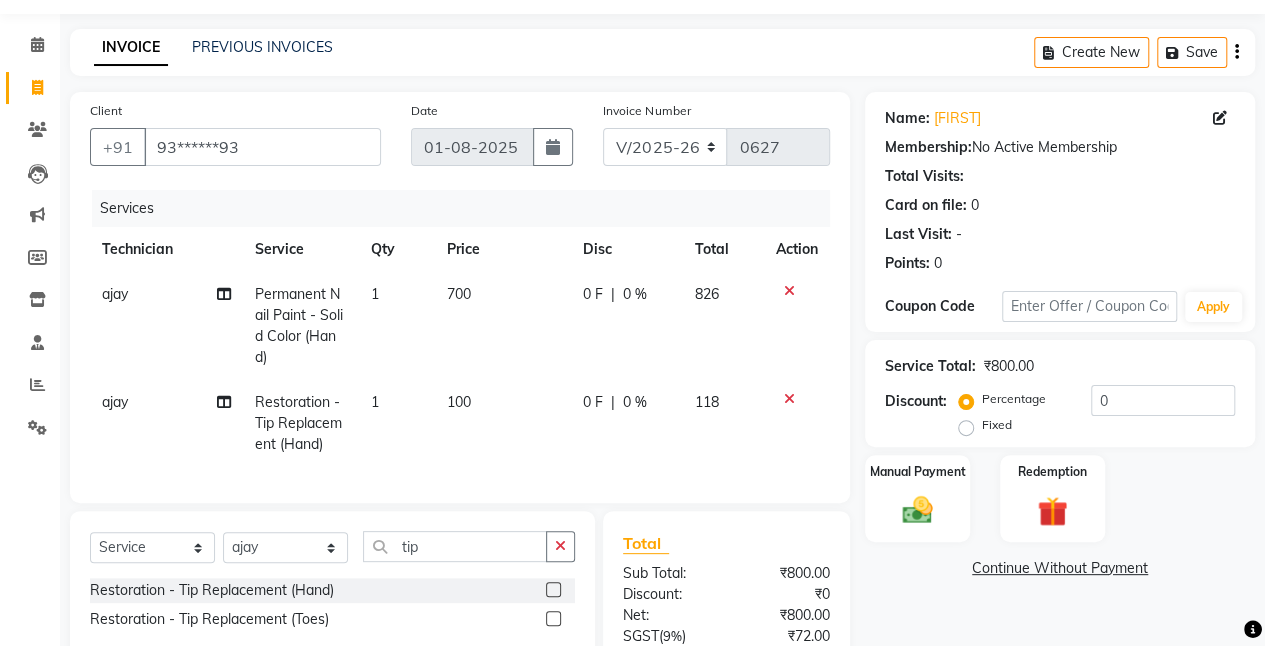 click on "100" 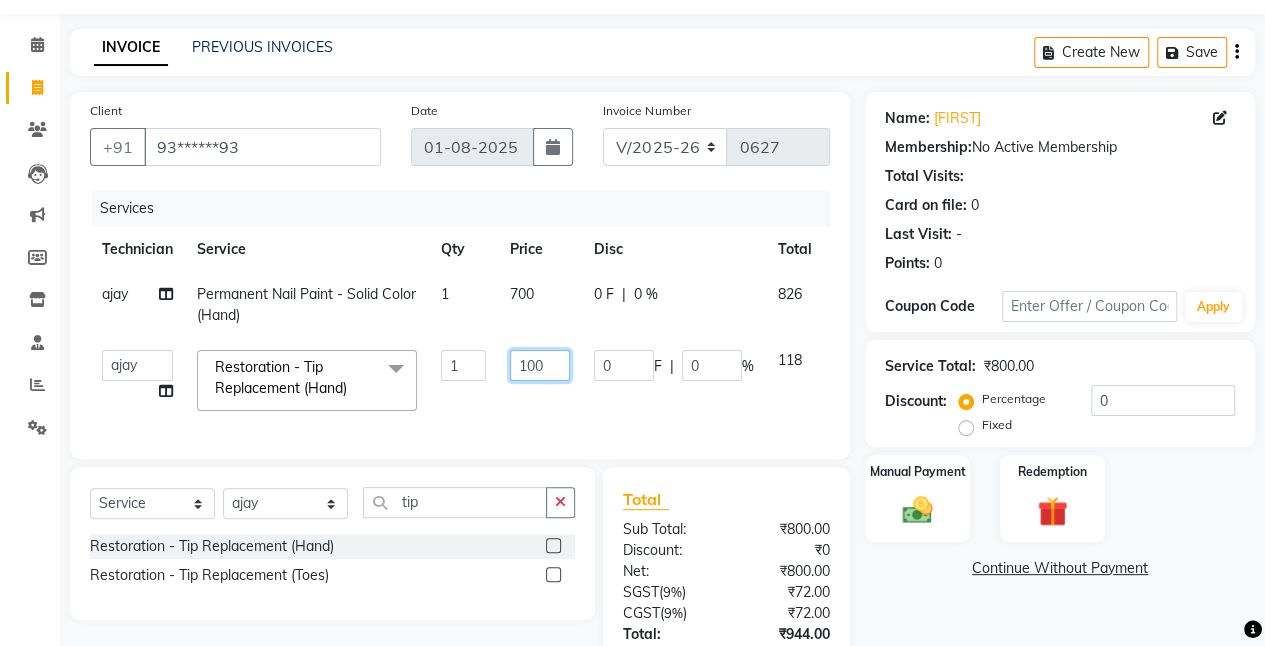 click on "100" 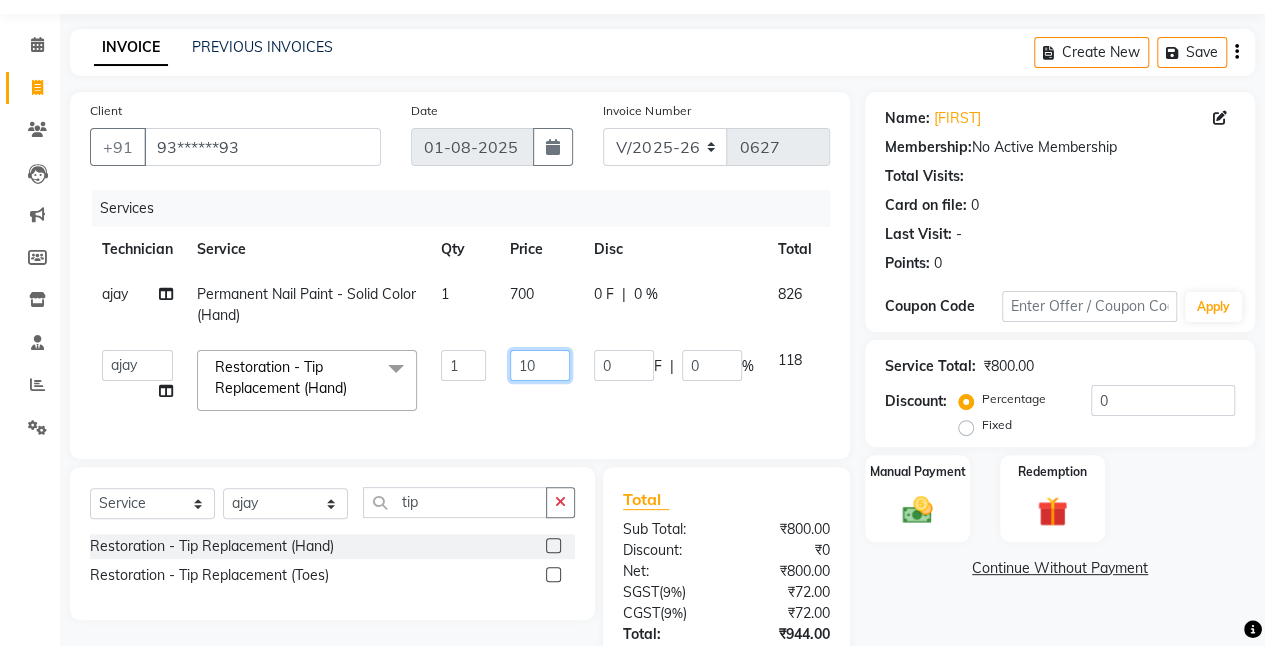 type on "150" 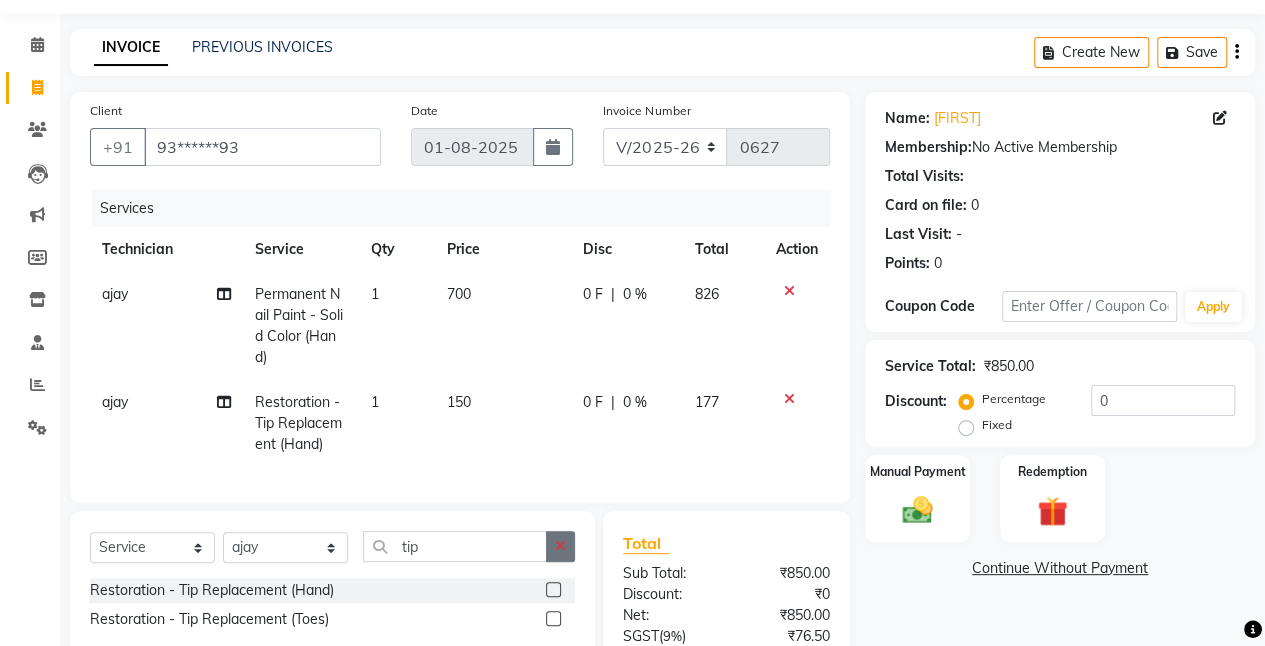 click on "Client +[COUNTRYCODE] [PHONE] Date [DATE] Invoice Number [INVOICE_NUMBER] Services Technician Service Qty Price Disc Total Action [TECHNICIAN_NAME] [SERVICE_NAME] 1 [PRICE] 0 F | 0 % [PRICE] [TECHNICIAN_NAME] [SERVICE_NAME] 1 [PRICE] 0 F | 0 % [PRICE] Select Service Product Membership Package Voucher Prepaid Gift Card Select Technician [TECHNICIAN_NAME] [TECHNICIAN_NAME] [TECHNICIAN_NAME] [TECHNICIAN_NAME] [TECHNICIAN_NAME] [TECHNICIAN_NAME] [TECHNICIAN_NAME] [TECHNICIAN_NAME] tip [SERVICE_NAME]  [SERVICE_NAME]  Total Sub Total: [PRICE] Discount: ₹0 Net: [PRICE] SGST  ( 9% ) [PRICE] CGST  ( 9% ) [PRICE] Total: [PRICE] Add Tip ₹0 Payable: [PRICE] Paid: ₹0 Balance   : [PRICE]" 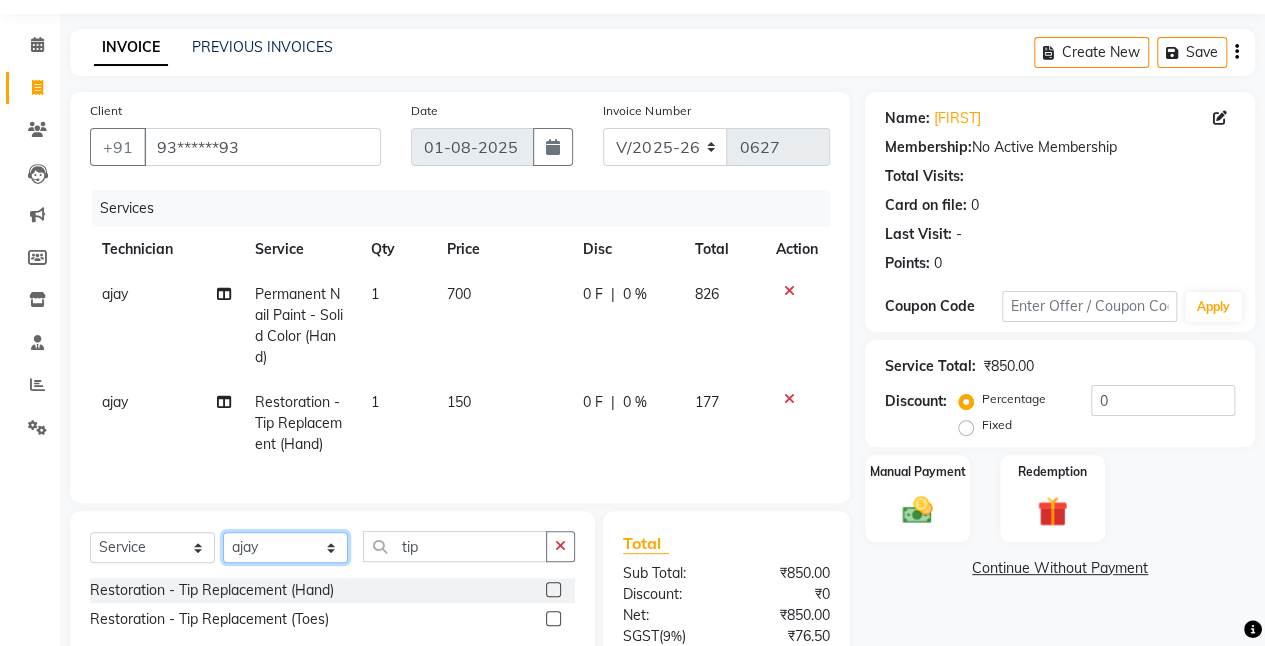 click on "Select Technician [TECHNICIAN_NAME] [TECHNICIAN_NAME] [TECHNICIAN_NAME] [TECHNICIAN_NAME] [TECHNICIAN_NAME] [TECHNICIAN_NAME] [TECHNICIAN_NAME] [TECHNICIAN_NAME]" 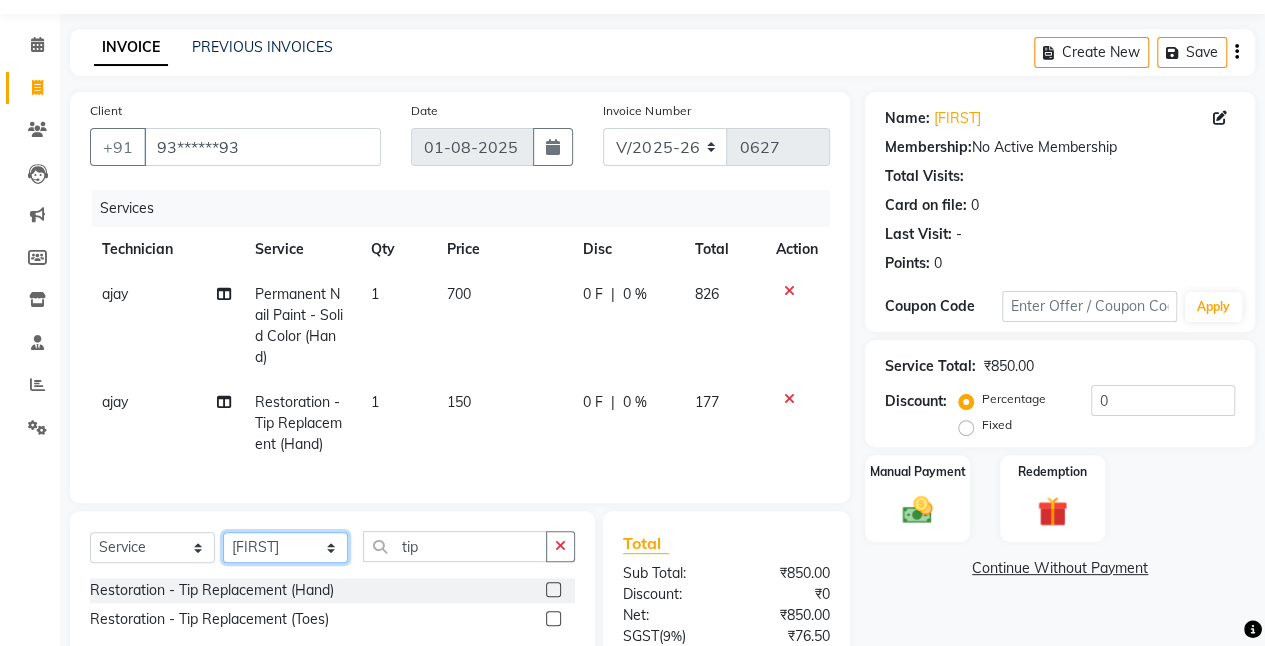 click on "Select Technician [TECHNICIAN_NAME] [TECHNICIAN_NAME] [TECHNICIAN_NAME] [TECHNICIAN_NAME] [TECHNICIAN_NAME] [TECHNICIAN_NAME] [TECHNICIAN_NAME] [TECHNICIAN_NAME]" 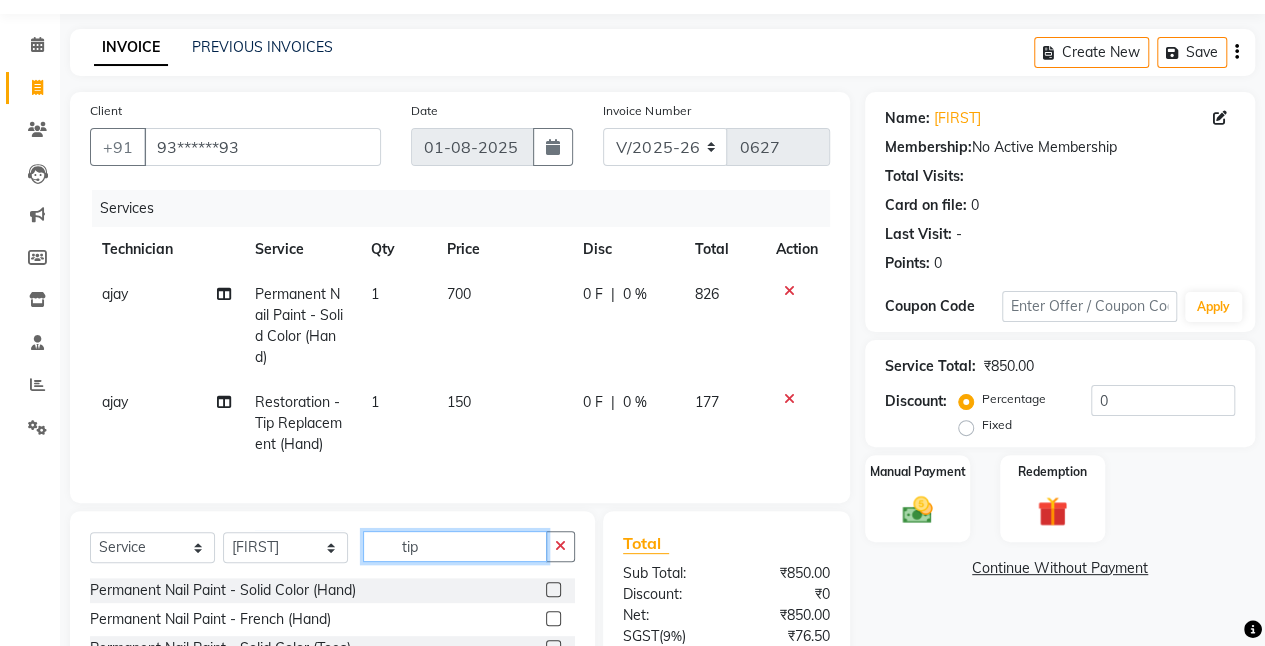 click on "tip" 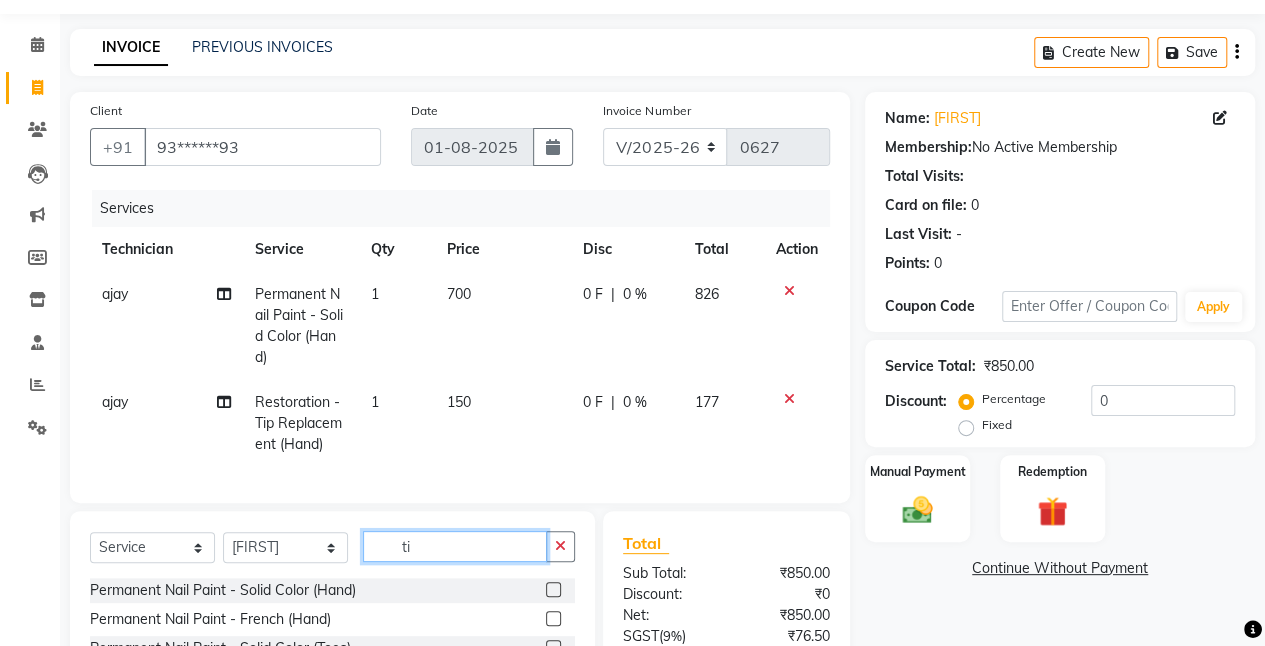 type on "t" 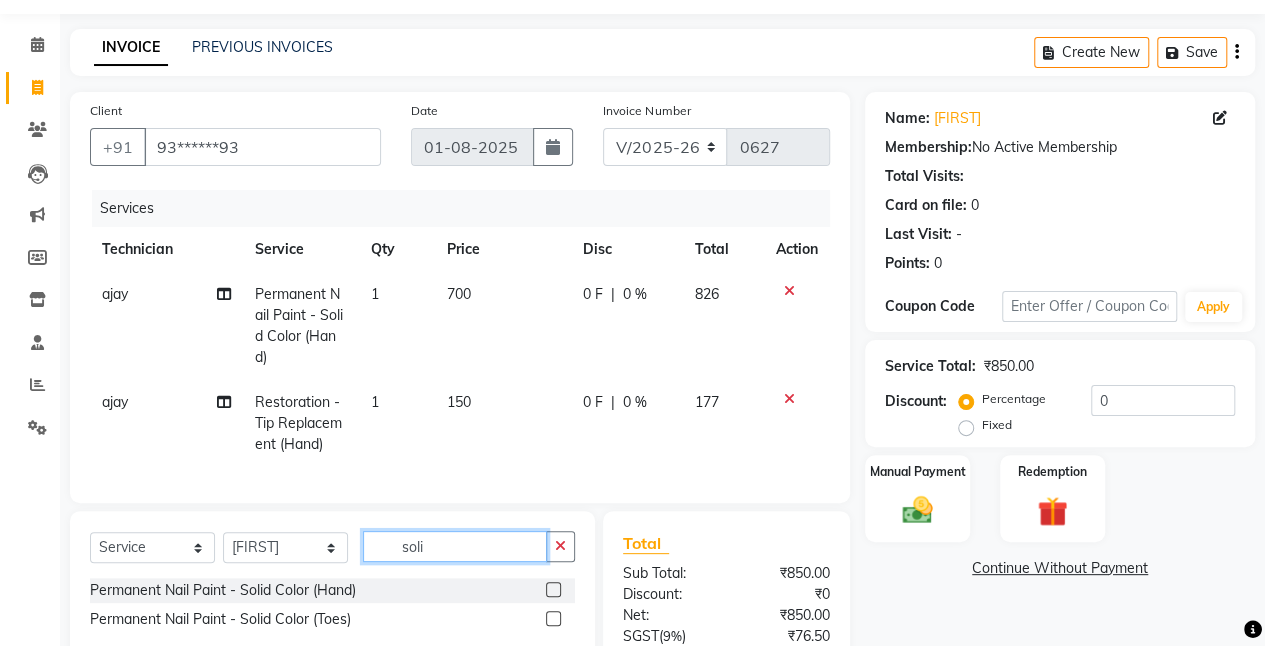 scroll, scrollTop: 162, scrollLeft: 0, axis: vertical 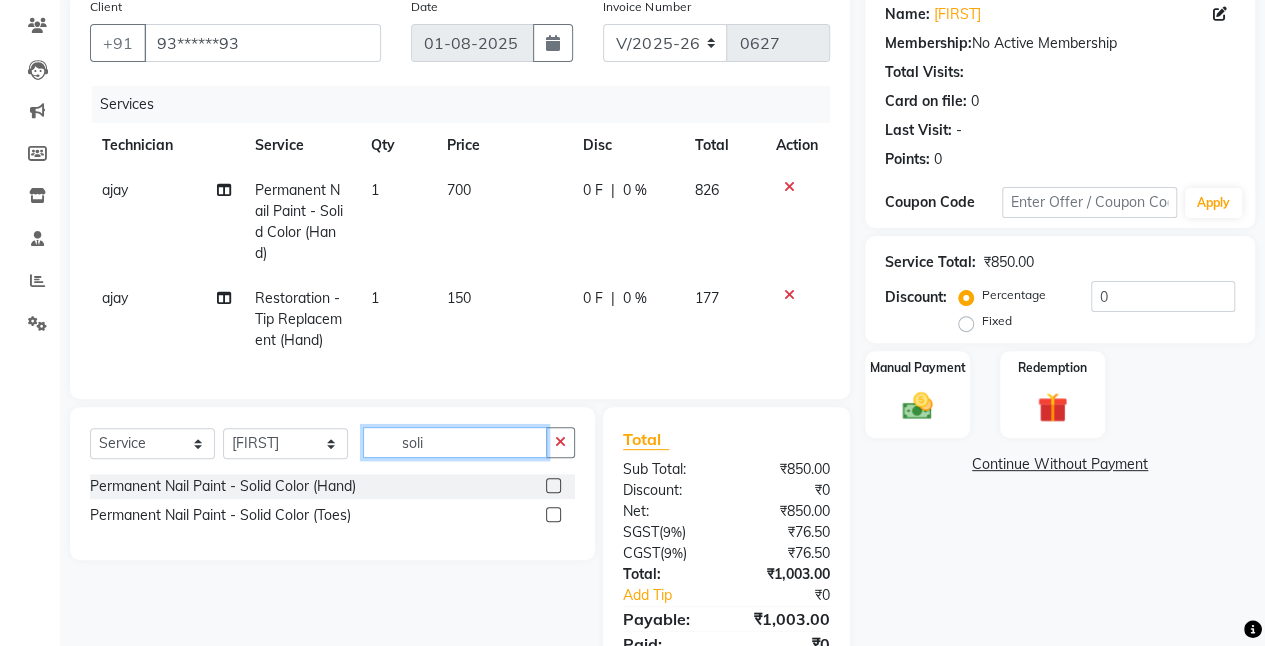 type on "soli" 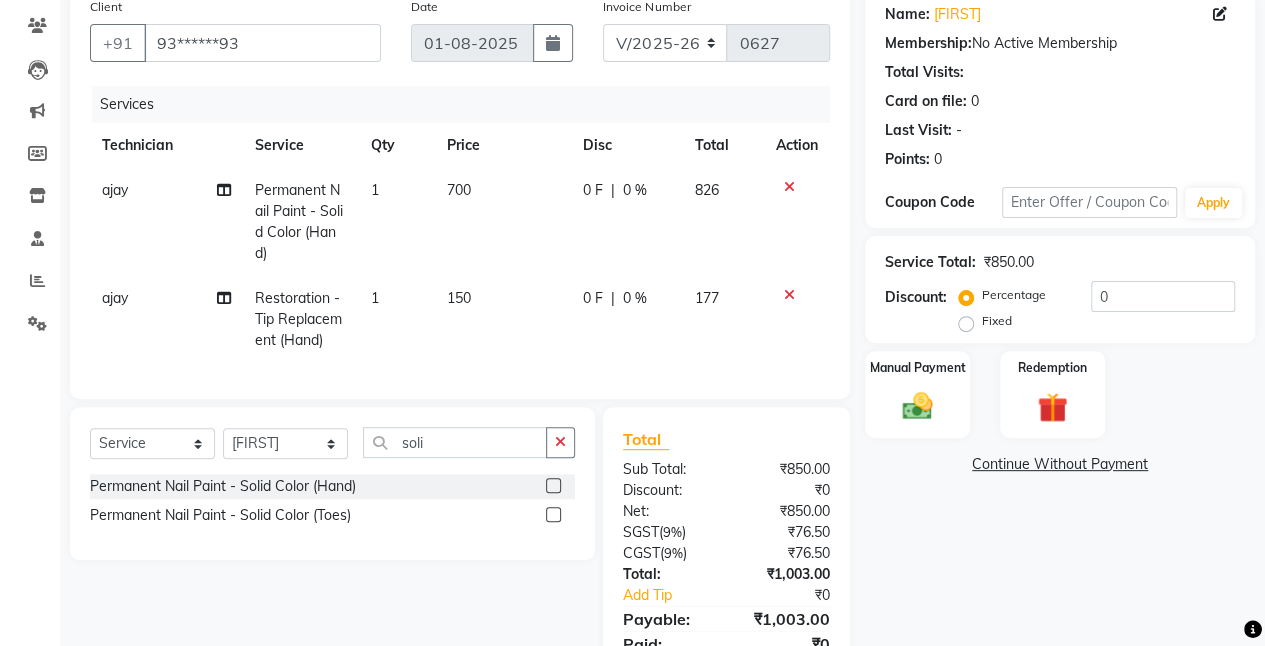 click 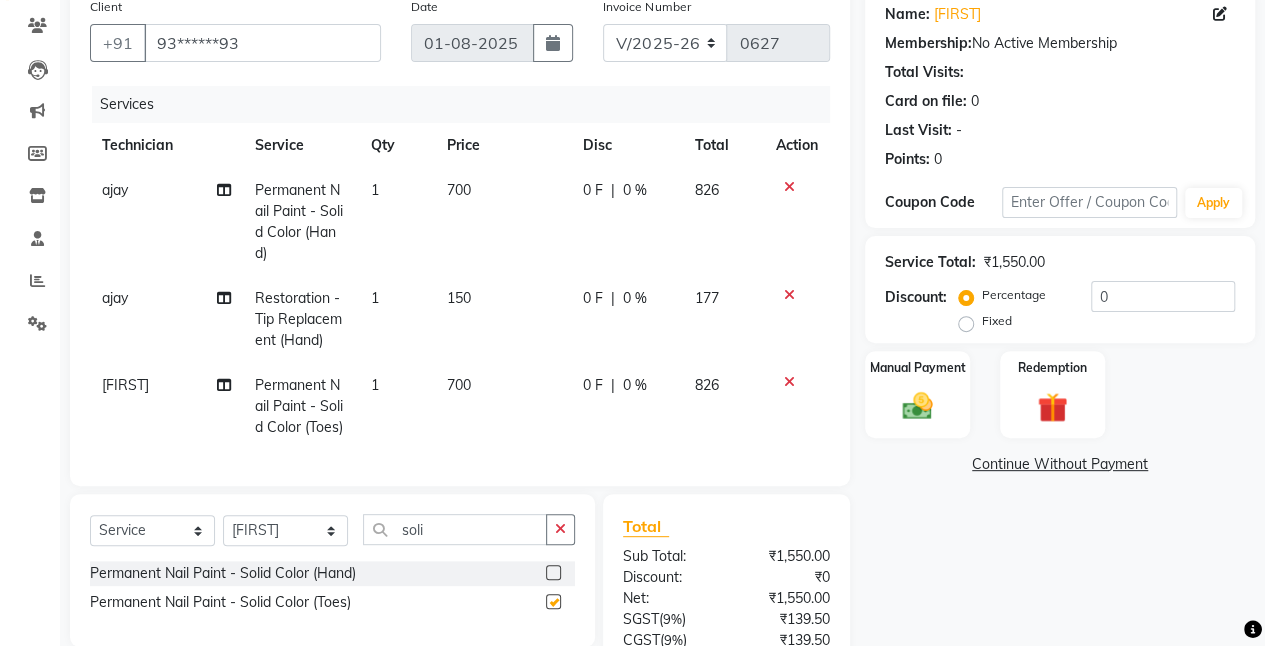 checkbox on "false" 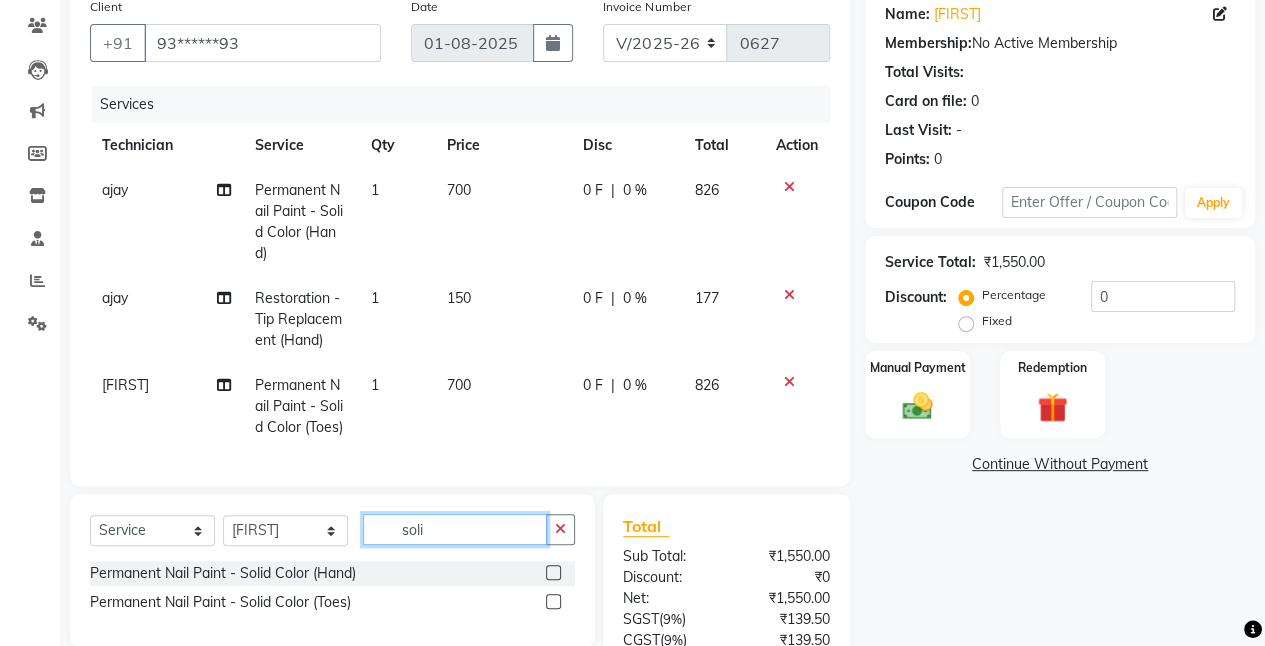 click on "soli" 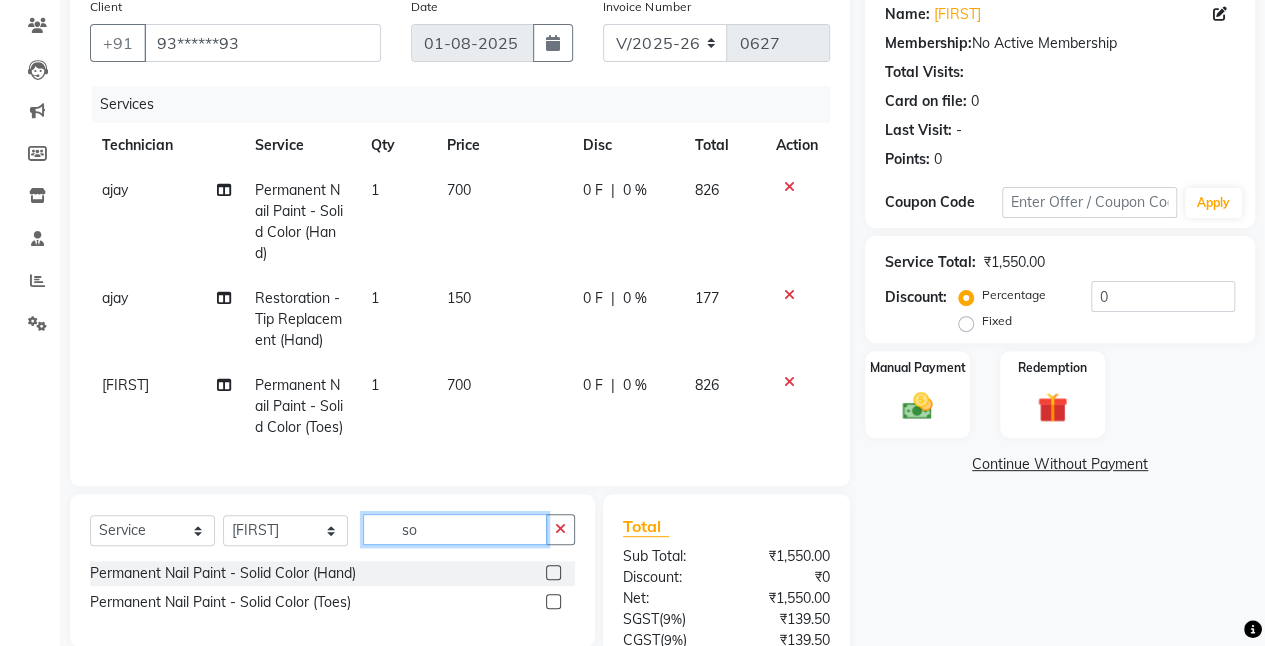 type on "s" 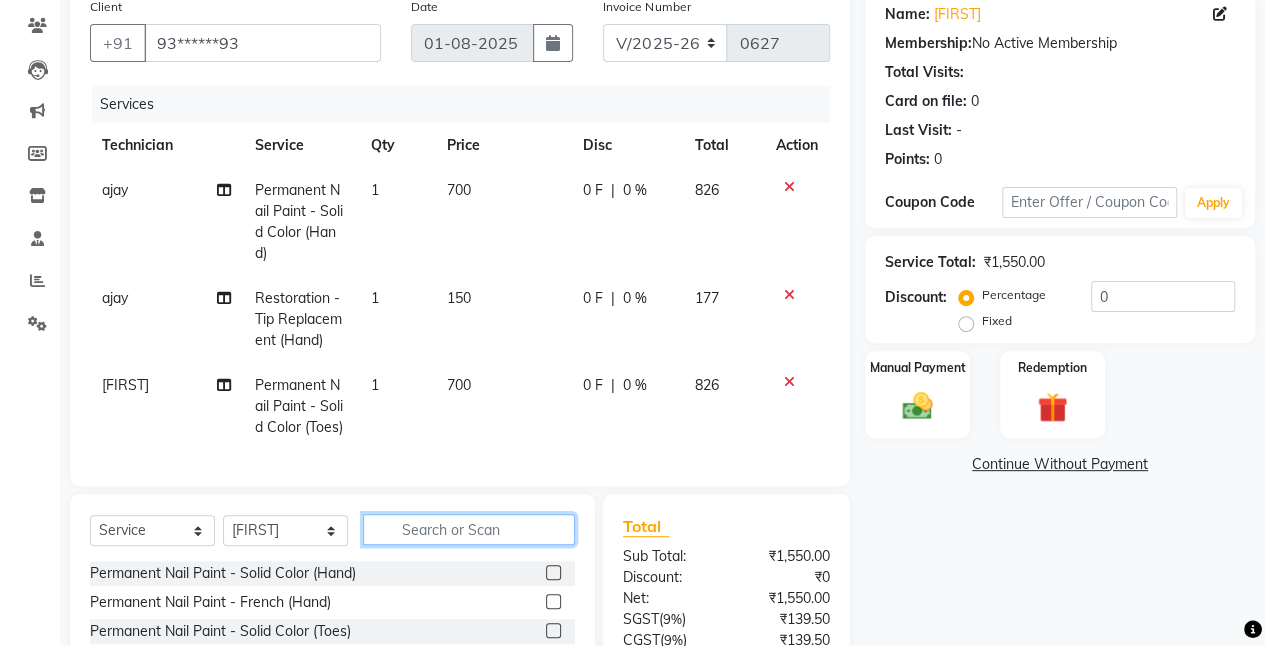 type 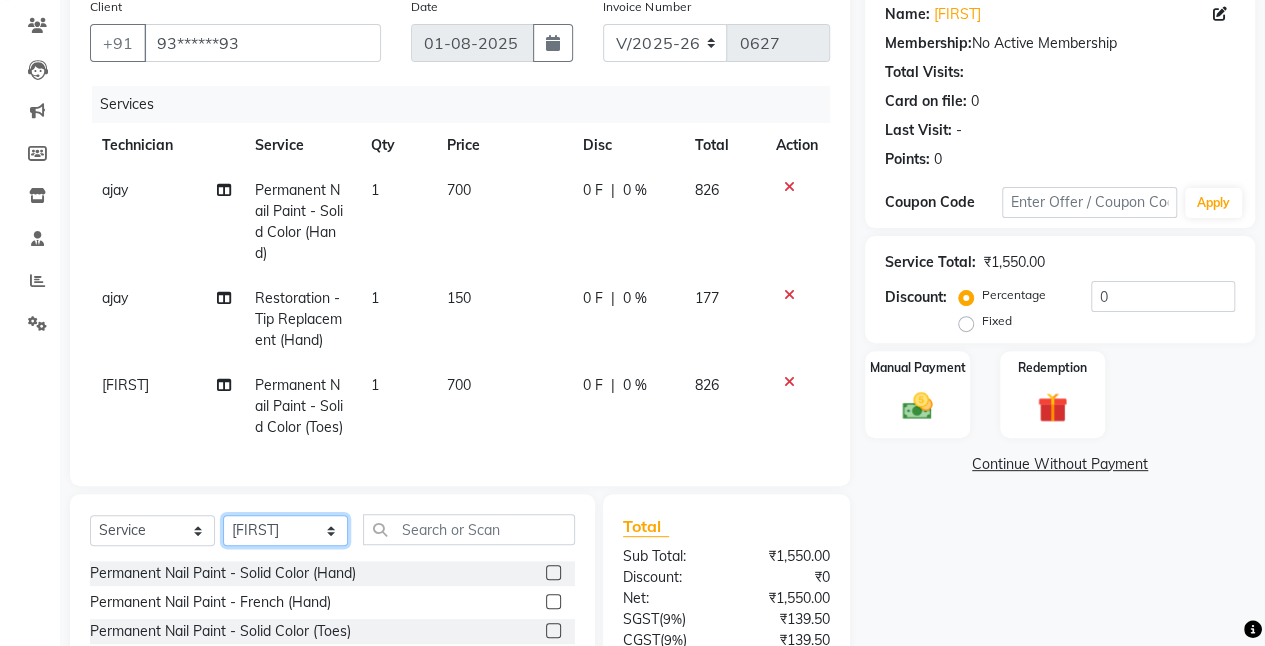 click on "Select Technician [TECHNICIAN_NAME] [TECHNICIAN_NAME] [TECHNICIAN_NAME] [TECHNICIAN_NAME] [TECHNICIAN_NAME] [TECHNICIAN_NAME] [TECHNICIAN_NAME] [TECHNICIAN_NAME]" 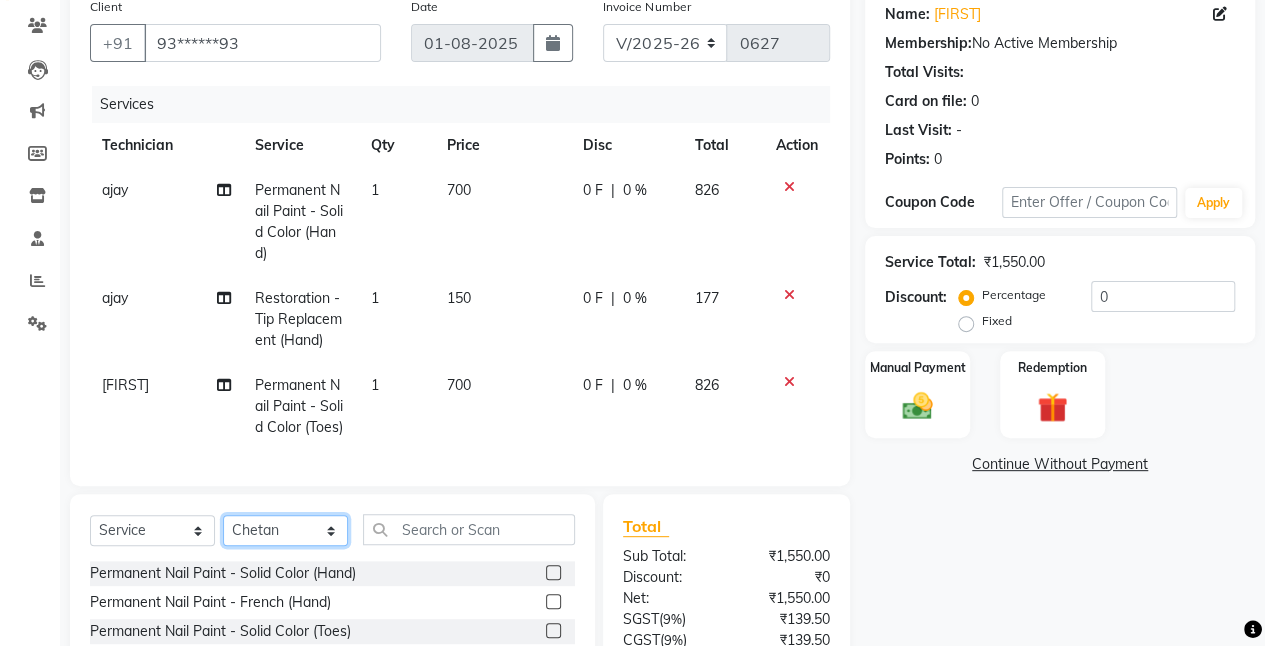 click on "Select Technician [TECHNICIAN_NAME] [TECHNICIAN_NAME] [TECHNICIAN_NAME] [TECHNICIAN_NAME] [TECHNICIAN_NAME] [TECHNICIAN_NAME] [TECHNICIAN_NAME] [TECHNICIAN_NAME]" 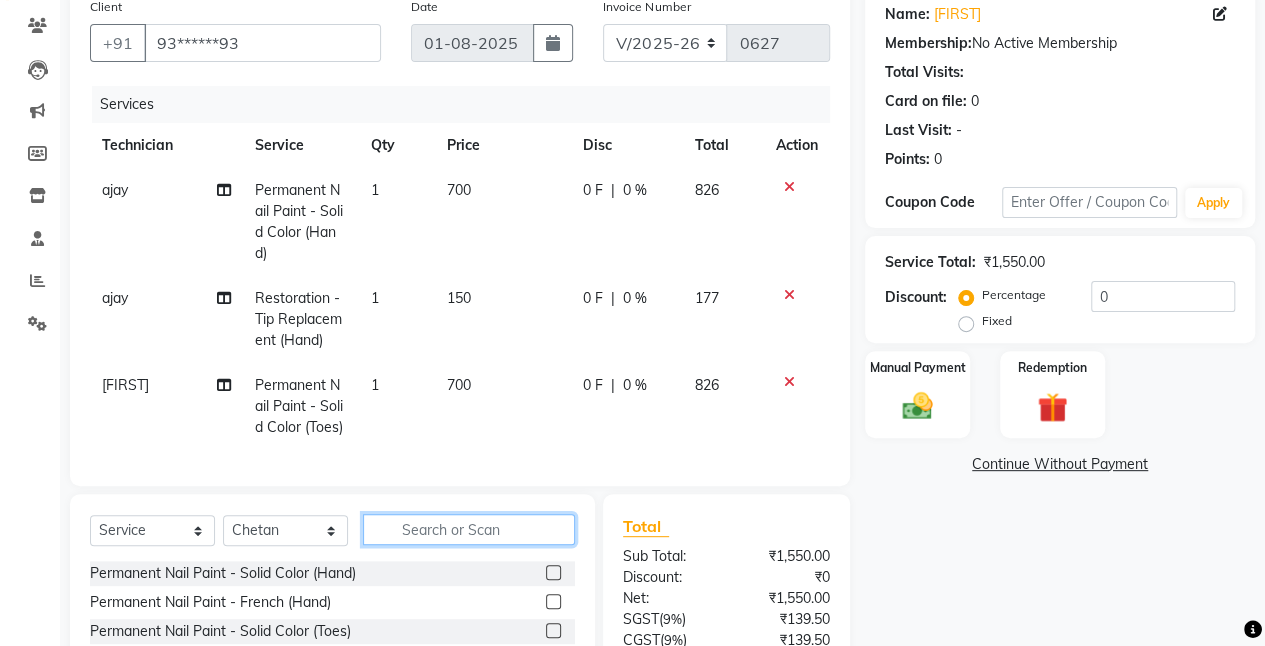 click 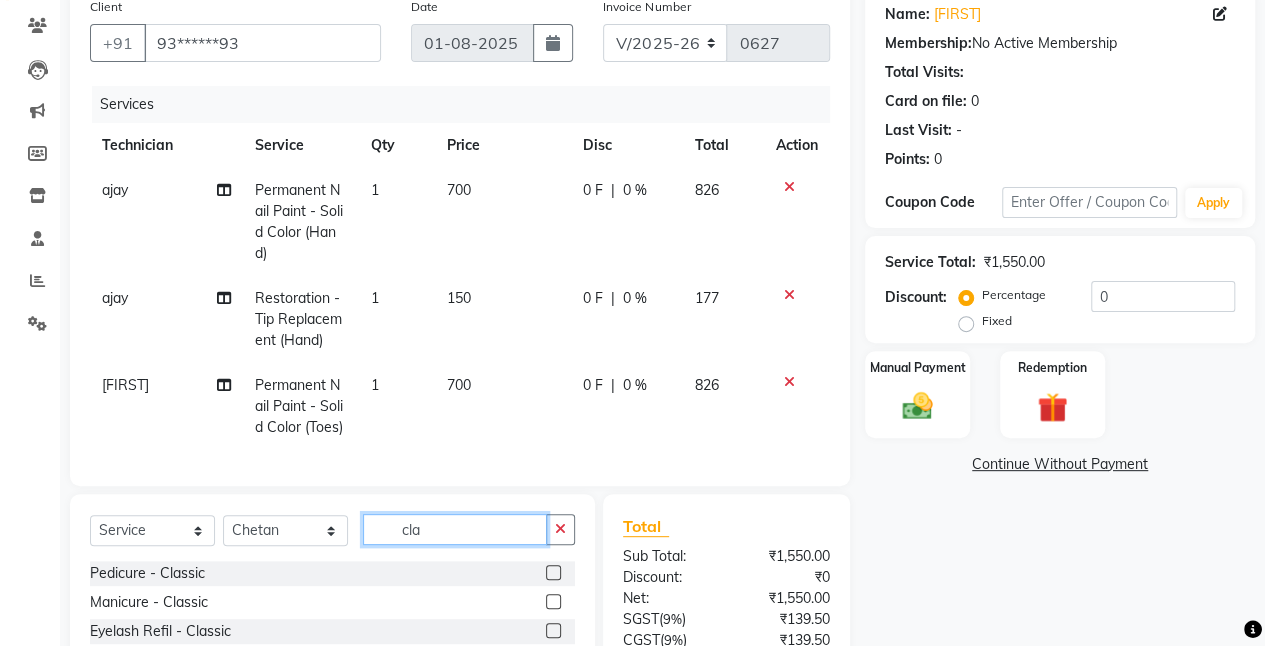 type on "cla" 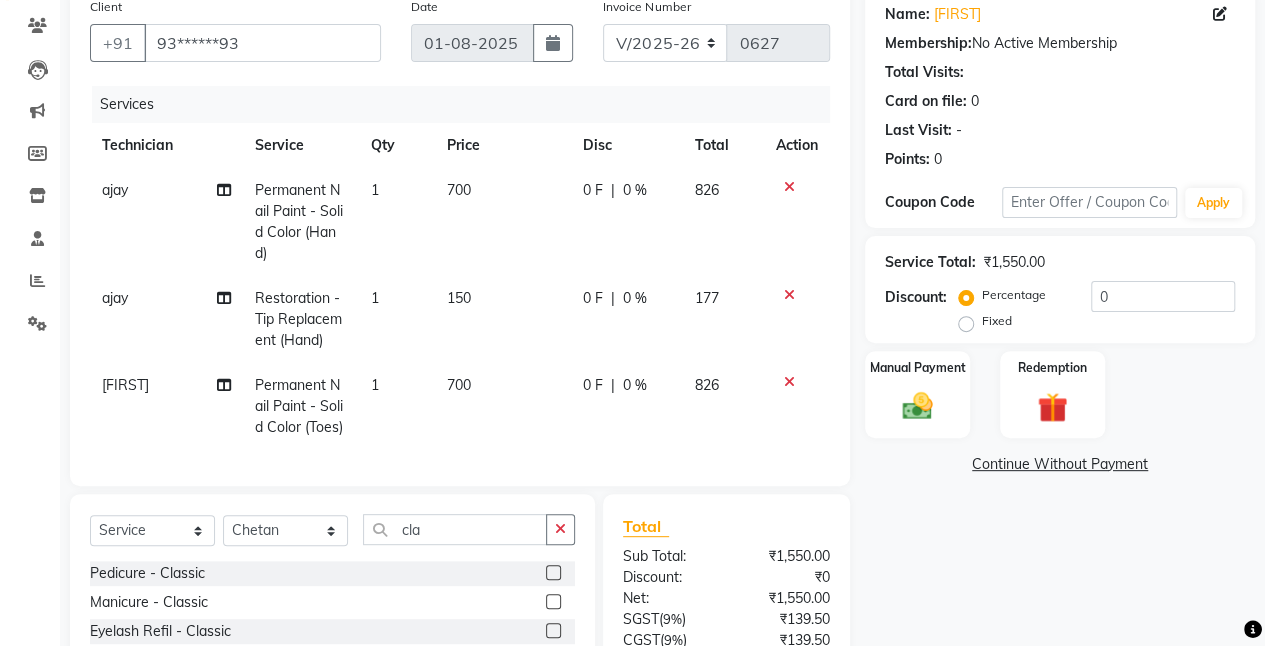 click 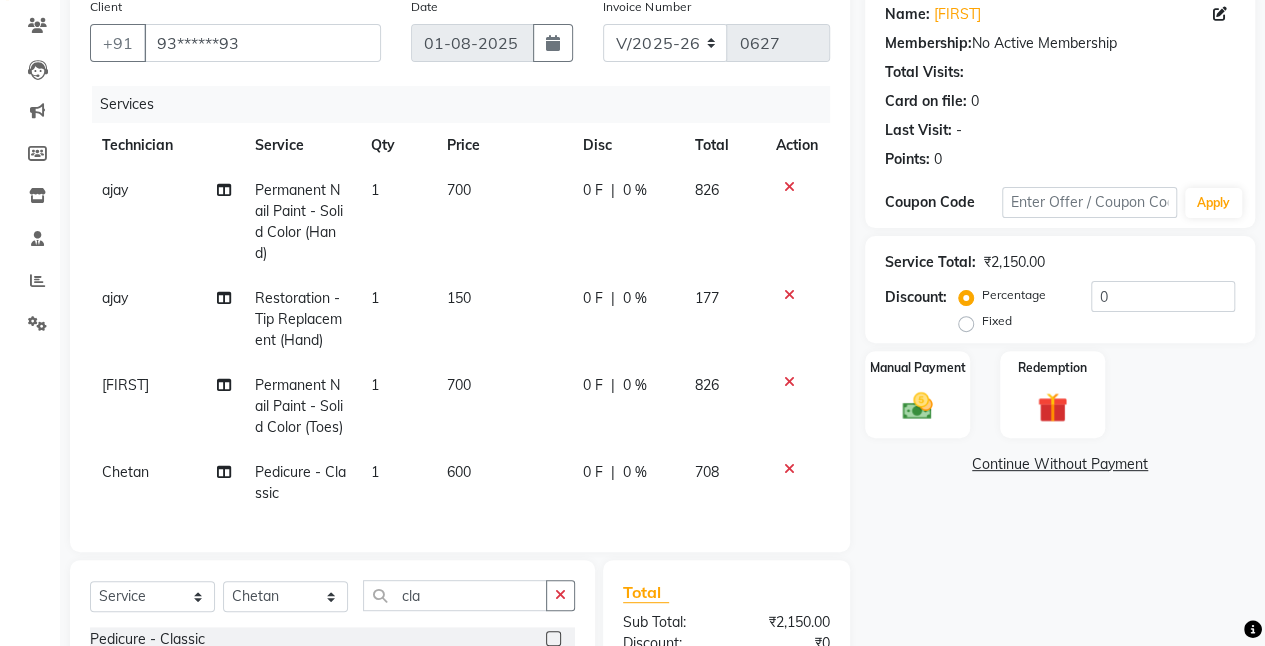scroll, scrollTop: 302, scrollLeft: 0, axis: vertical 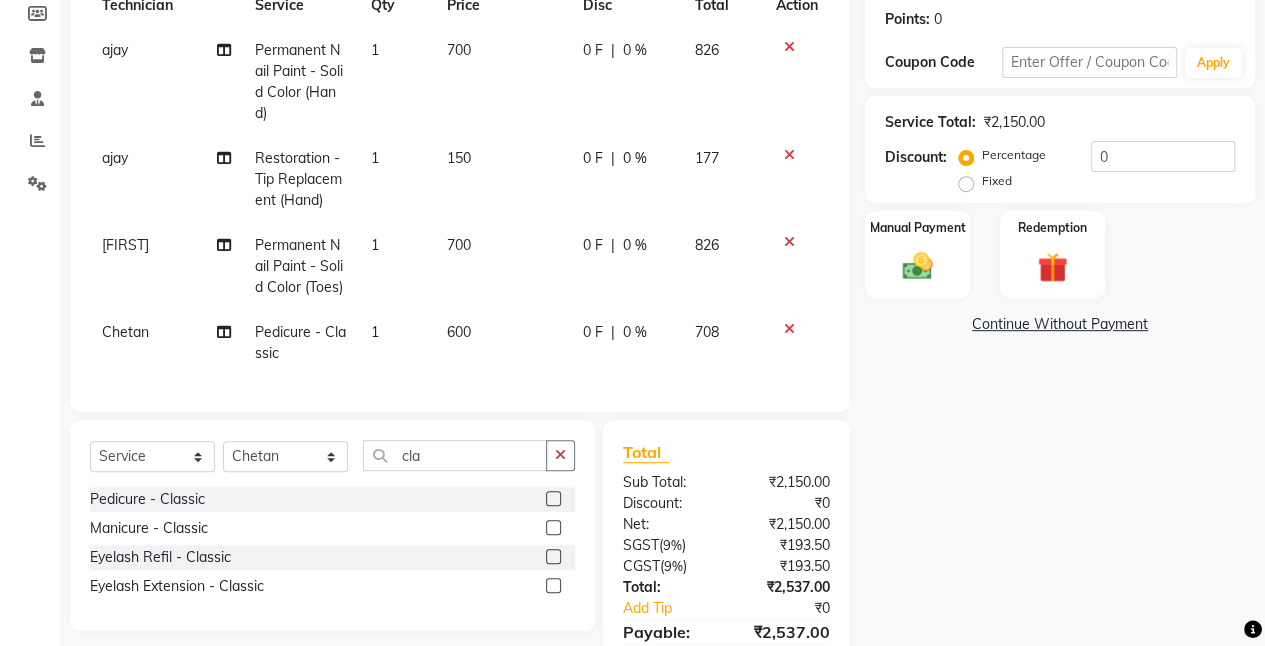 click 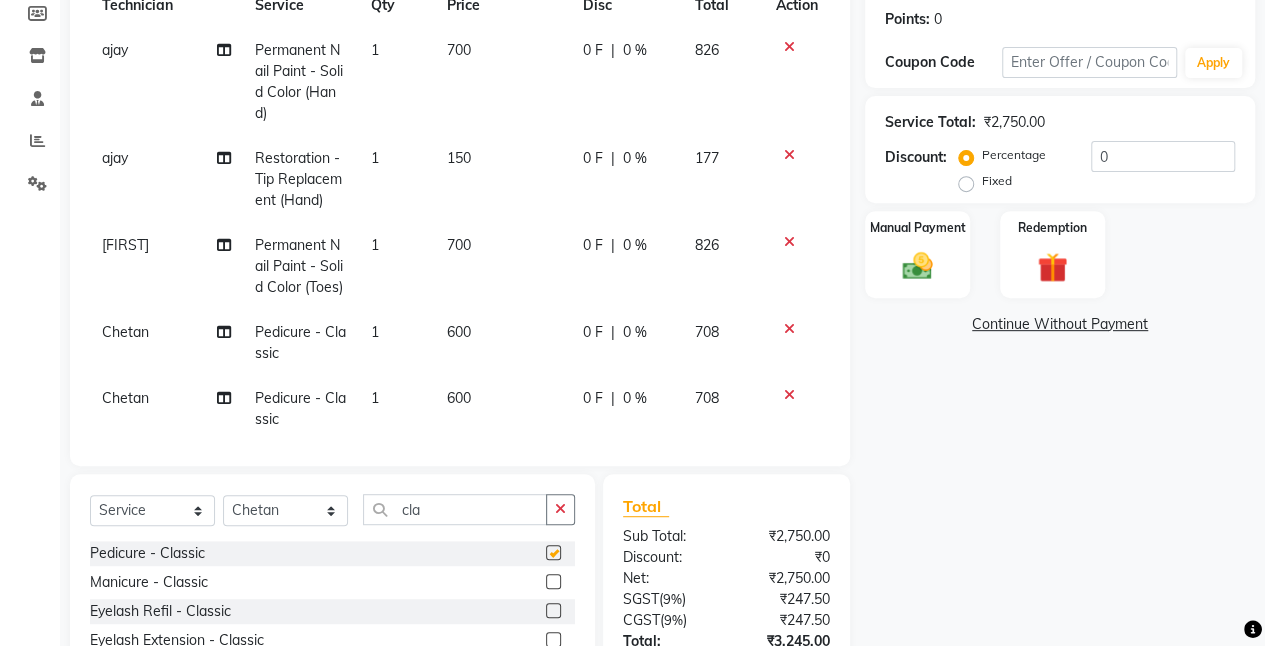 checkbox on "false" 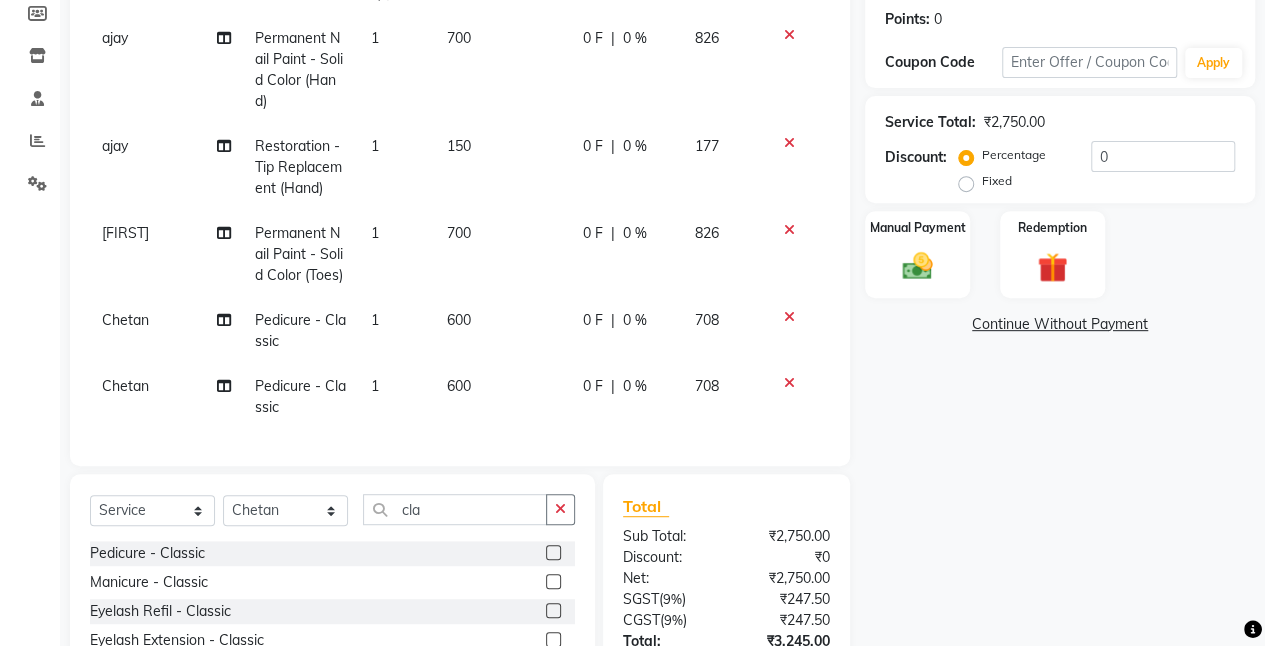 scroll, scrollTop: 0, scrollLeft: 0, axis: both 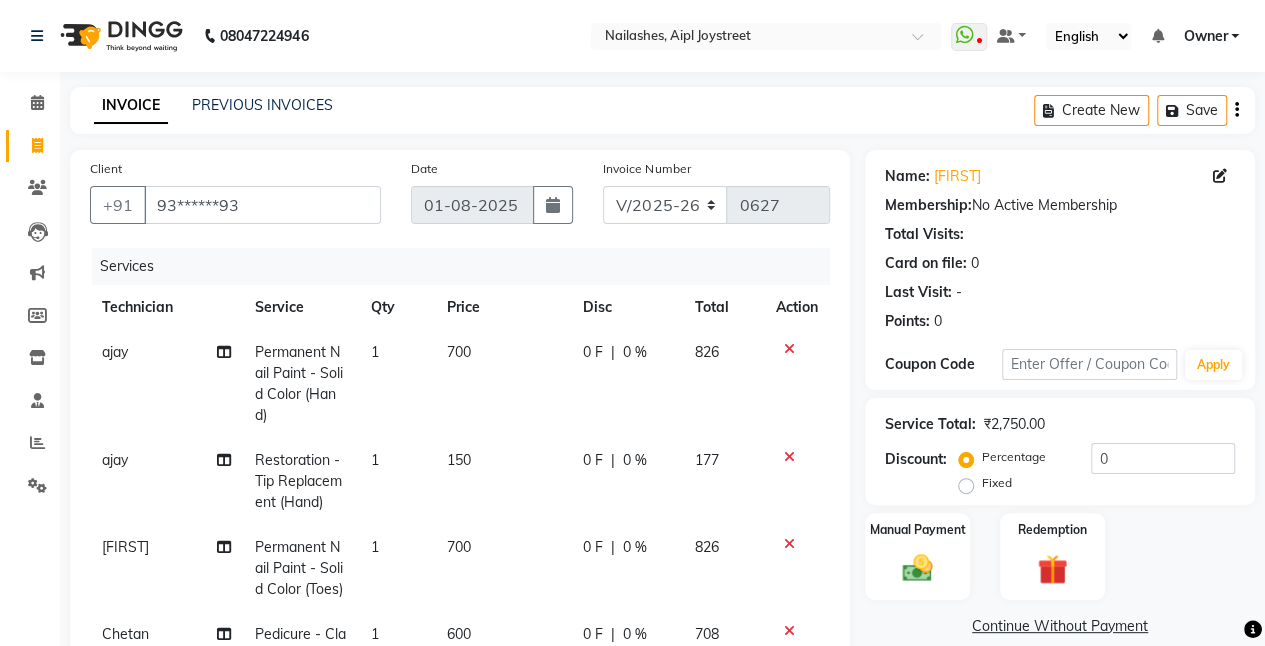 click on "150" 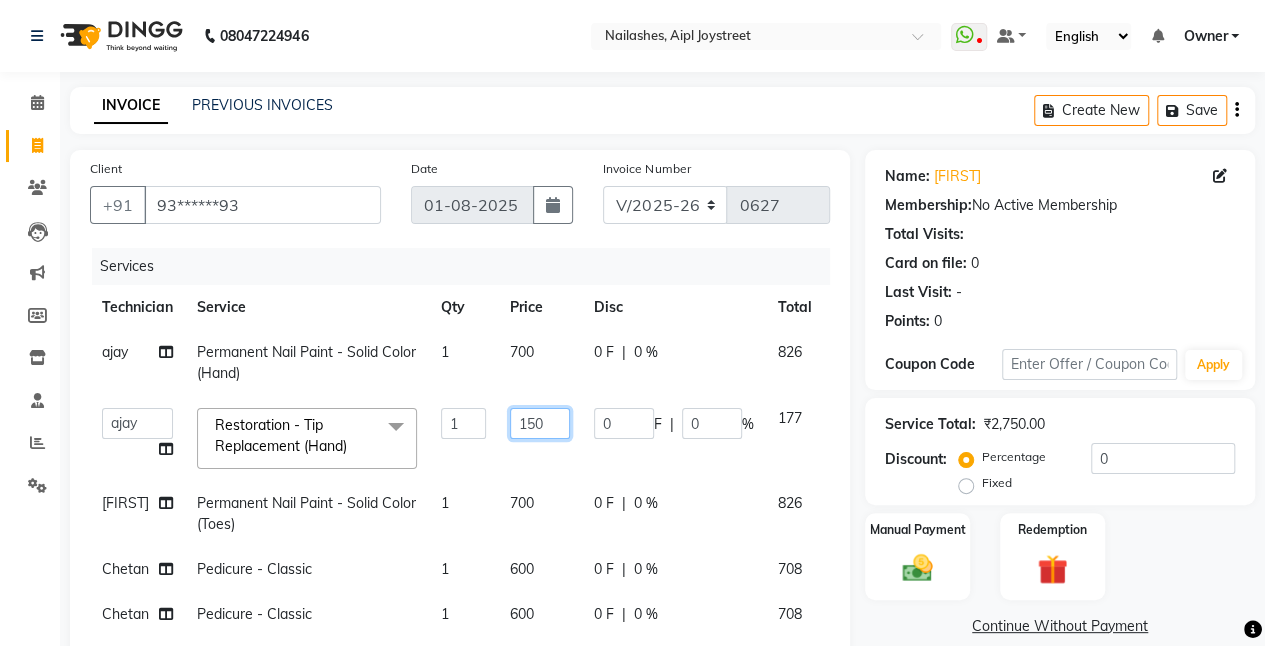 click on "150" 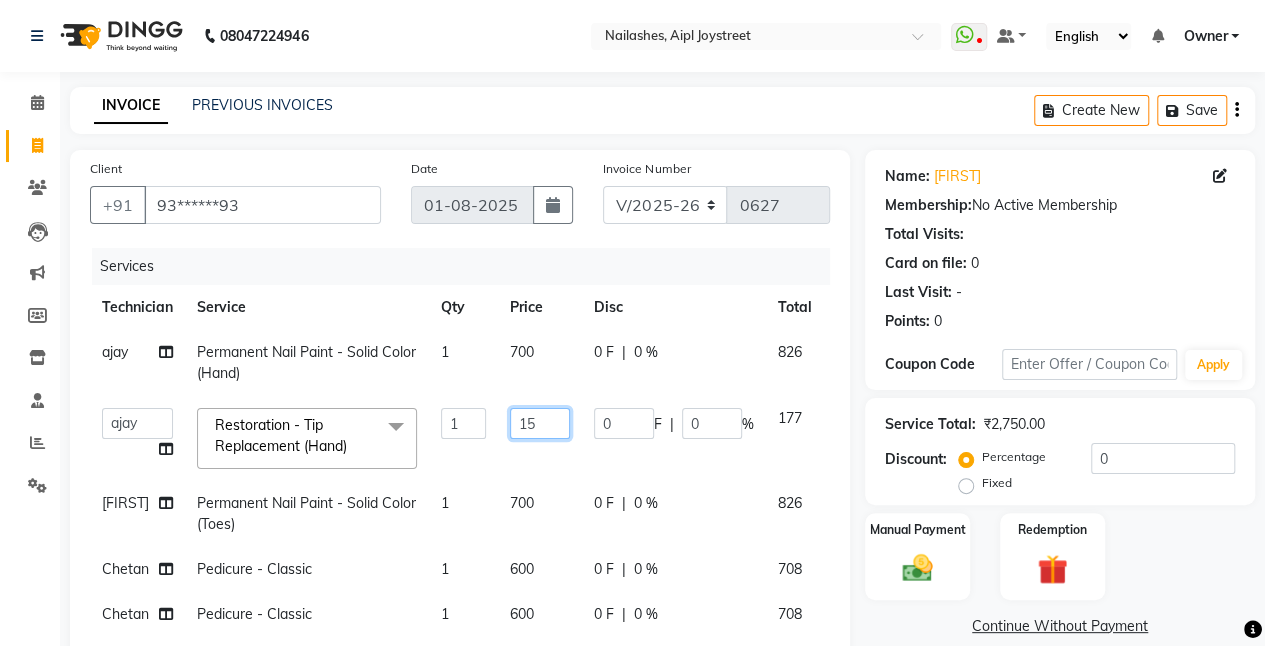 type on "1" 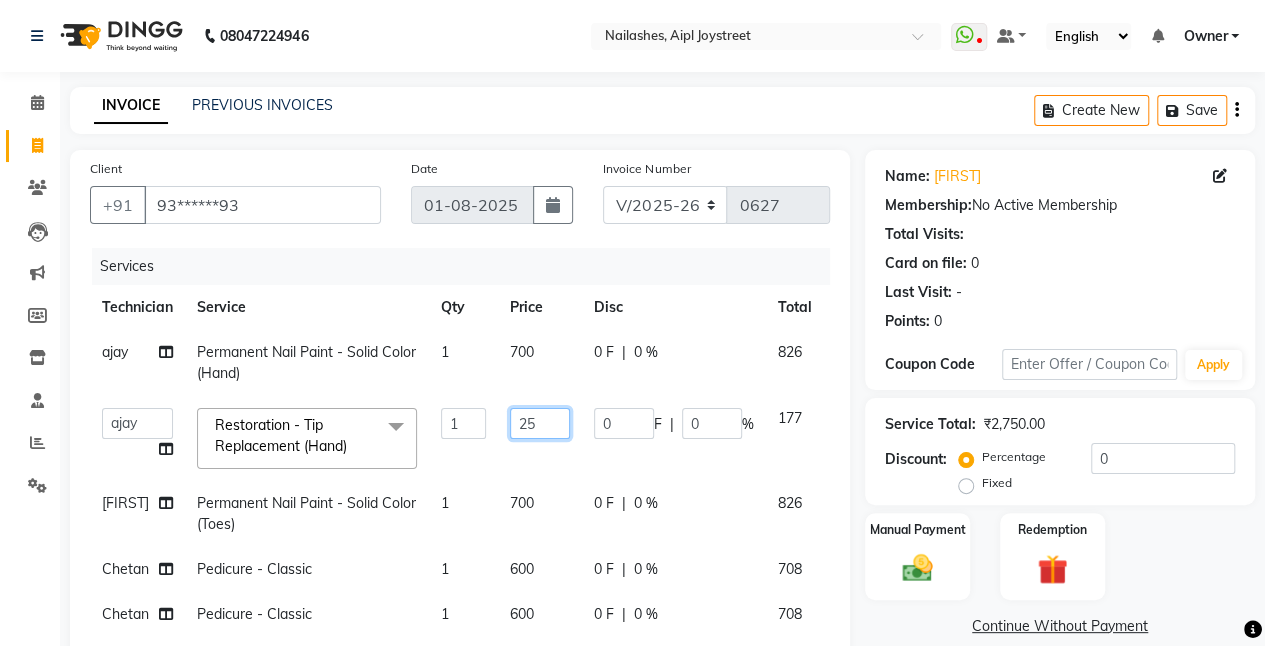 type on "250" 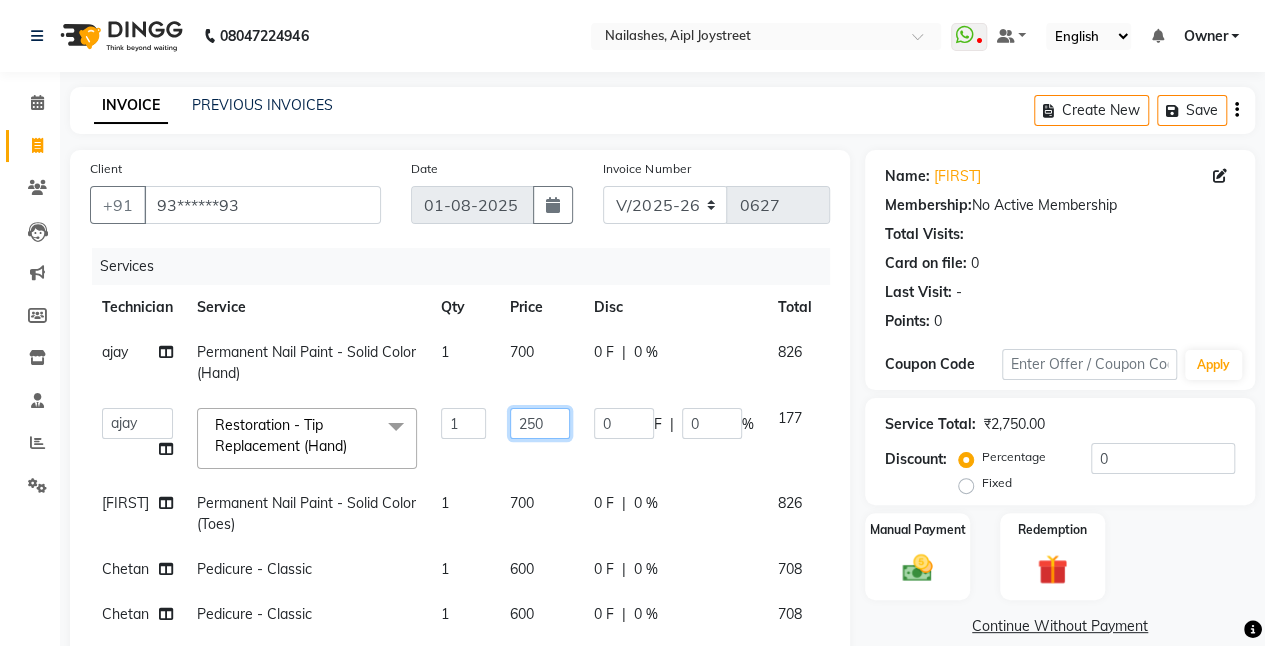 scroll, scrollTop: 372, scrollLeft: 0, axis: vertical 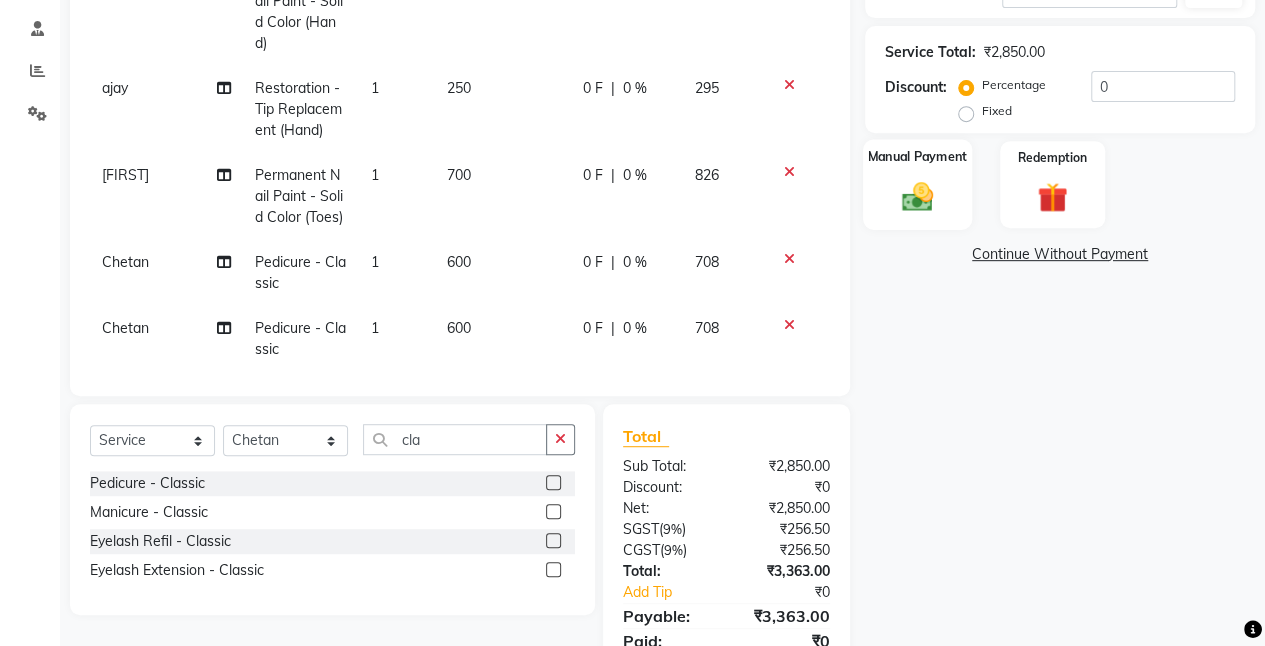 click on "Manual Payment" 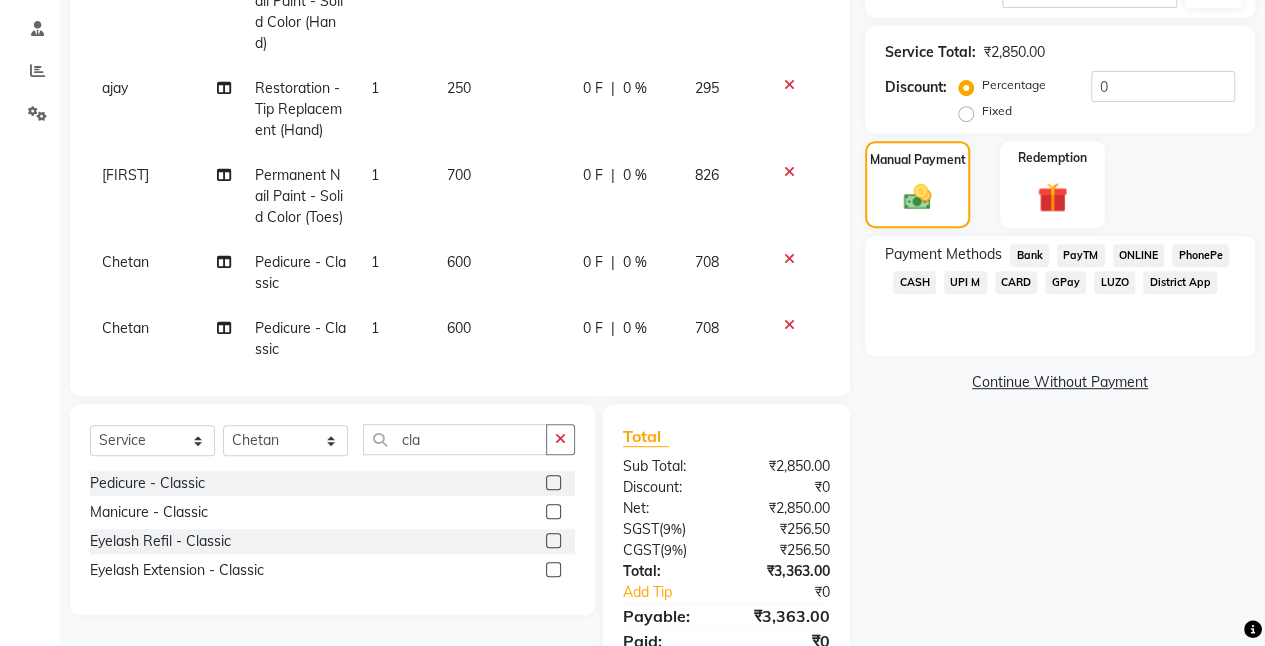 click on "CARD" 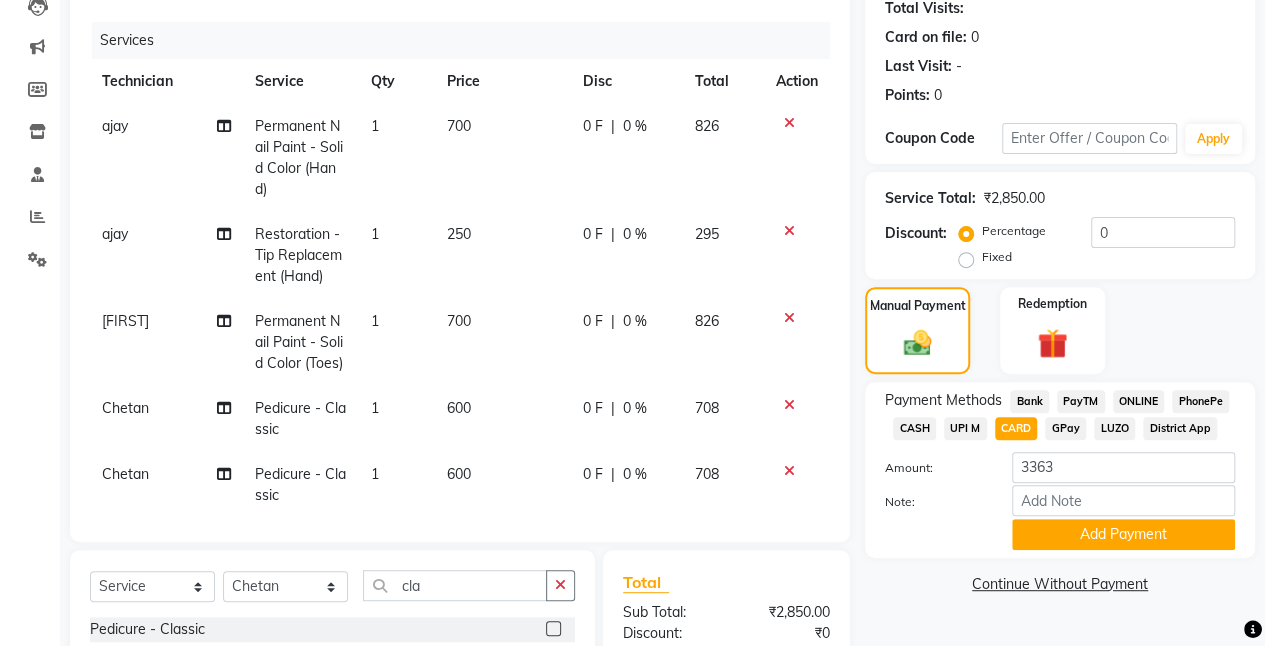 scroll, scrollTop: 224, scrollLeft: 0, axis: vertical 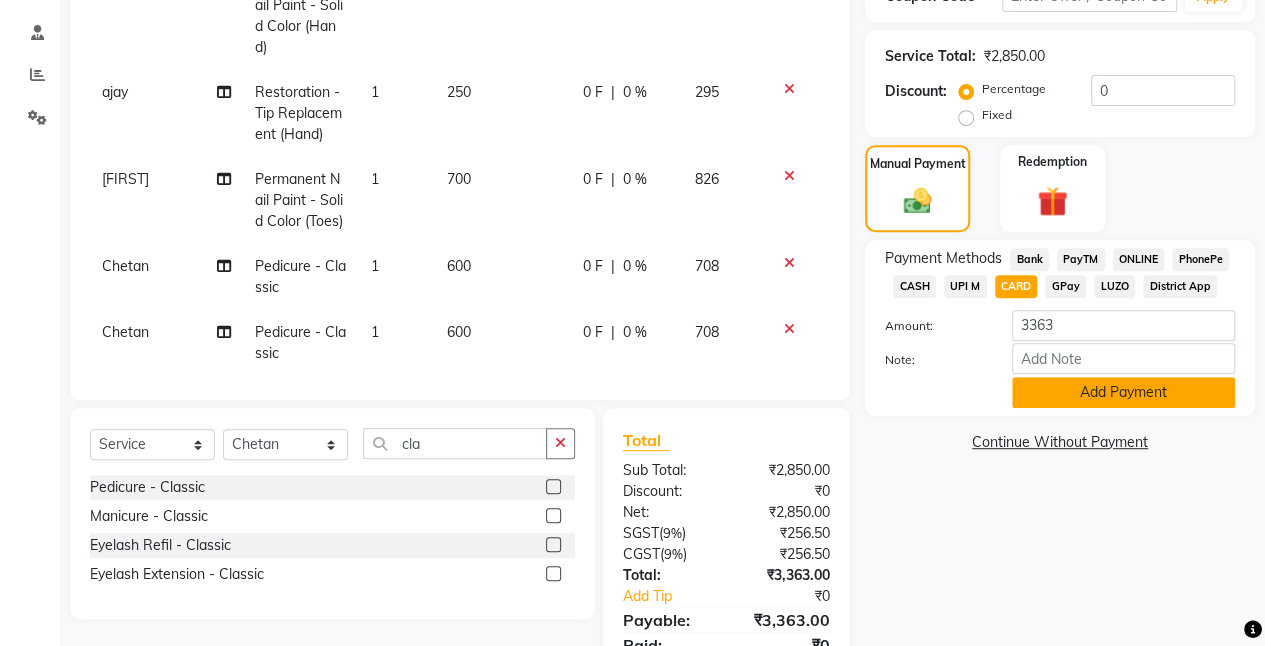 click on "Add Payment" 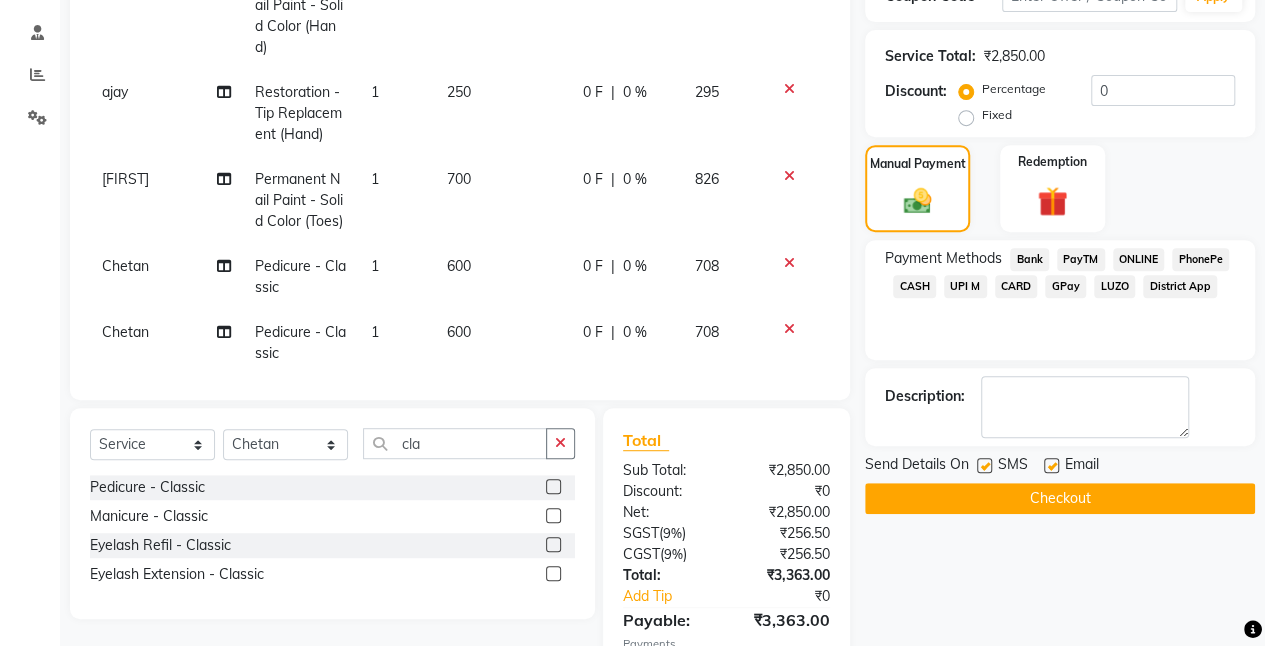 click on "Checkout" 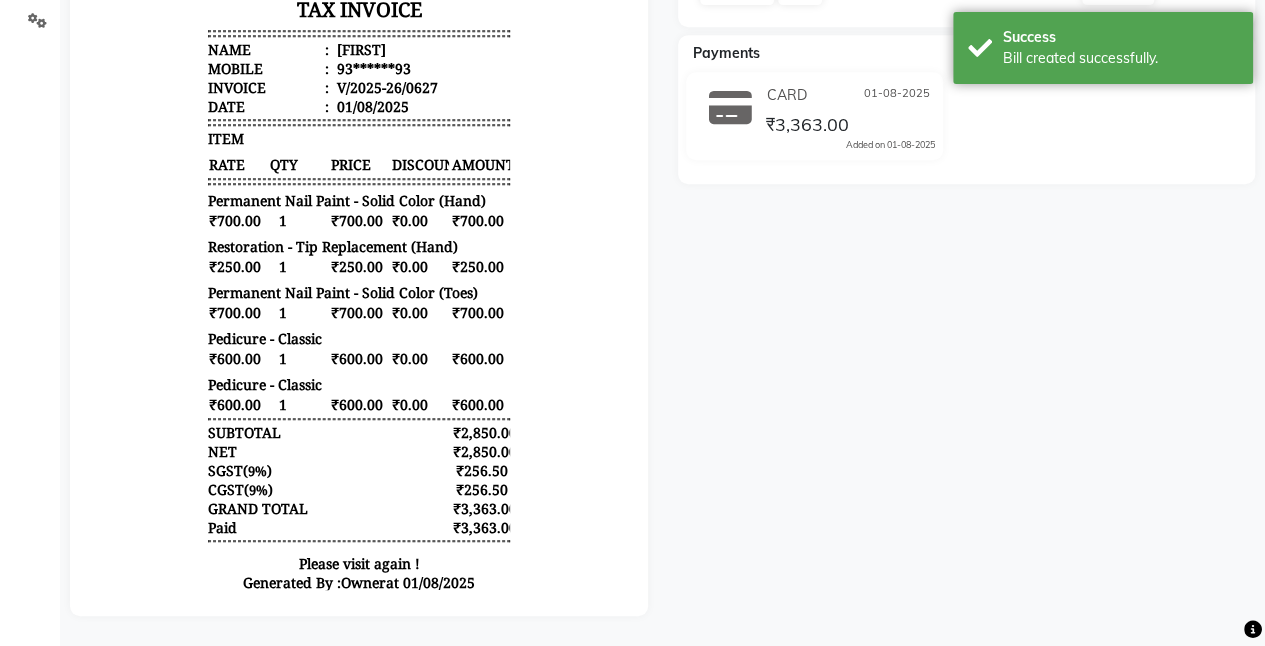scroll, scrollTop: 0, scrollLeft: 0, axis: both 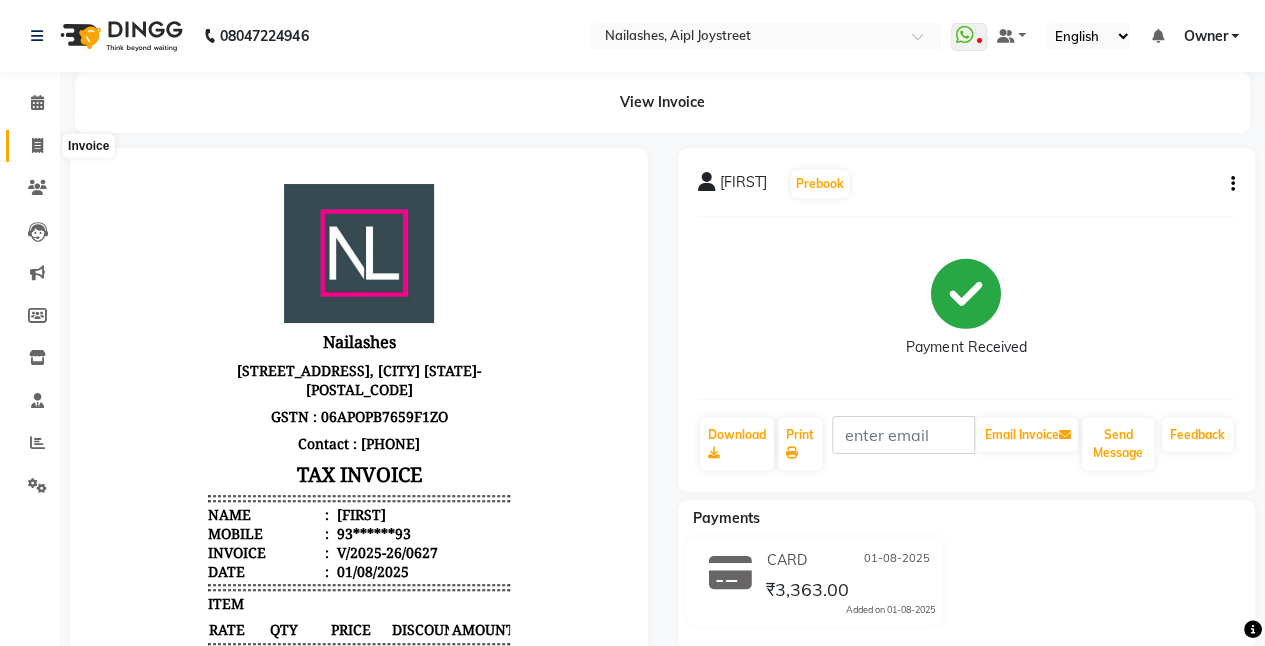 click 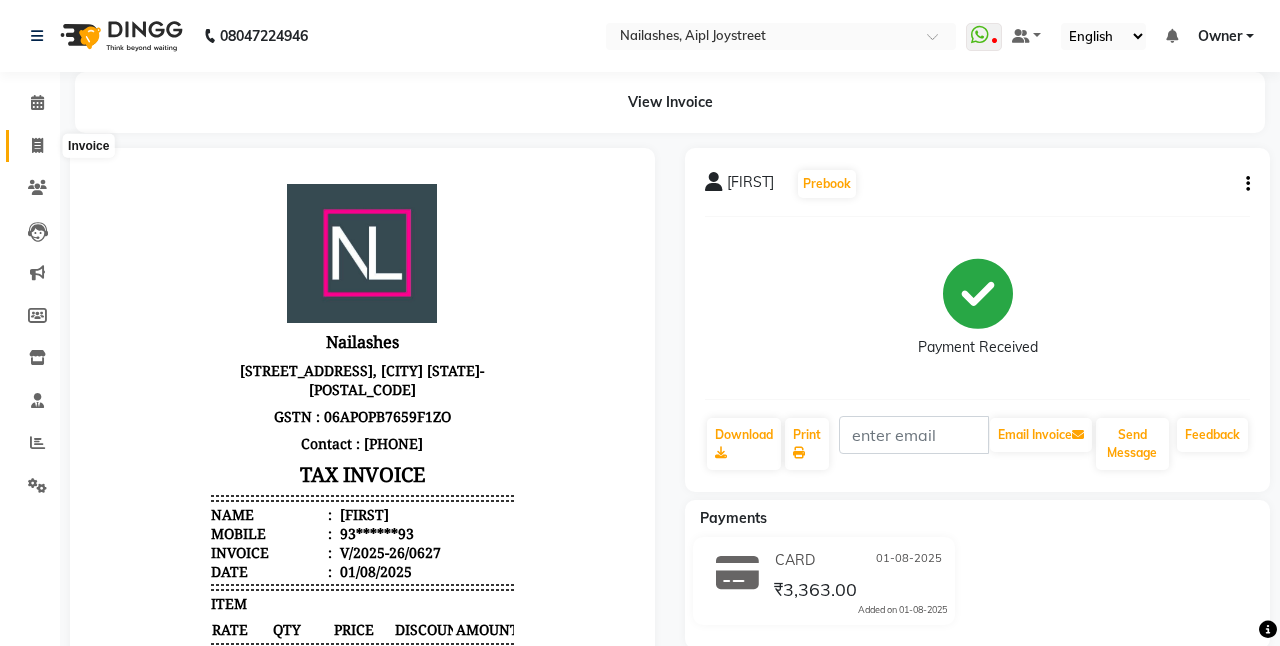 select on "5749" 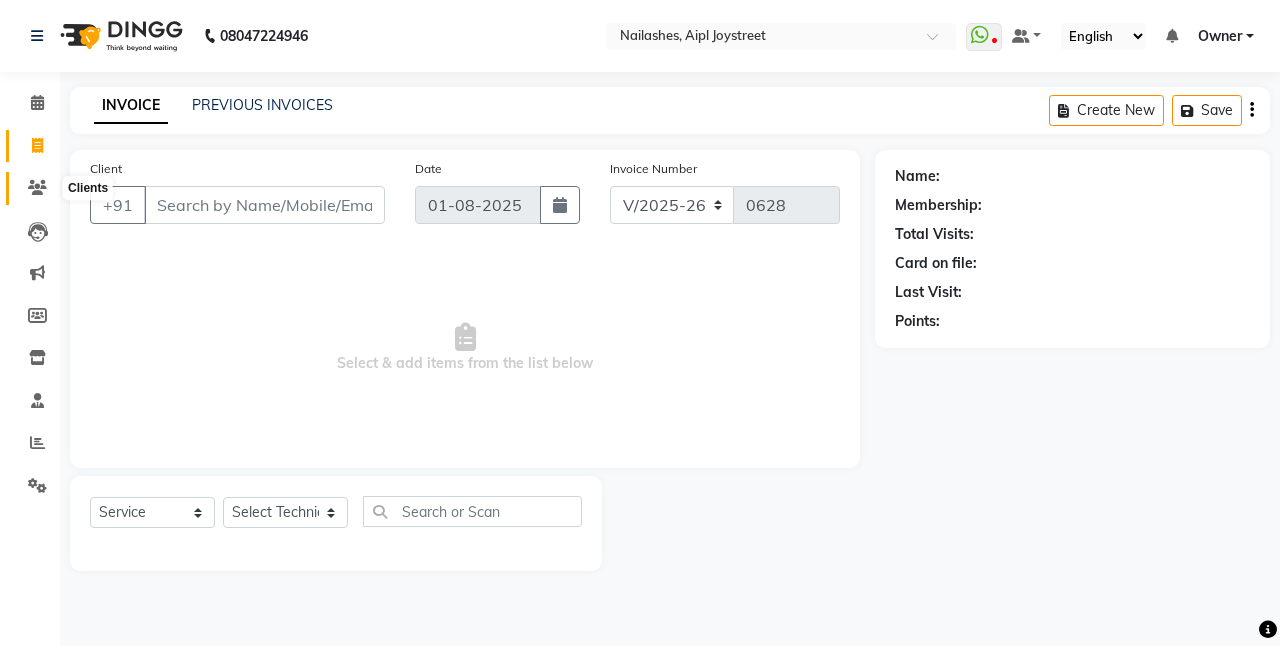 click 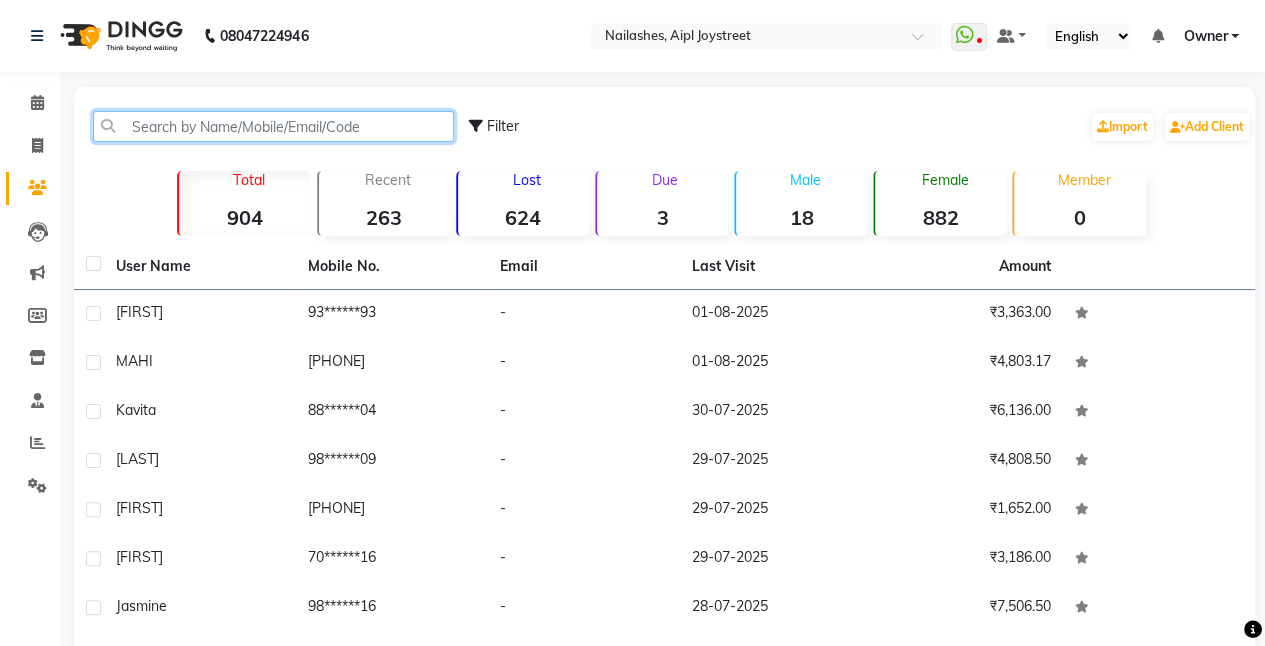 click 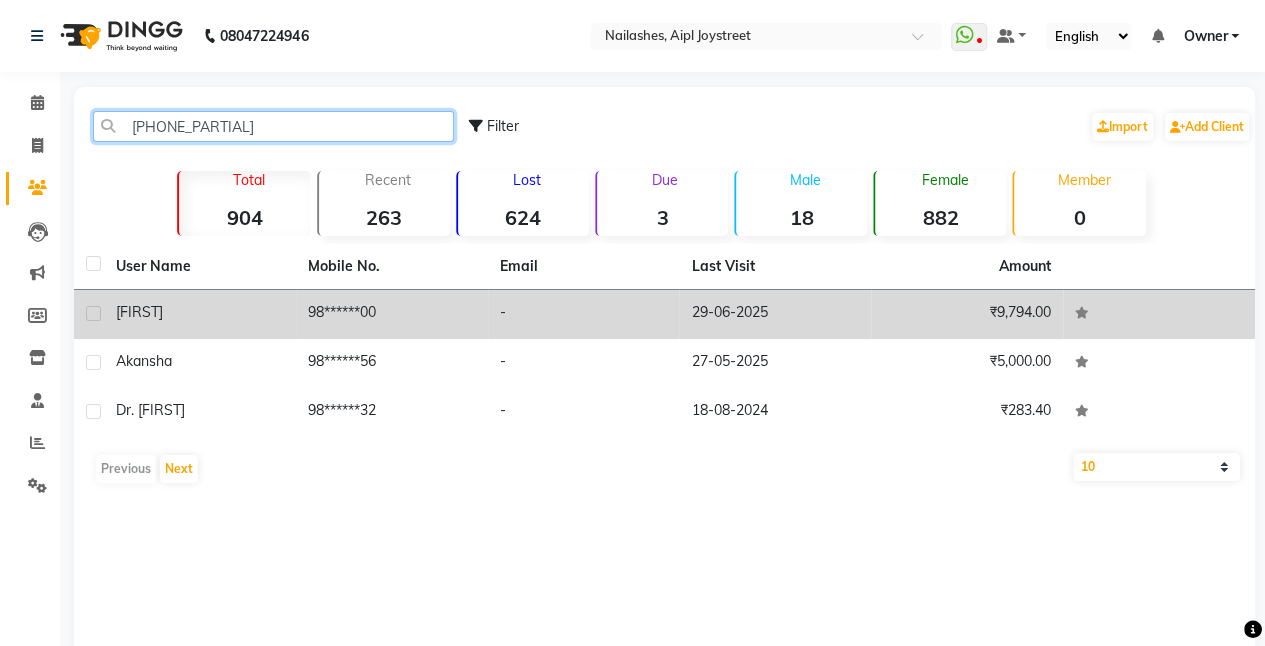 type on "[PHONE_PARTIAL]" 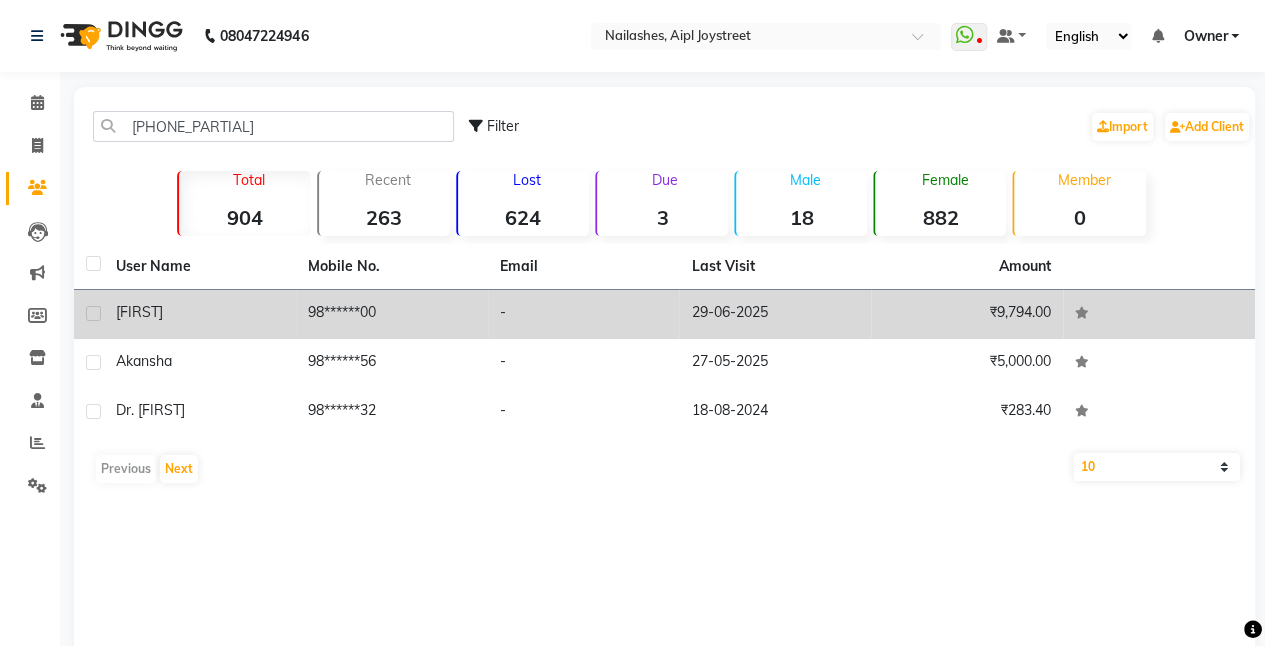 click on "[FIRST]" 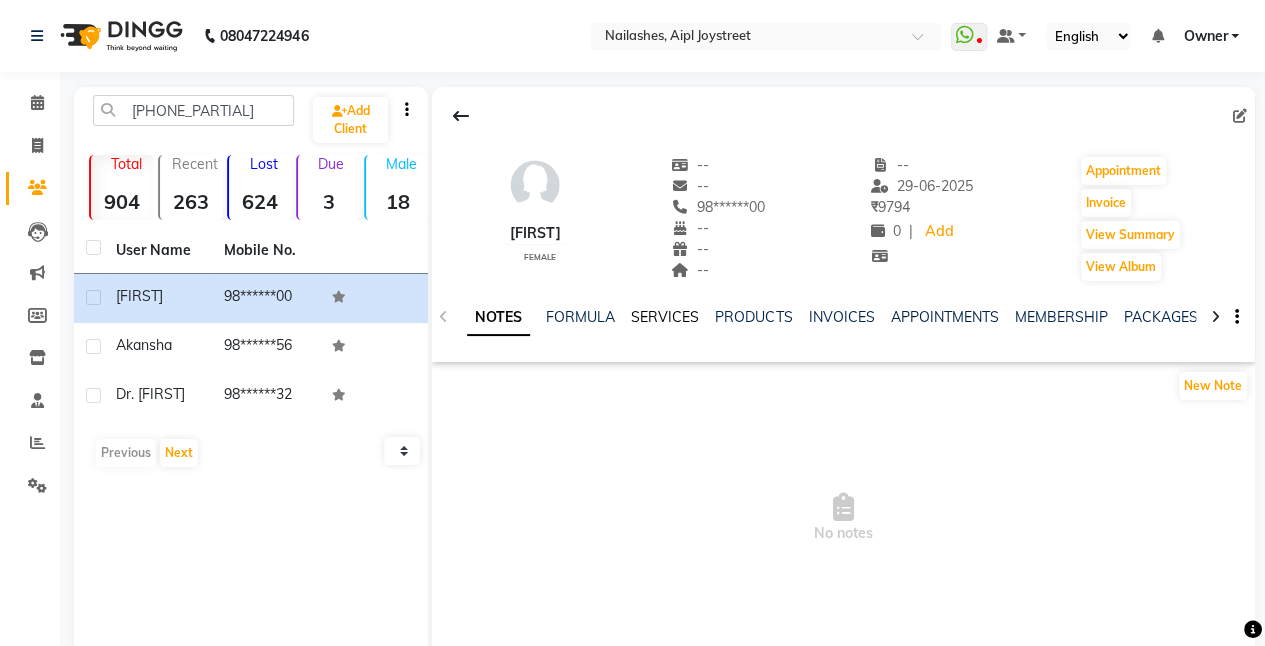 click on "SERVICES" 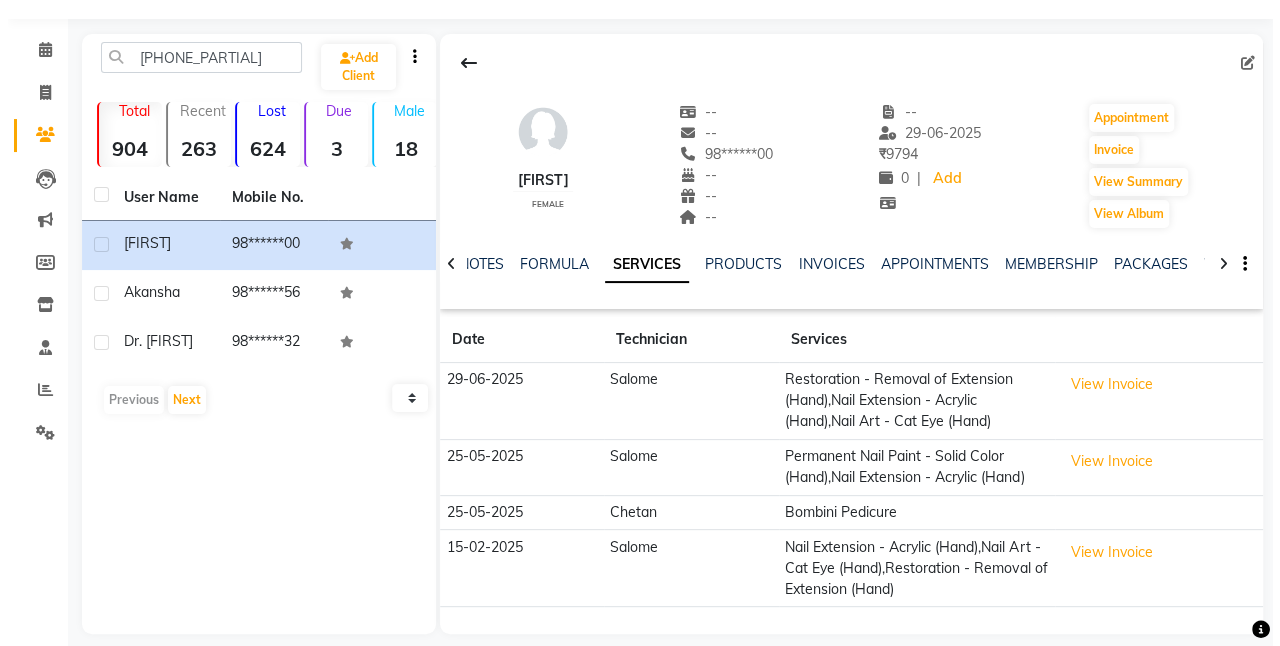 scroll, scrollTop: 71, scrollLeft: 0, axis: vertical 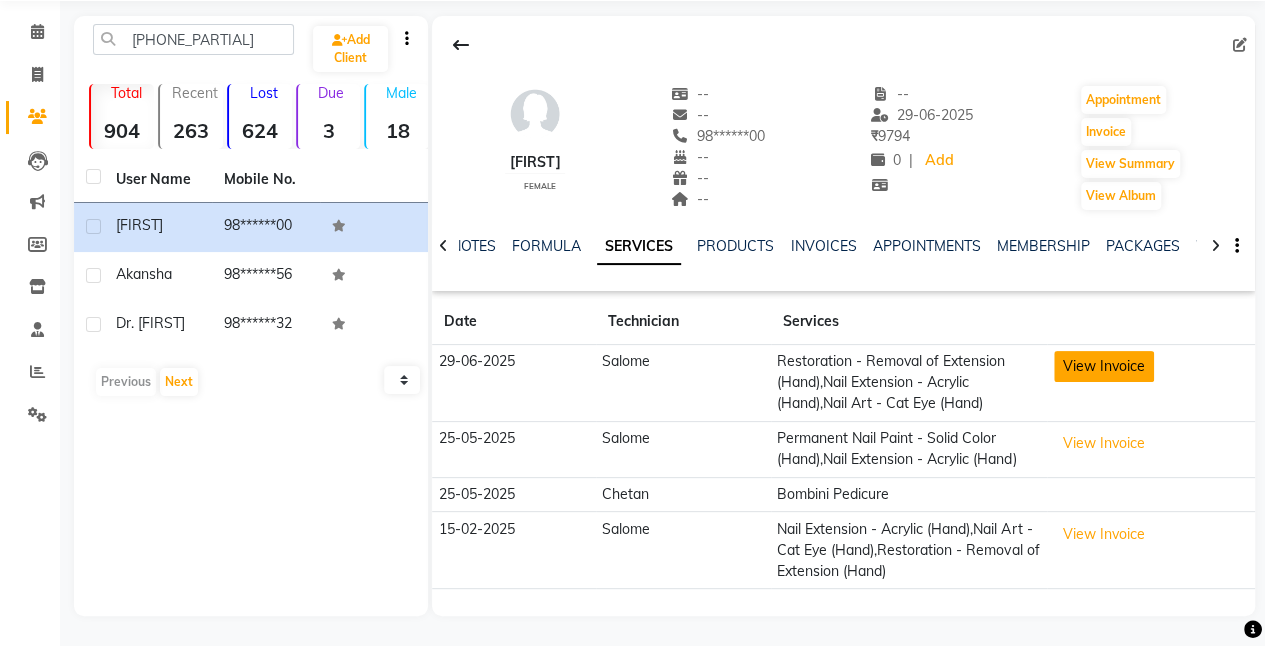 click on "View Invoice" 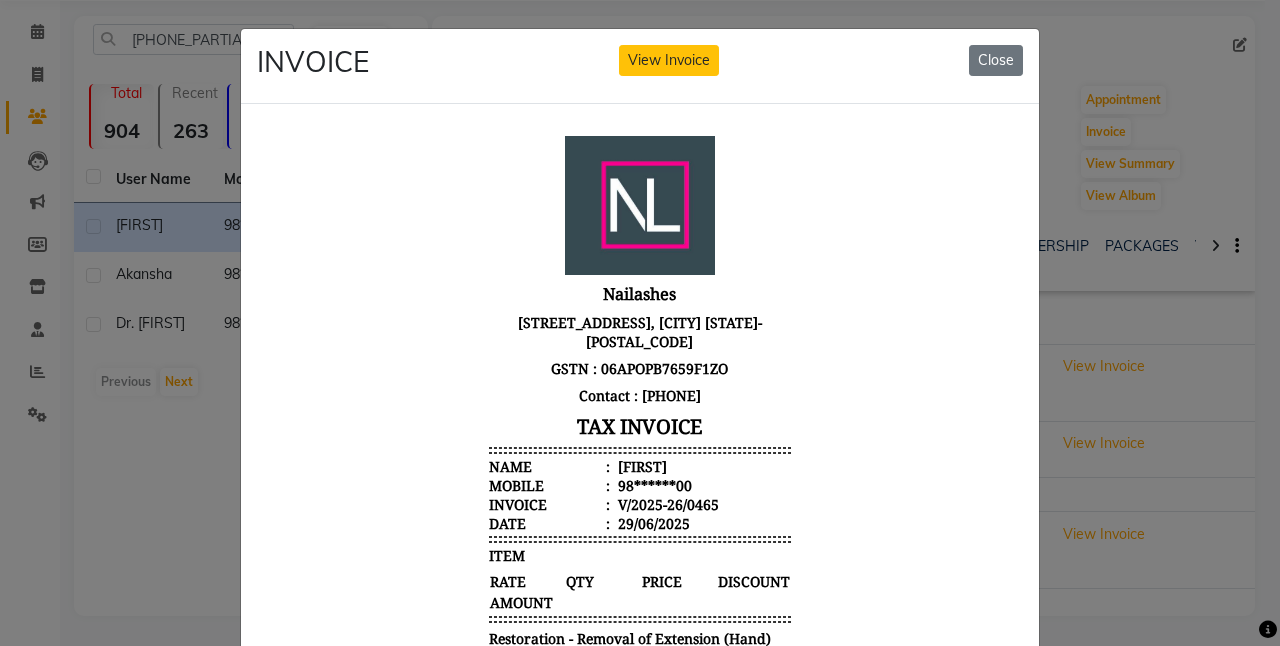 scroll, scrollTop: 79, scrollLeft: 0, axis: vertical 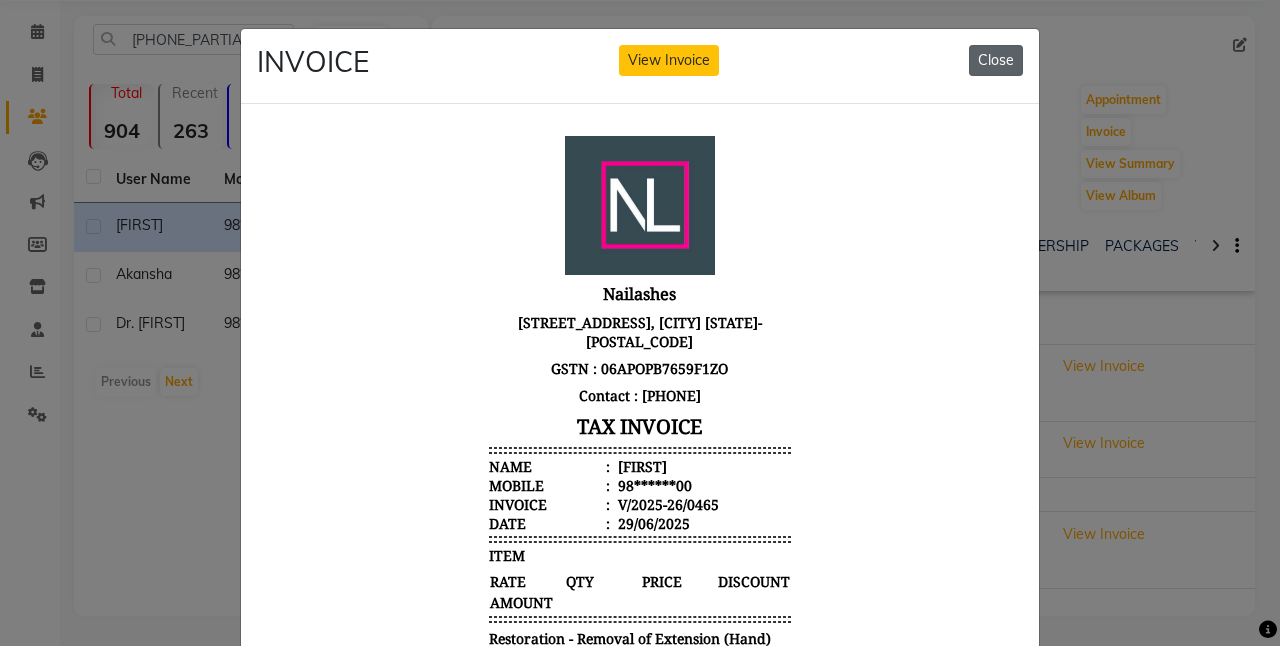 click on "Close" 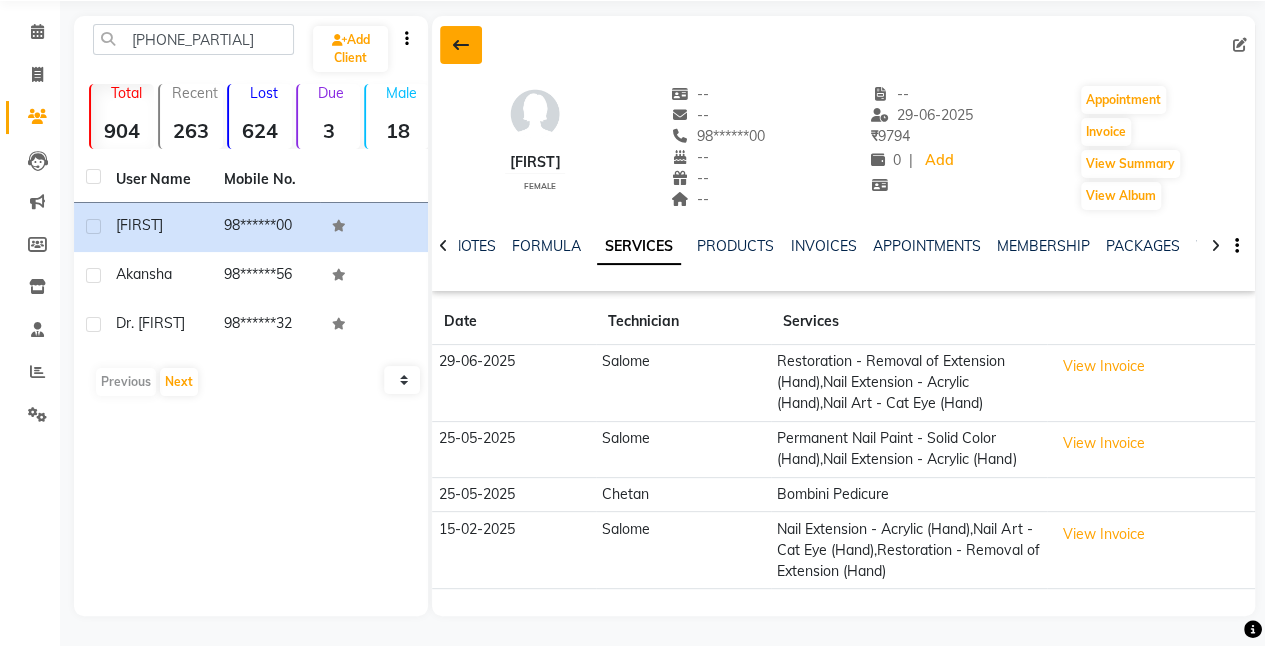 click 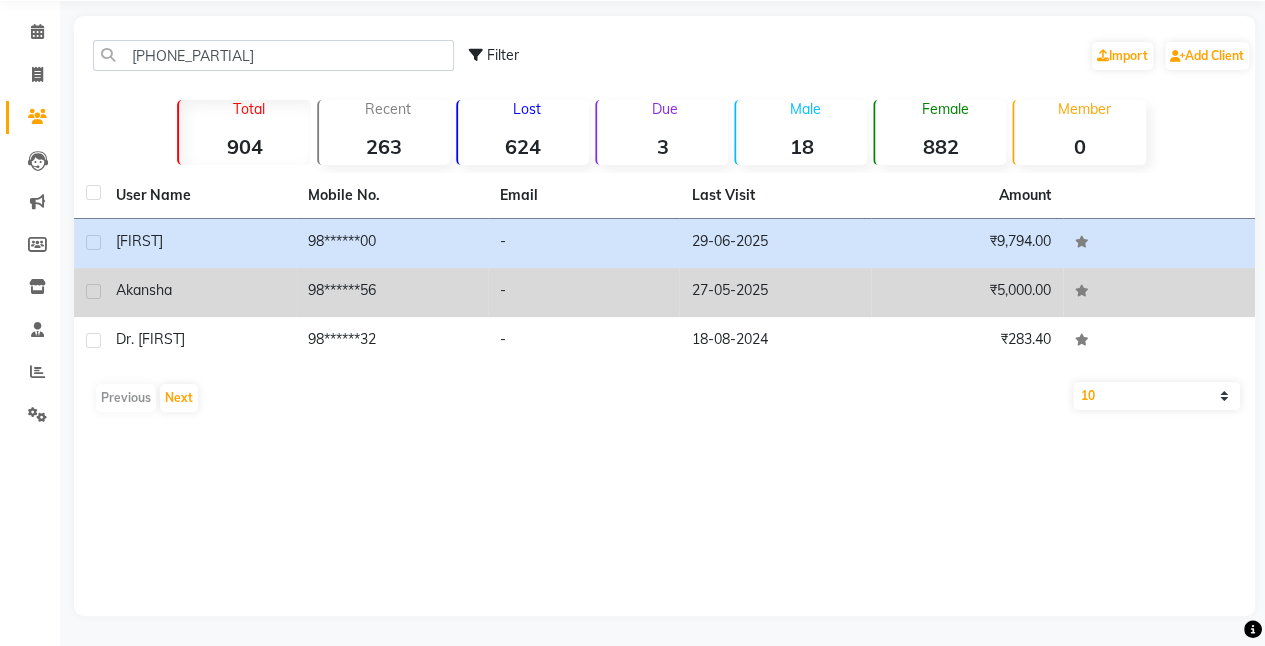 click on "98******56" 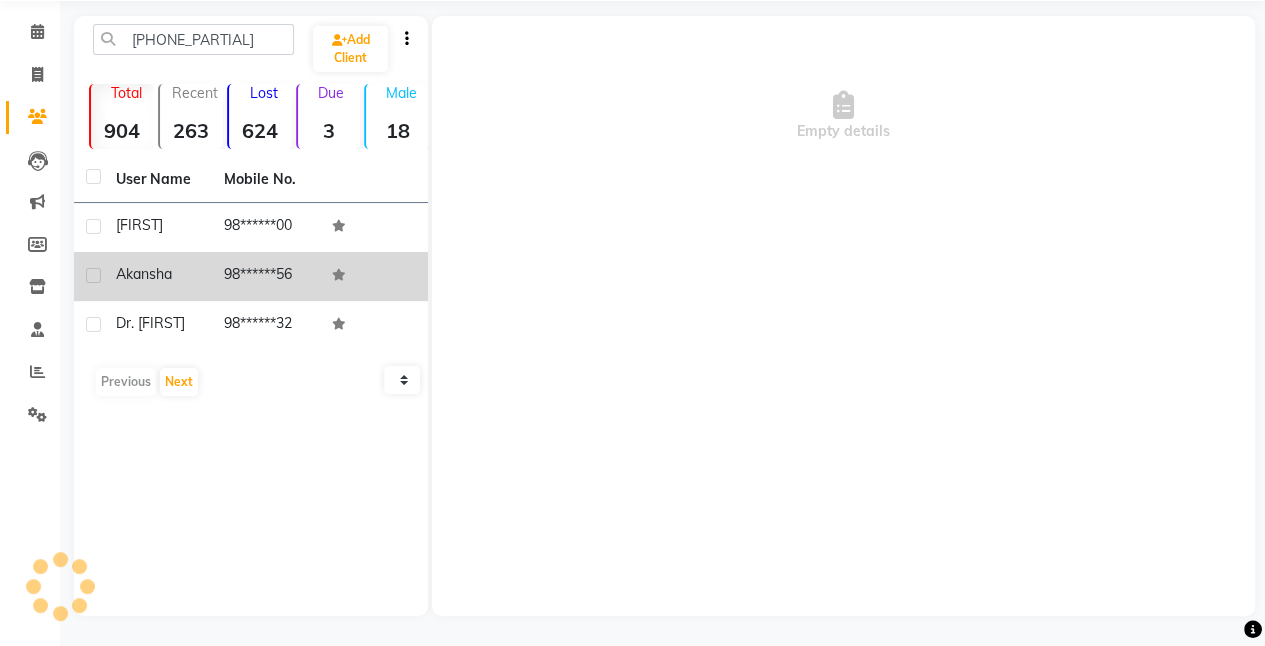 click on "Empty details" 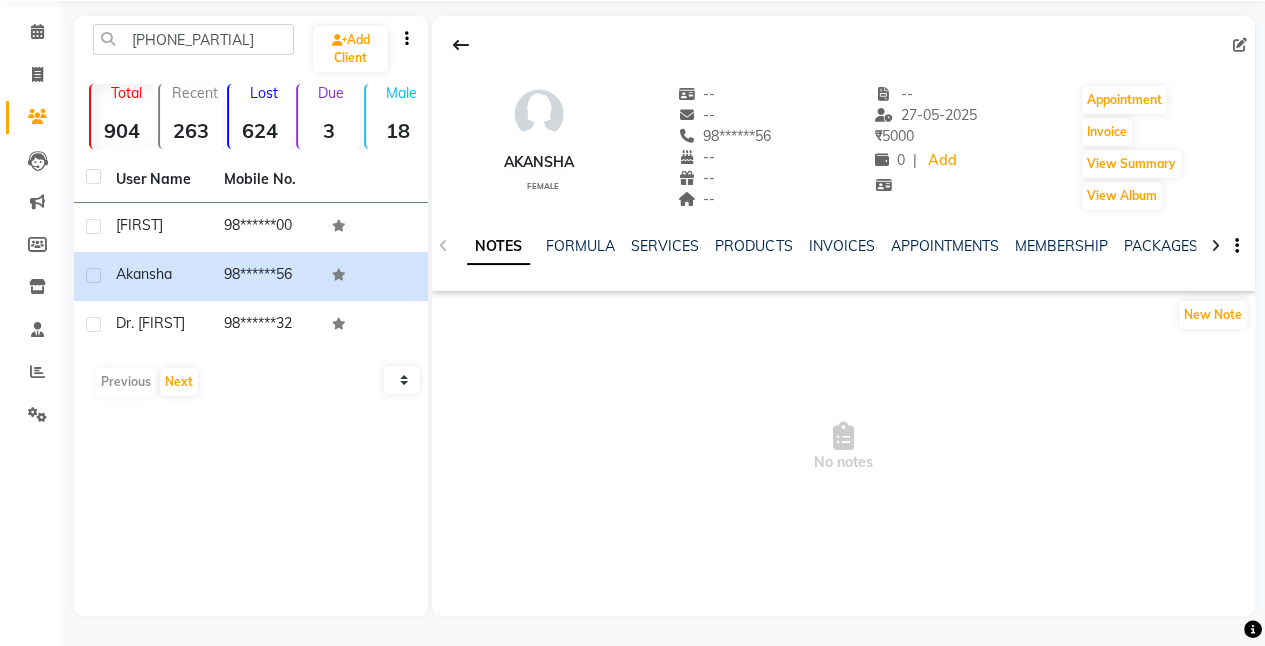 click on "NOTES FORMULA SERVICES PRODUCTS INVOICES APPOINTMENTS MEMBERSHIP PACKAGES VOUCHERS GIFTCARDS POINTS FORMS FAMILY CARDS WALLET" 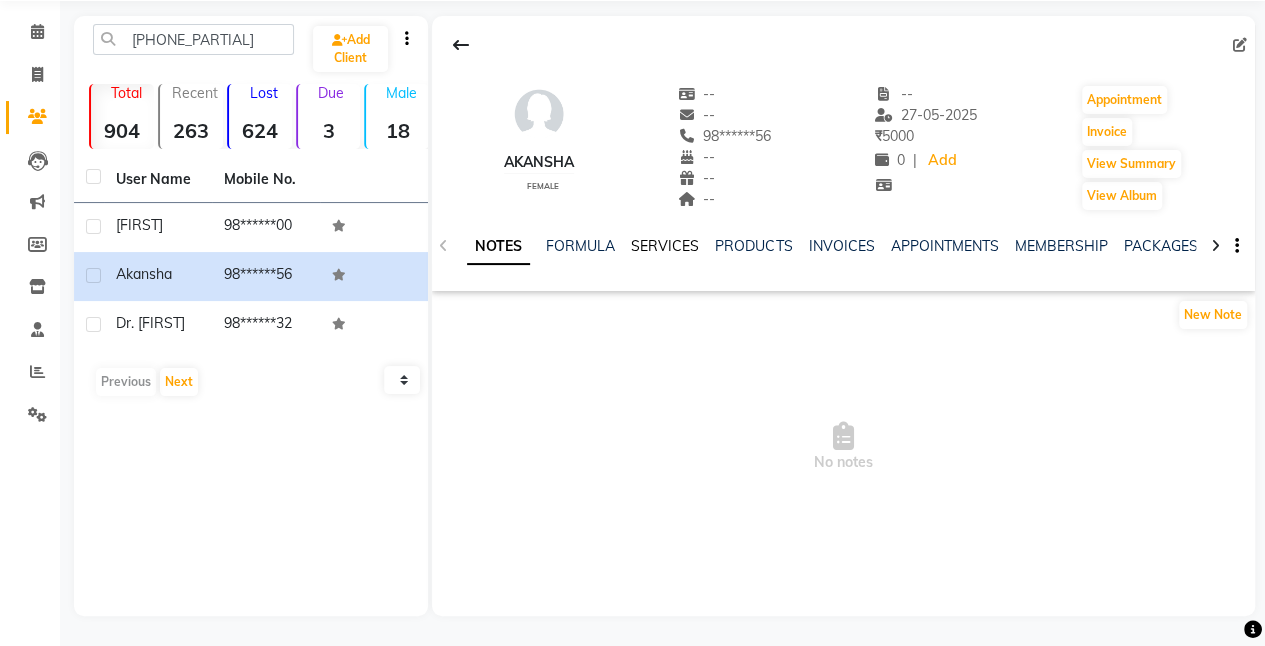 click on "SERVICES" 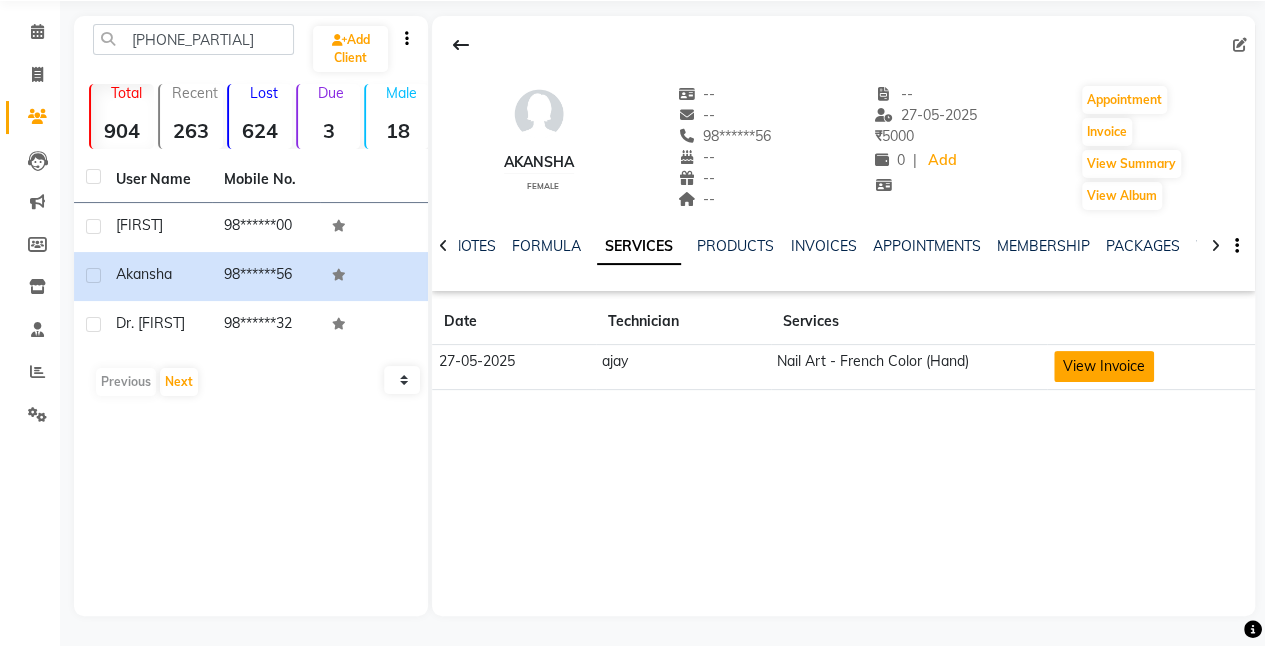 click on "View Invoice" 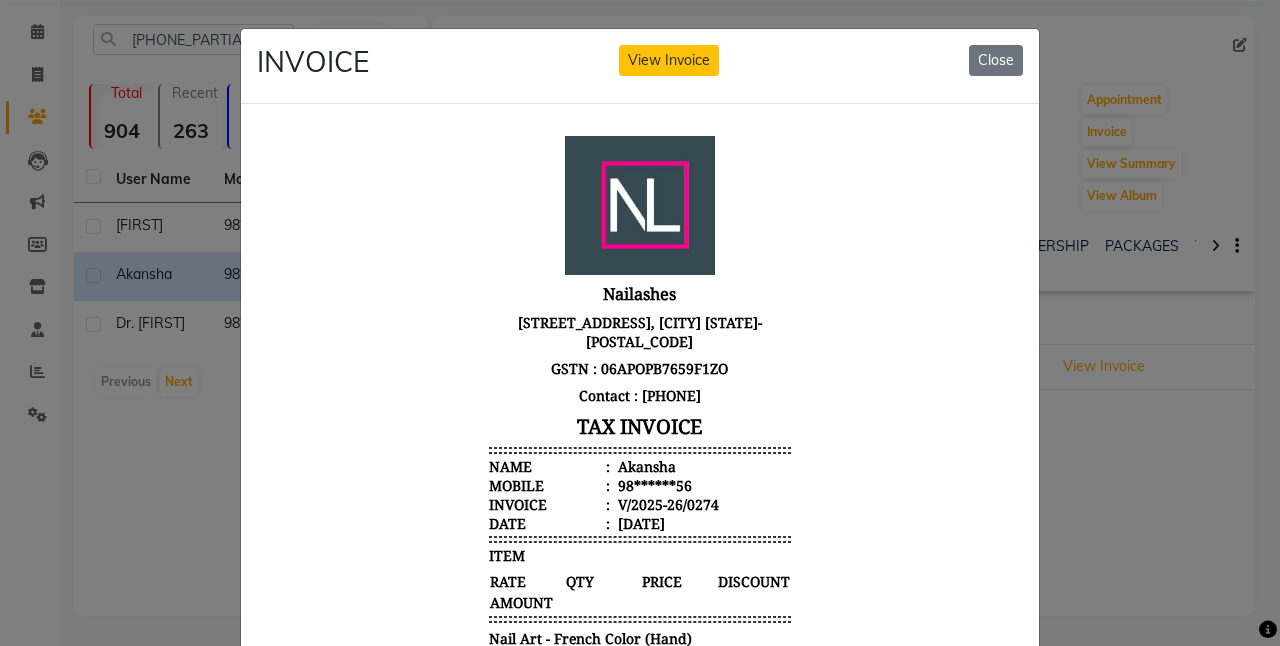 scroll, scrollTop: 16, scrollLeft: 0, axis: vertical 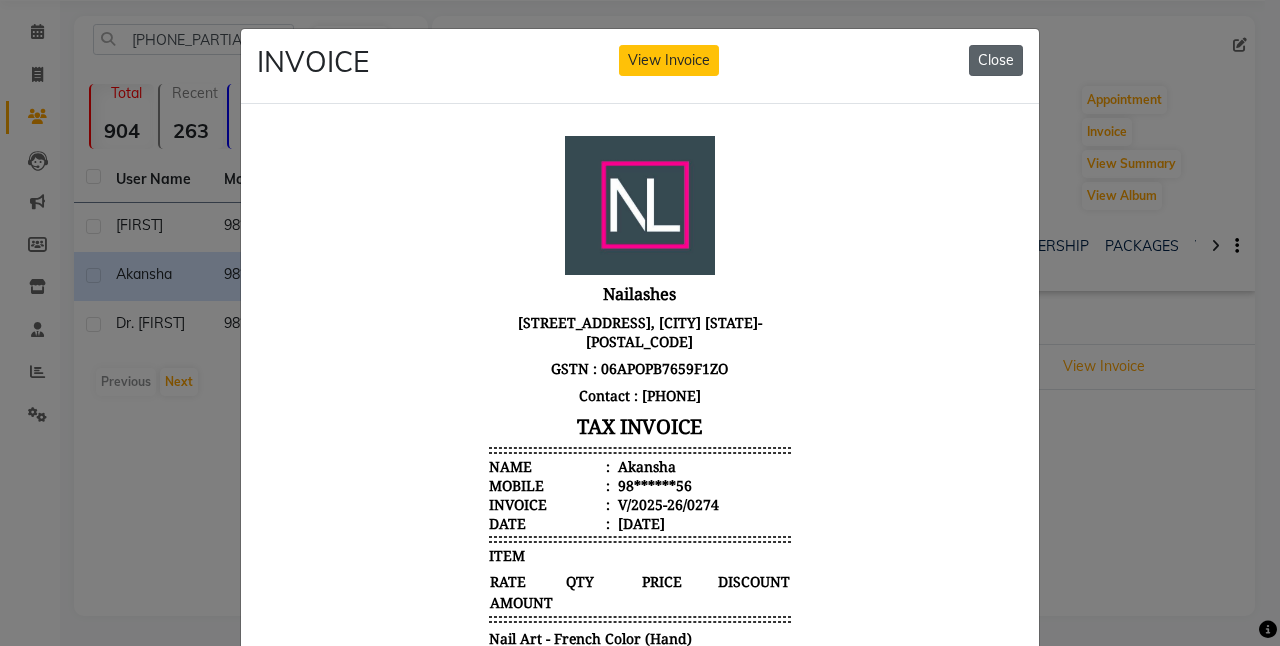 click on "Close" 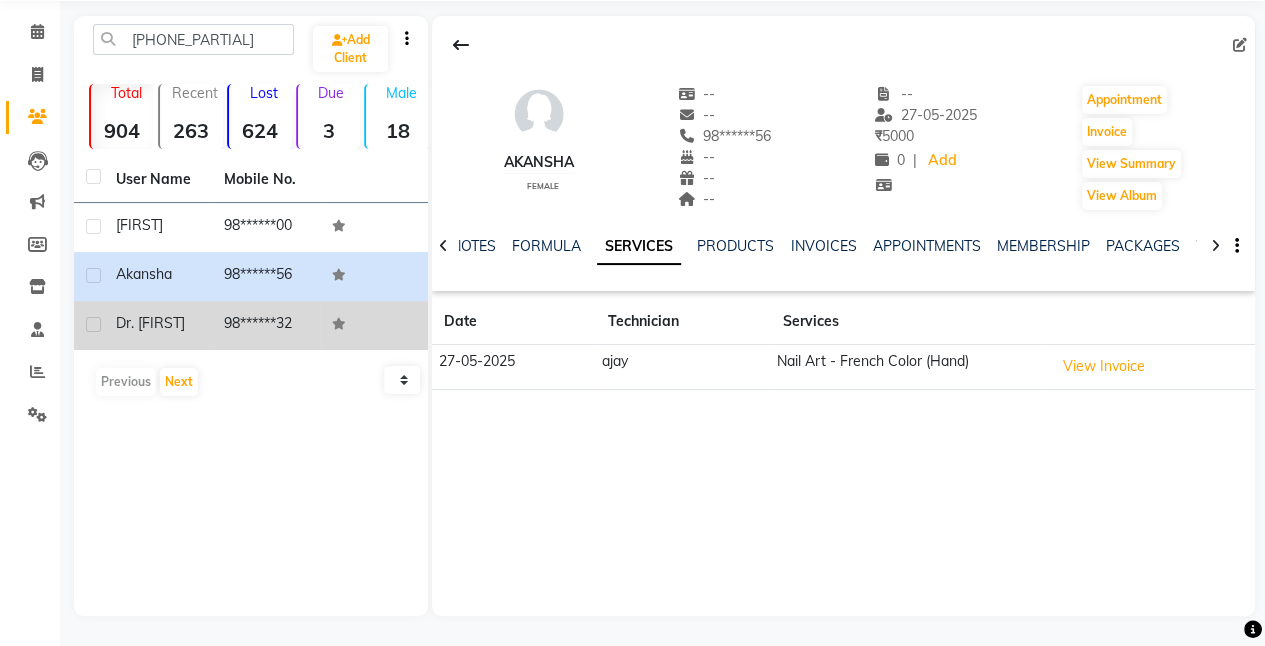 click on "98******32" 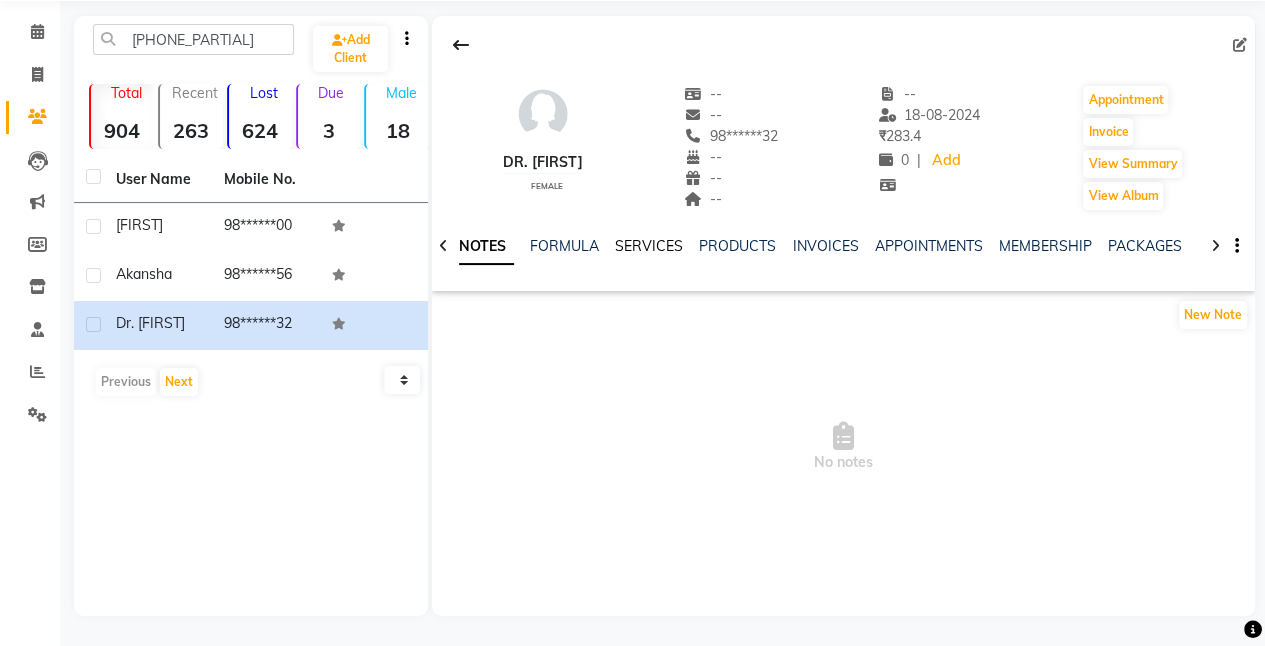 click on "SERVICES" 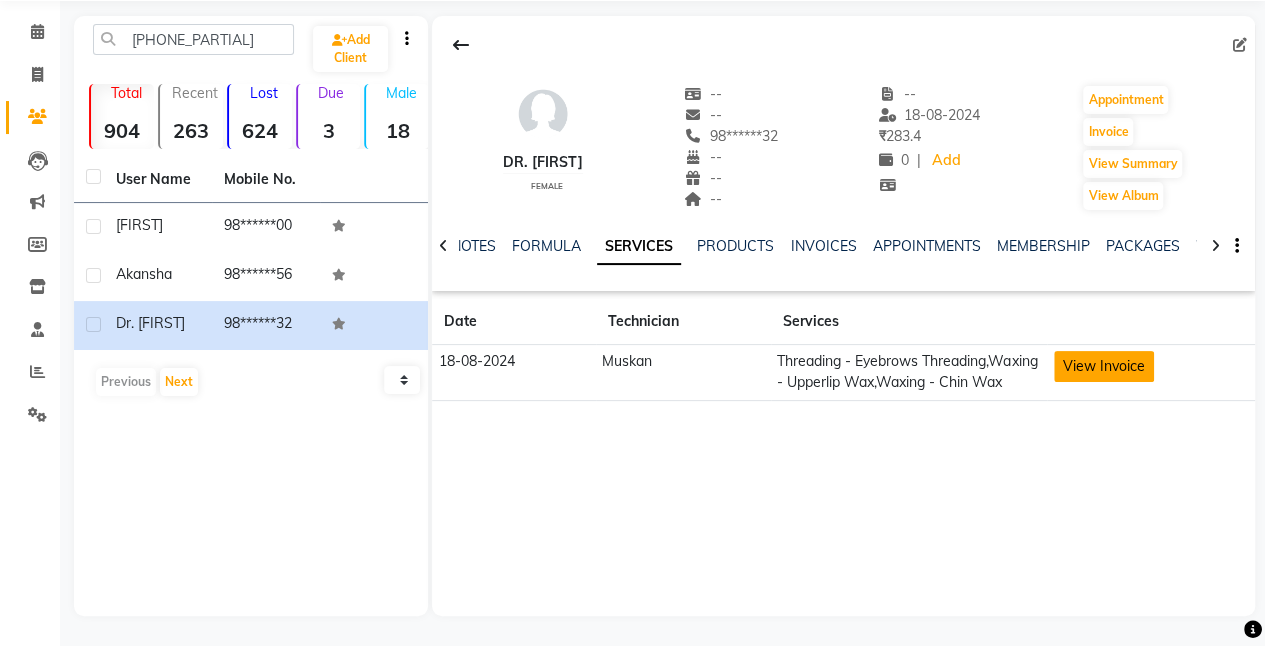 click on "View Invoice" 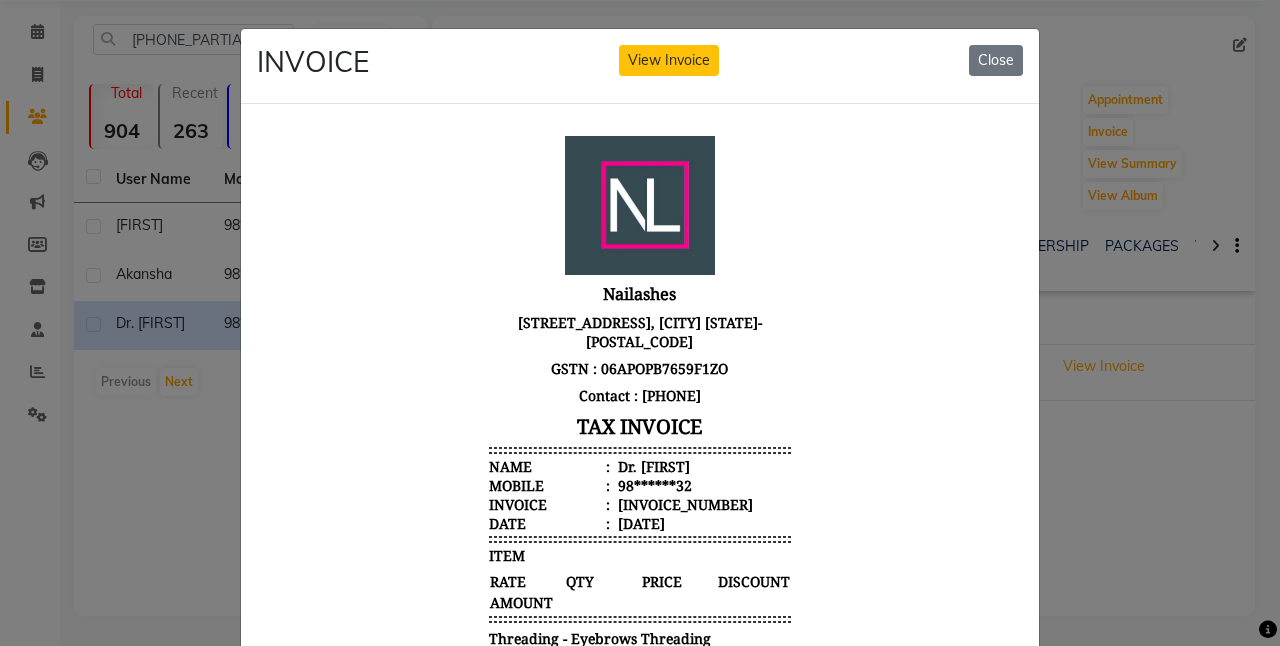 scroll, scrollTop: 16, scrollLeft: 0, axis: vertical 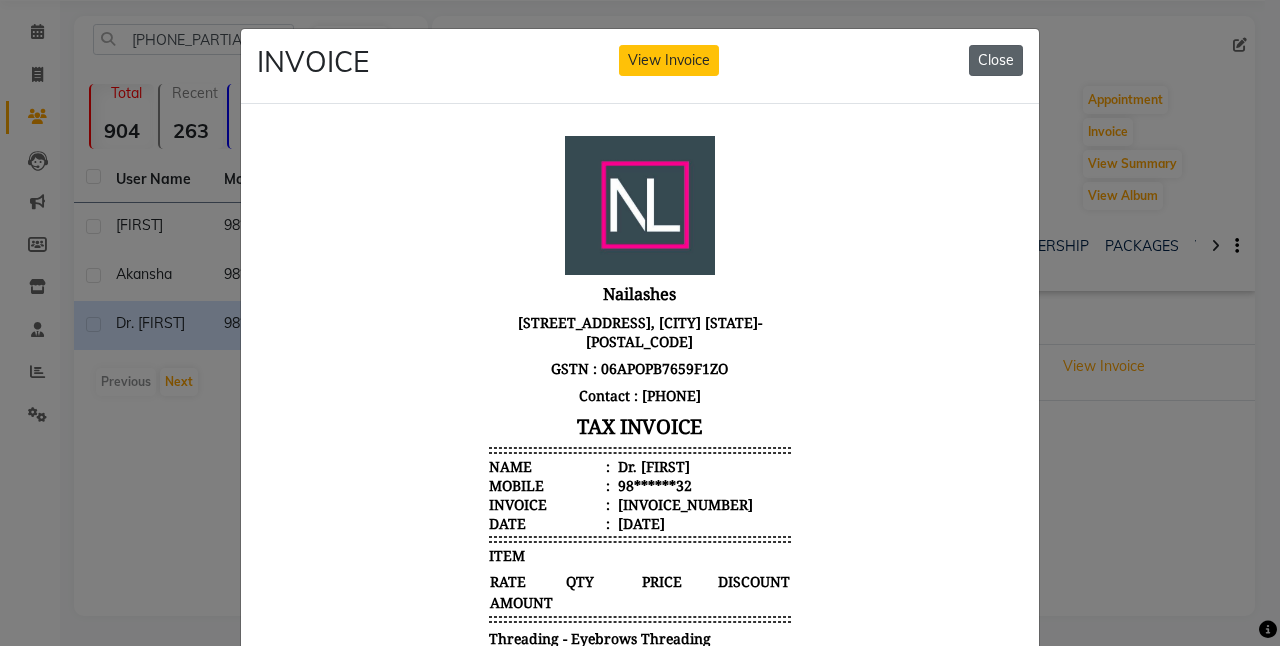 click on "Close" 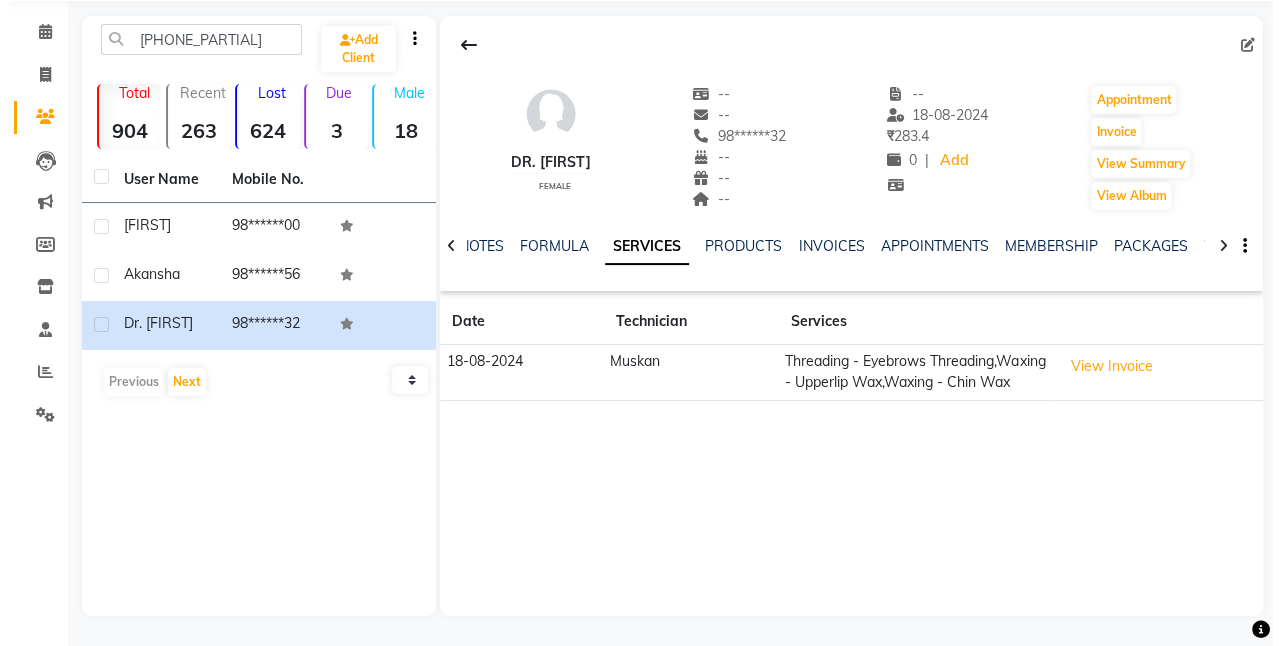 scroll, scrollTop: 0, scrollLeft: 0, axis: both 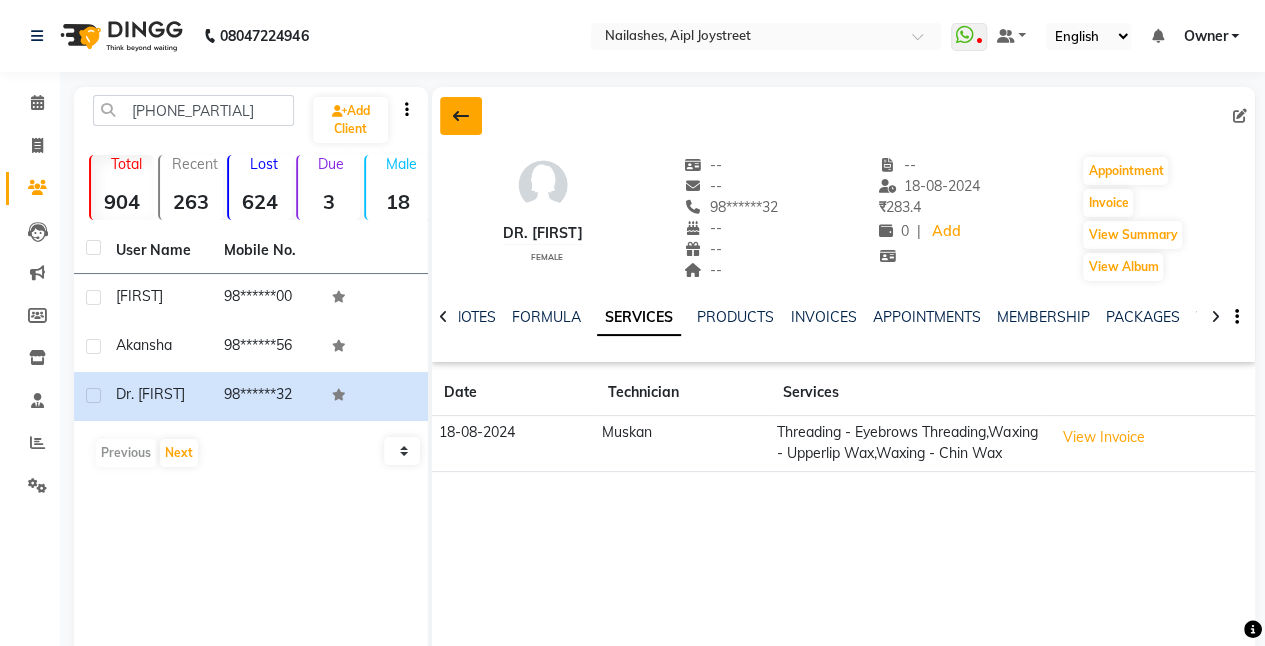 click 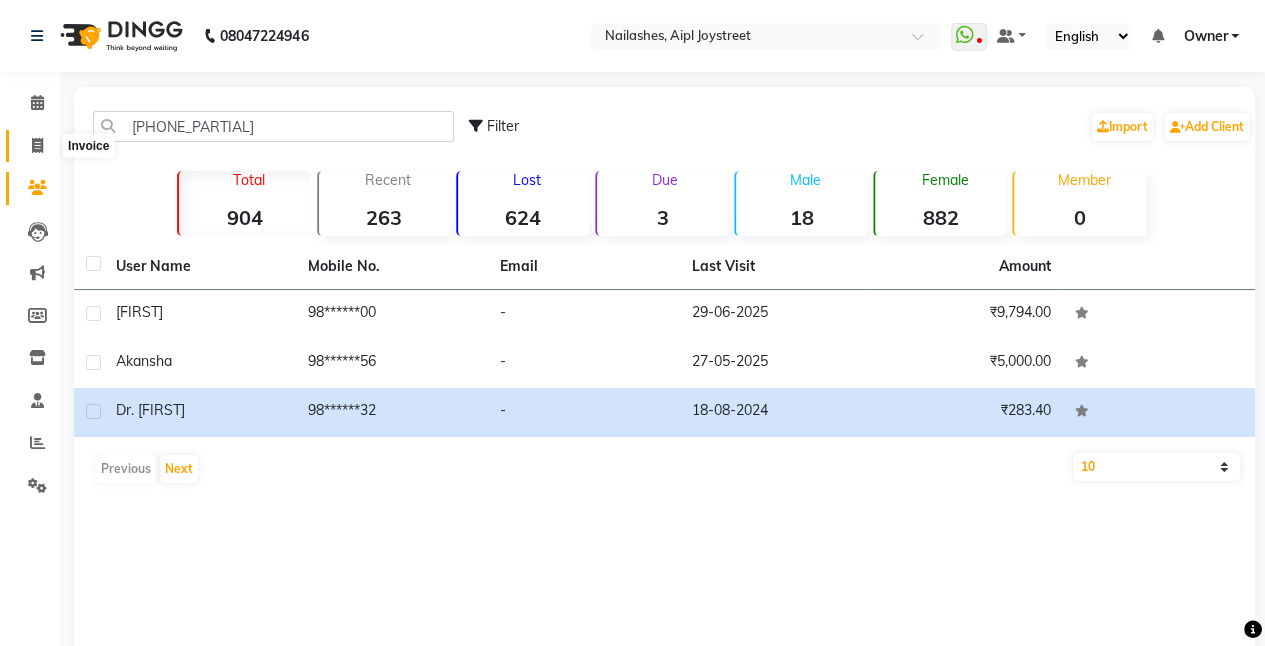 click 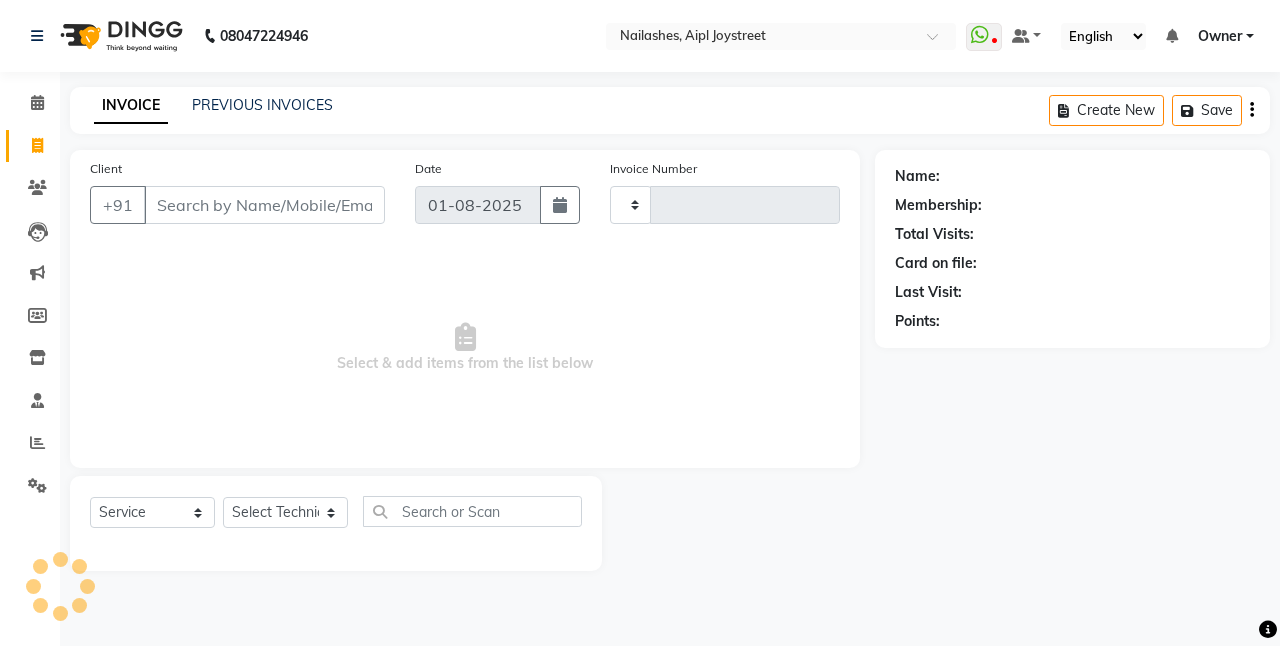 type on "0628" 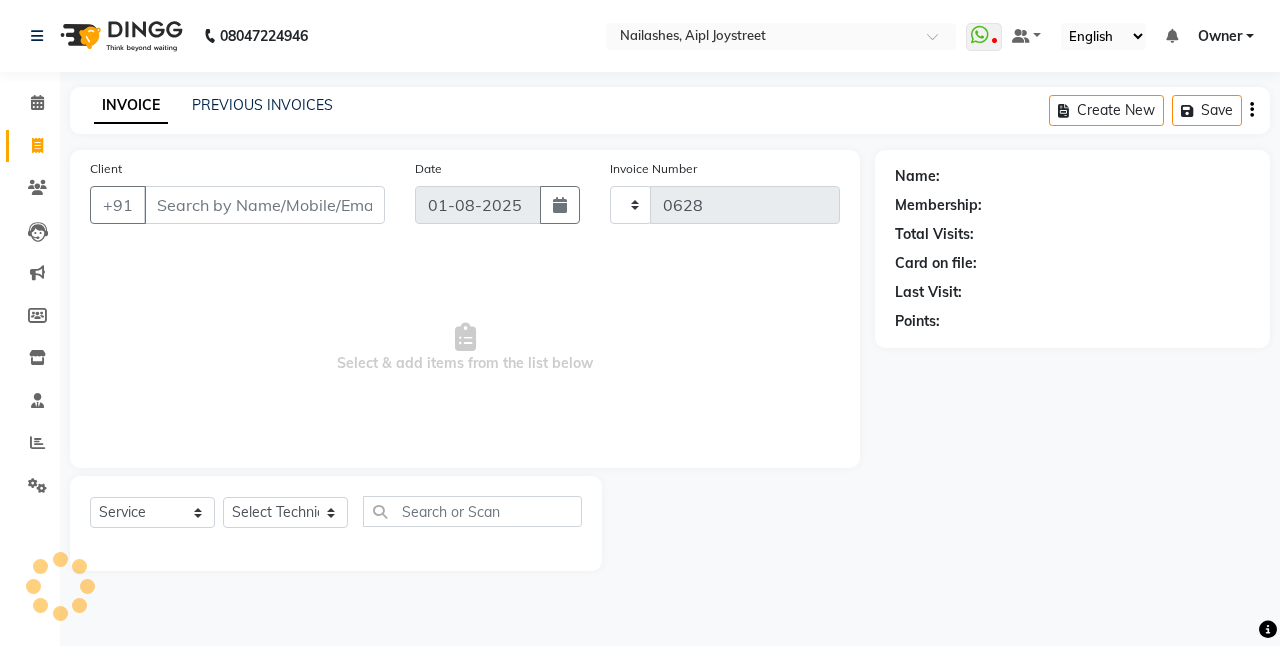 select on "5749" 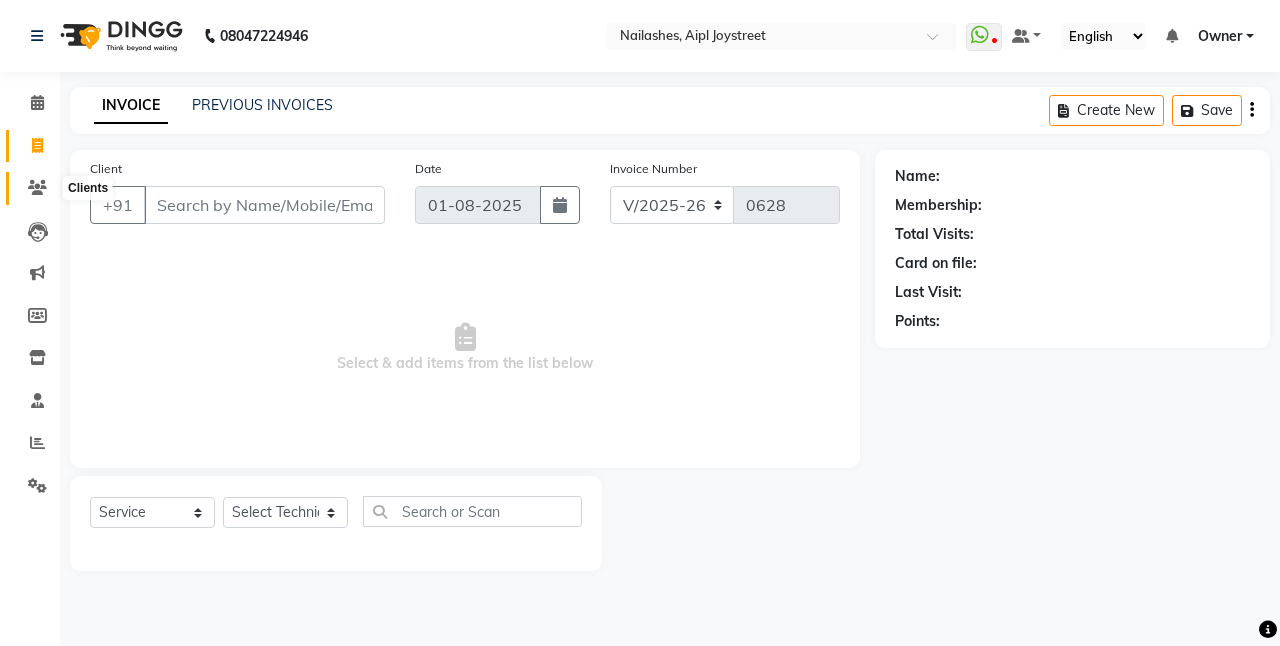 click 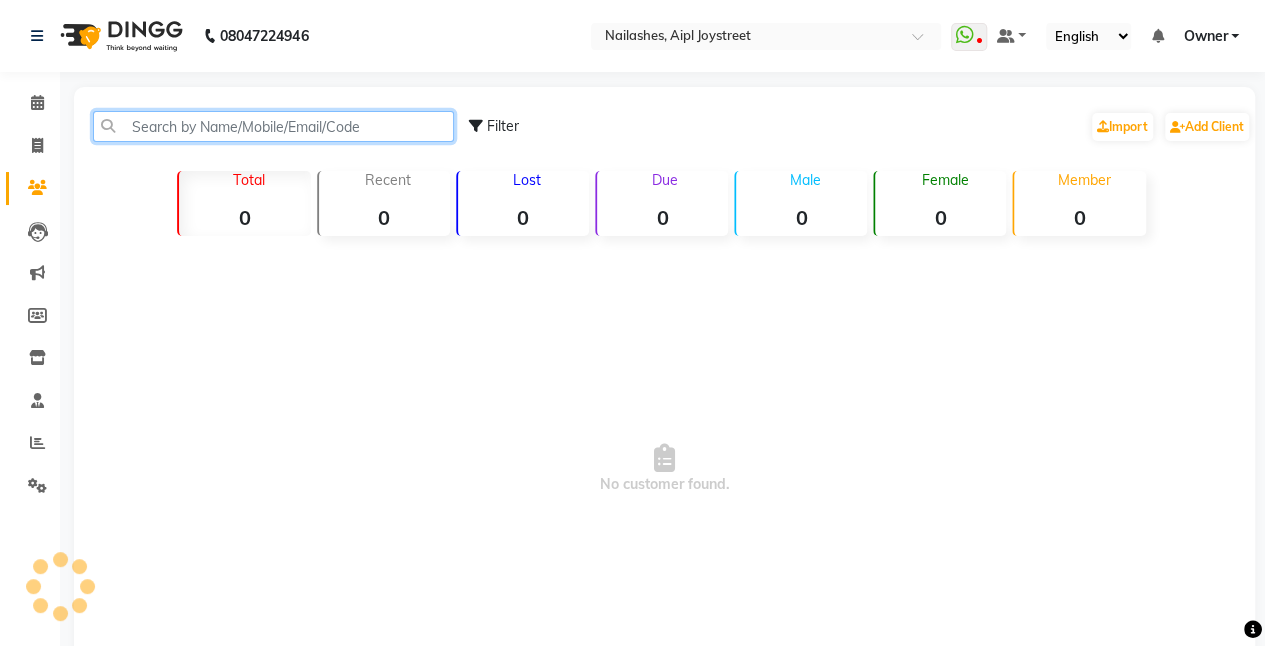 click 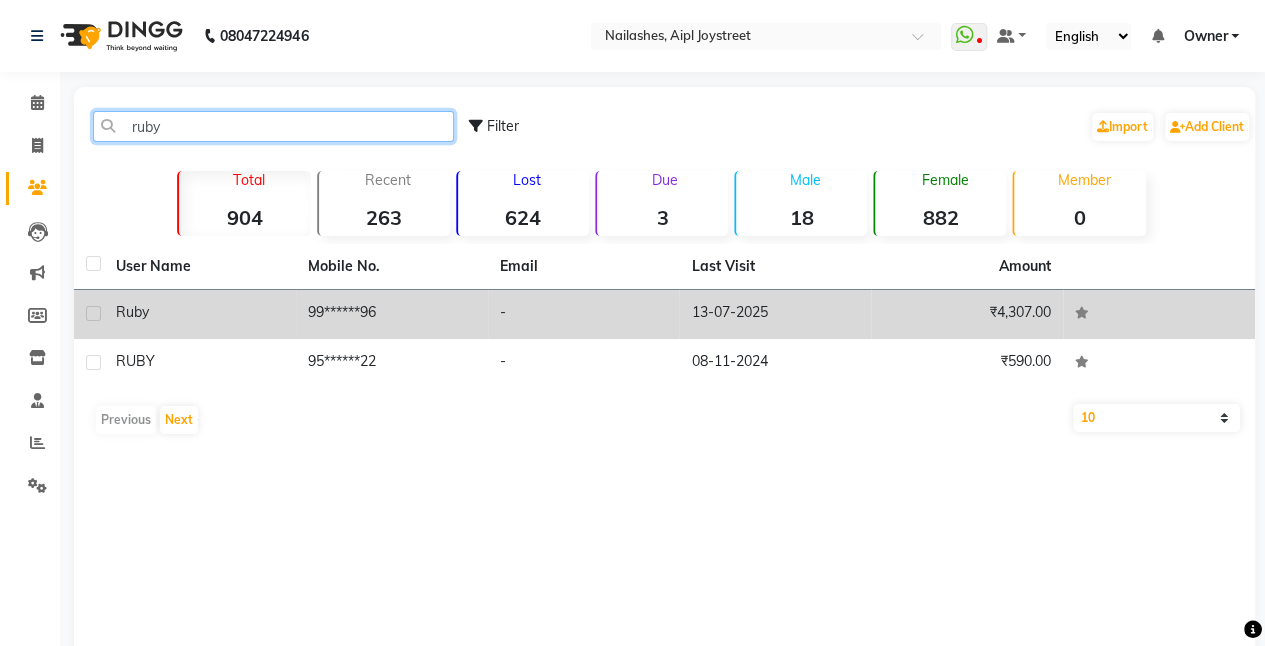 type on "ruby" 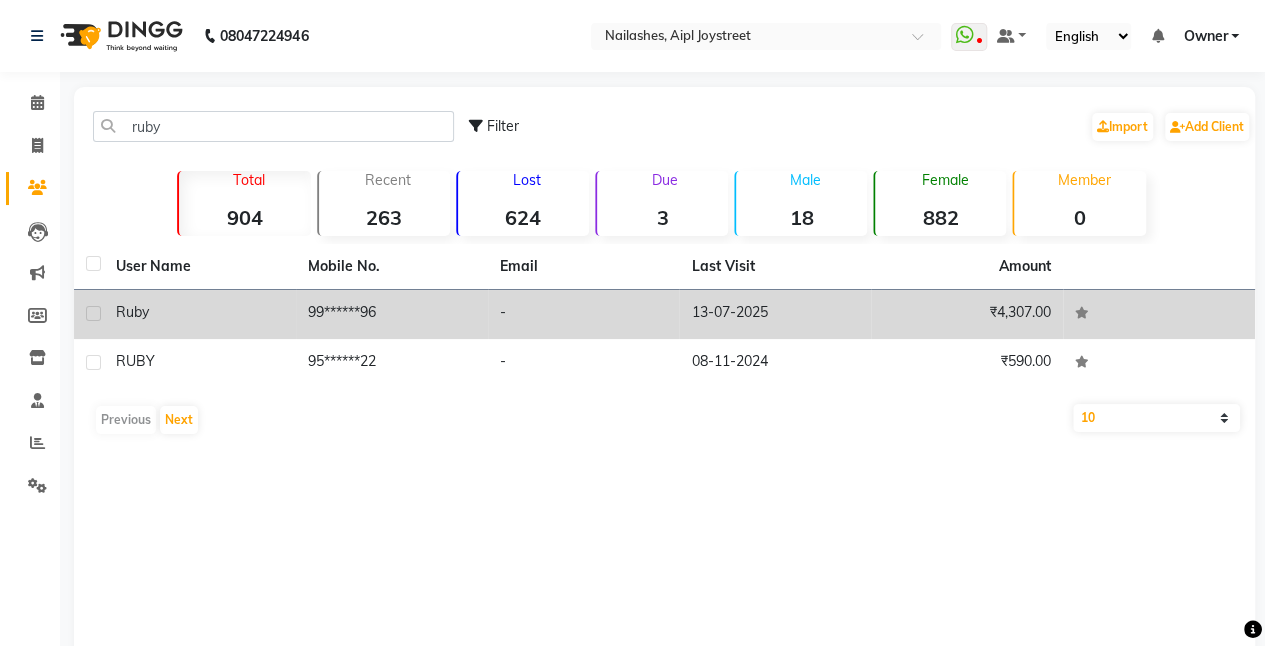 click on "Ruby" 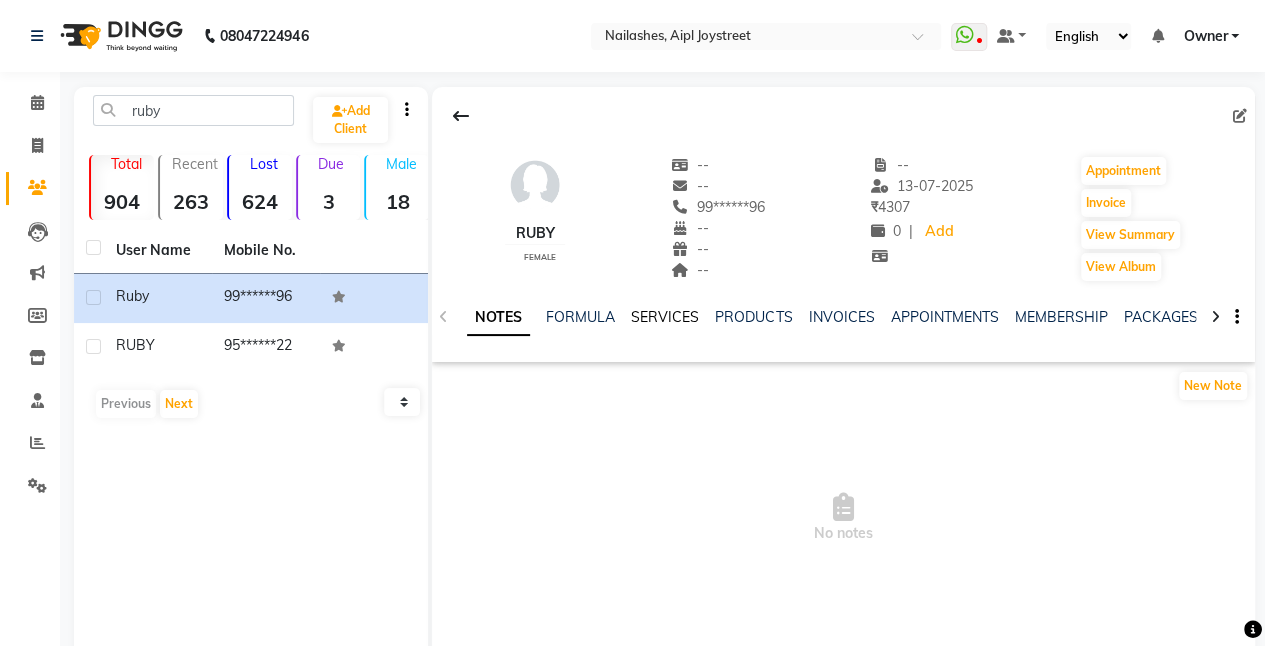 click on "SERVICES" 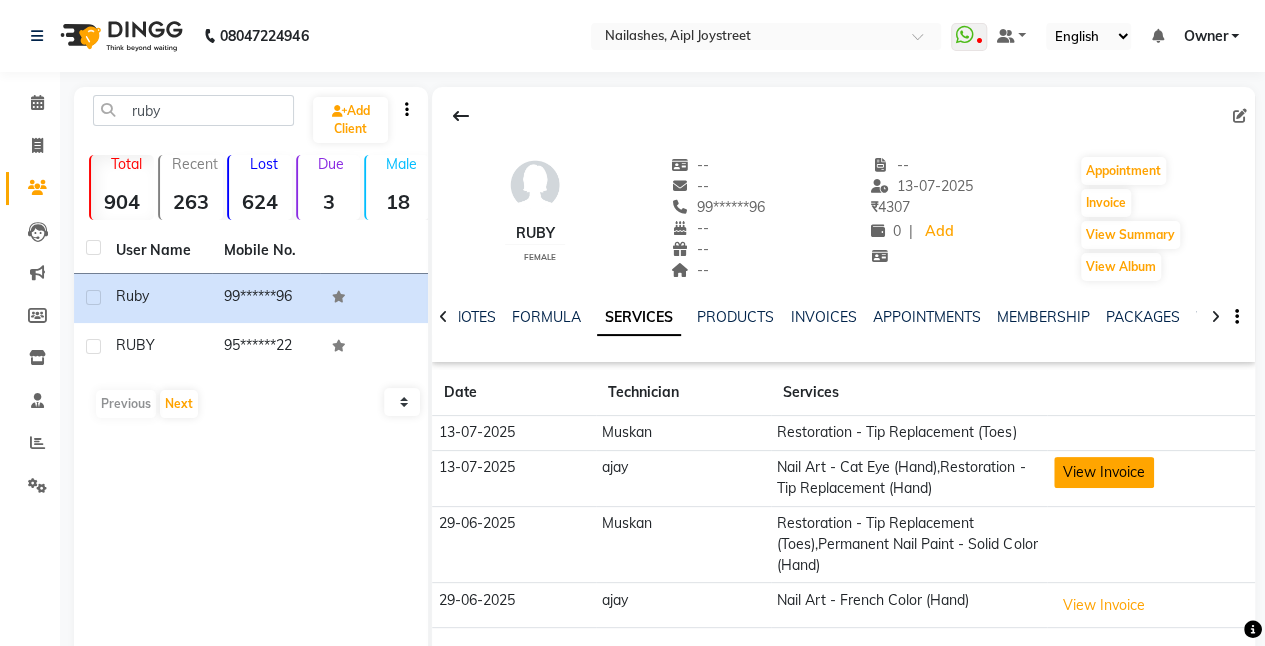 click on "View Invoice" 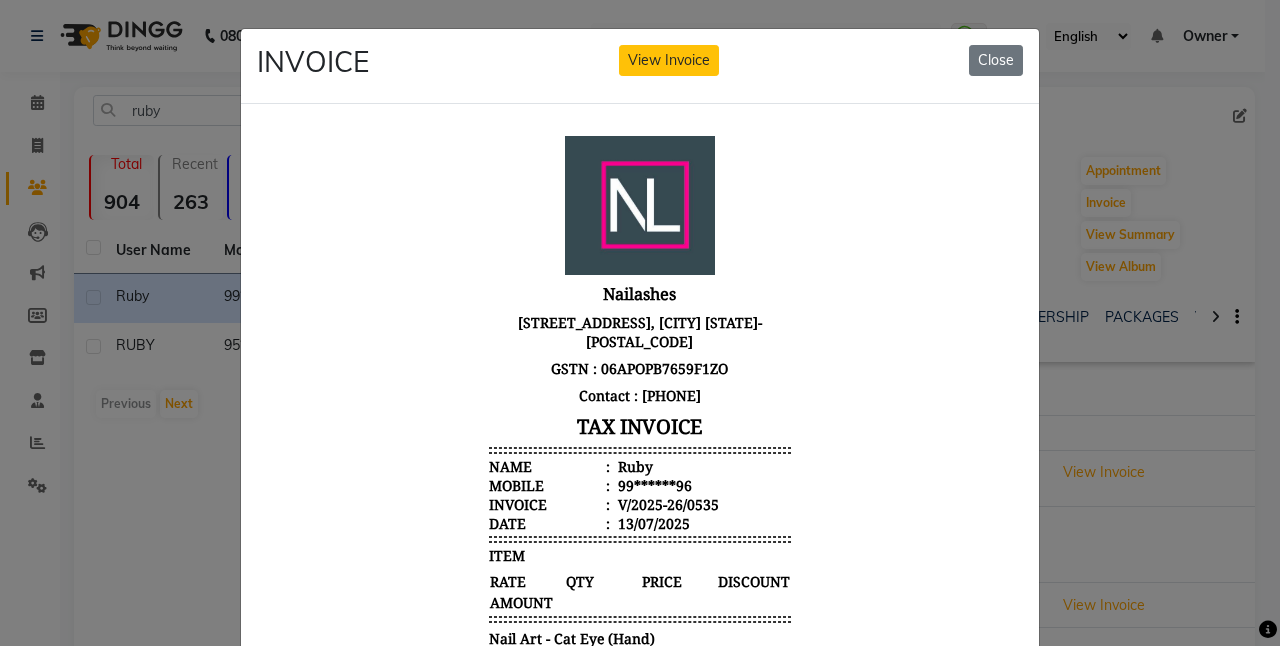scroll, scrollTop: 15, scrollLeft: 0, axis: vertical 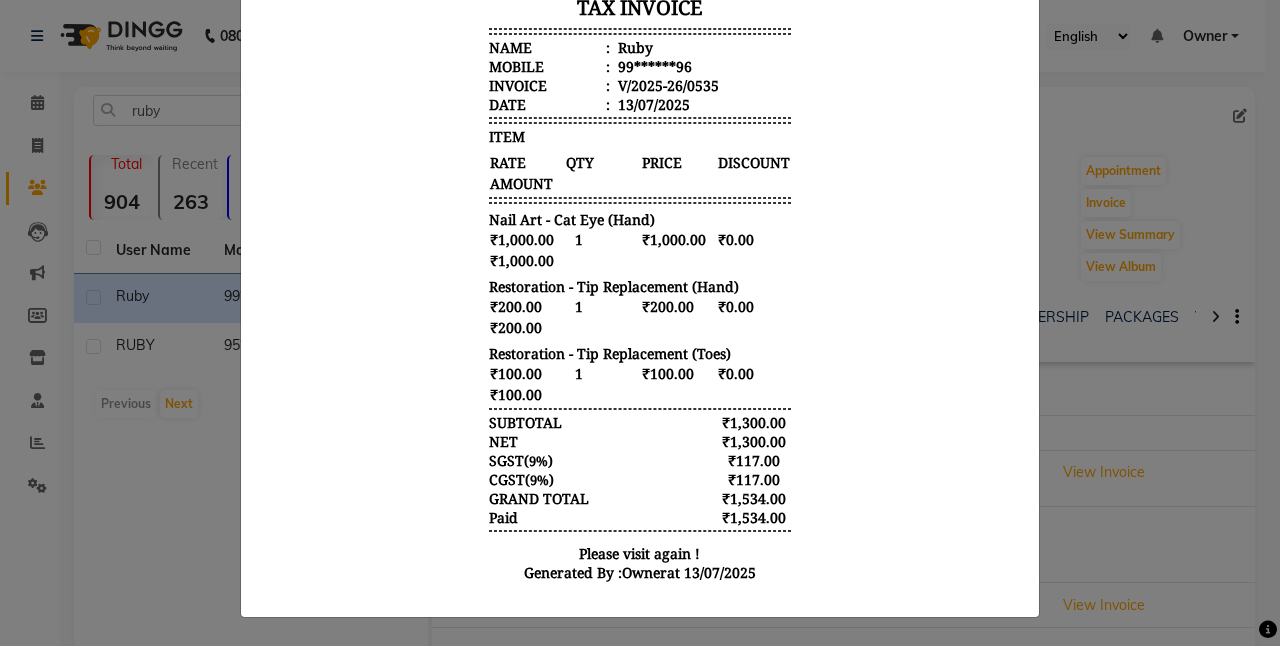 click on "INVOICE View Invoice Close" 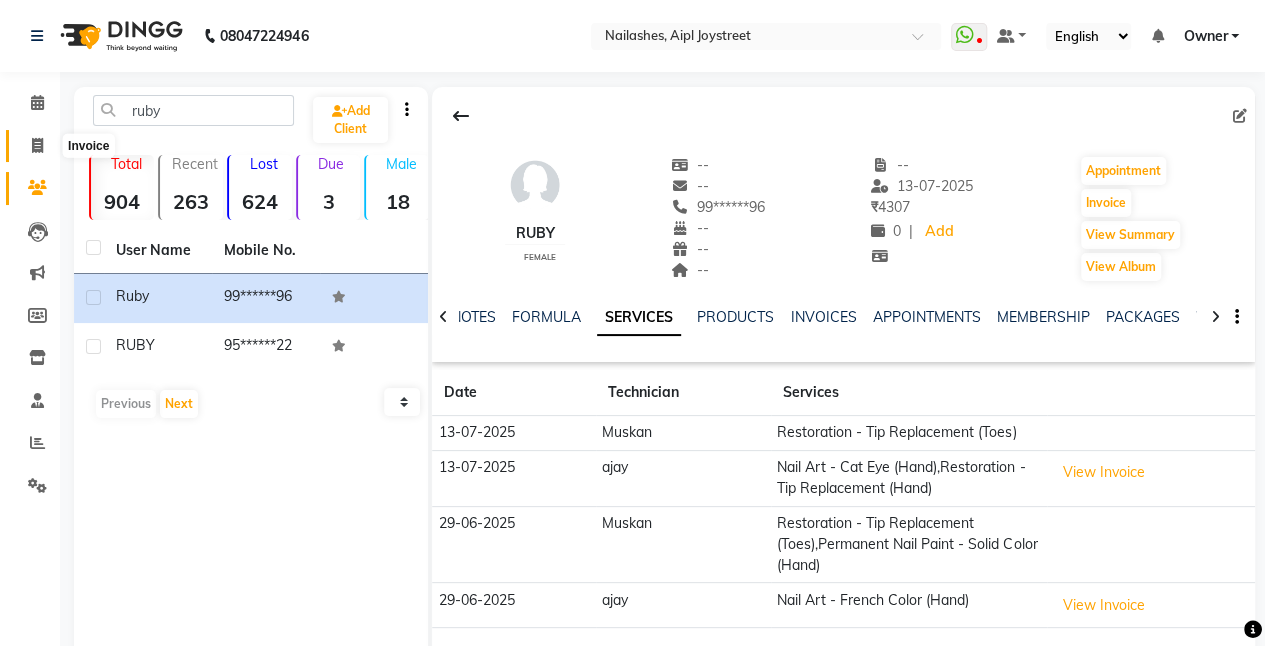 click 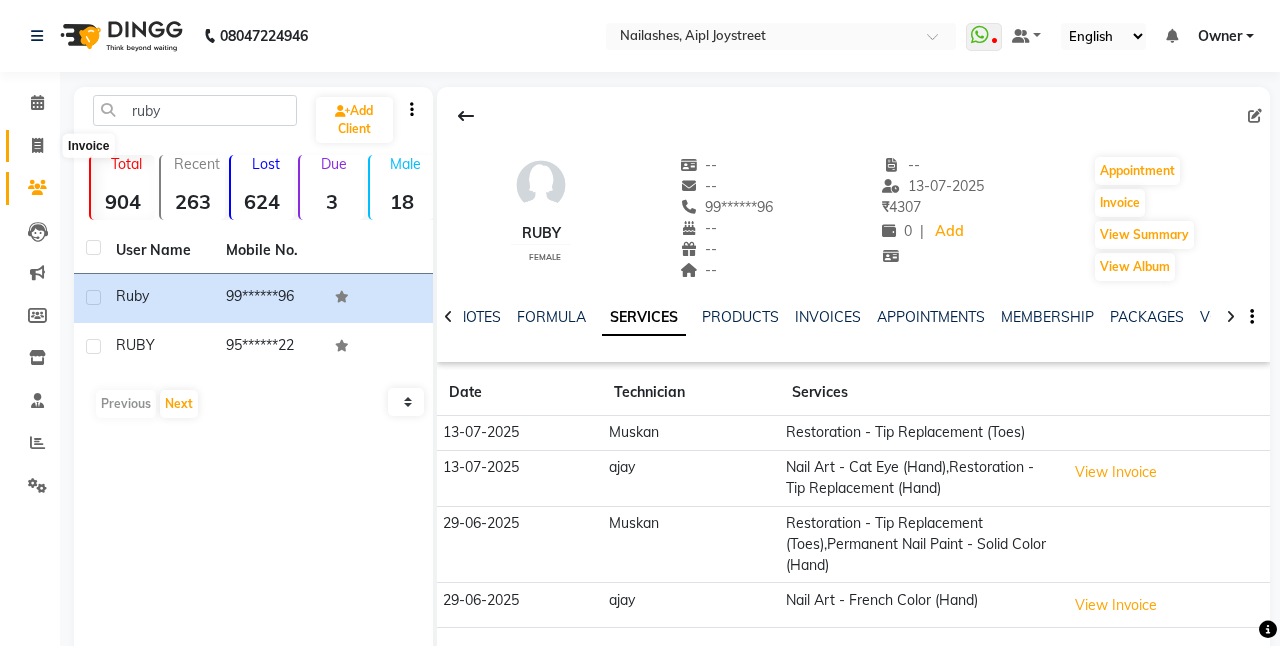 select on "service" 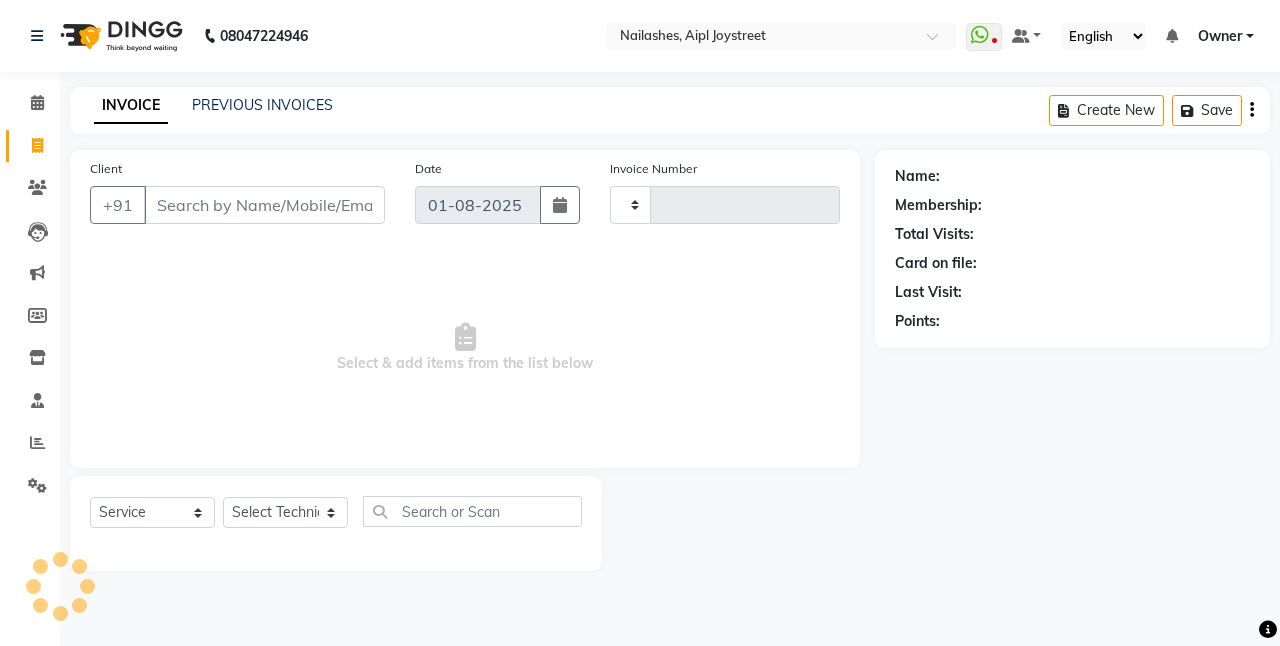 type on "0628" 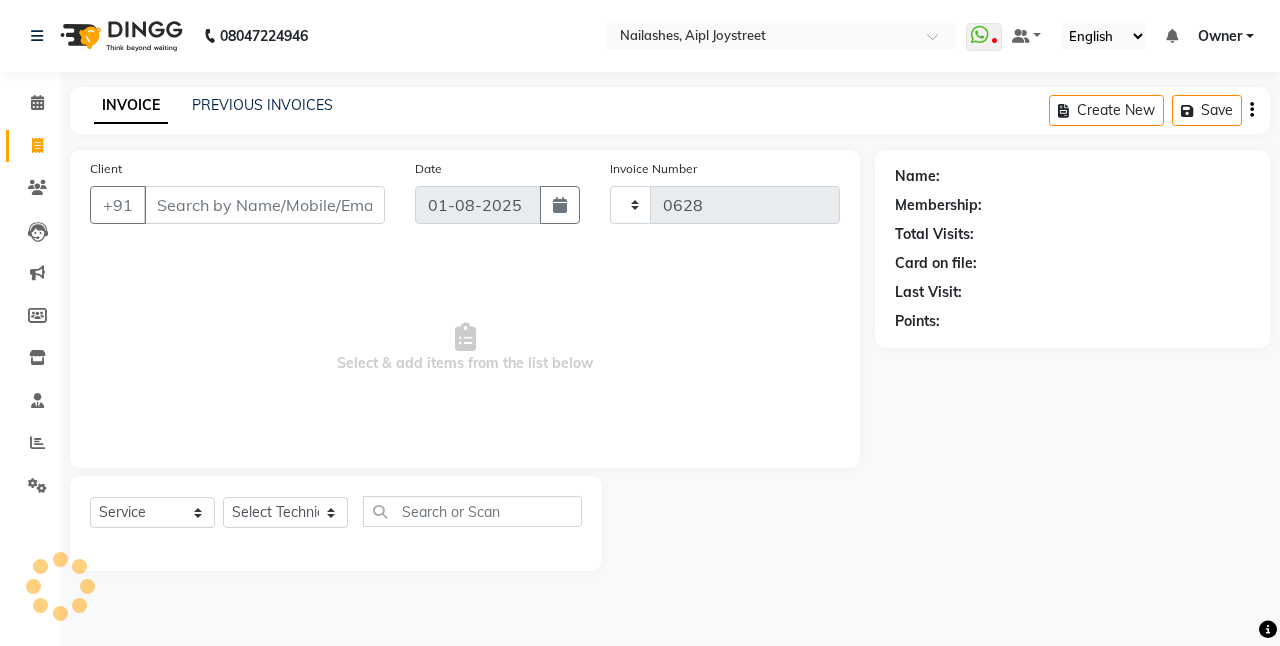 select on "5749" 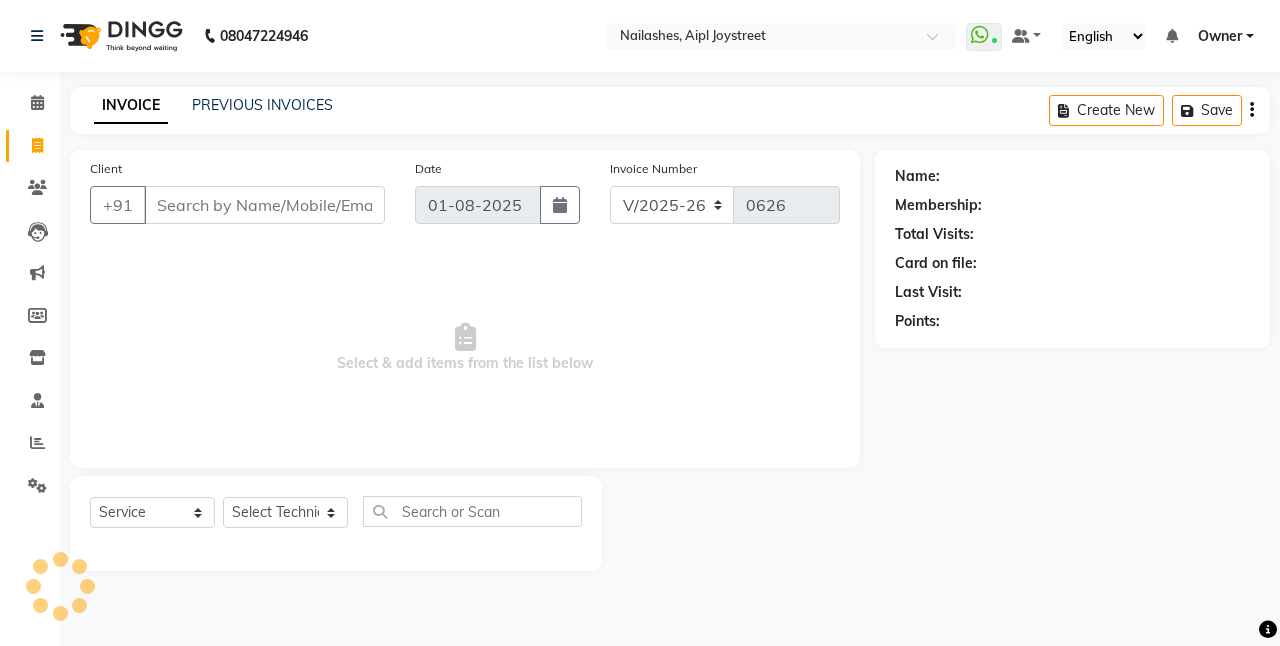 select on "5749" 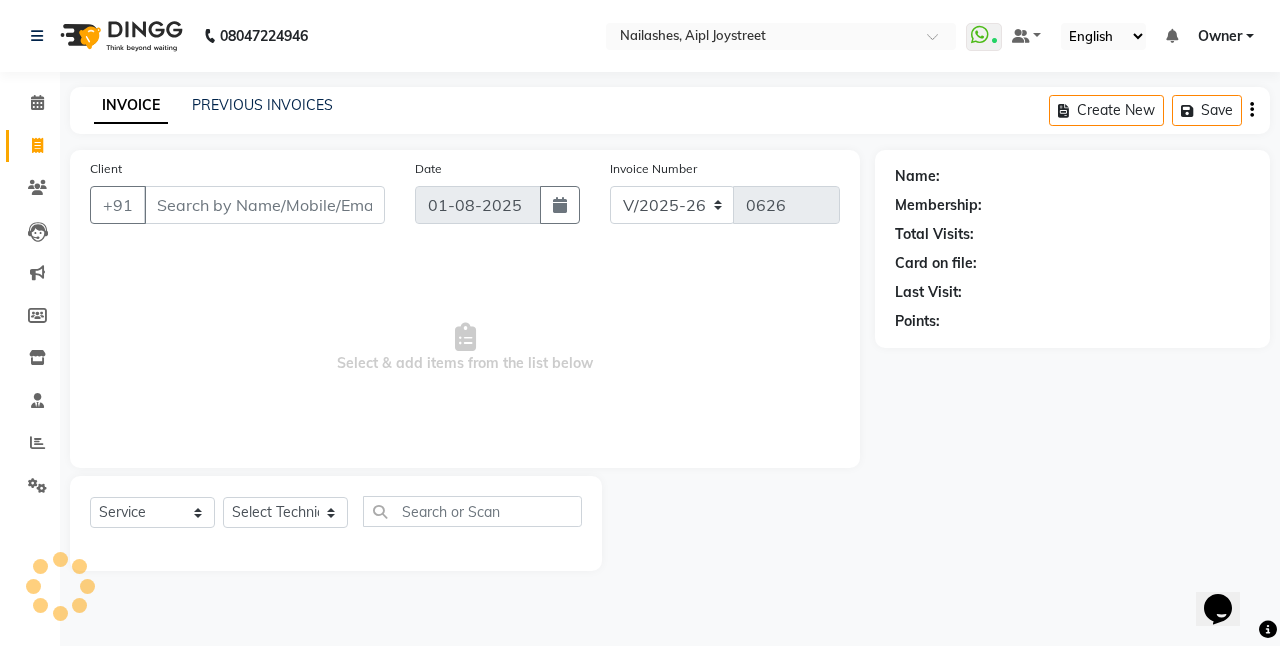 scroll, scrollTop: 0, scrollLeft: 0, axis: both 